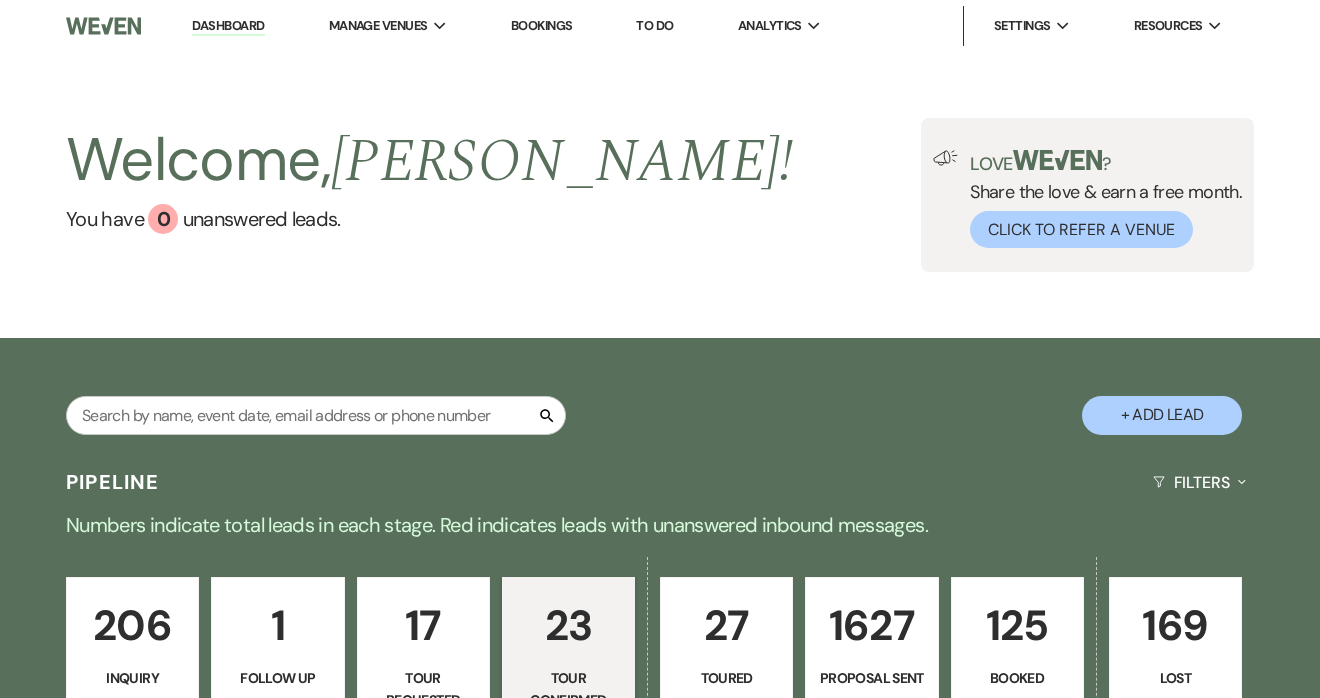 scroll, scrollTop: 0, scrollLeft: 0, axis: both 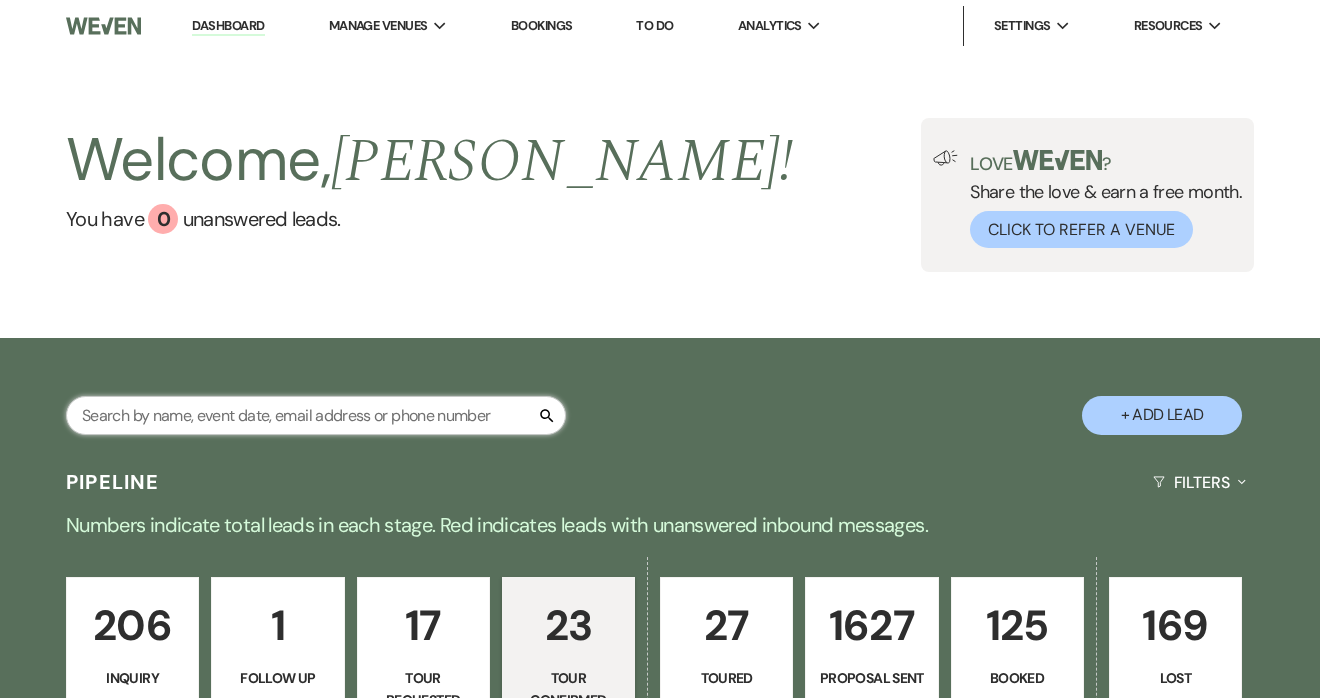 click at bounding box center (316, 415) 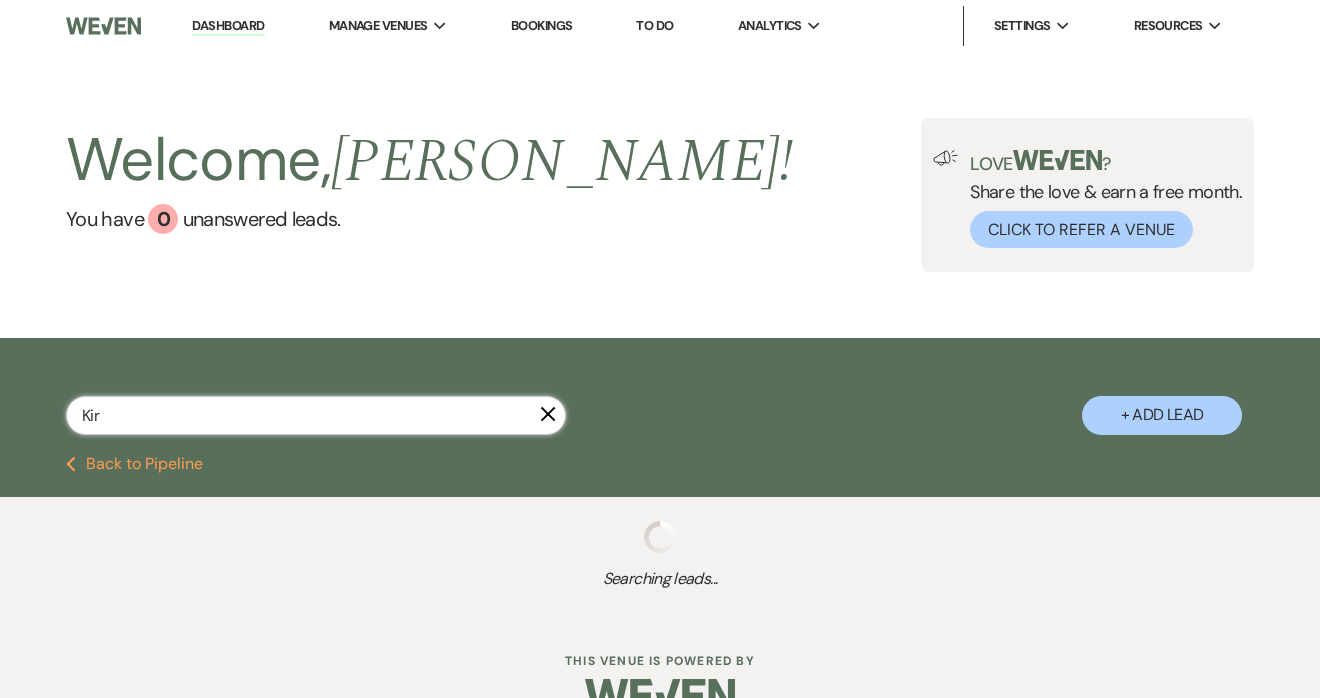 type on "[PERSON_NAME]" 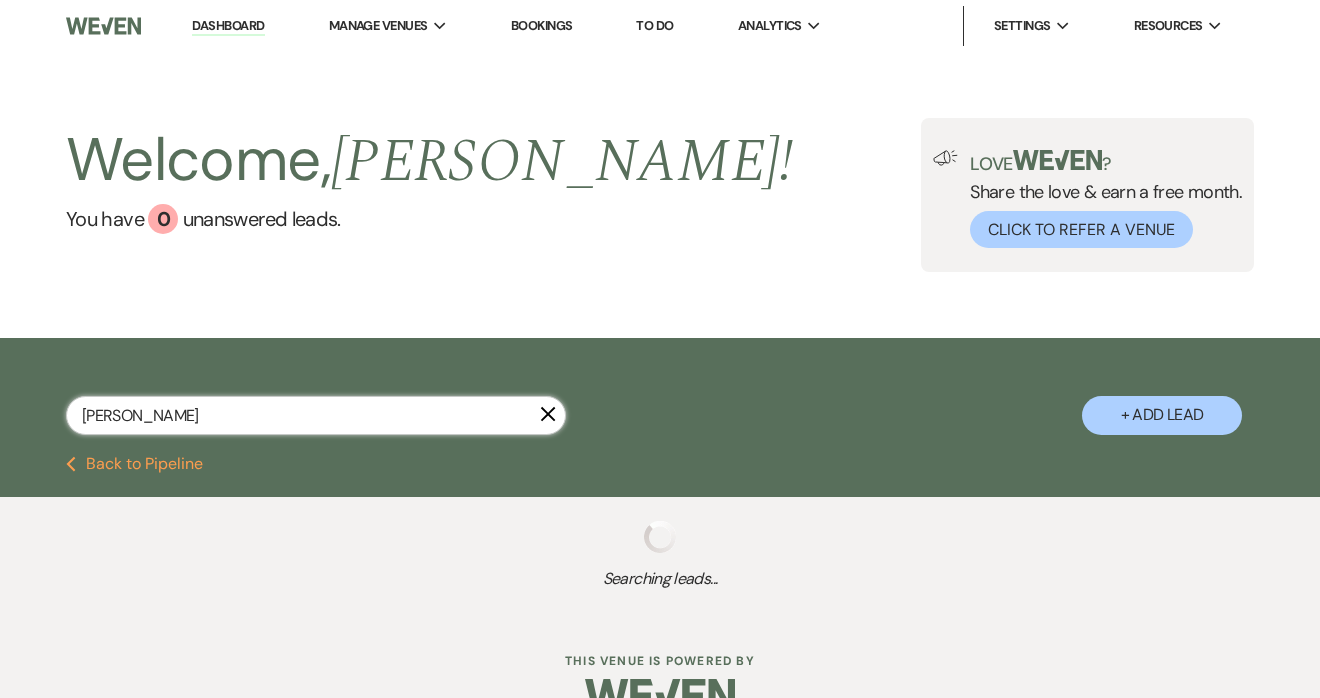 select on "6" 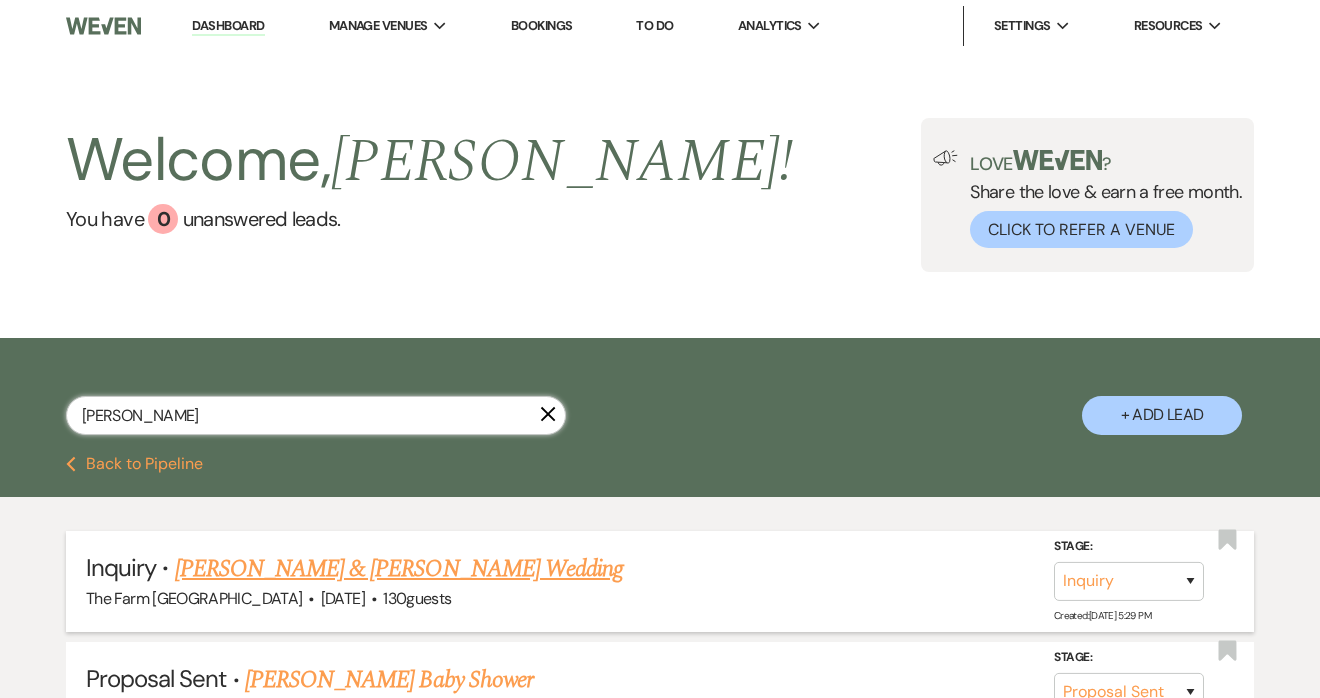 type on "[PERSON_NAME]" 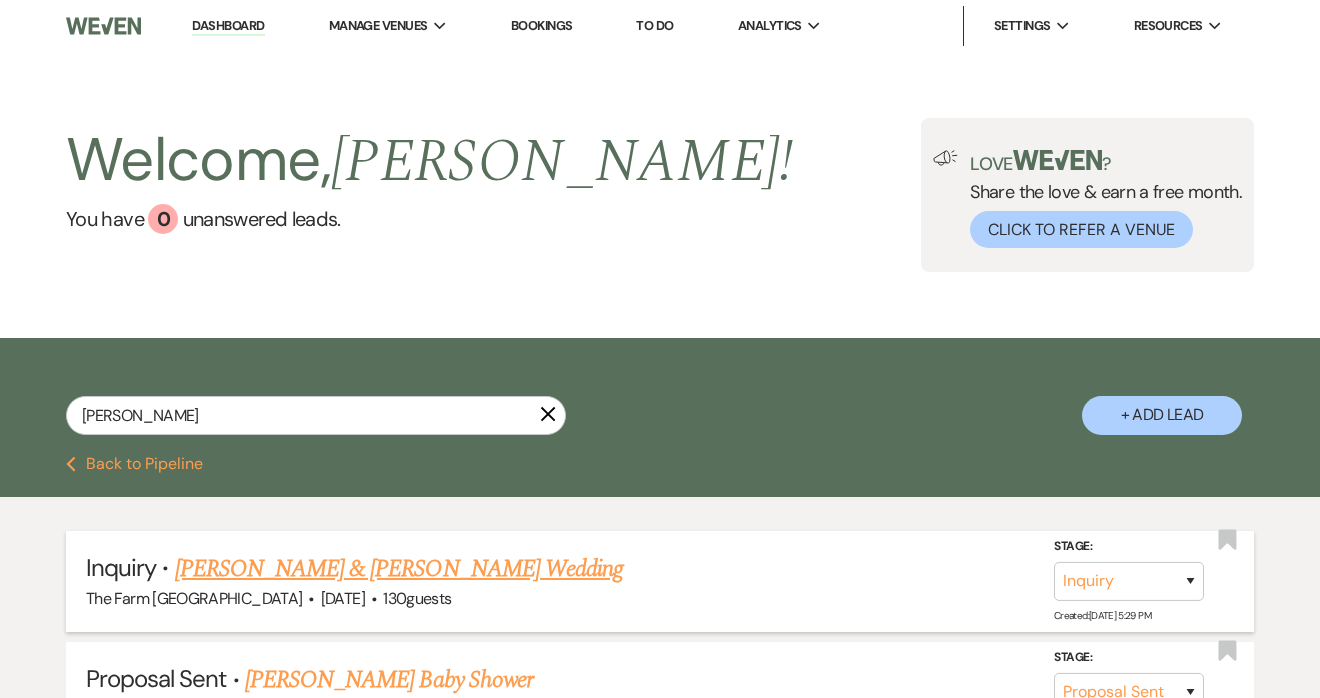 click on "[PERSON_NAME] & [PERSON_NAME] Wedding" at bounding box center (399, 569) 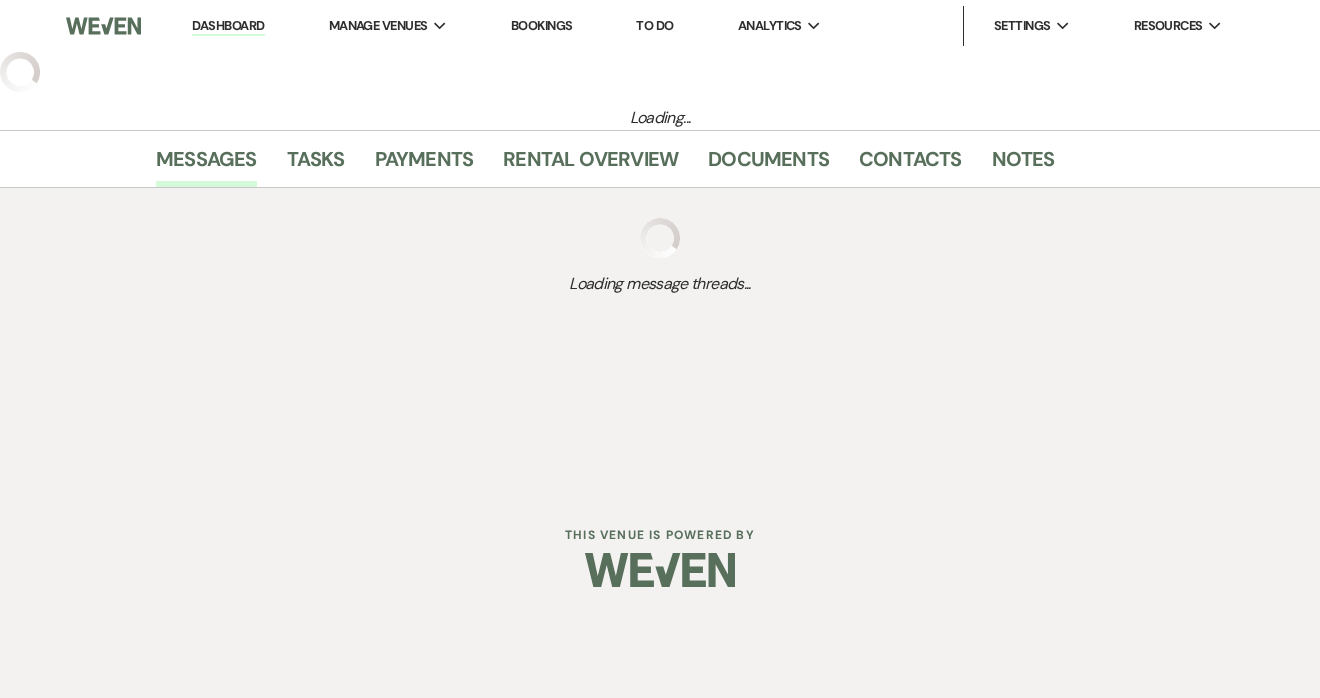 select on "5" 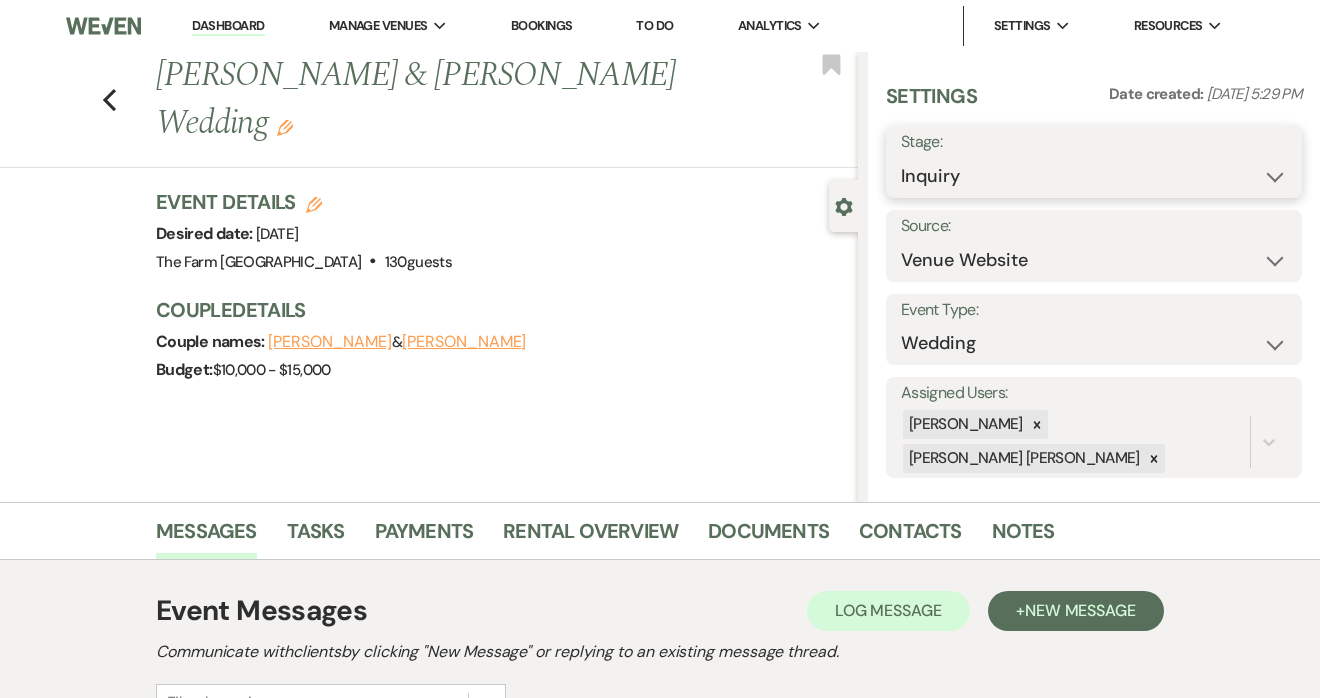 select on "7" 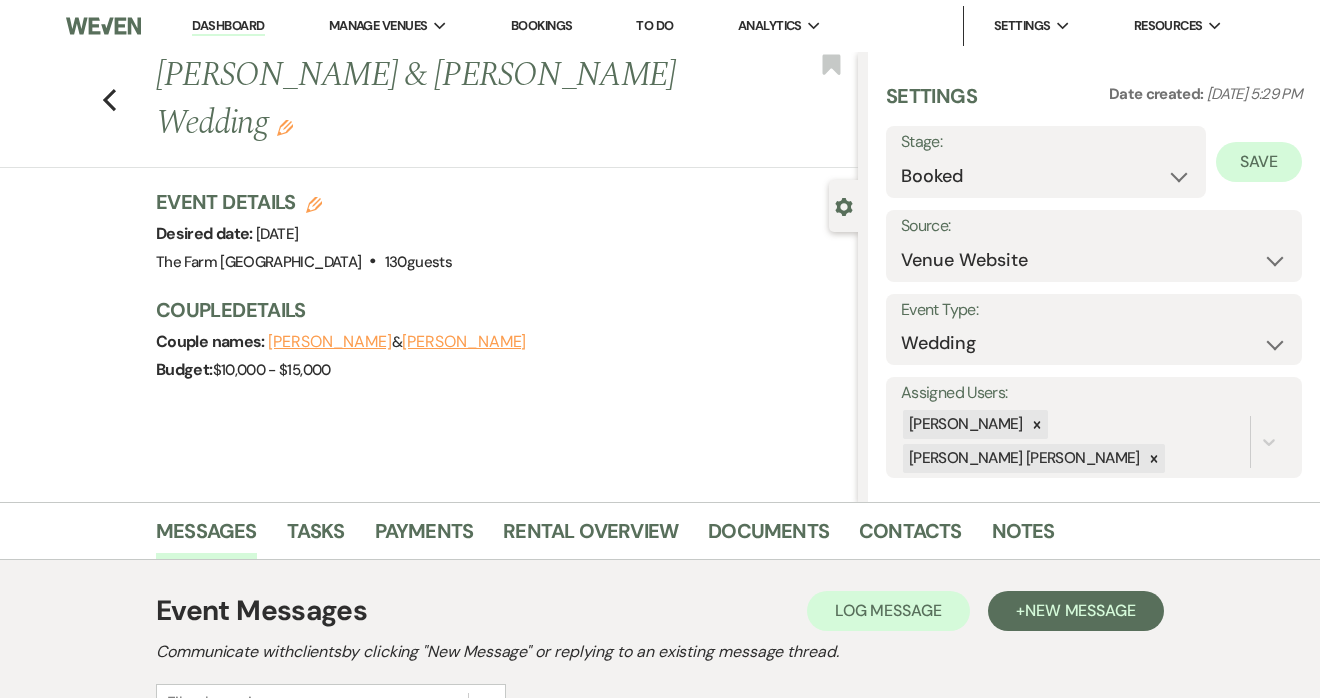 click on "Save" at bounding box center [1259, 162] 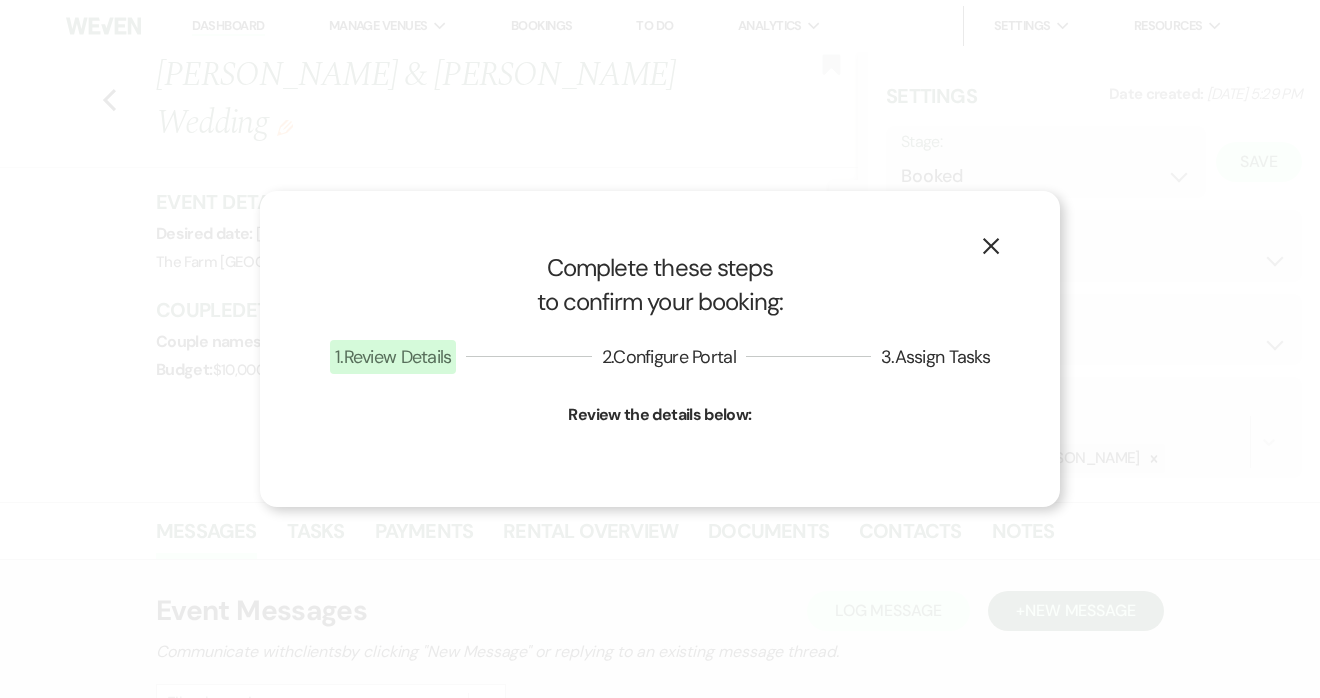 select on "1" 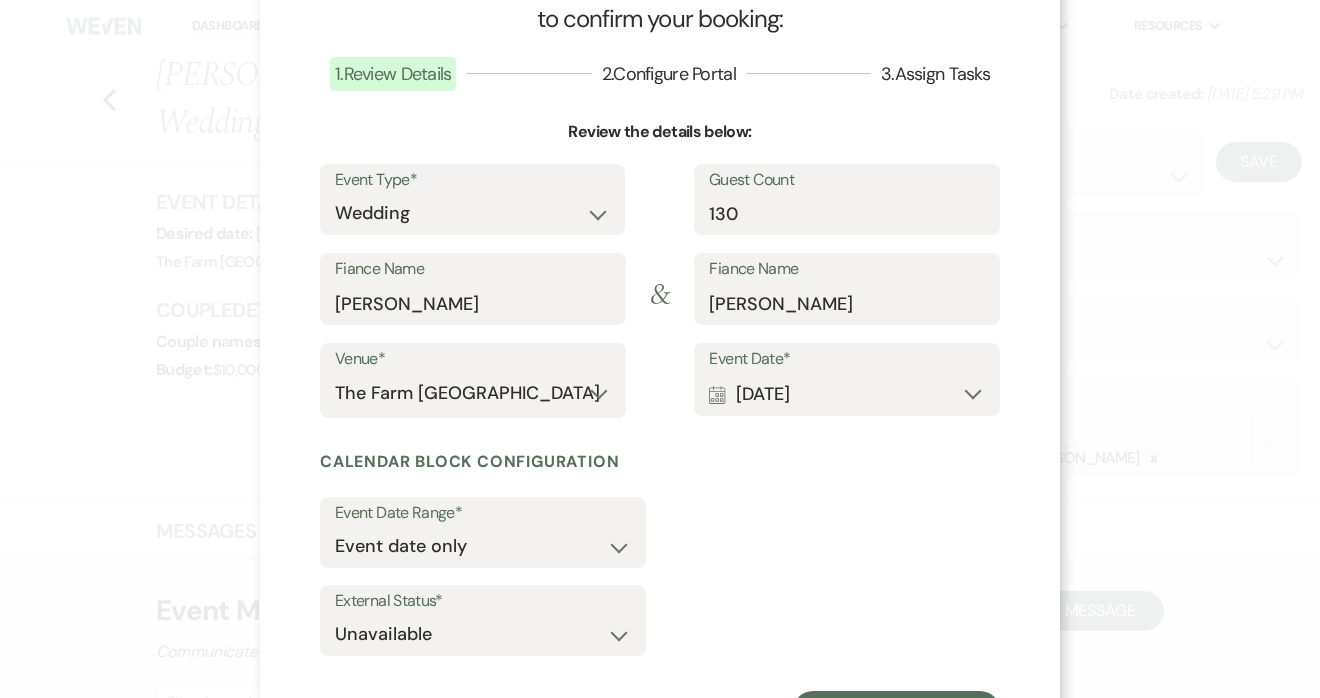 scroll, scrollTop: 94, scrollLeft: 0, axis: vertical 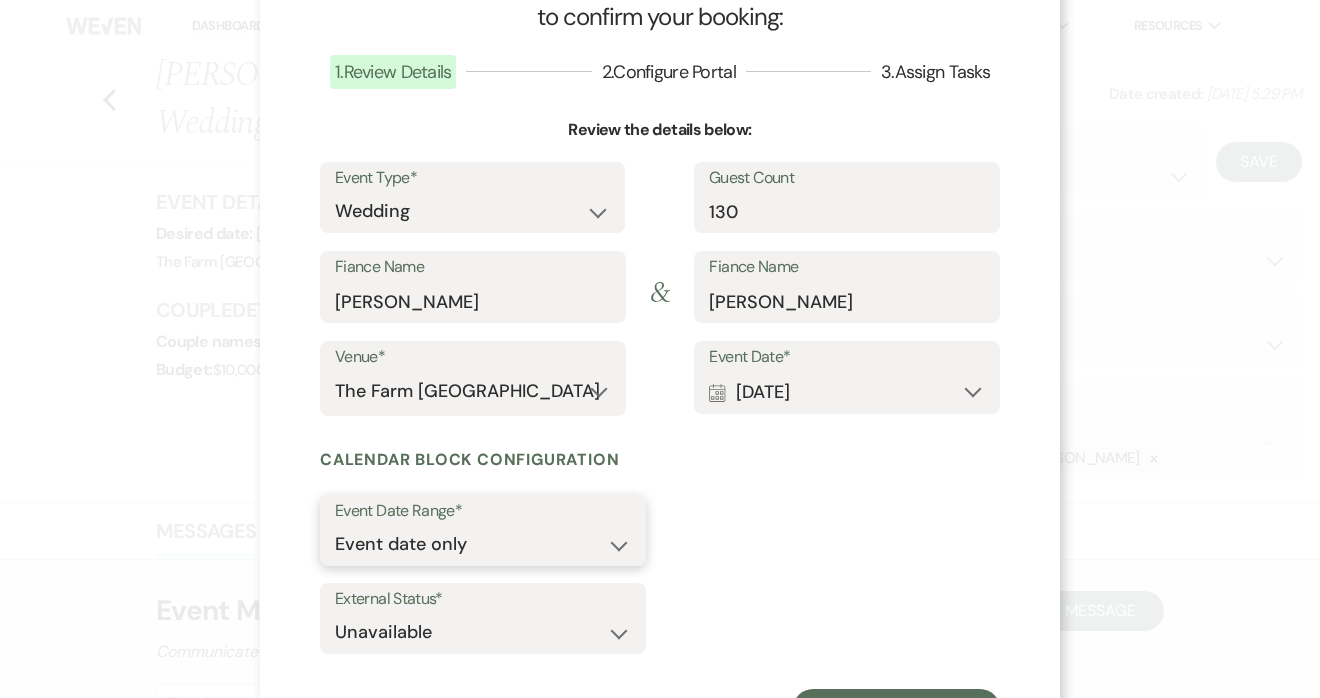select on "eventDateAnd" 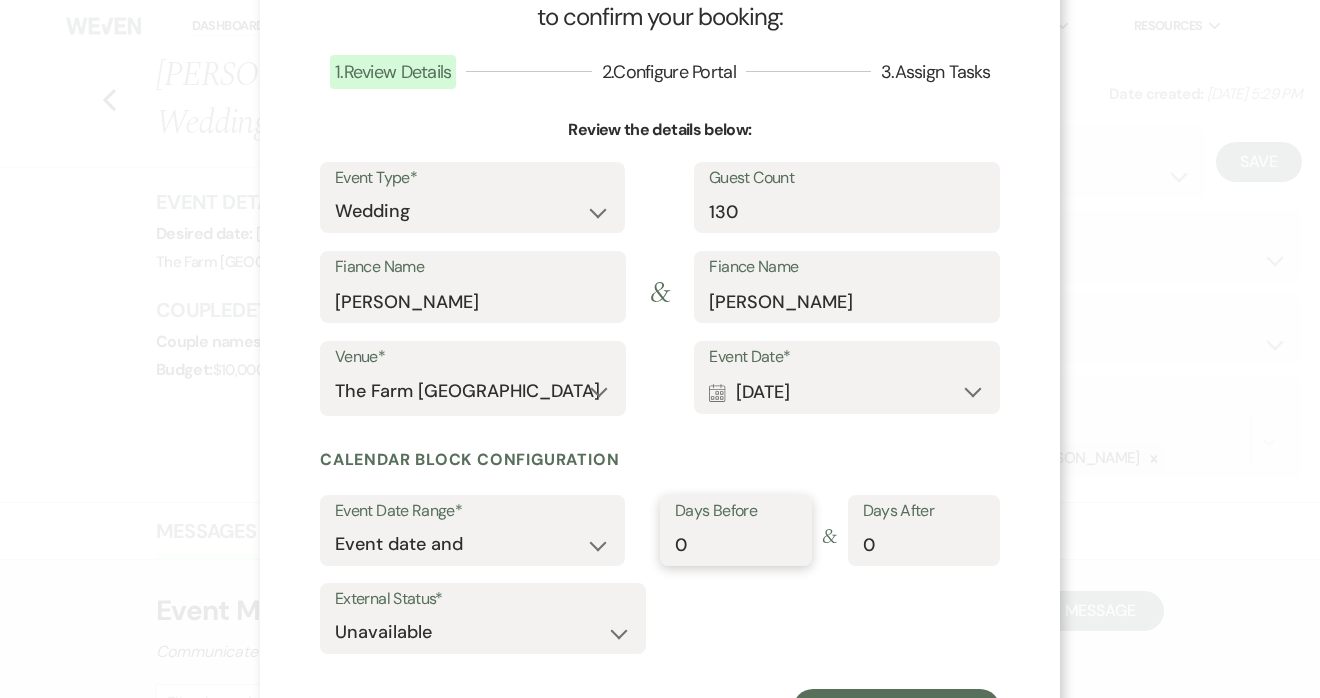 click on "0" at bounding box center [736, 544] 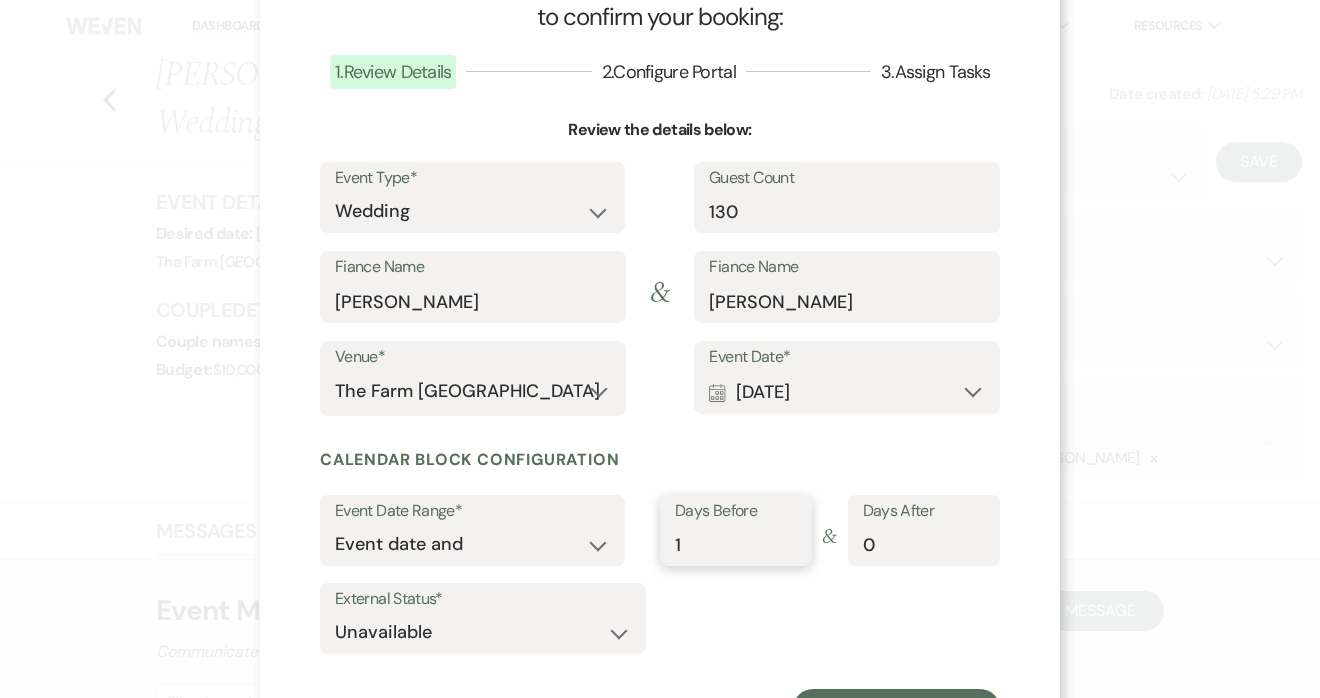 click on "1" at bounding box center (736, 544) 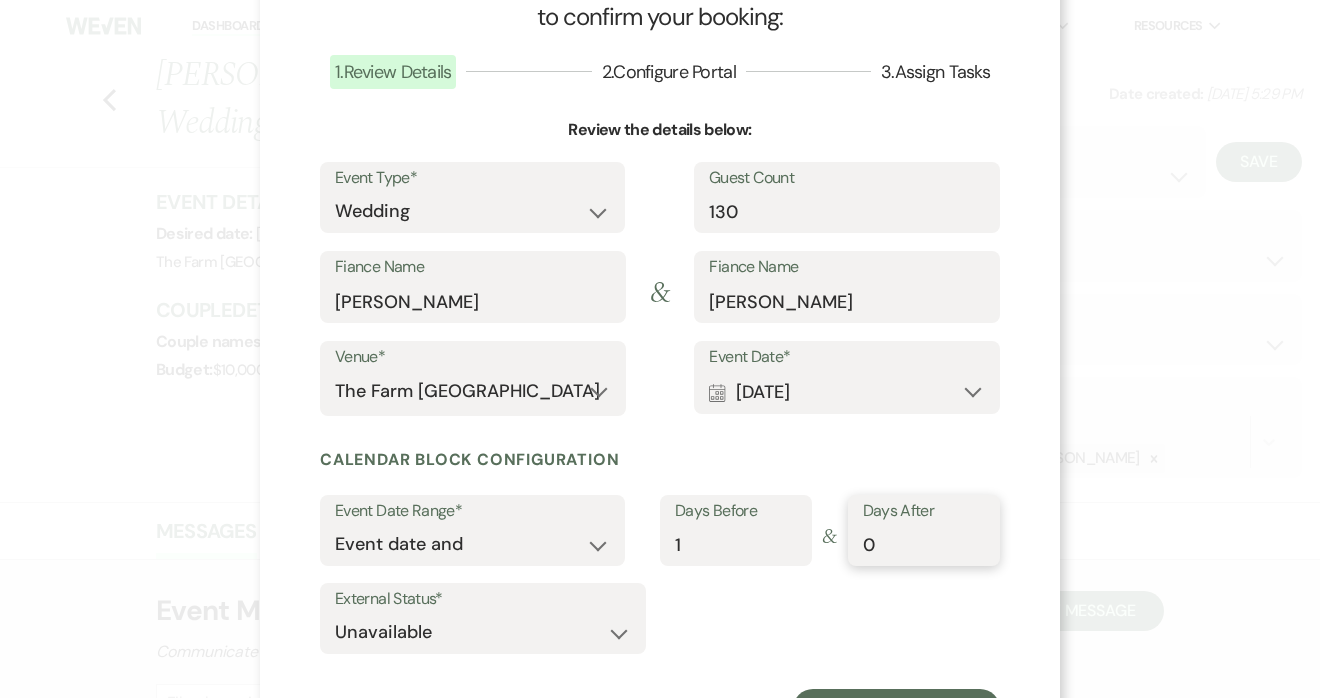 click on "0" at bounding box center (924, 544) 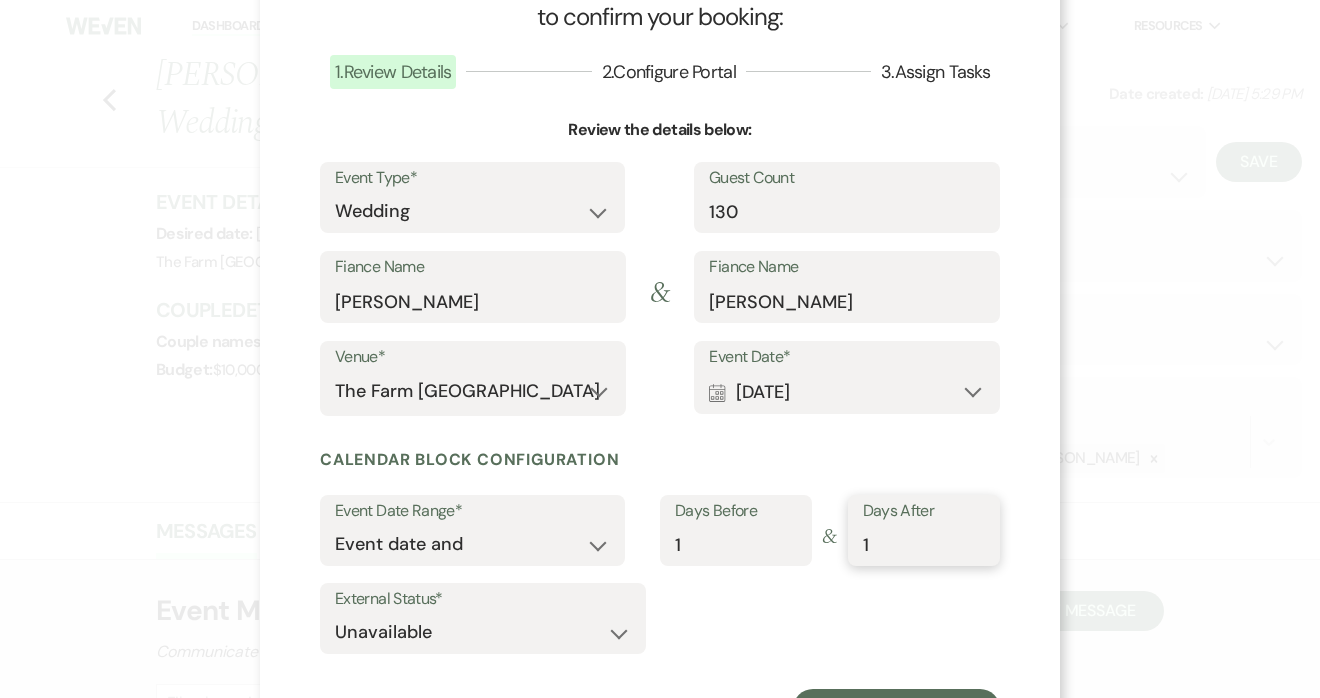 click on "1" at bounding box center [924, 544] 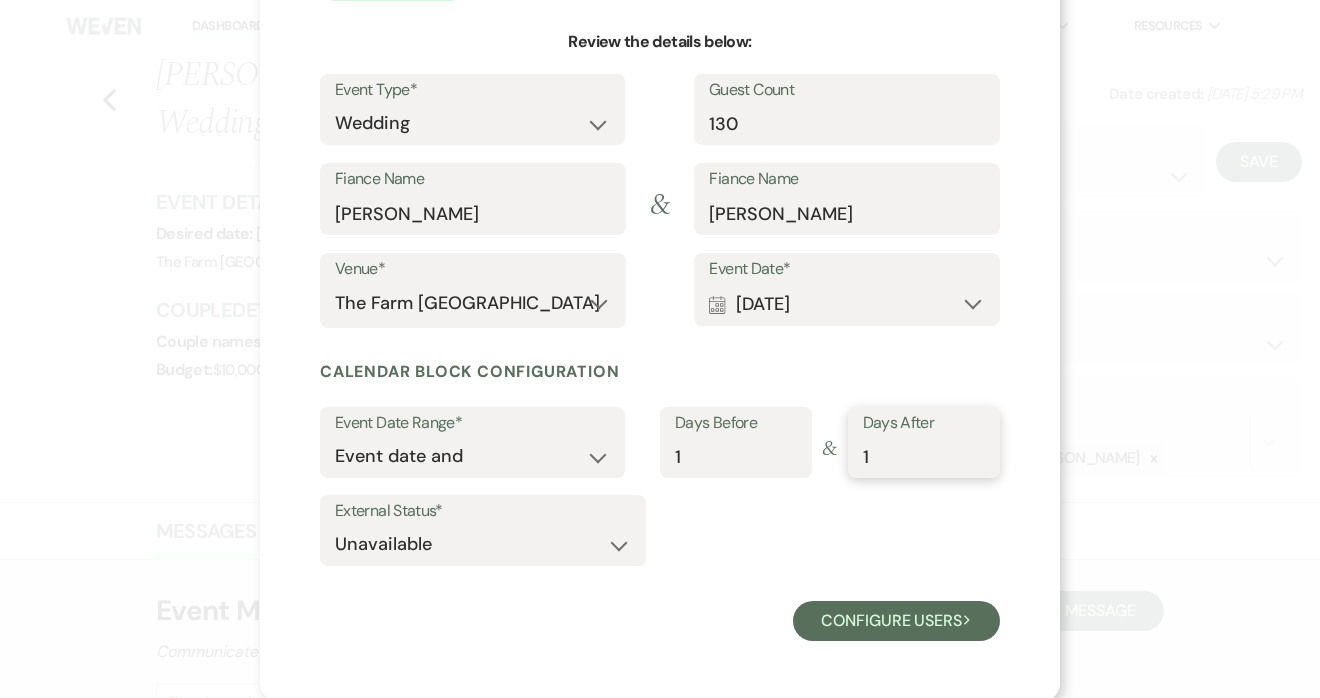scroll, scrollTop: 180, scrollLeft: 0, axis: vertical 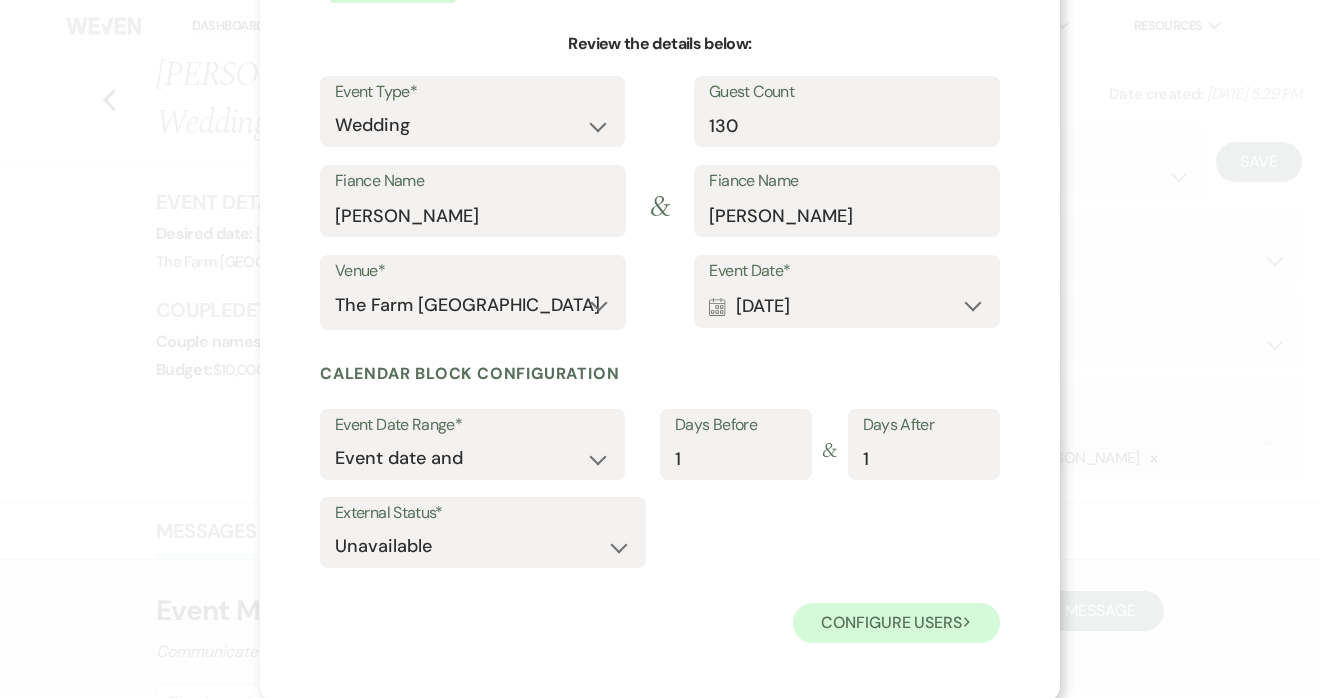 click on "Configure users  Next" at bounding box center (896, 623) 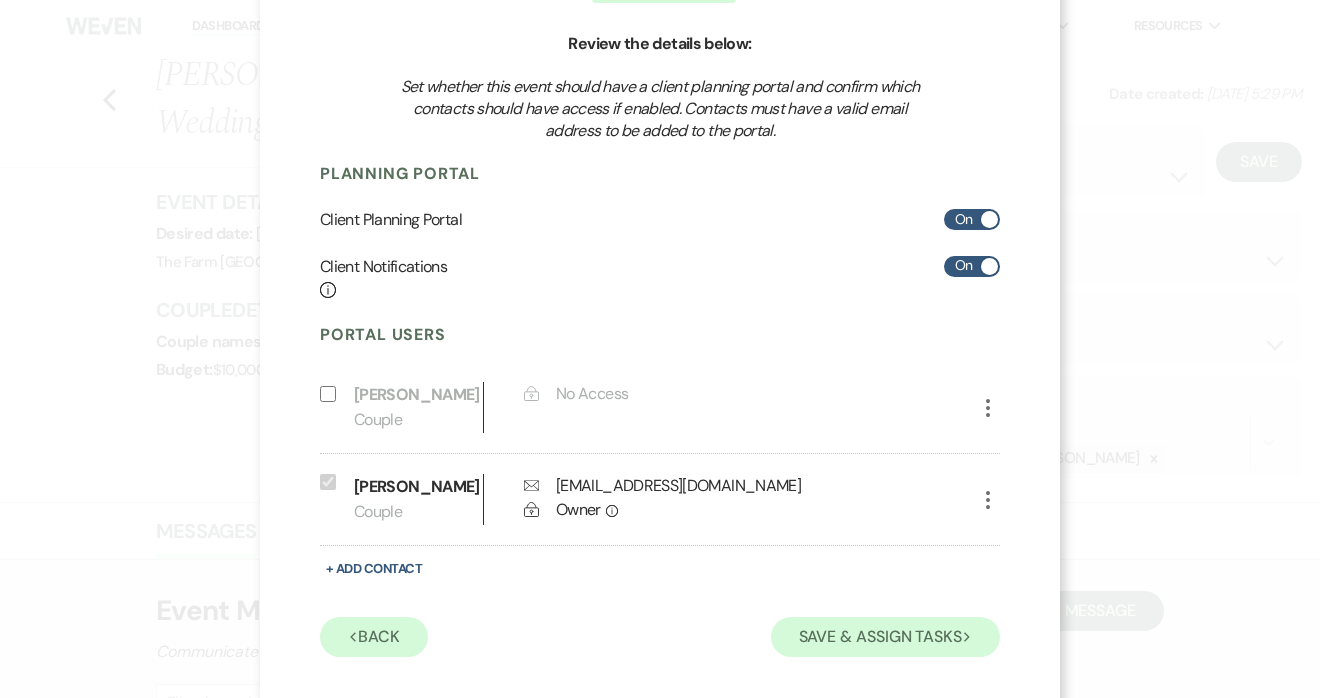 click on "Save & Assign Tasks  Next" at bounding box center [885, 637] 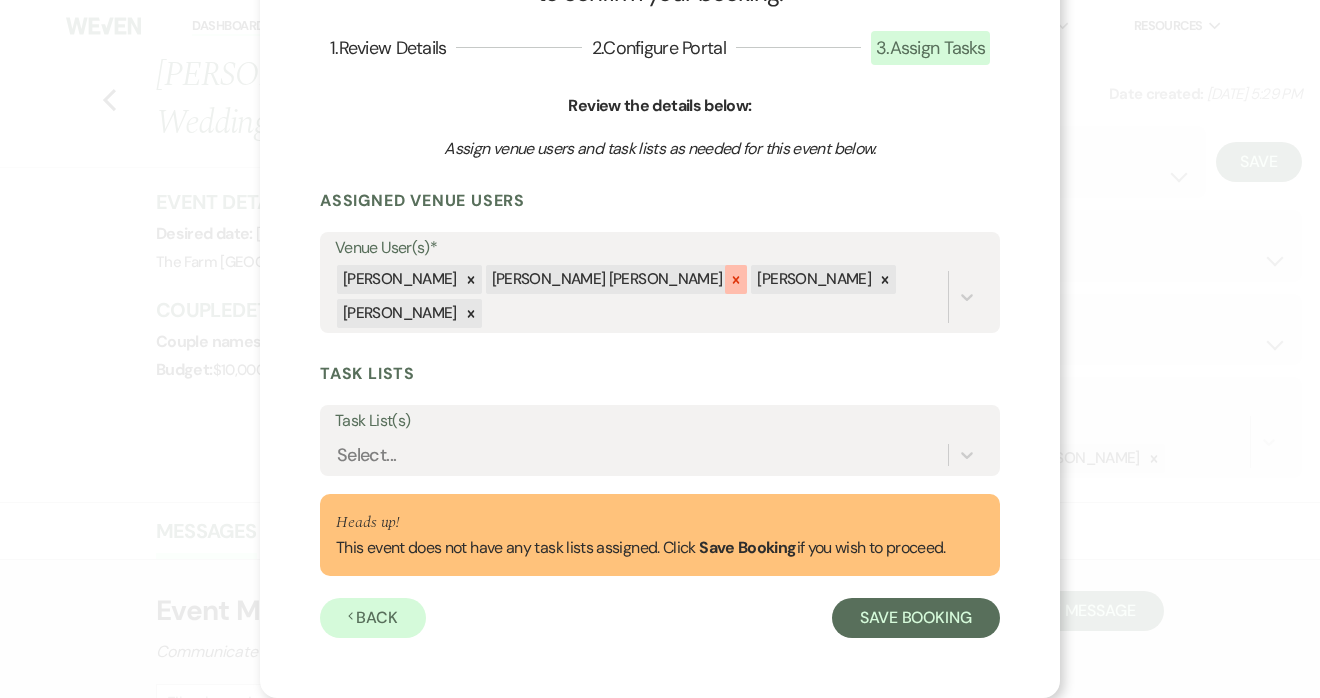 click 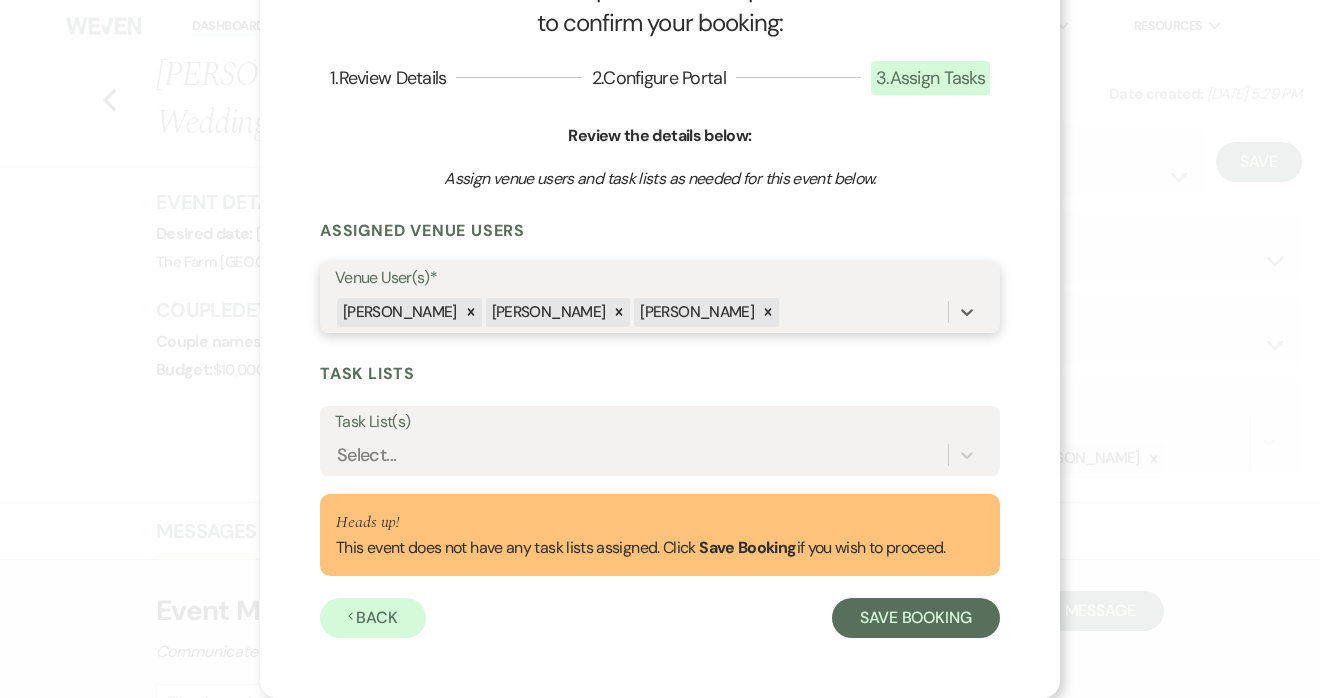 scroll, scrollTop: 83, scrollLeft: 0, axis: vertical 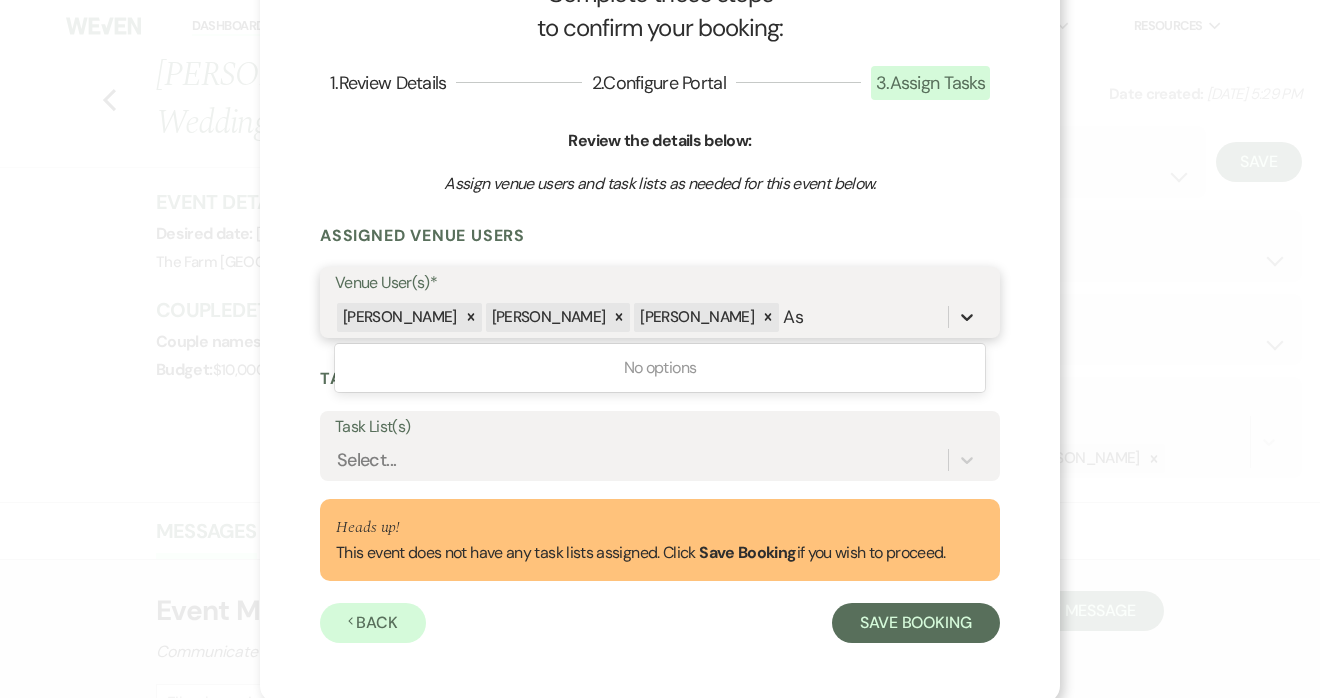 type on "A" 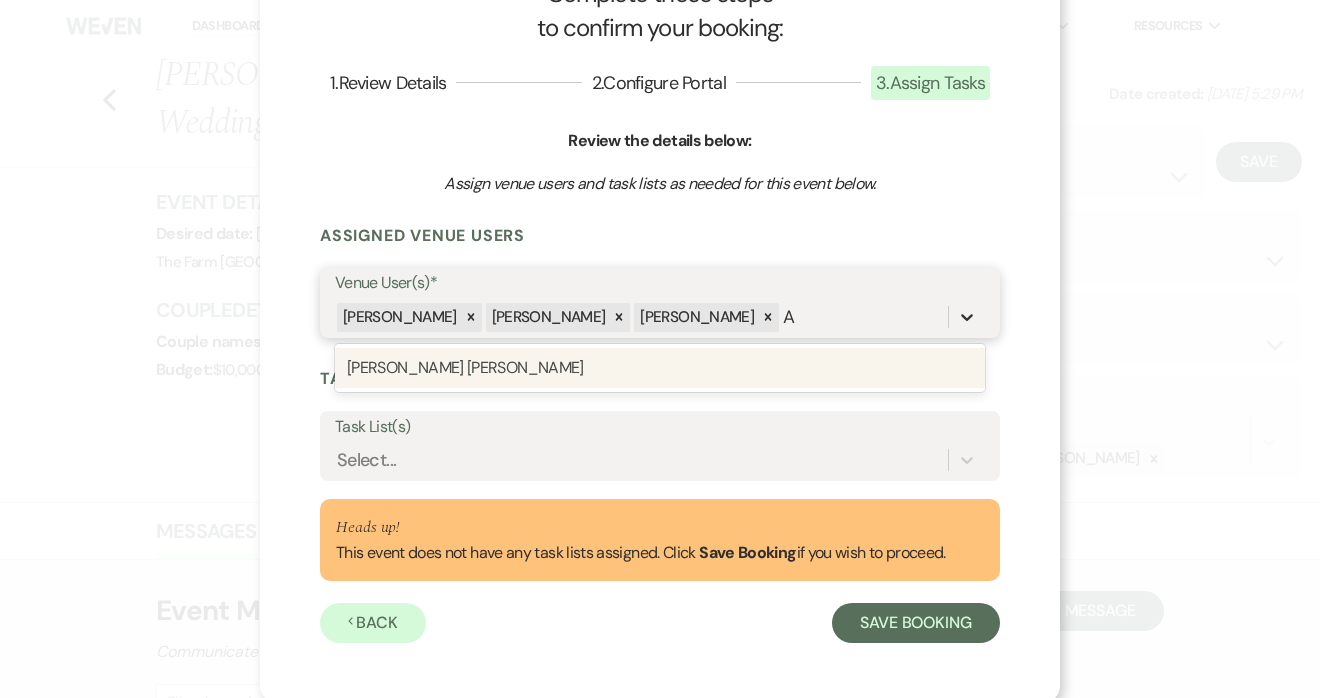 type 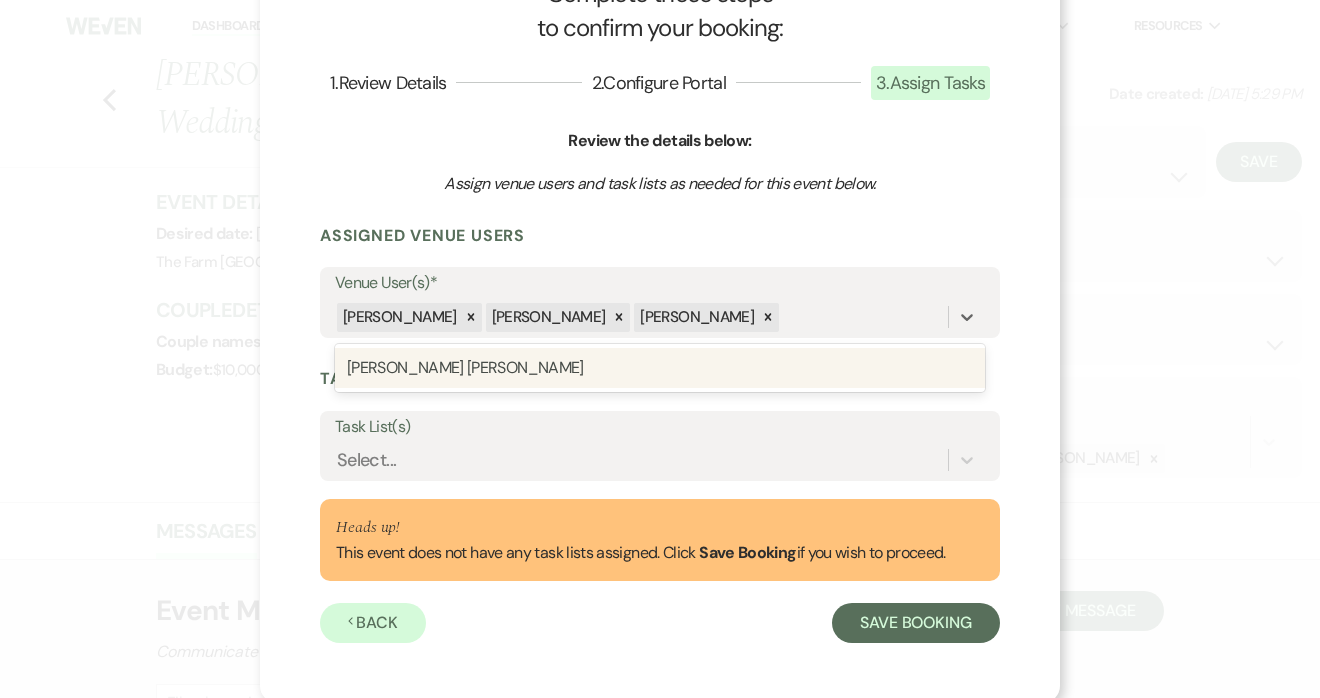 click on "X Complete these steps  to confirm your booking: 1 .  Review Details 2 .  Configure Portal 3 .  Assign Tasks Review the details below: Event Type* Wedding Anniversary Party Baby Shower Bachelorette / Bachelor Party Birthday Party Bridal Shower Brunch Community Event Concert Corporate Event Elopement End of Life Celebration Engagement Party Fundraiser Graduation Party Micro Wedding Prom Quinceañera Rehearsal Dinner Religious Event Retreat Other Guest Count 130 Fiance Name [PERSON_NAME] & Fiance Name [PERSON_NAME] Venue* The Farm Rome Event Date* Calendar [DATE] Expand Done Calendar   Select date ↓ [DATE] [DATE] S M T W T F S     1   2   3   4   5   6   7   8   9   10   11   12   13   14   15   16   17   18   19   20   21   22   23   24   25   26   27   28   29   30   31                     Next [DATE] S M T W T F S           1   2   3   4   5   6   7   8   9   10   11   12   13   14   15   16   17   18   19   20   21   22   23   24   25   26   27   28   29   30   31   1" at bounding box center [660, 310] 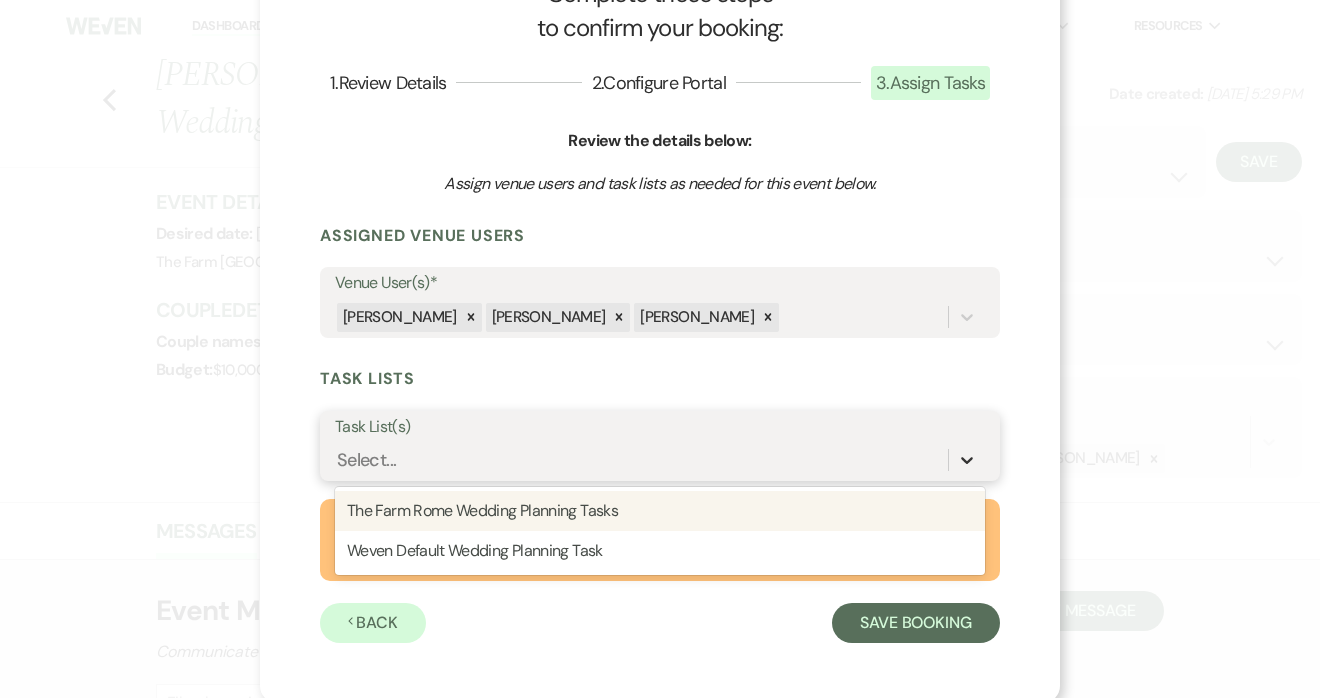 click 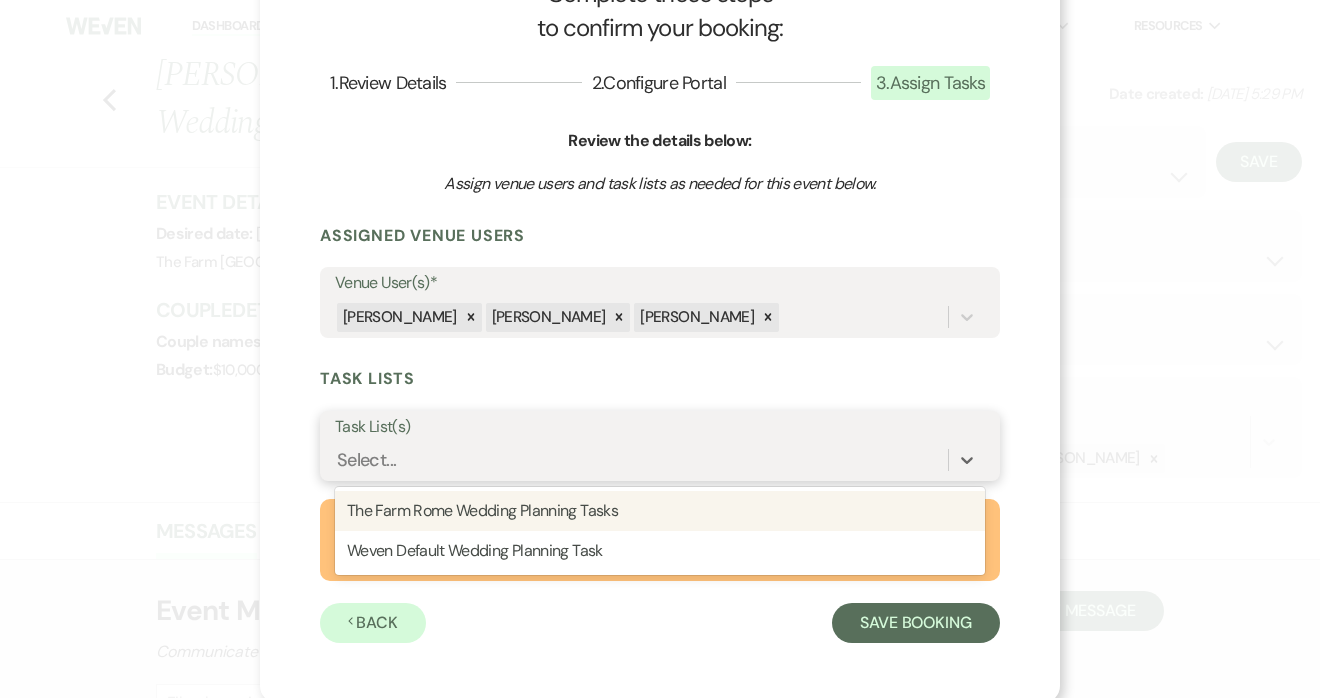 click on "The Farm Rome Wedding Planning Tasks" at bounding box center (660, 511) 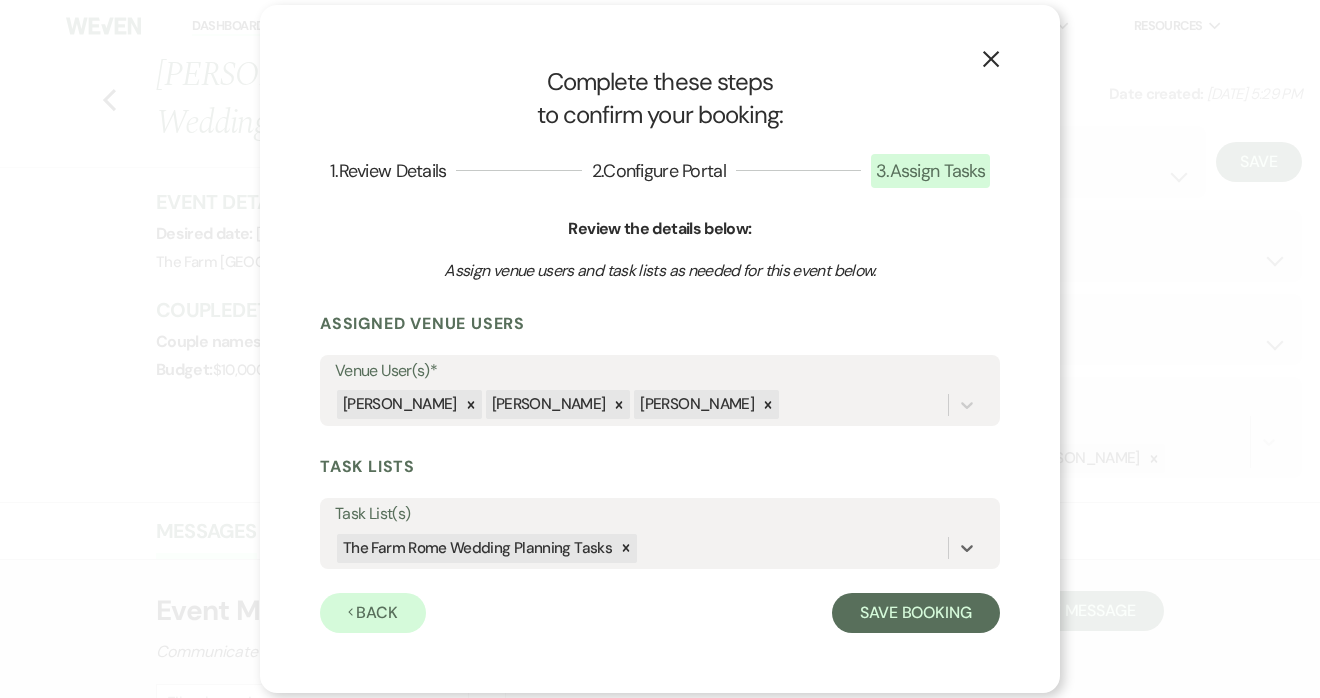 scroll, scrollTop: 0, scrollLeft: 0, axis: both 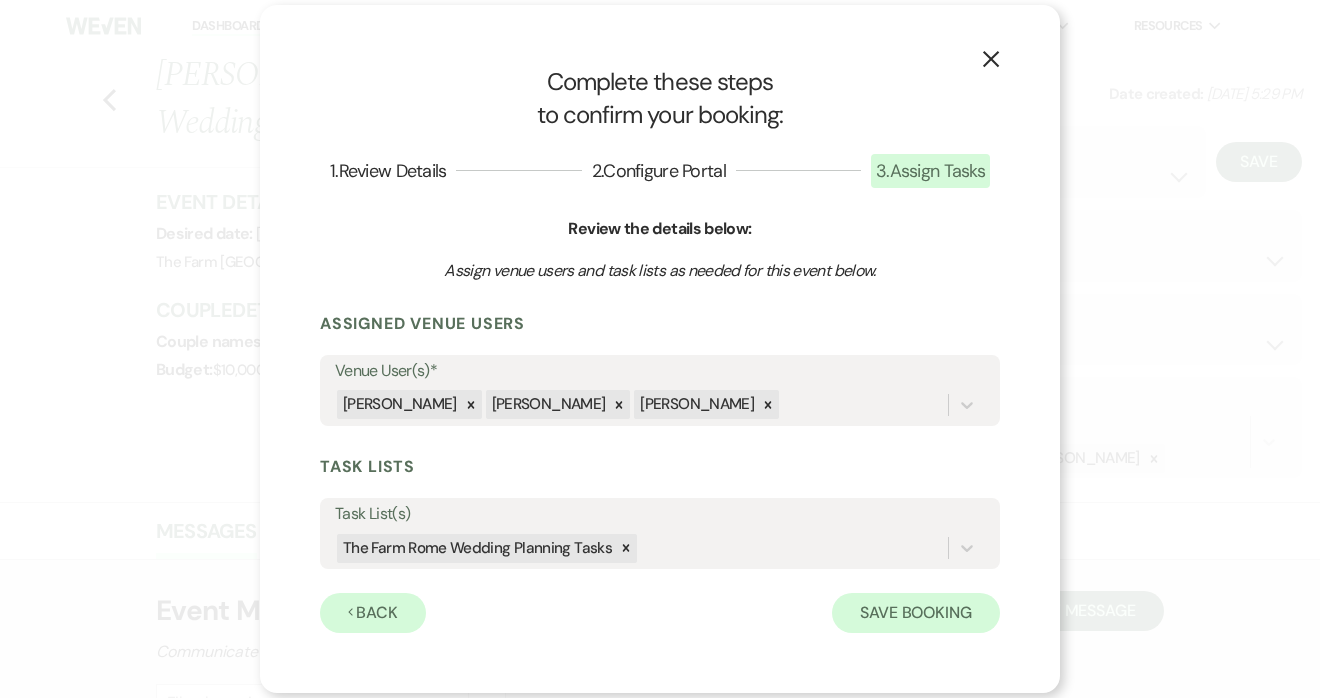 click on "Save Booking" at bounding box center (916, 613) 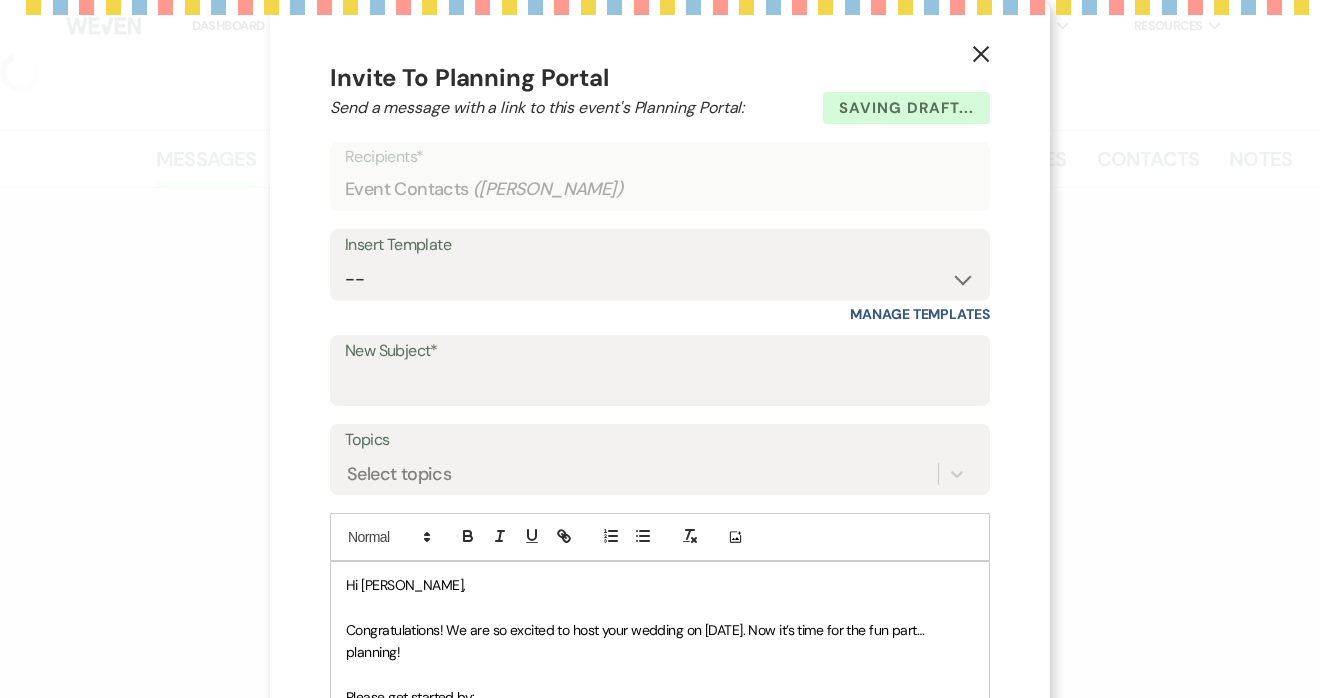 select on "5" 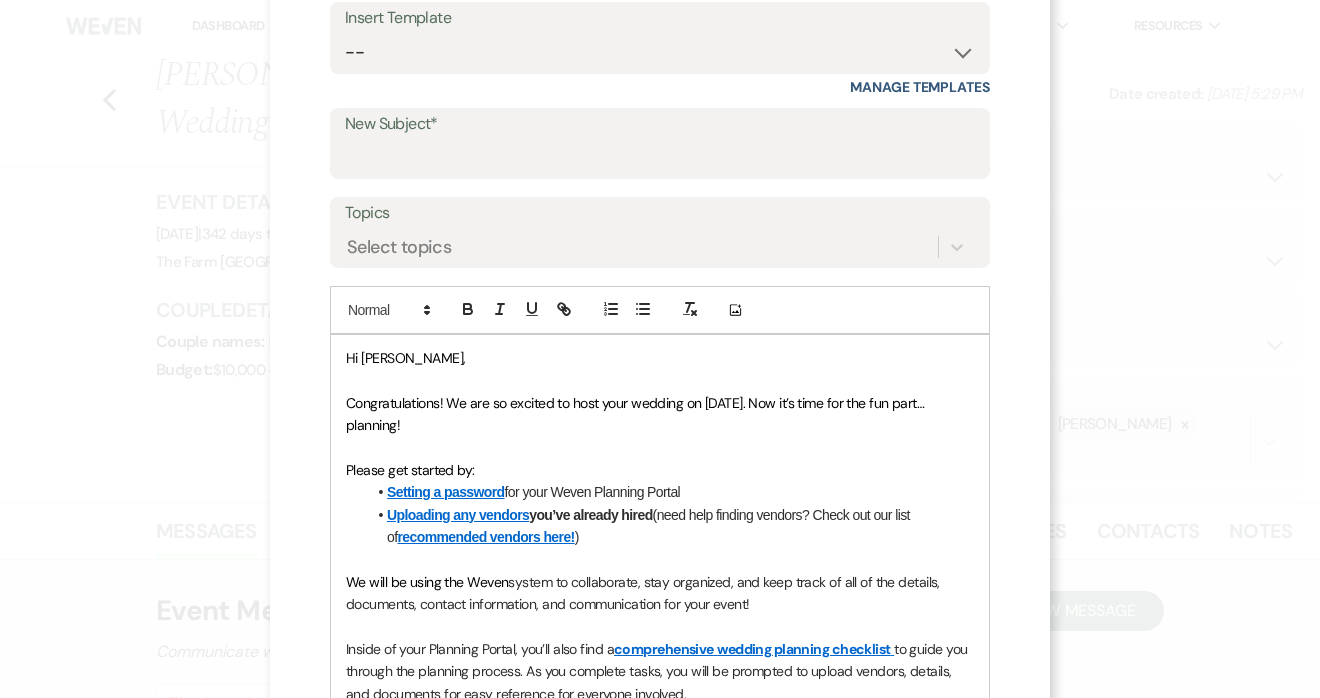 scroll, scrollTop: 220, scrollLeft: 0, axis: vertical 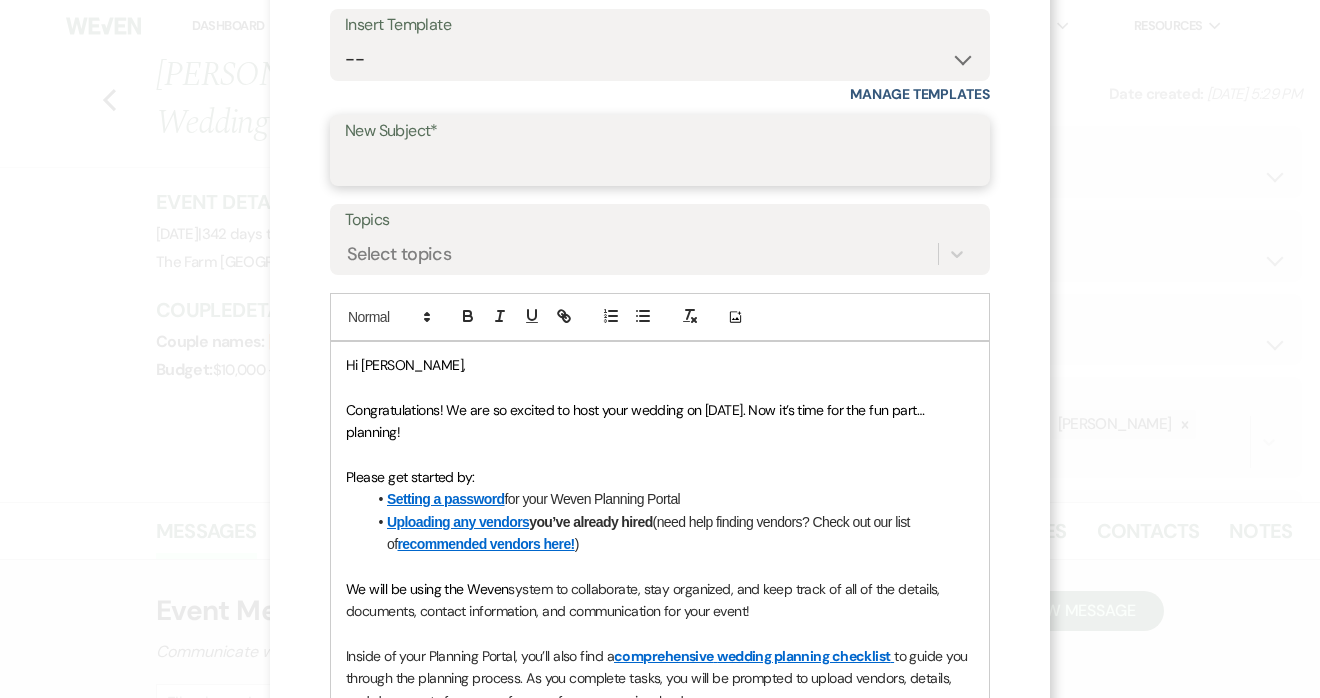 click on "New Subject*" at bounding box center (660, 164) 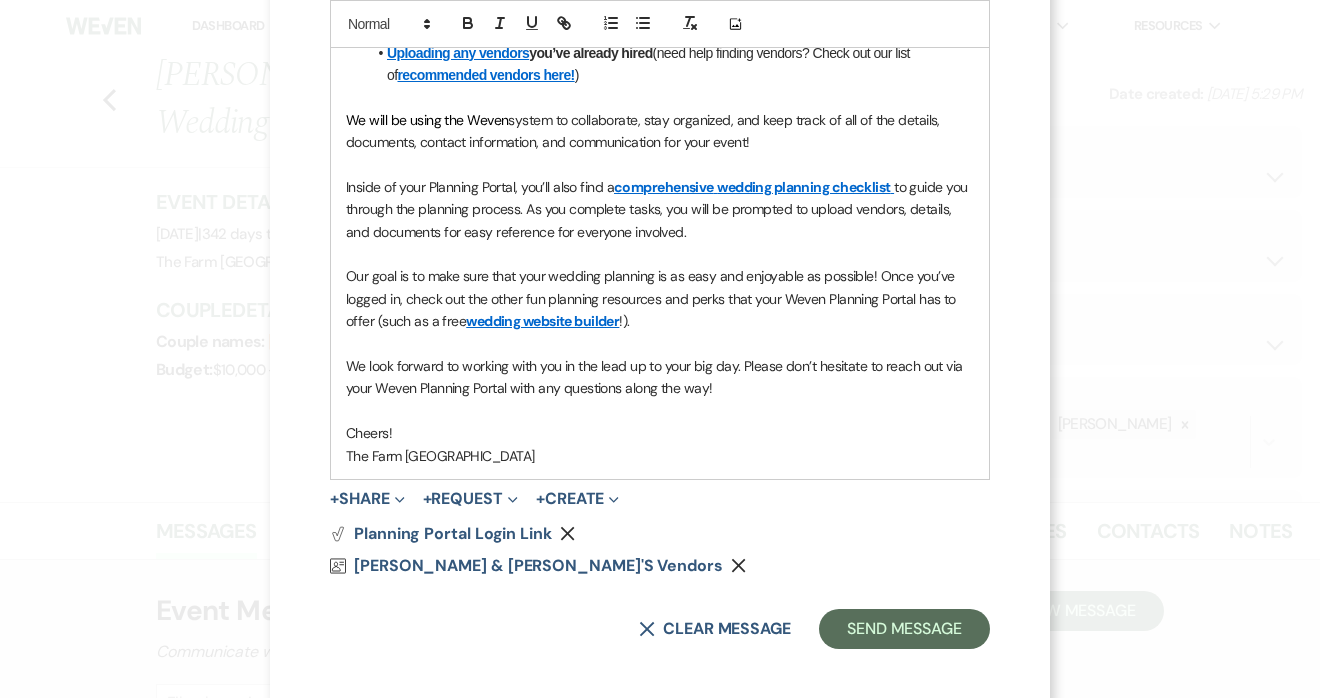 scroll, scrollTop: 685, scrollLeft: 0, axis: vertical 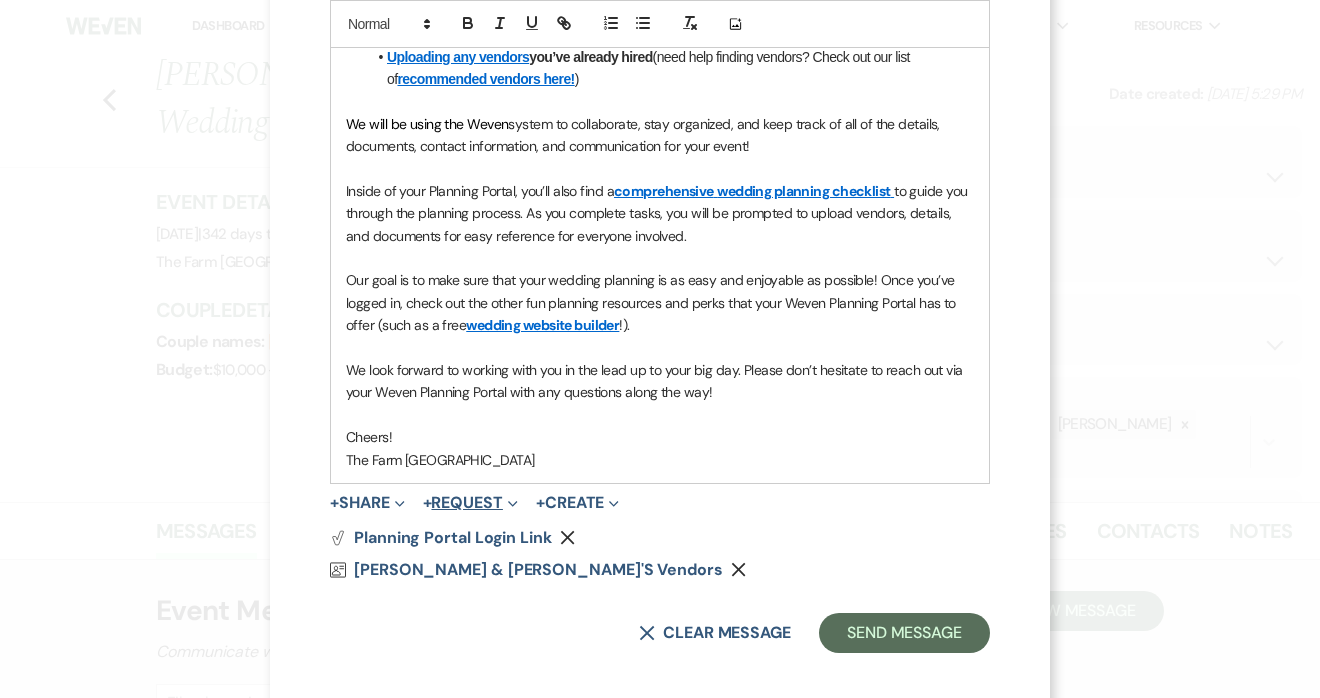 type on "Your [DATE] Weekend Wedding" 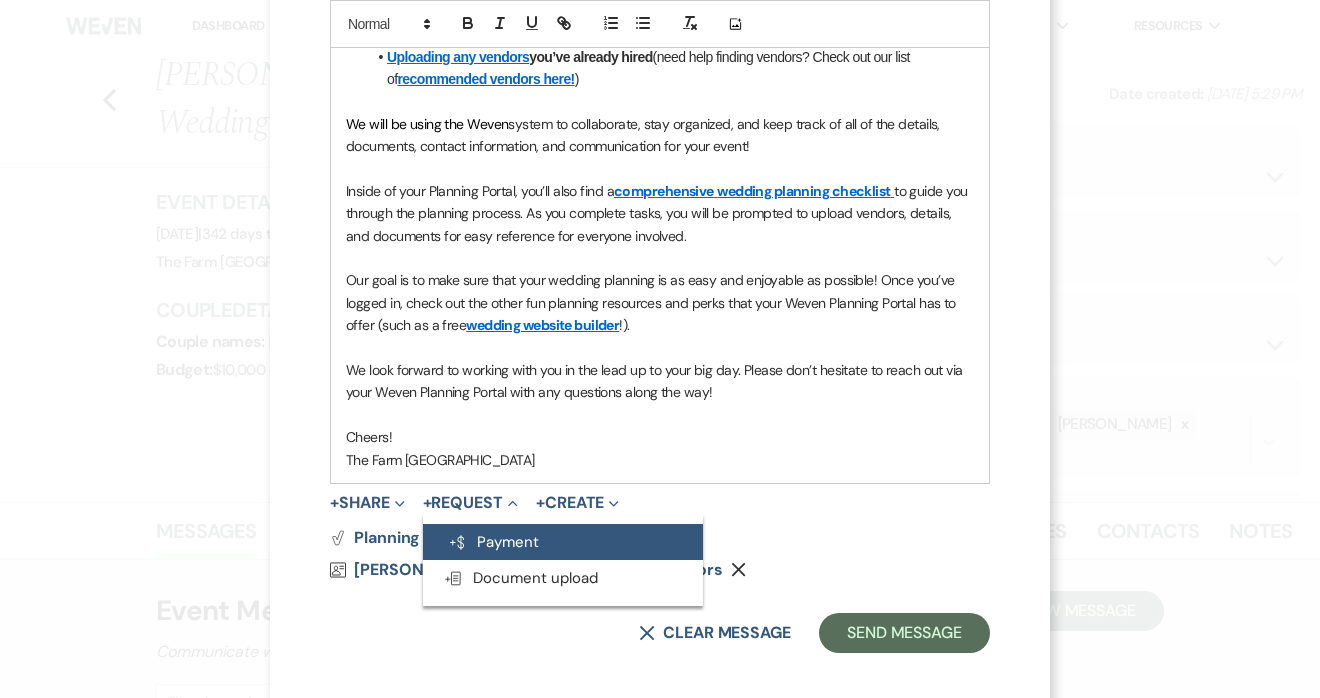 click on "Generate Payment Payment" at bounding box center [563, 542] 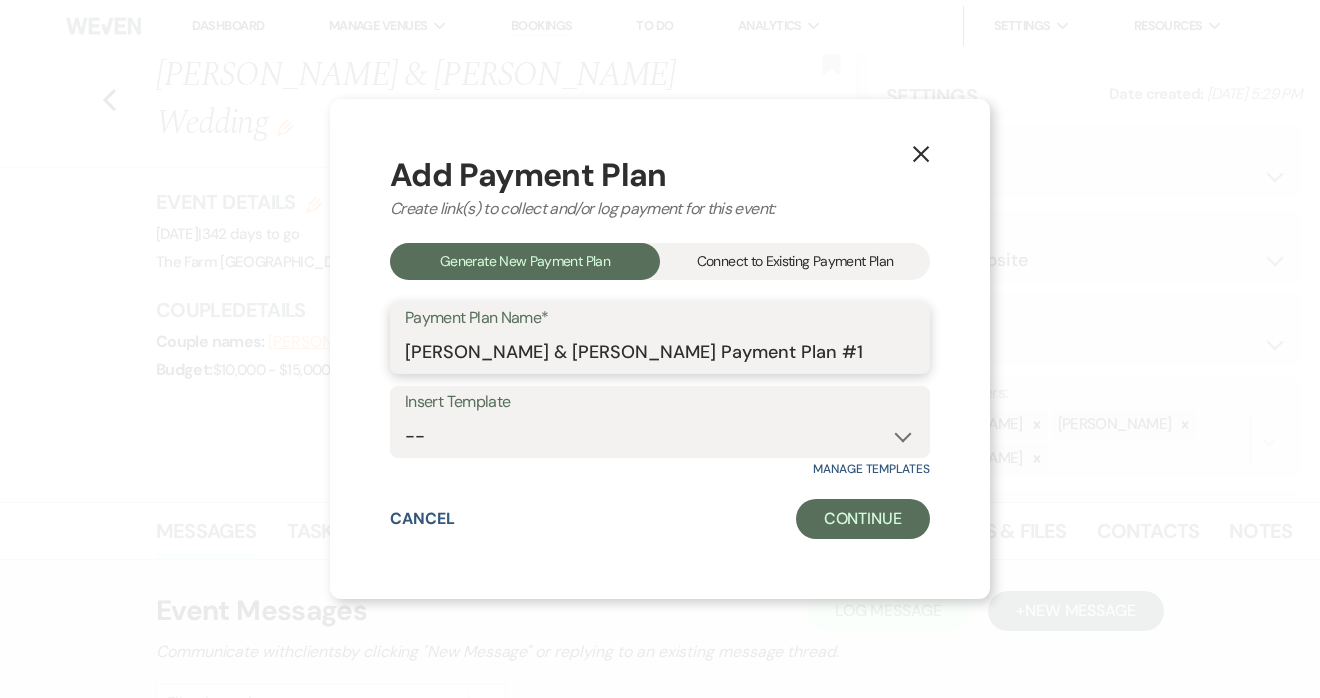 click on "[PERSON_NAME] & [PERSON_NAME] Payment Plan #1" at bounding box center (660, 352) 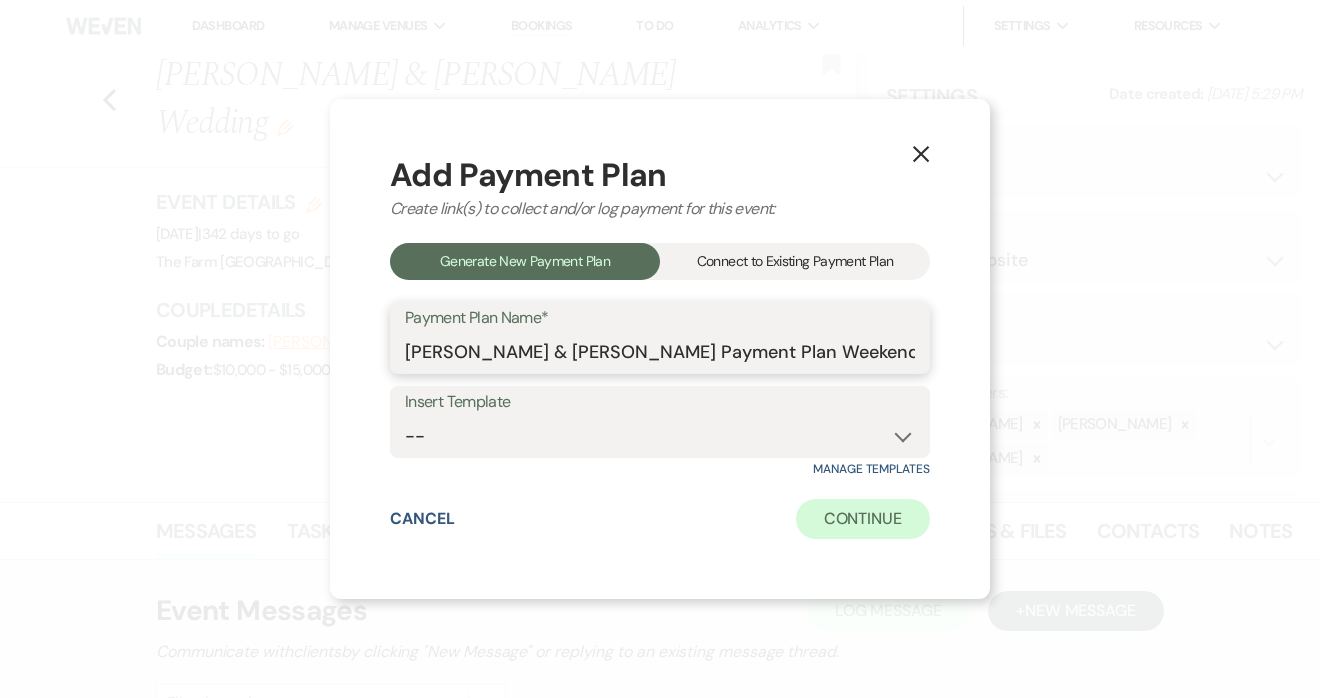 type on "[PERSON_NAME] & [PERSON_NAME] Payment Plan Weekend Venue Rental Package" 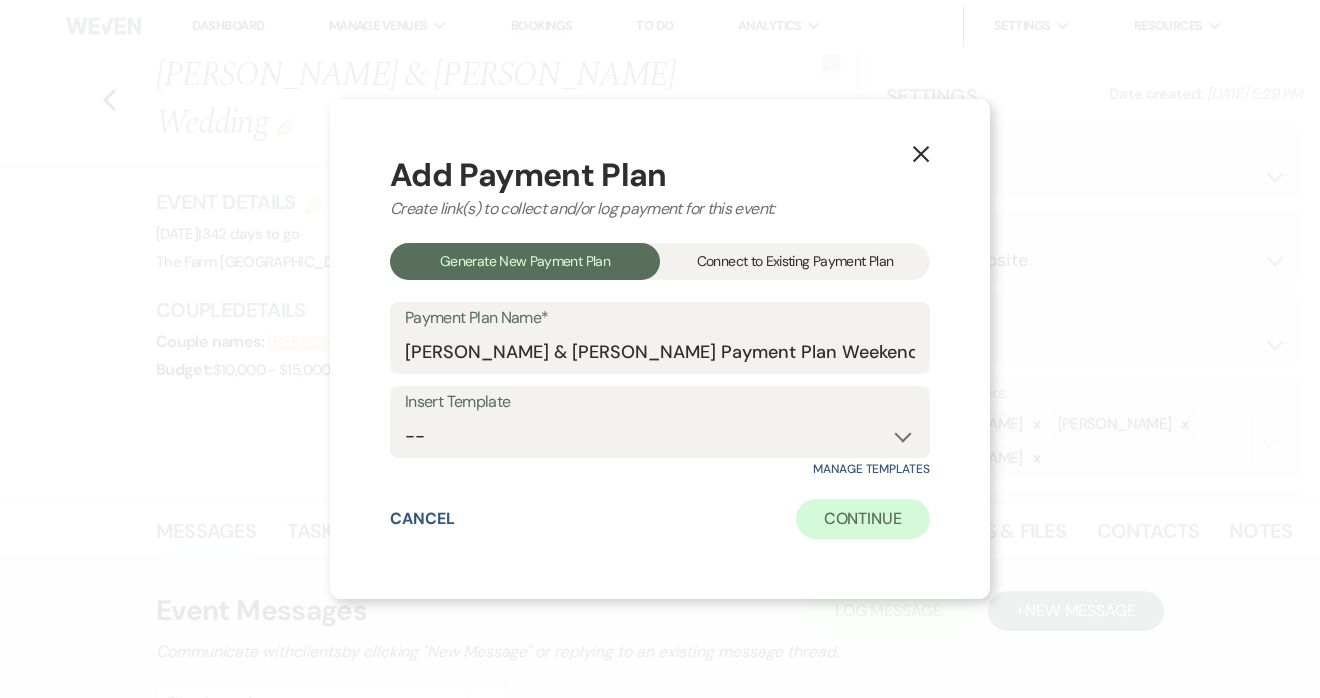 click on "Continue" at bounding box center (863, 519) 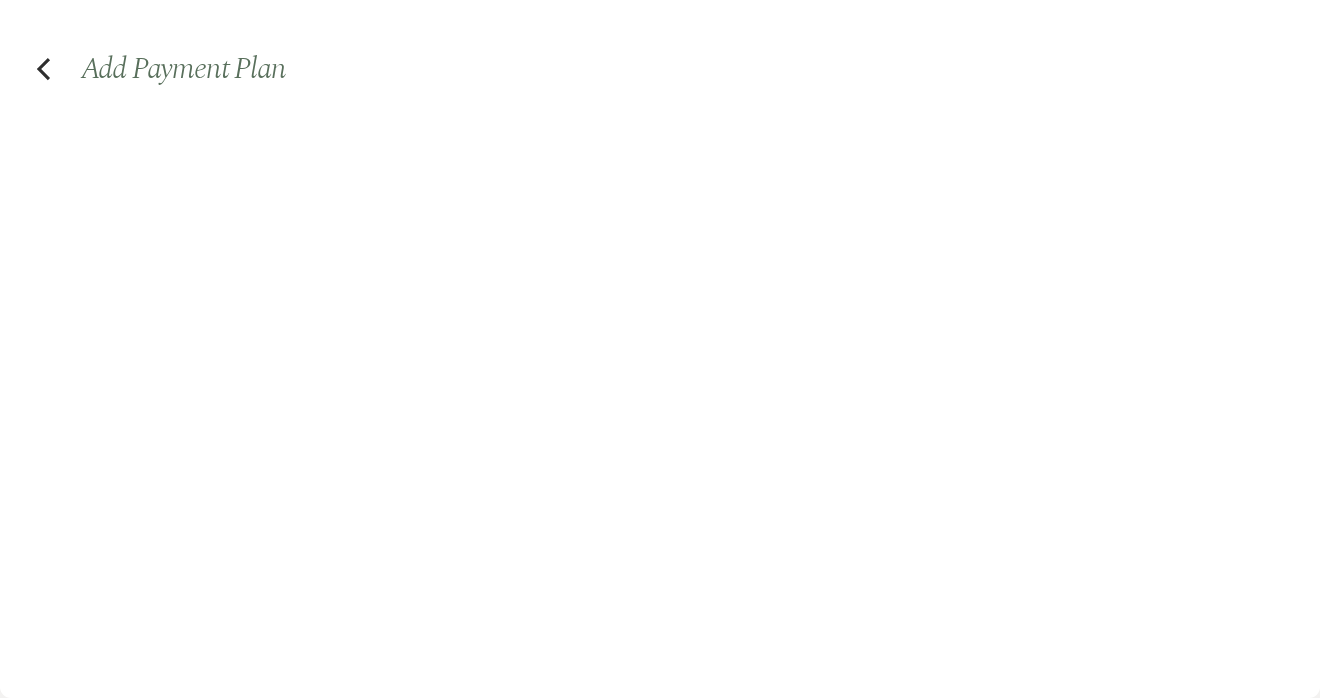 select on "2" 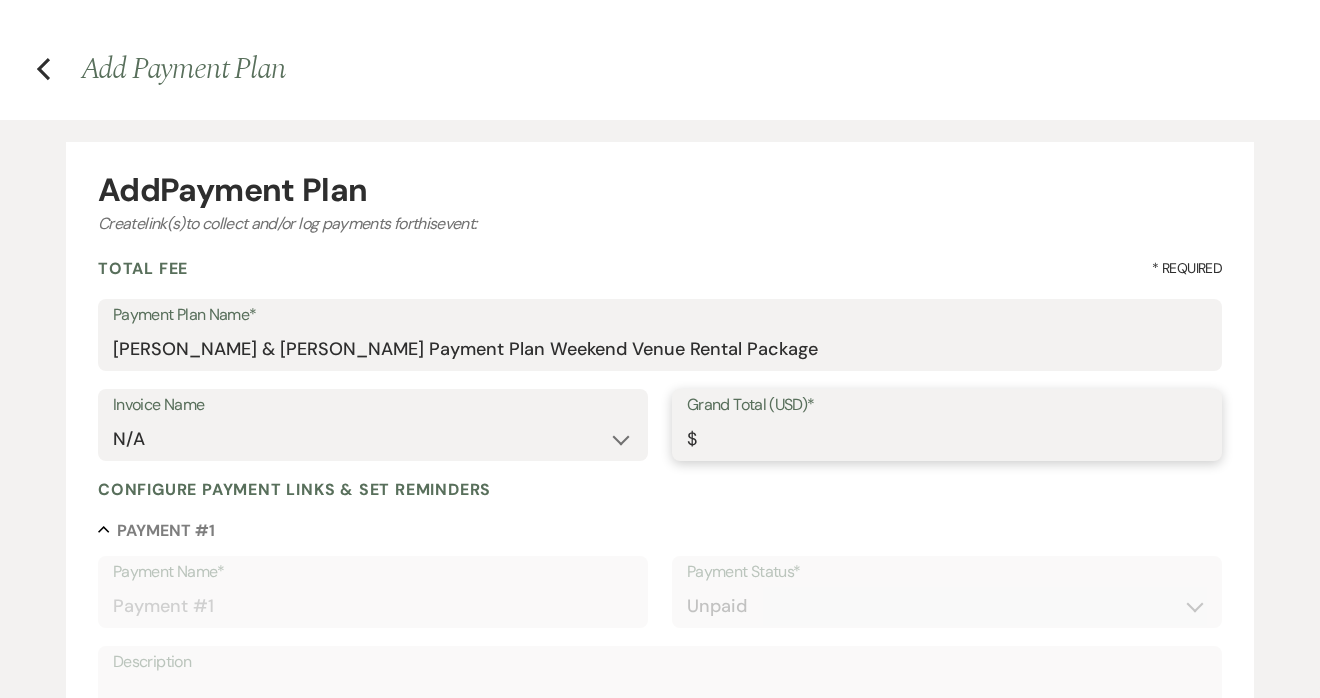 click on "Grand Total (USD)*" at bounding box center (947, 439) 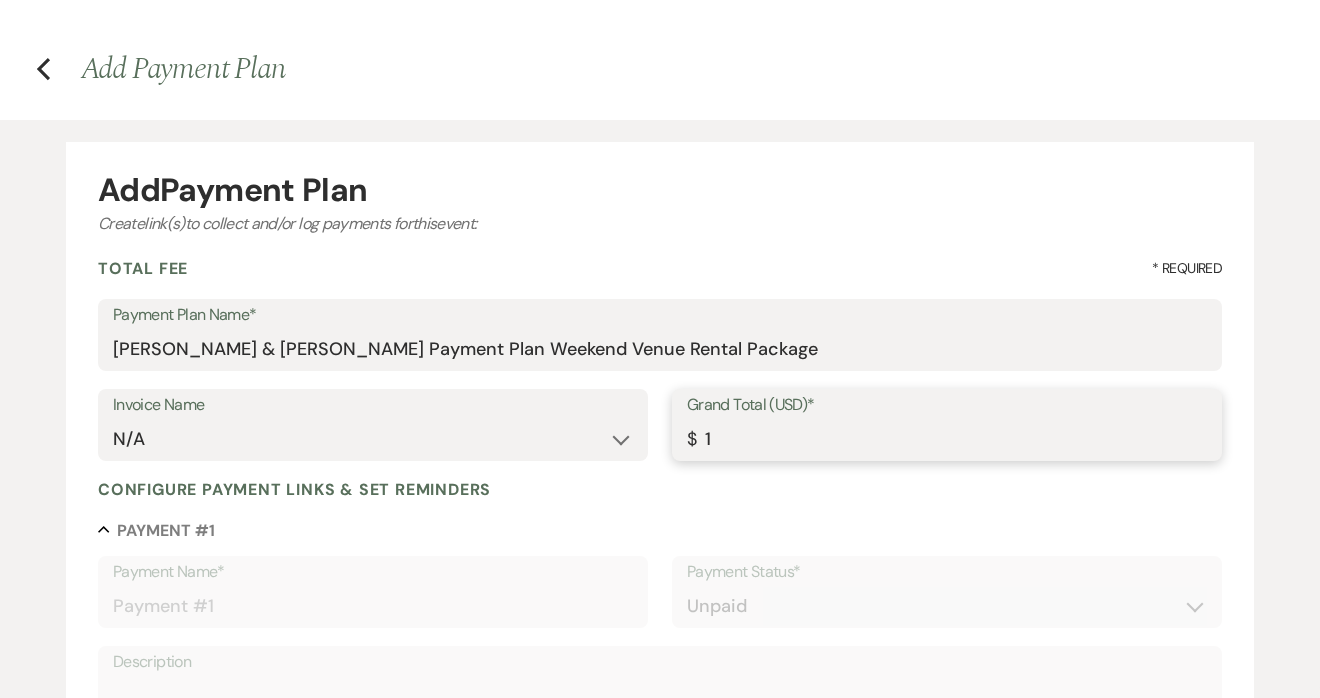 type on "12" 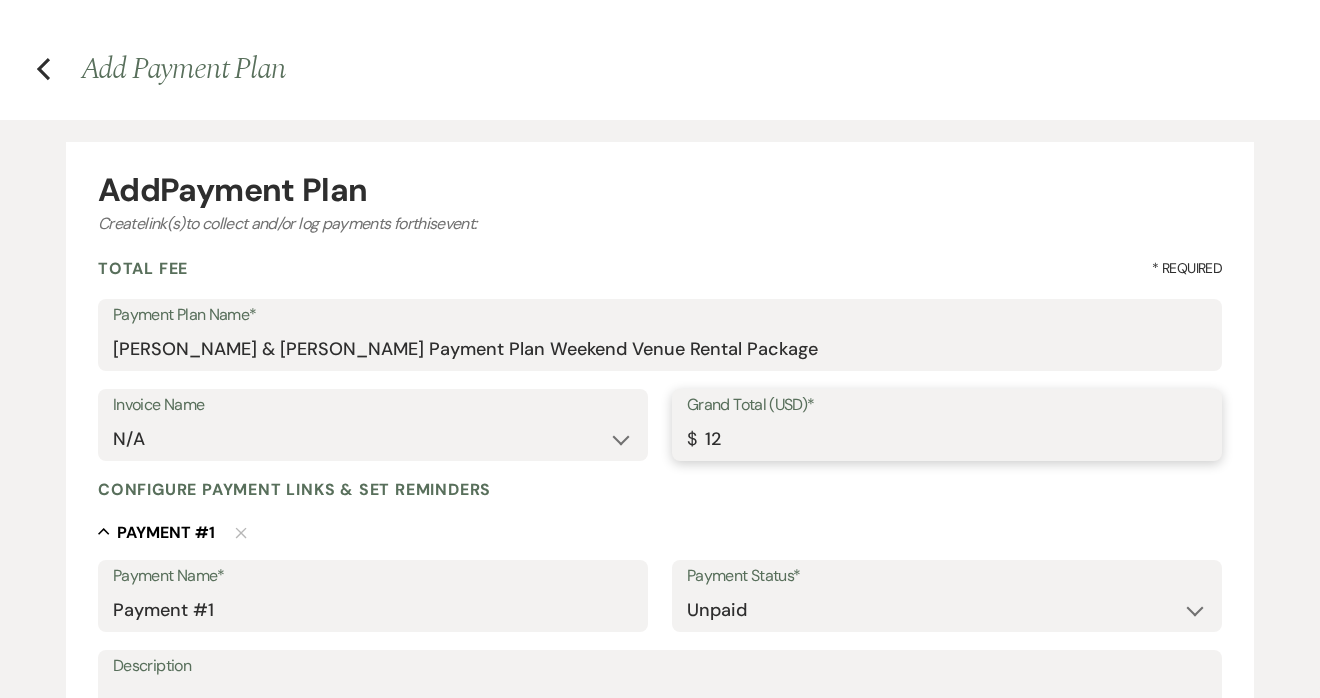 type on "125" 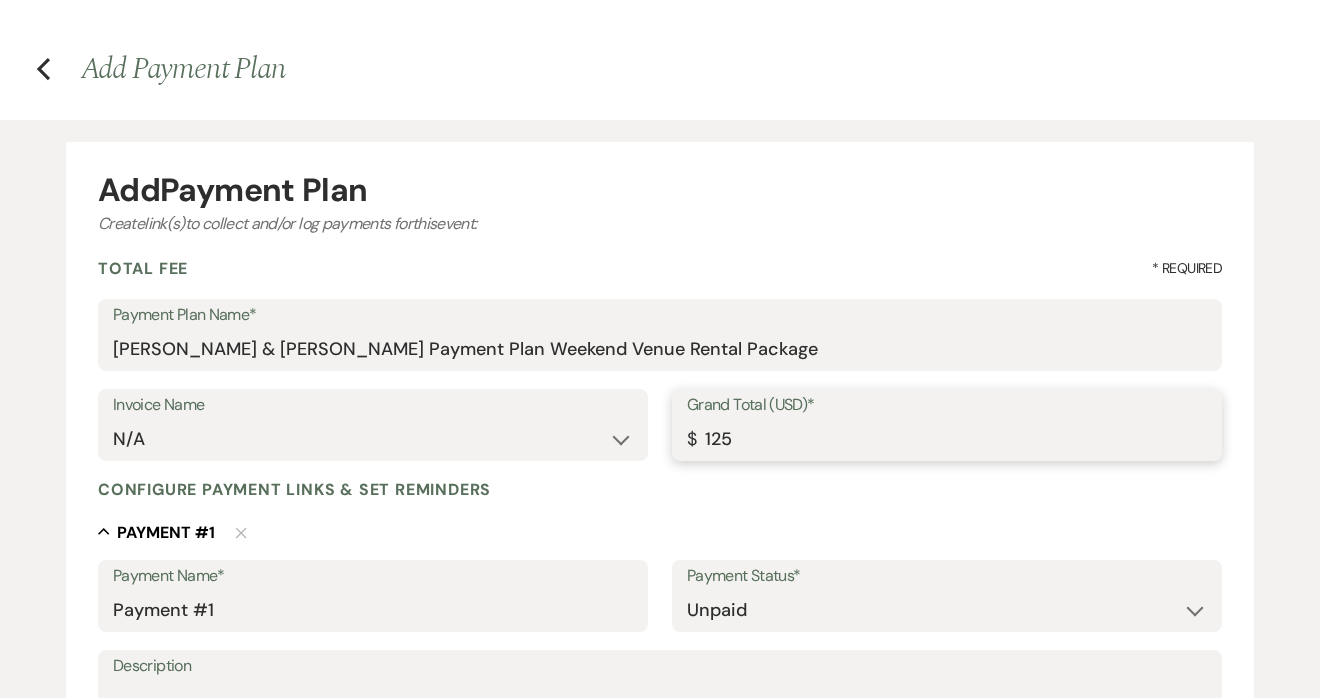 type on "1250" 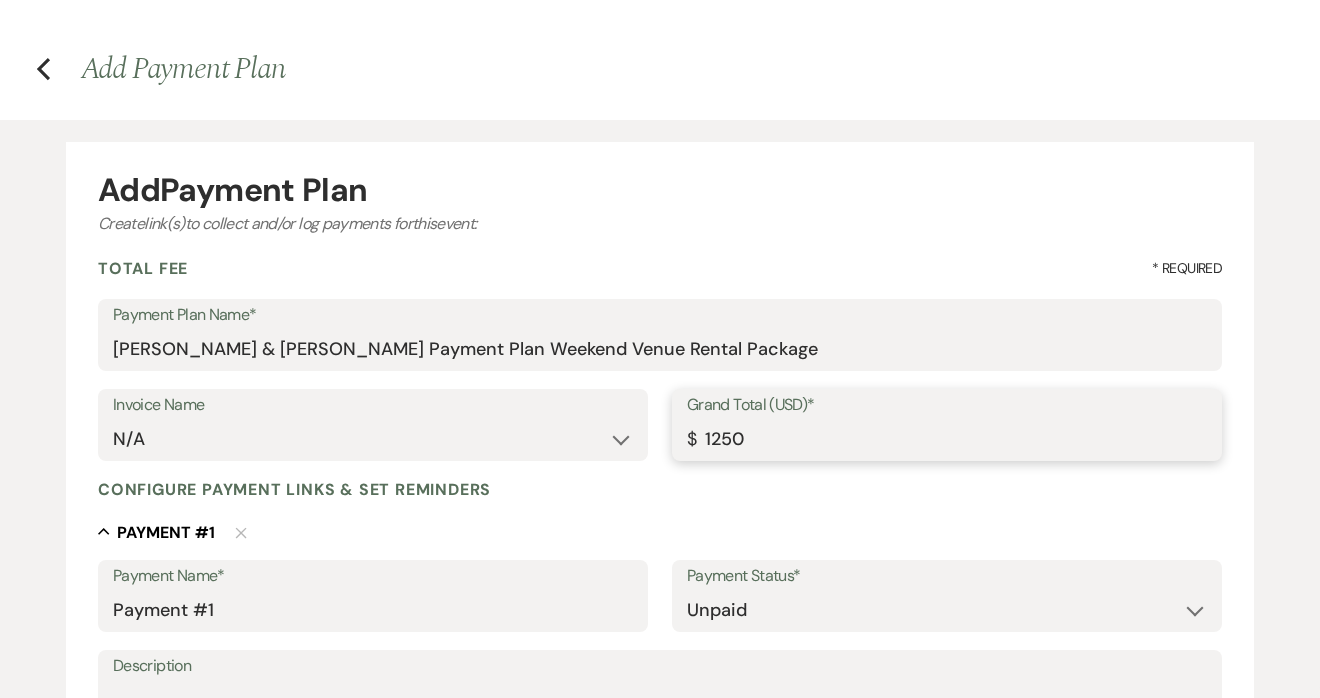 type on "12500" 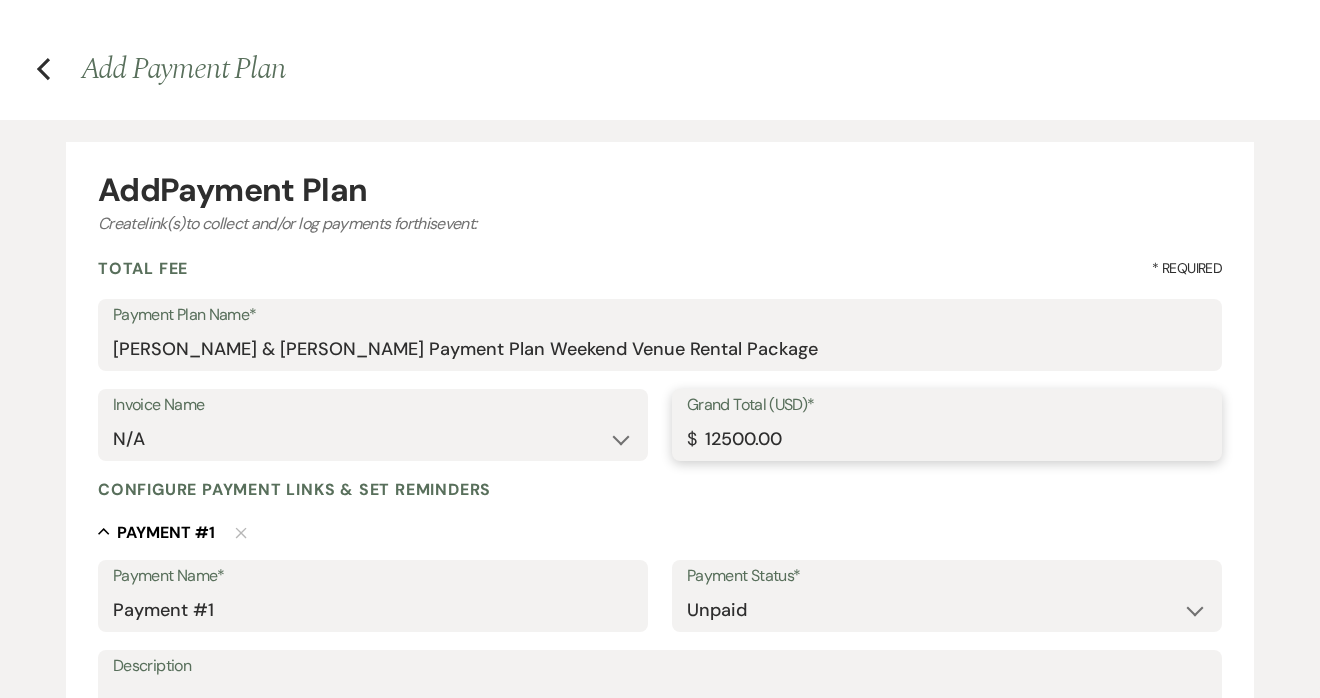 type on "12500.00" 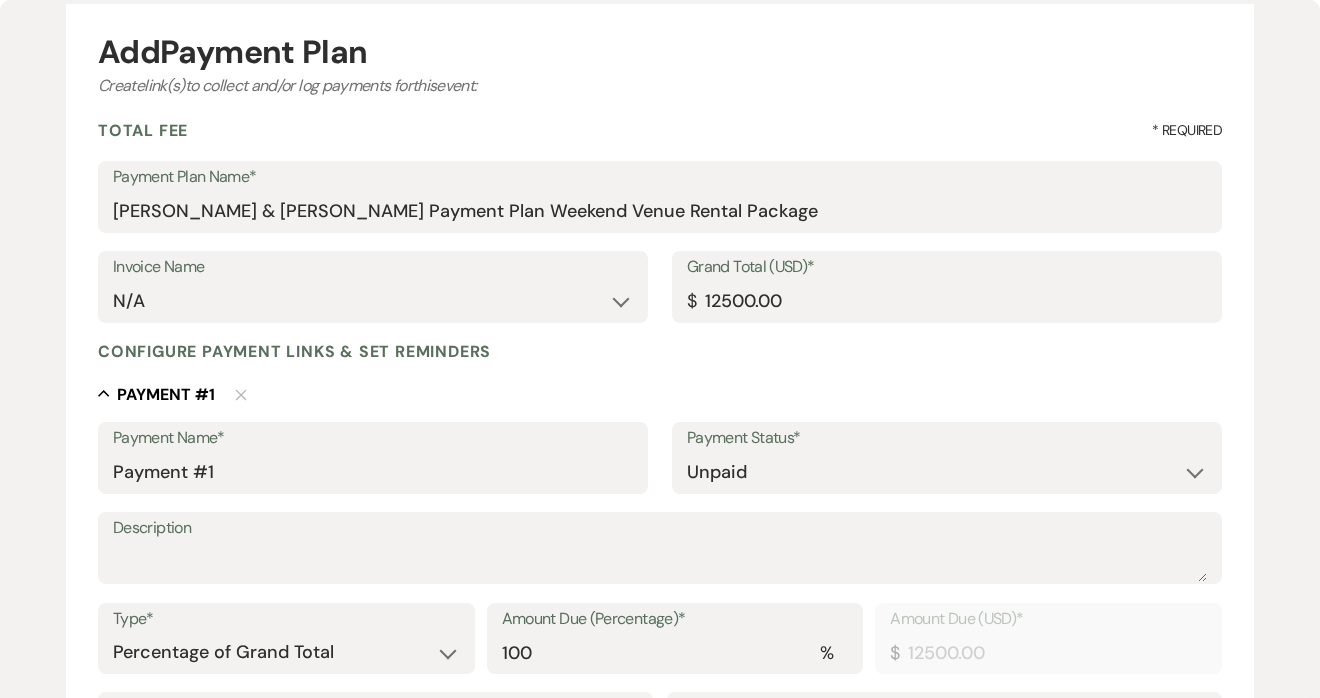 scroll, scrollTop: 139, scrollLeft: 0, axis: vertical 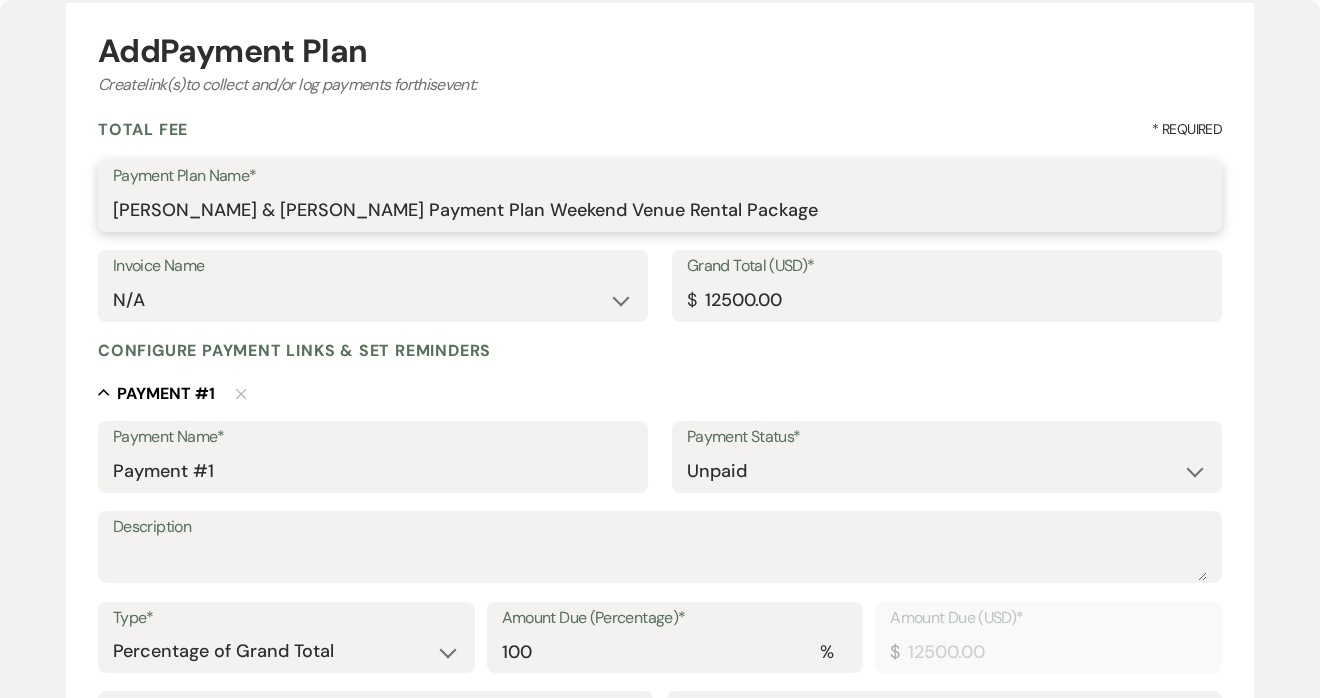 drag, startPoint x: 473, startPoint y: 210, endPoint x: 782, endPoint y: 215, distance: 309.04044 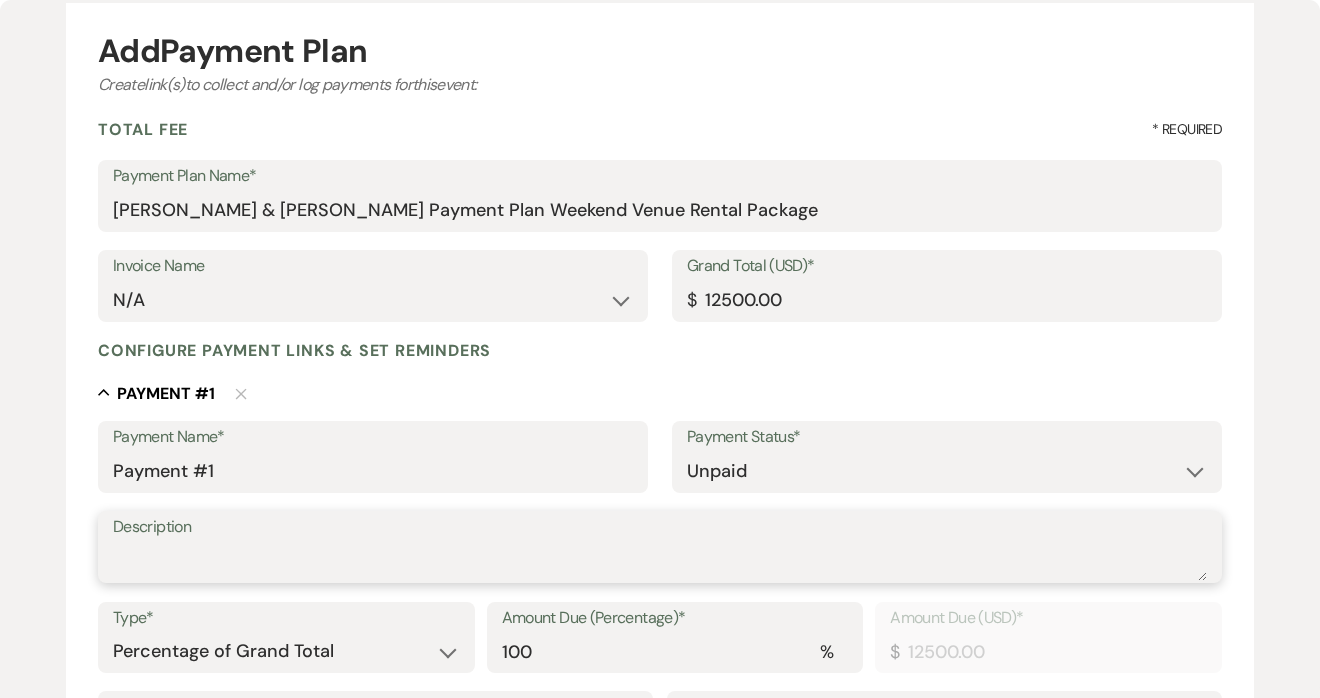 click on "Description" at bounding box center [660, 561] 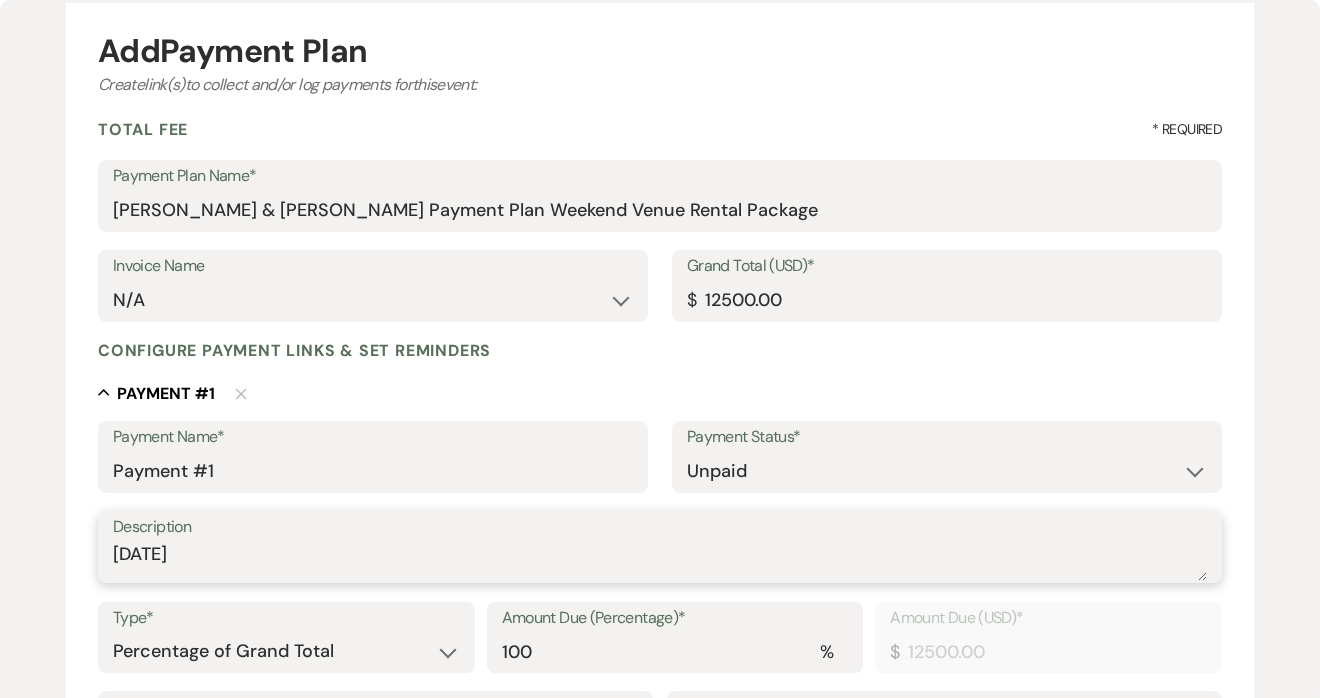 paste on "Weekend Venue Rental Package" 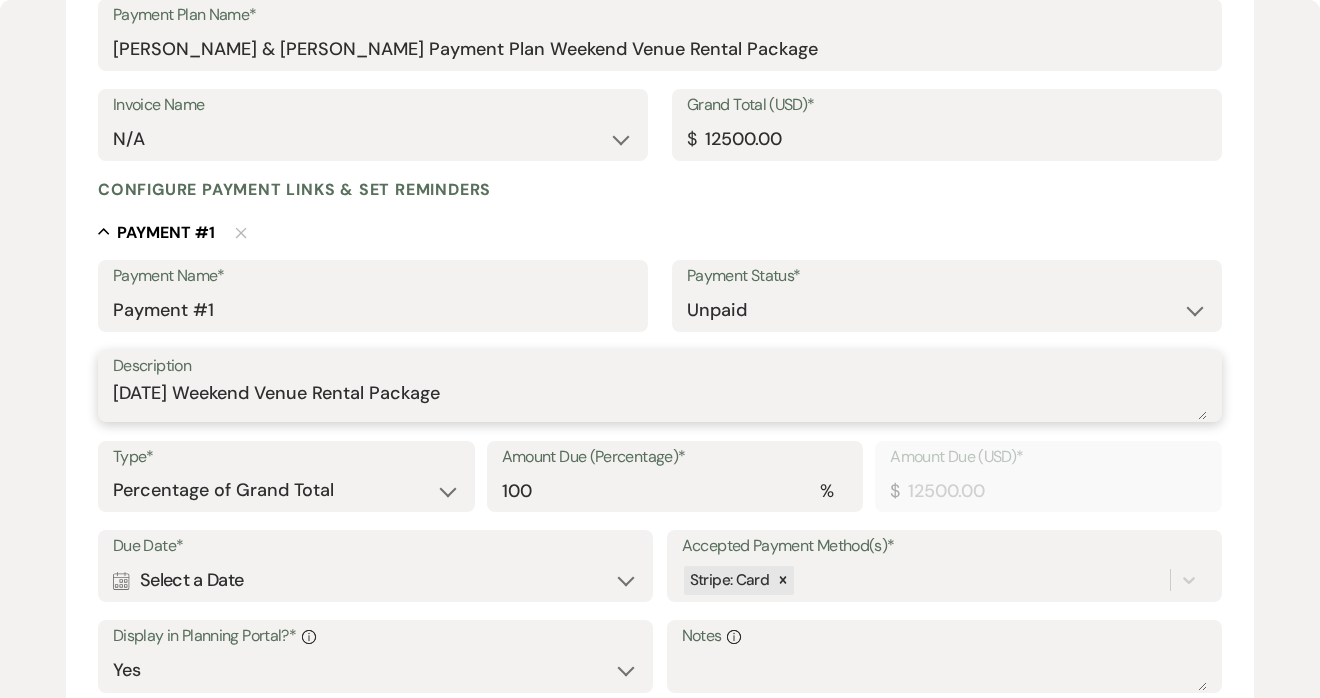 scroll, scrollTop: 298, scrollLeft: 0, axis: vertical 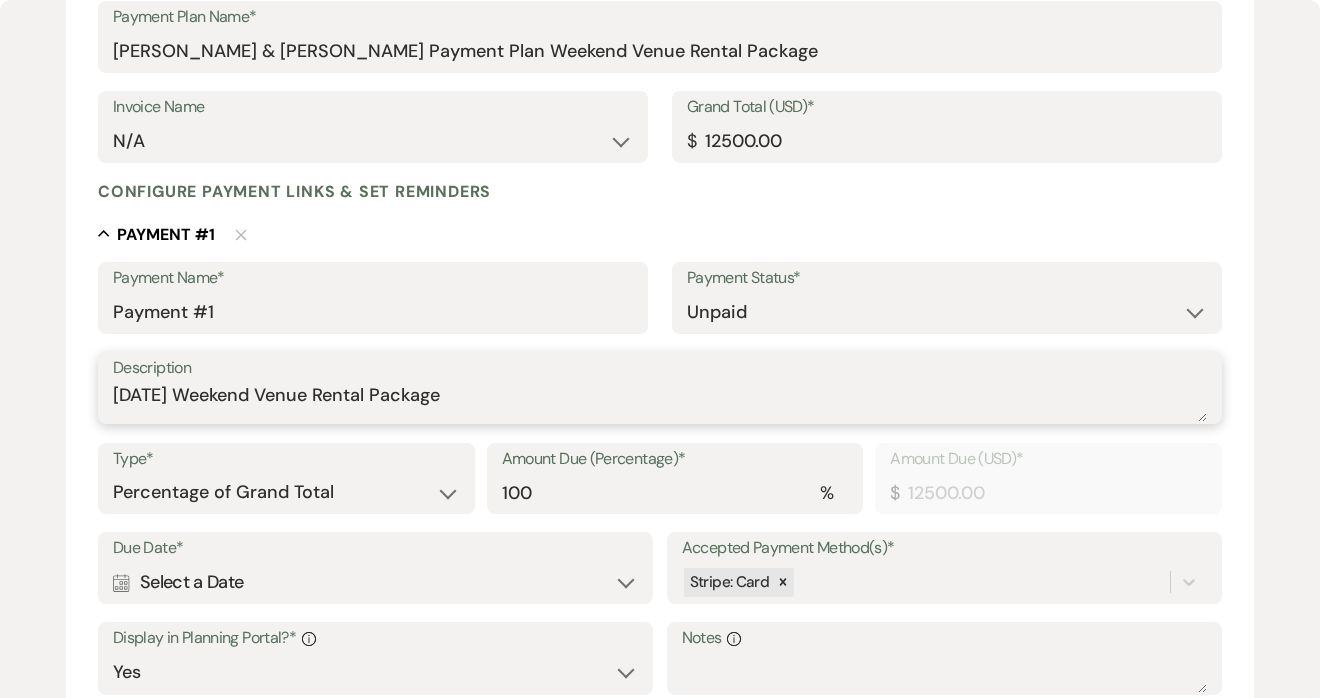 type on "[DATE] Weekend Venue Rental Package" 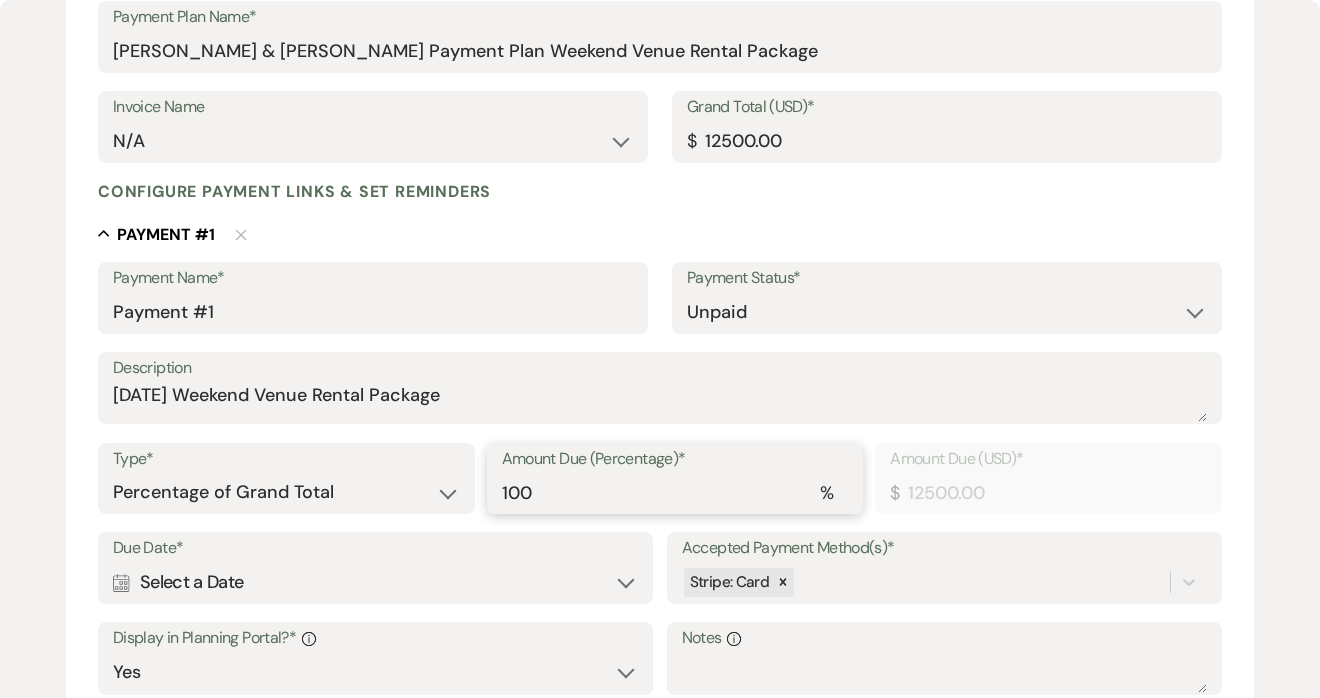 click on "100" at bounding box center (675, 492) 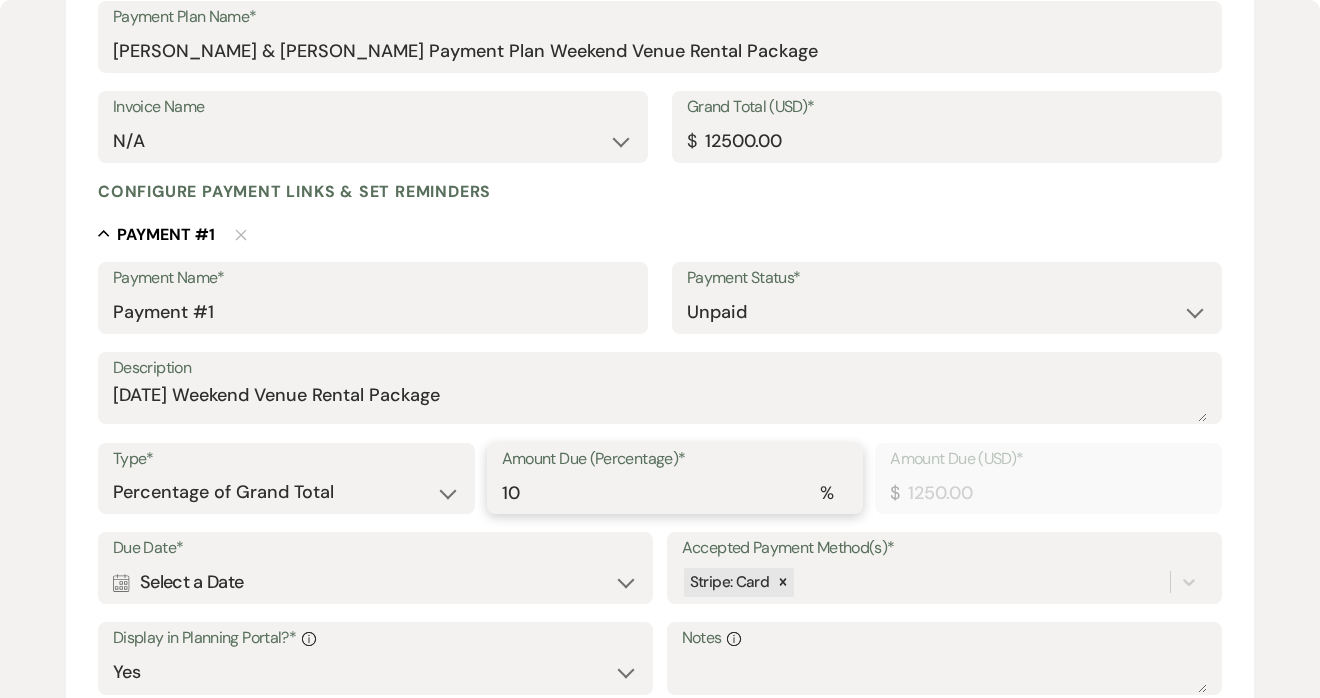 type on "1" 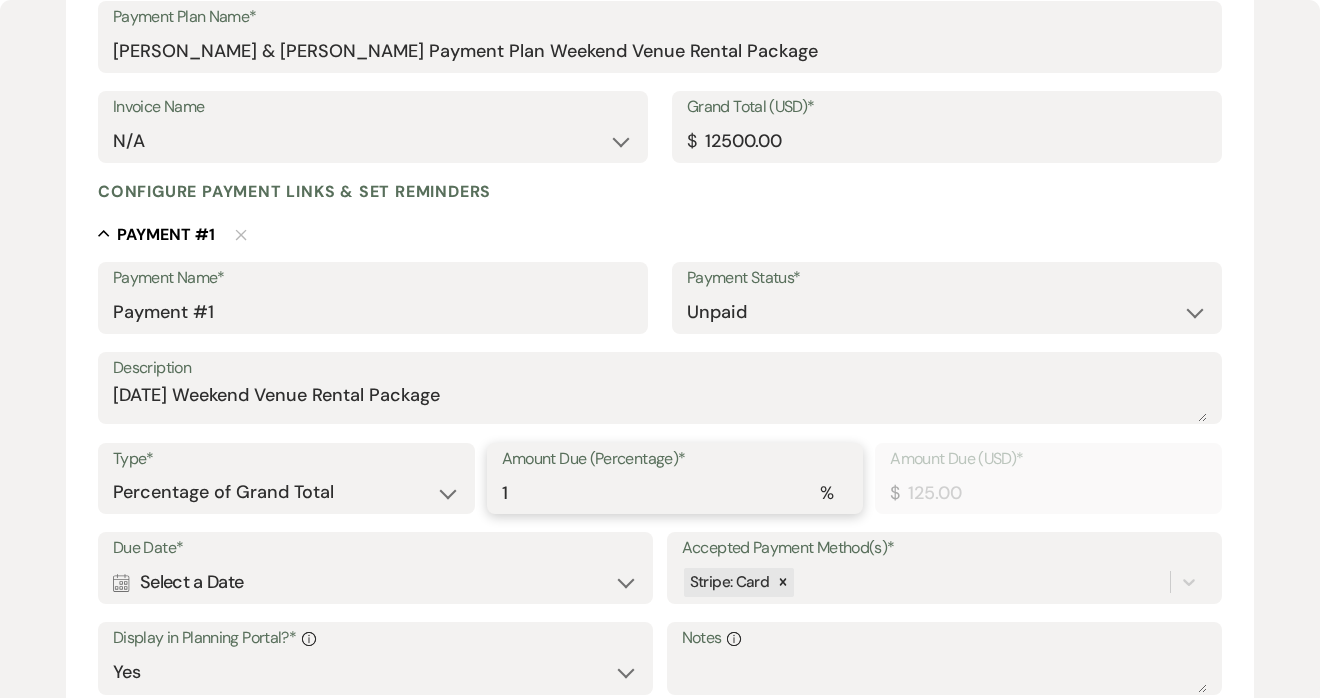 type on "10" 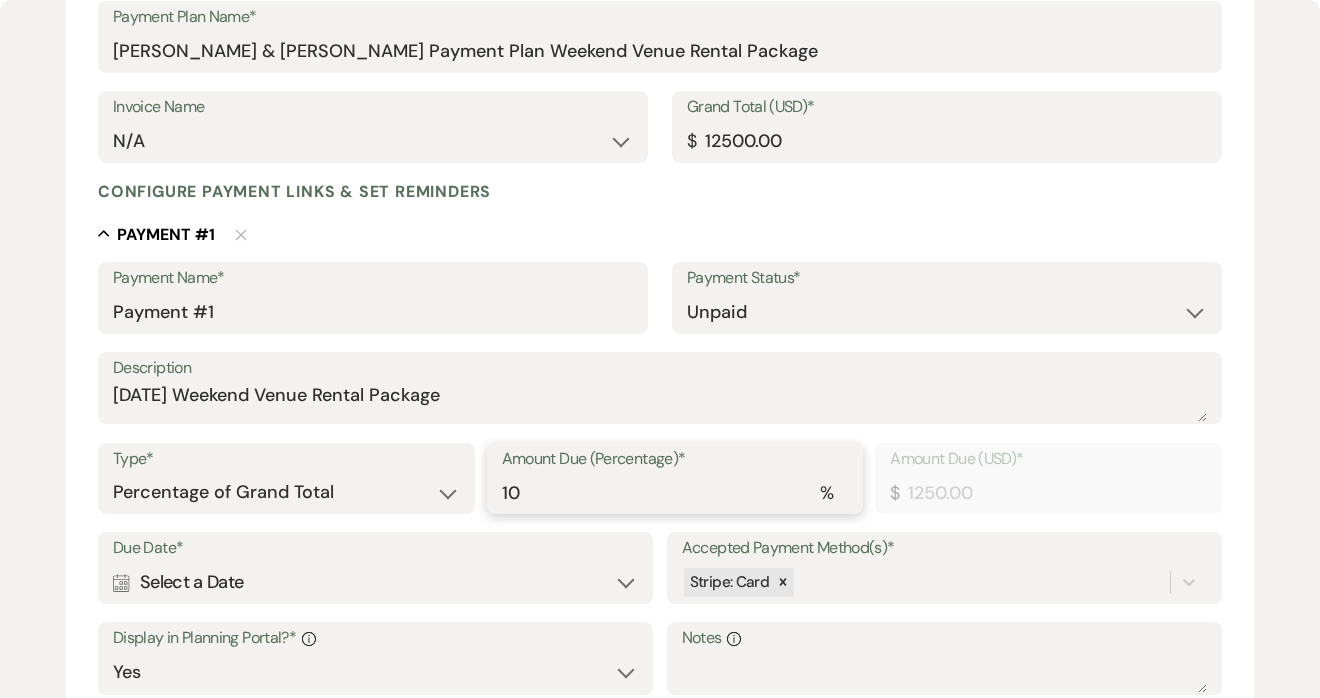 type on "1" 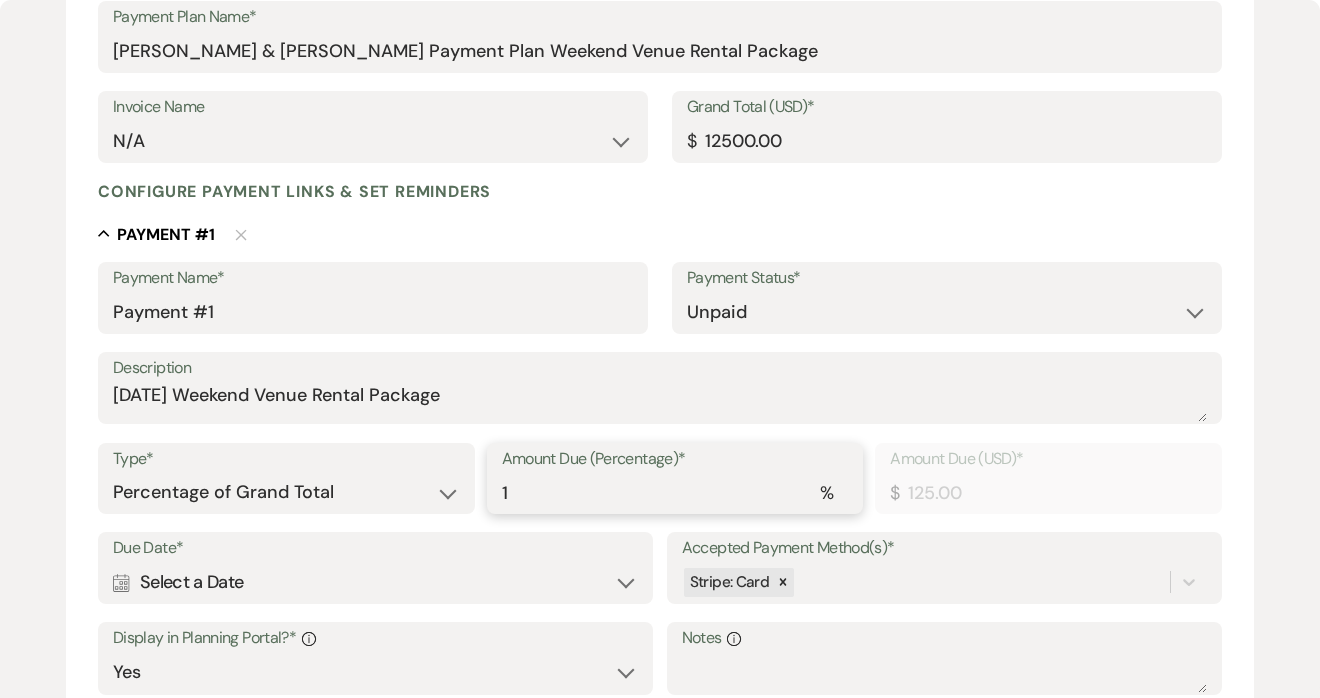 type on "15" 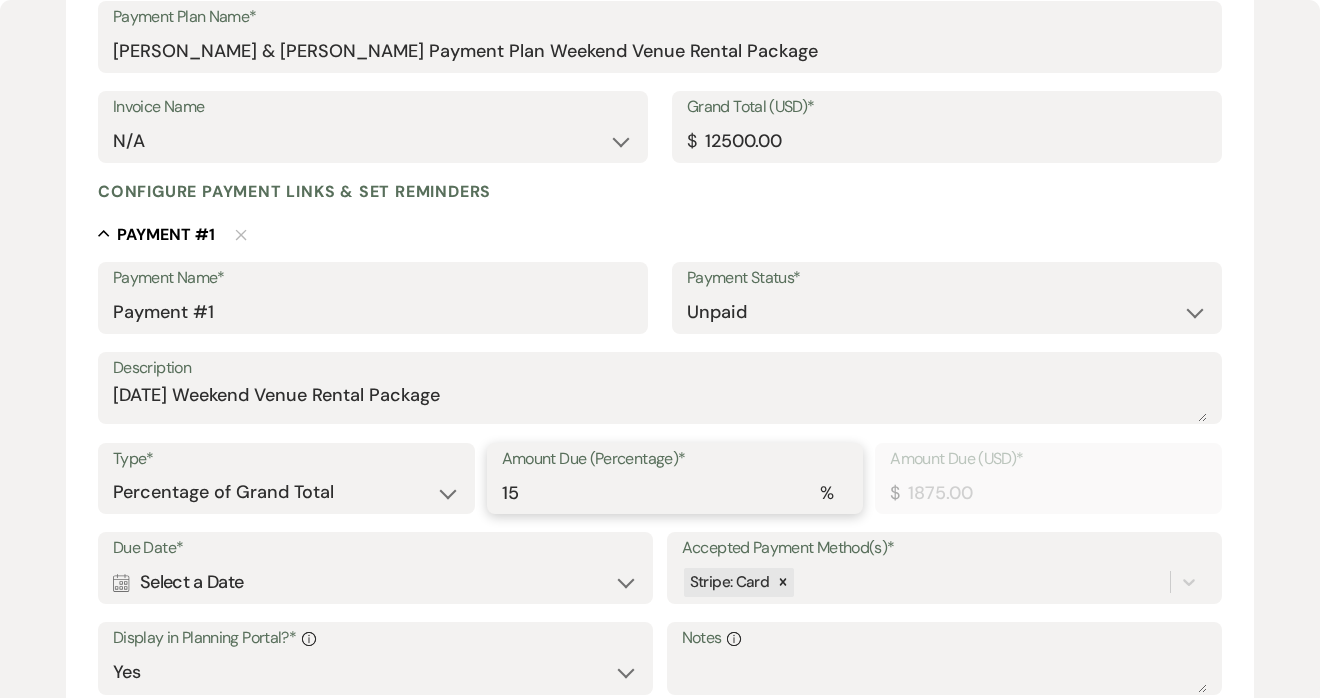 type on "1" 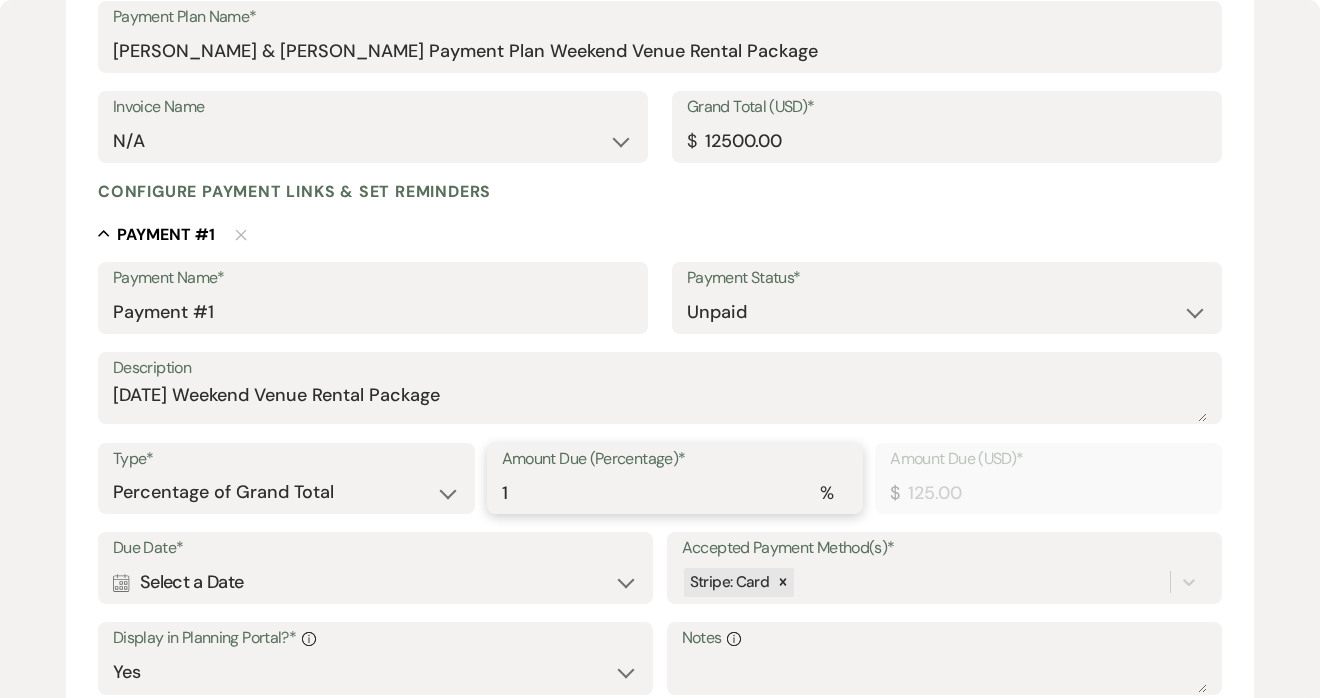 type on "11" 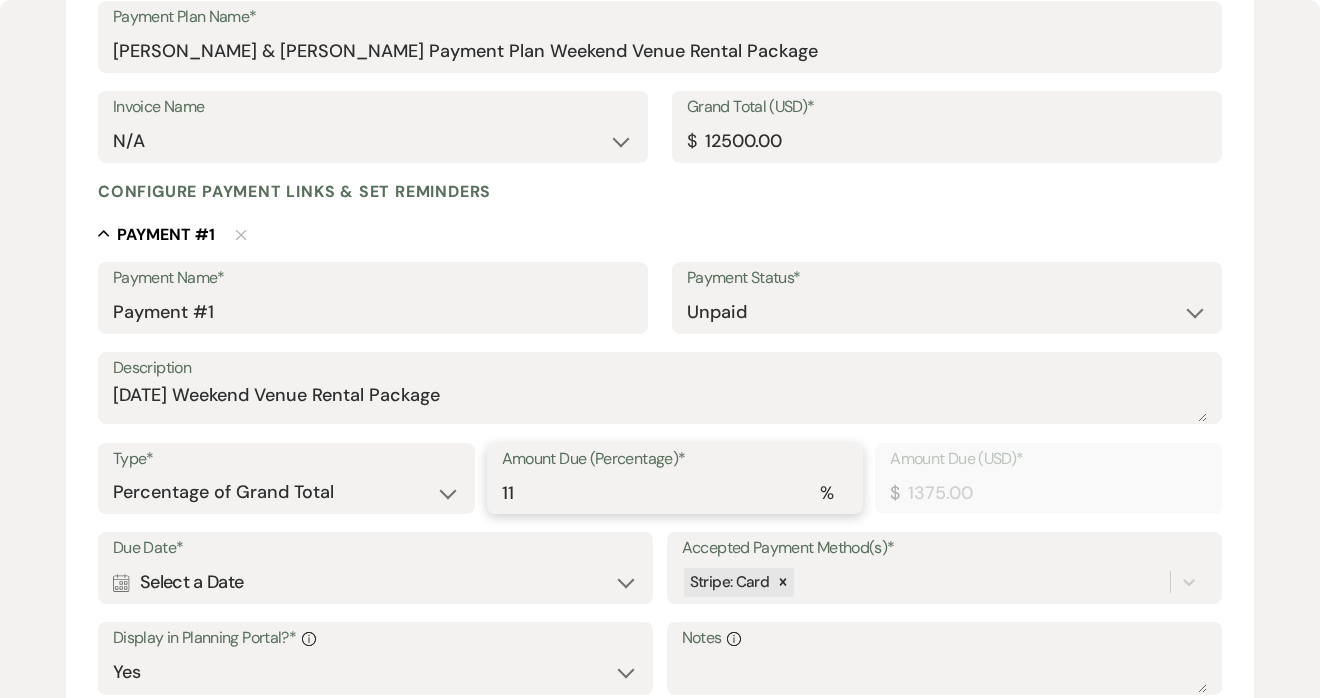 type on "100" 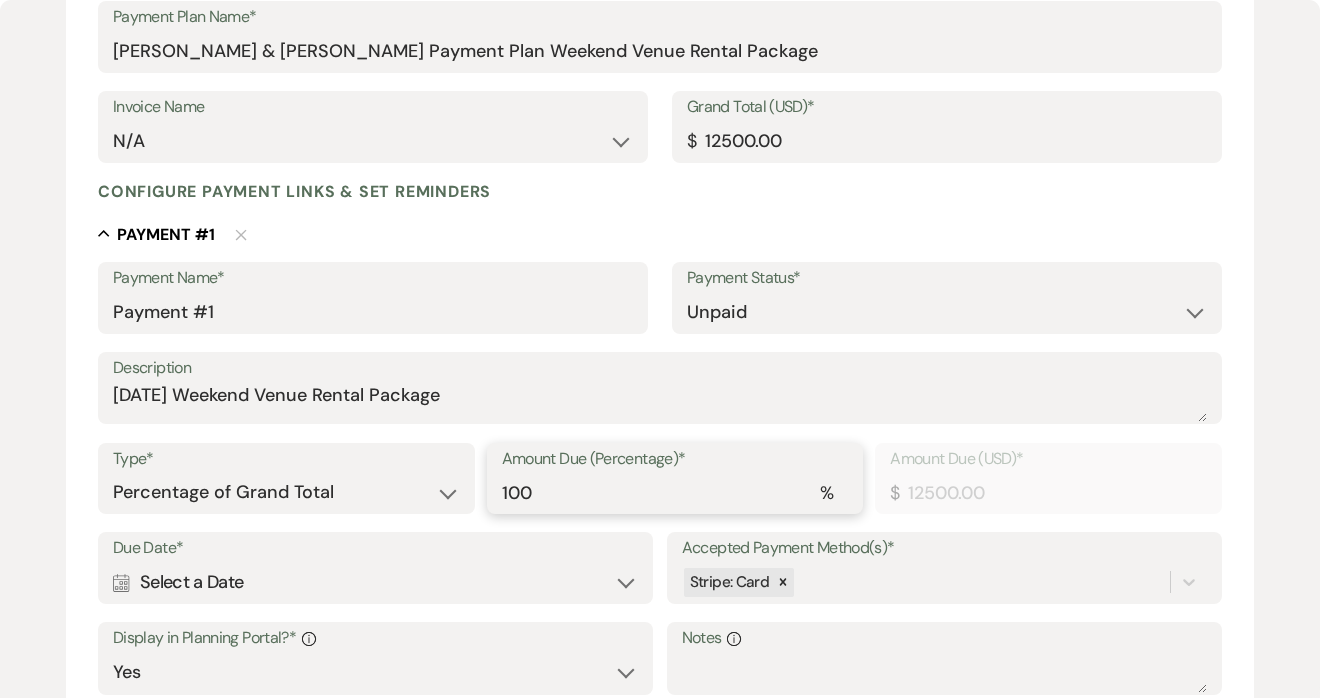 type on "10" 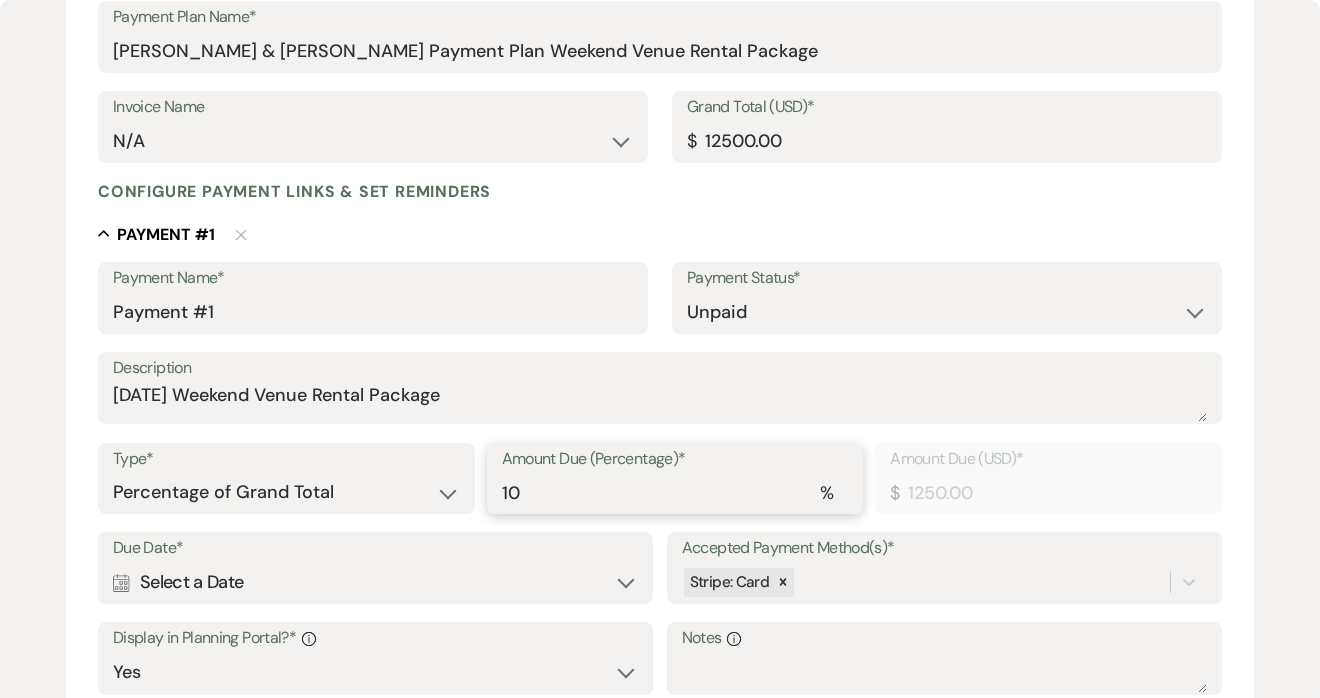 type on "1" 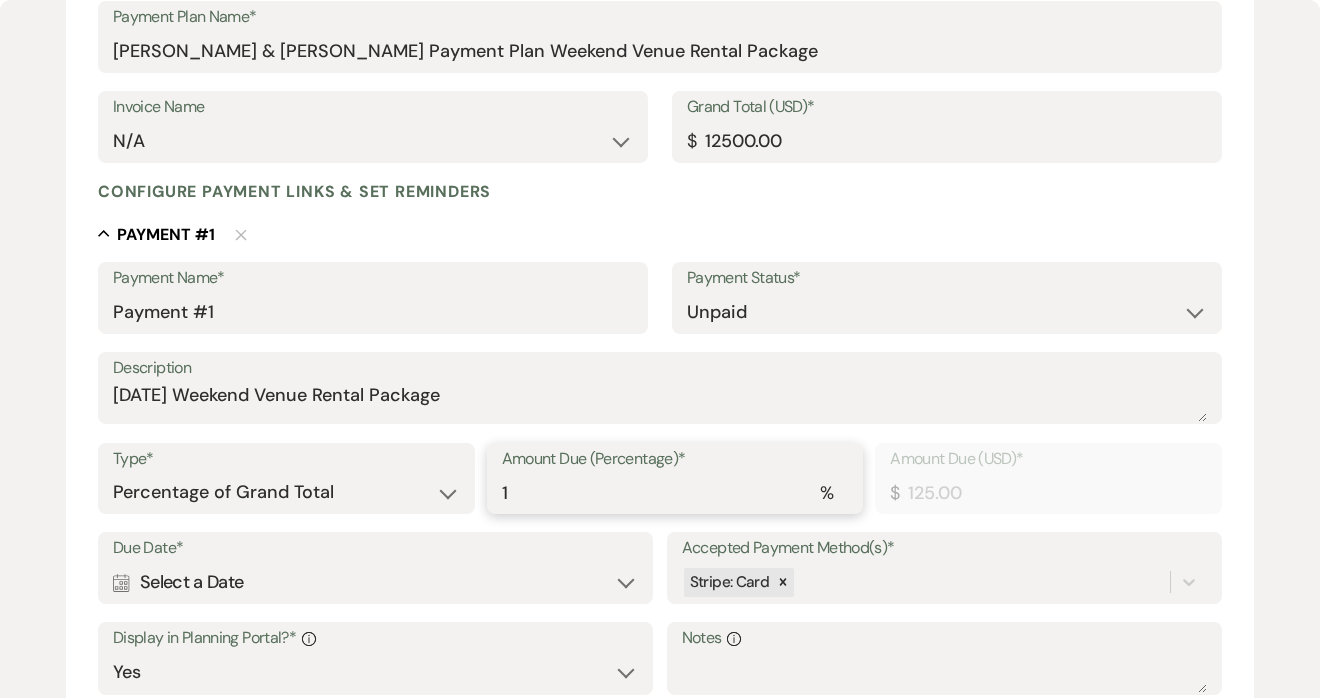 type on "17" 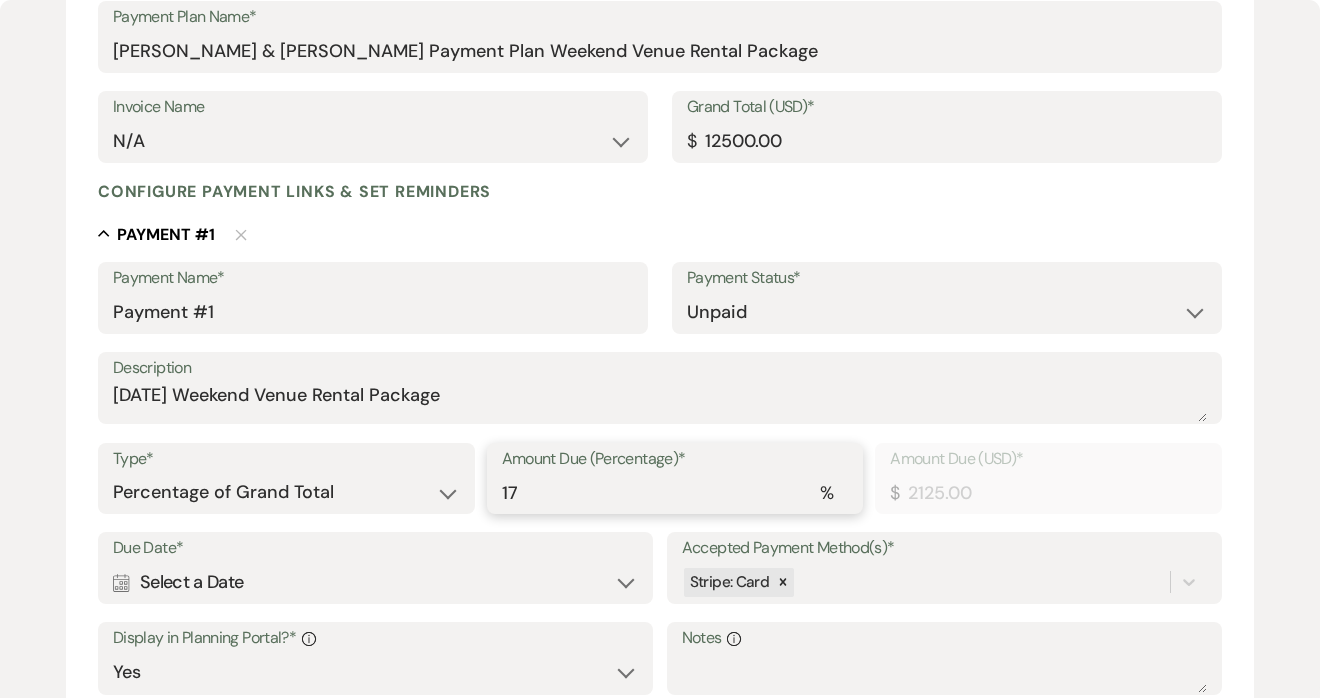 type on "1" 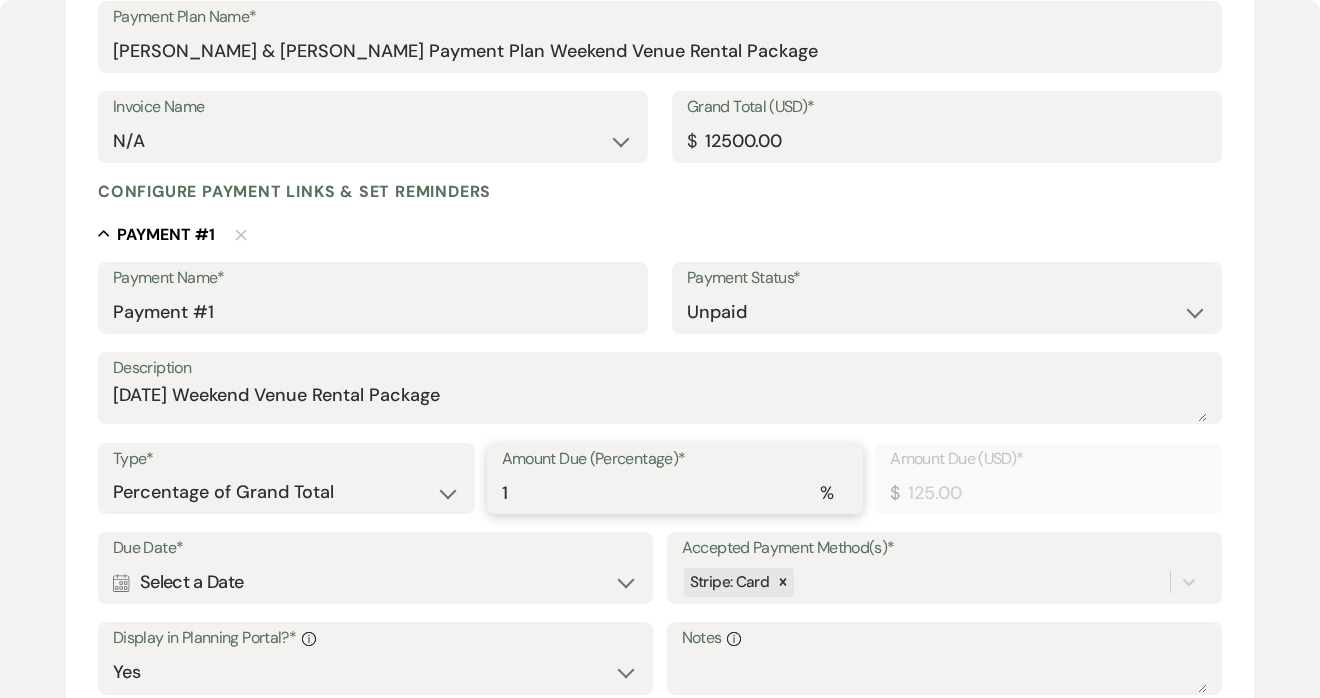 type on "11" 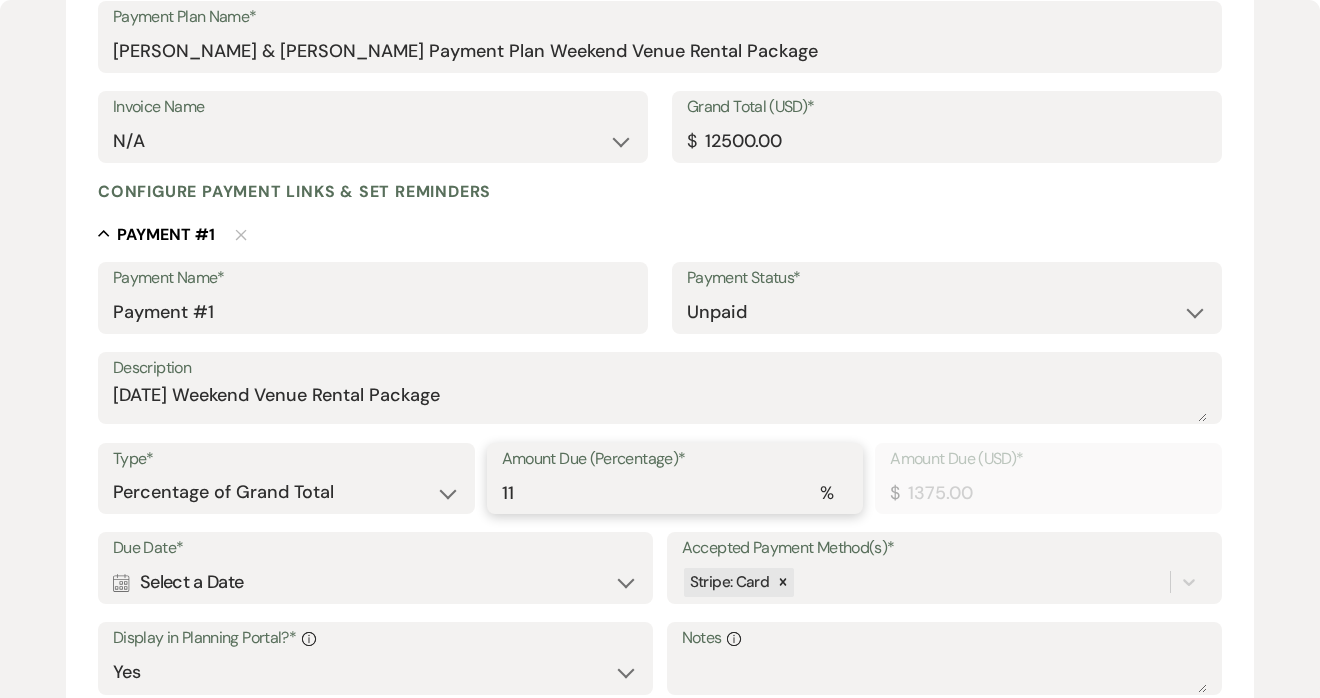 type on "100" 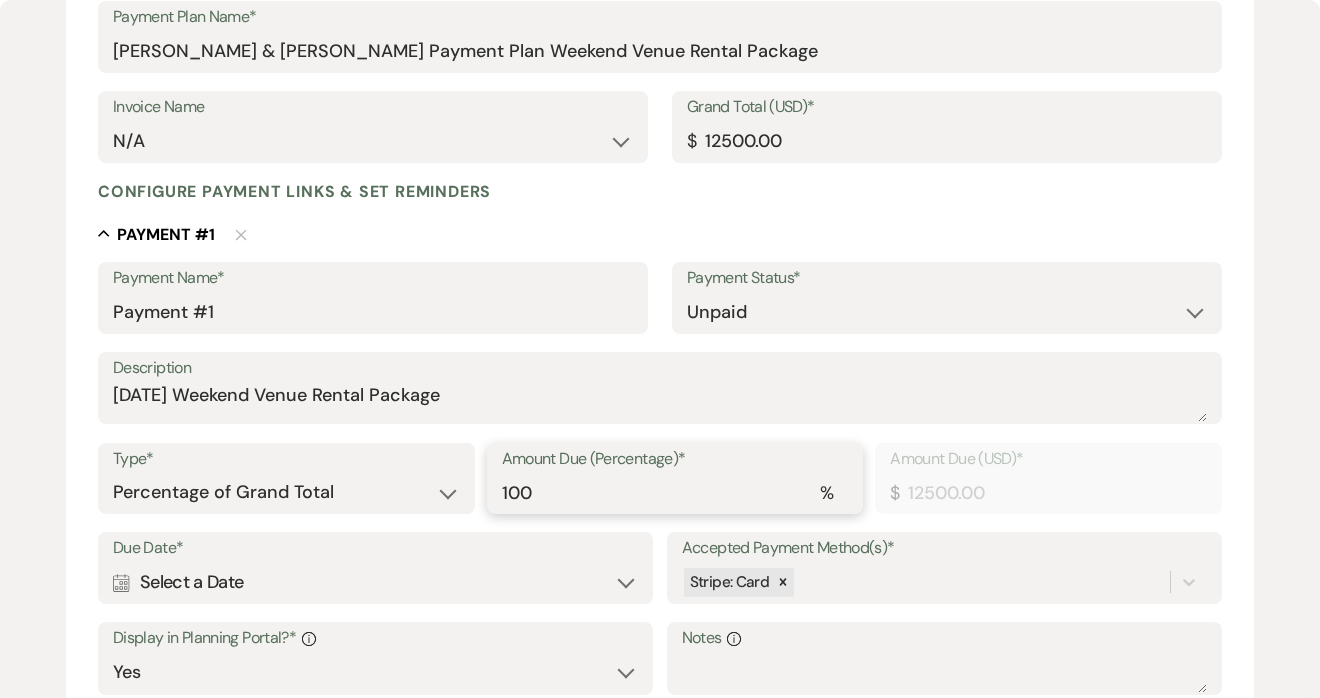 type on "10" 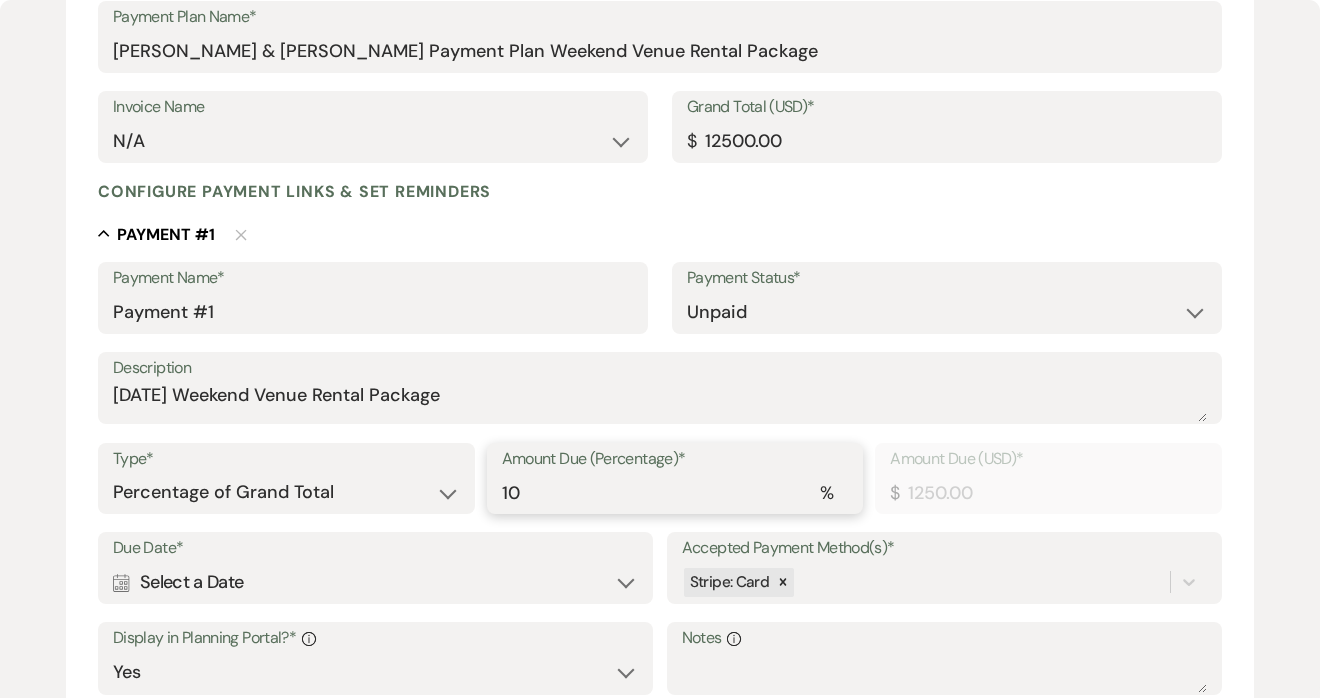 type on "1" 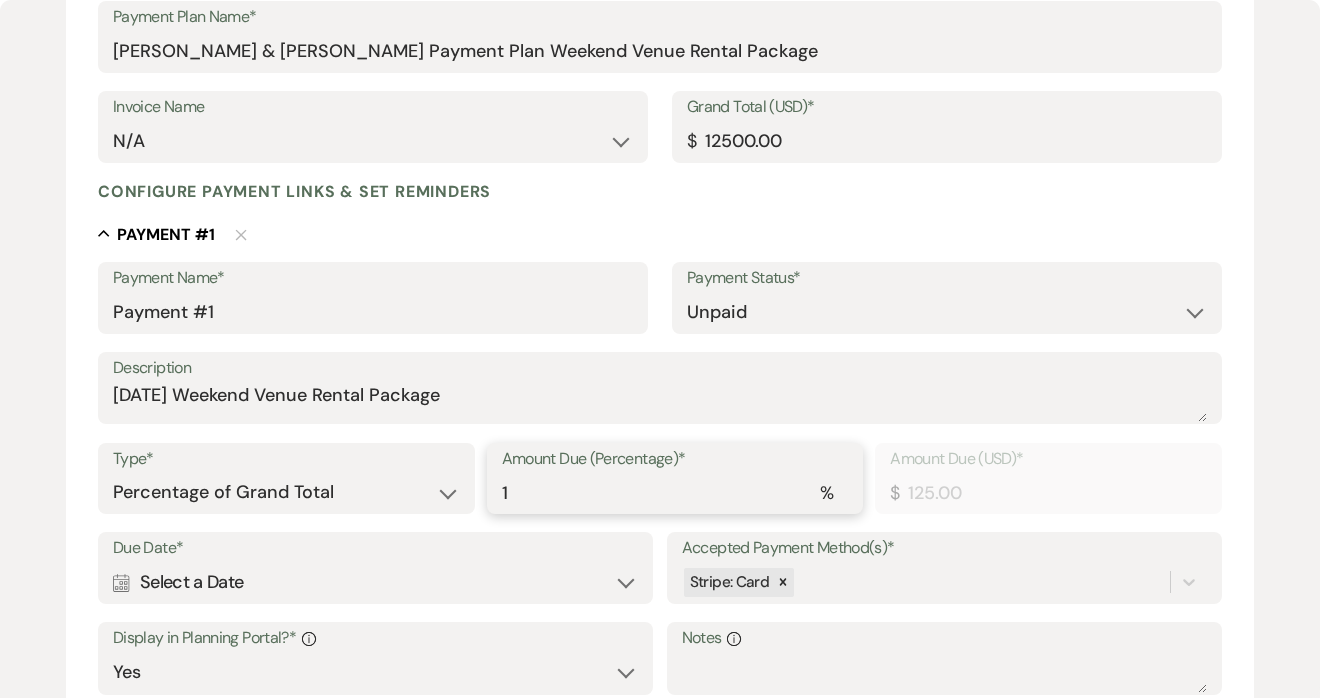 type 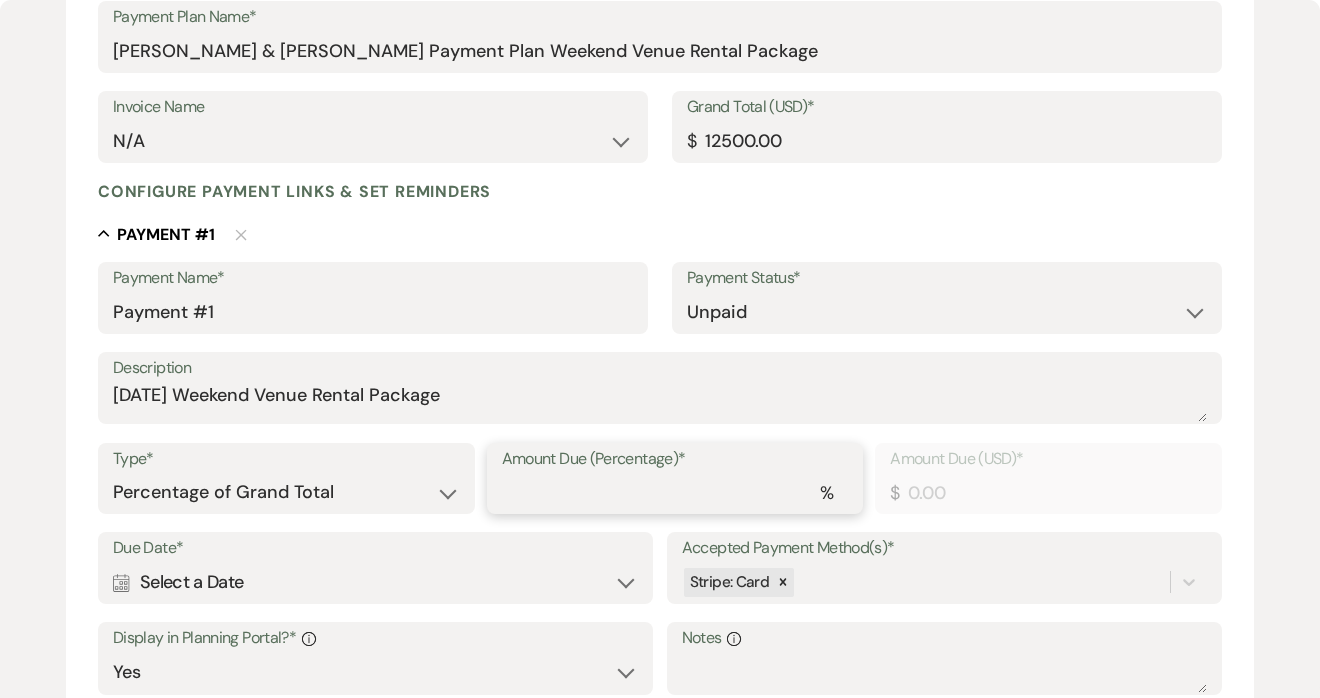 type 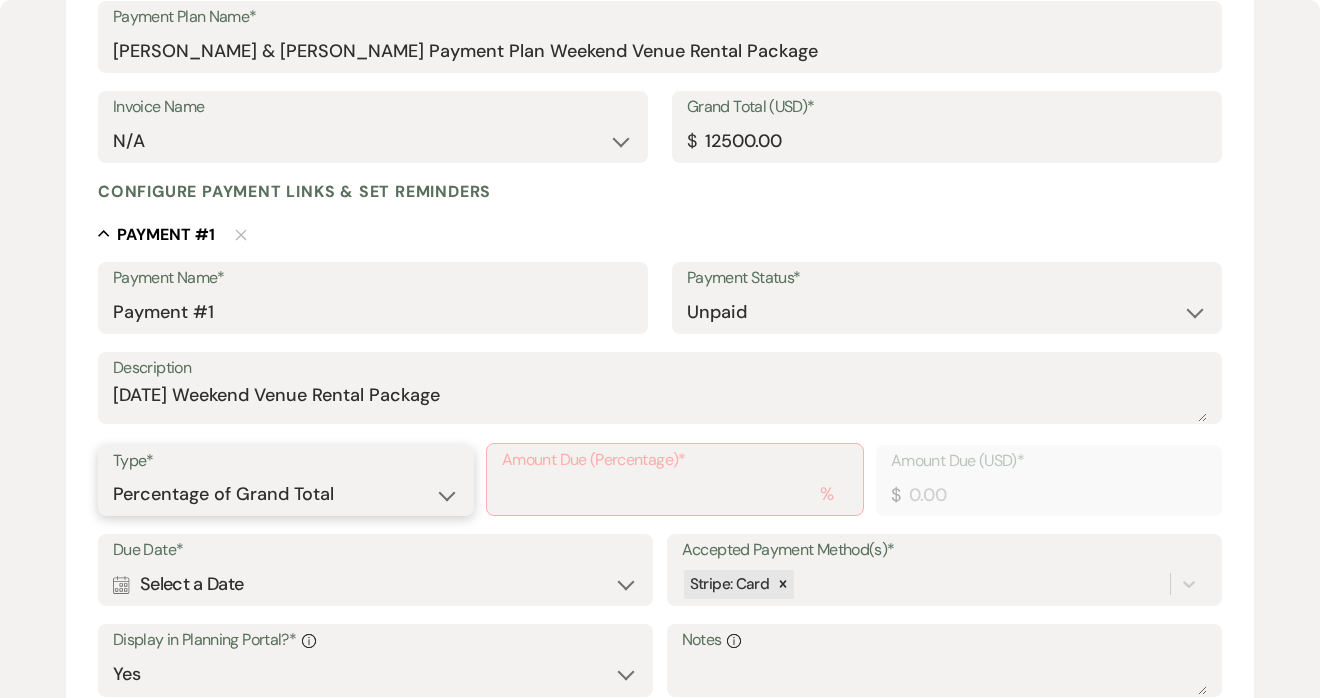 select on "flat" 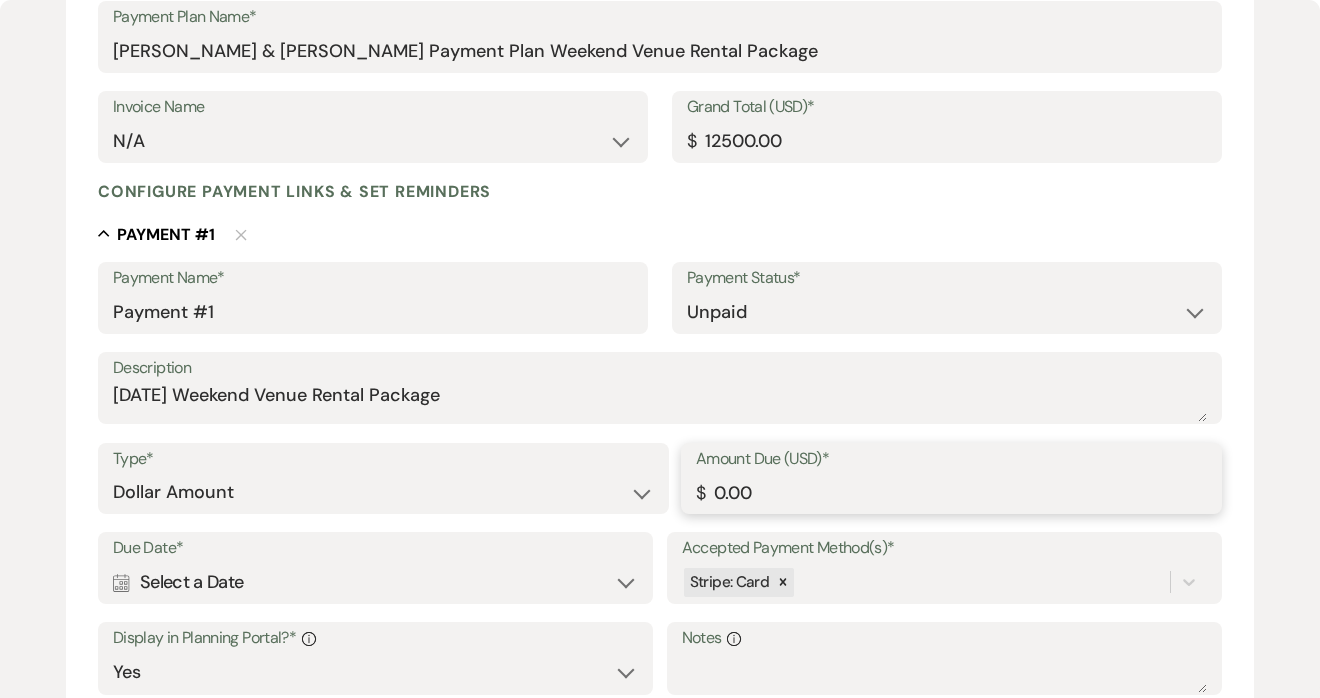 click on "0.00" at bounding box center (951, 492) 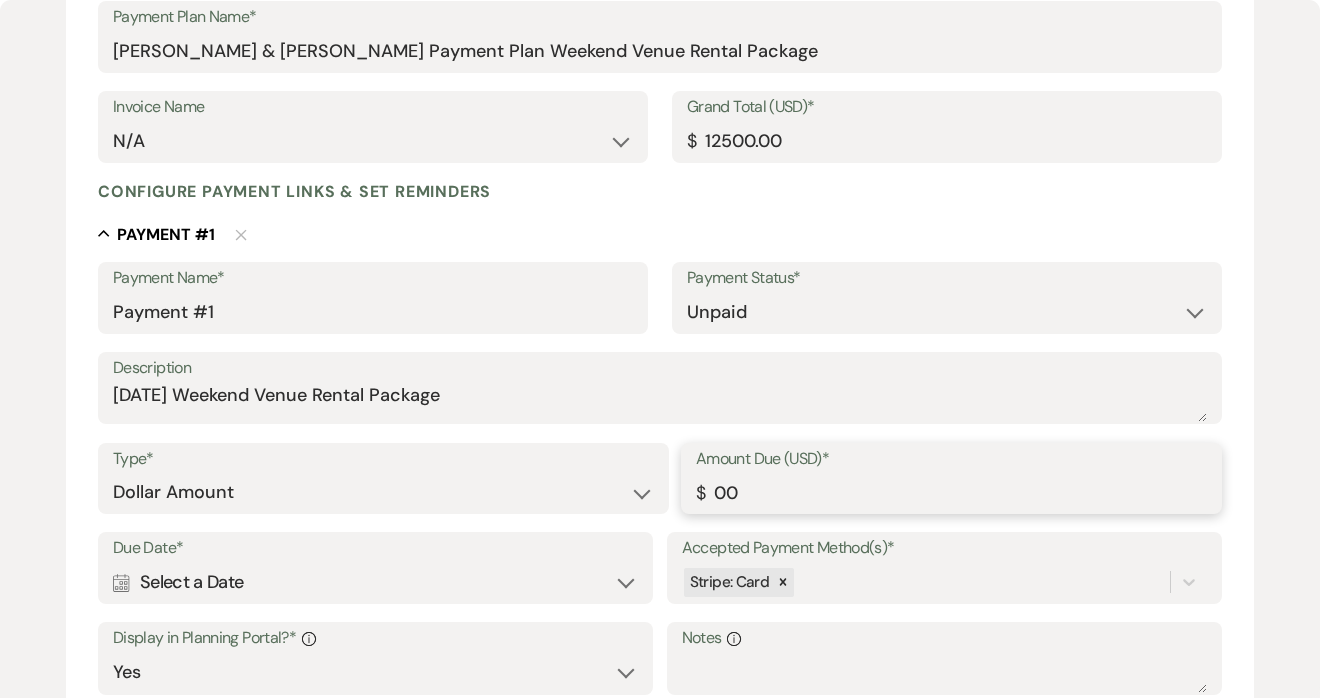 type on "0" 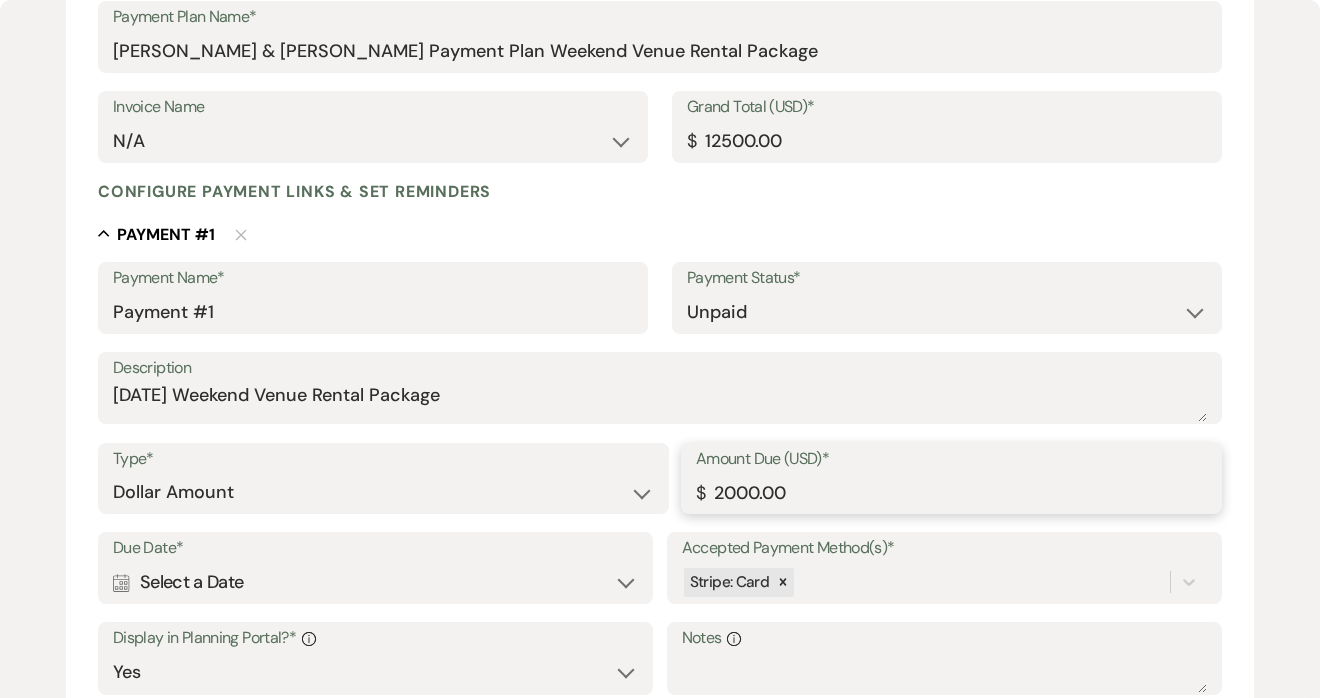 type on "2000.00" 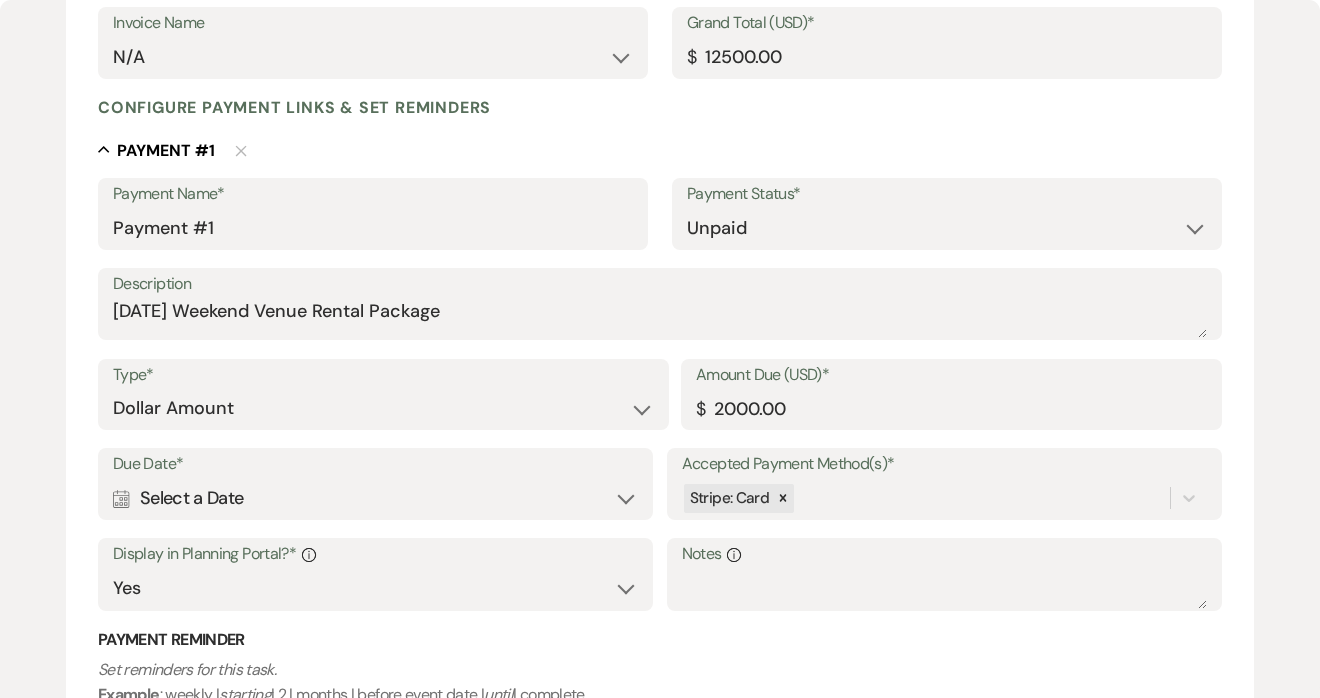 scroll, scrollTop: 399, scrollLeft: 0, axis: vertical 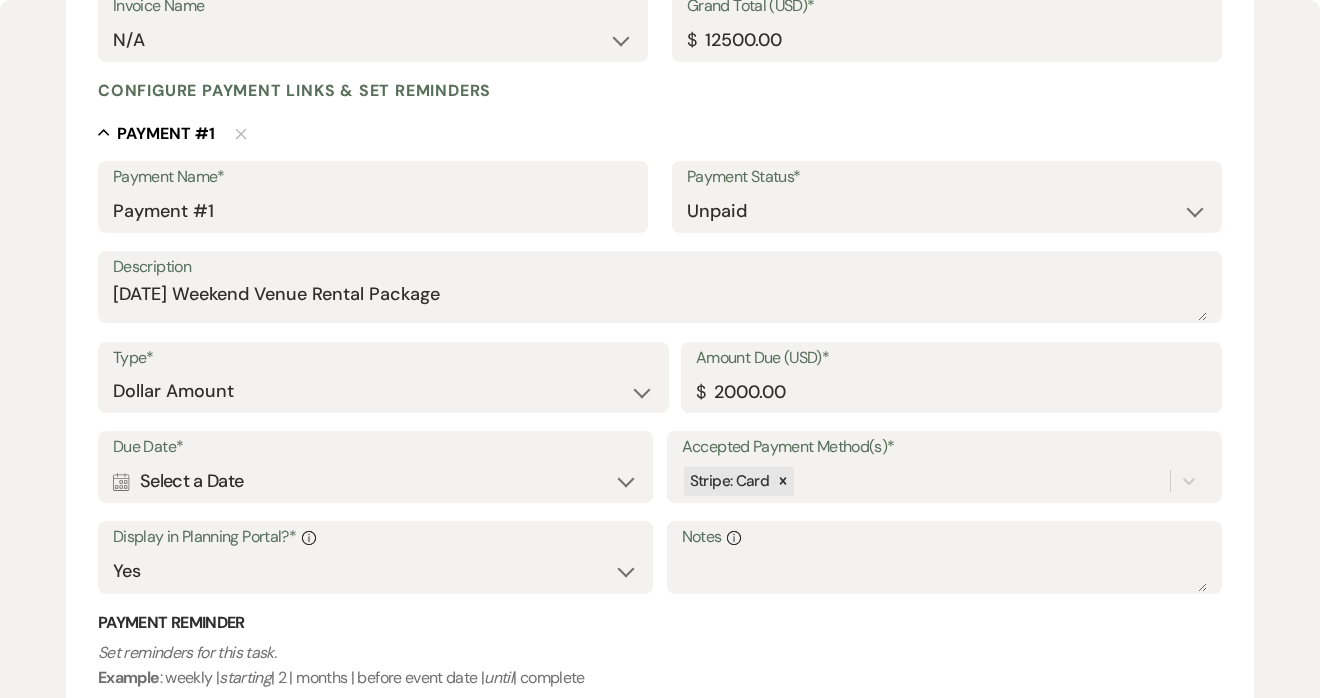 click on "Calendar Select a Date Expand" at bounding box center (375, 481) 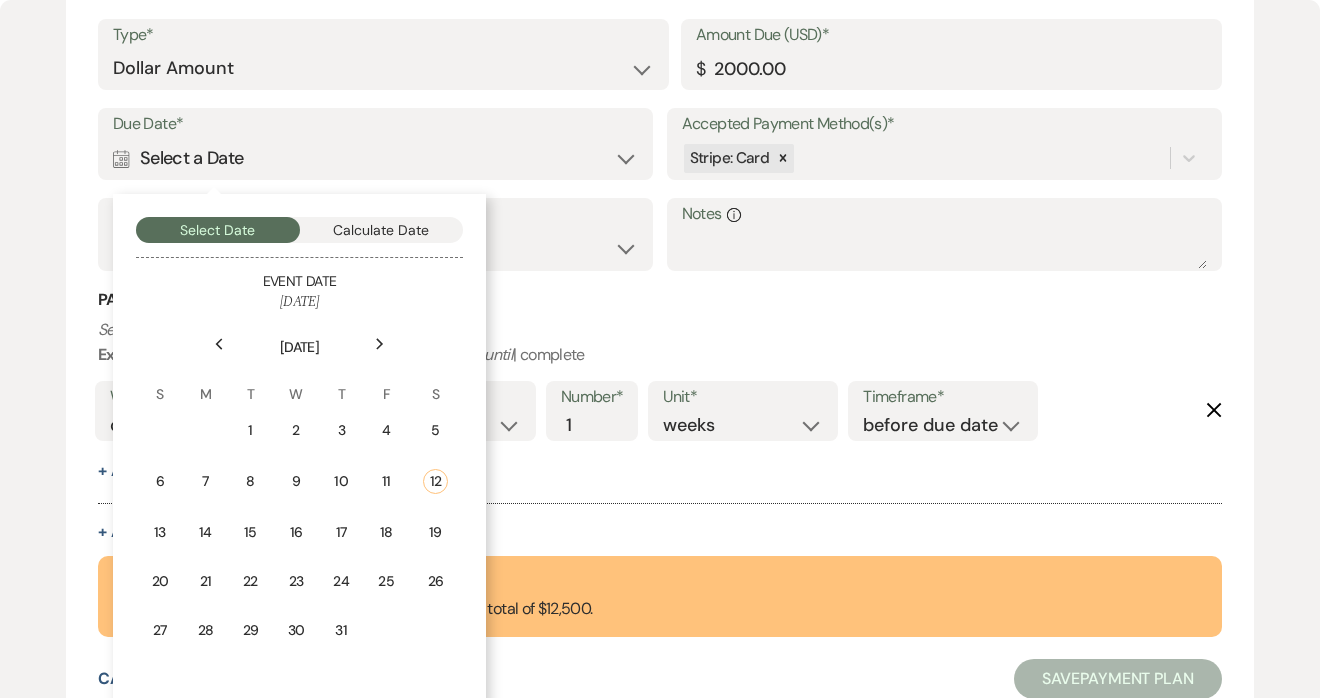 scroll, scrollTop: 722, scrollLeft: 0, axis: vertical 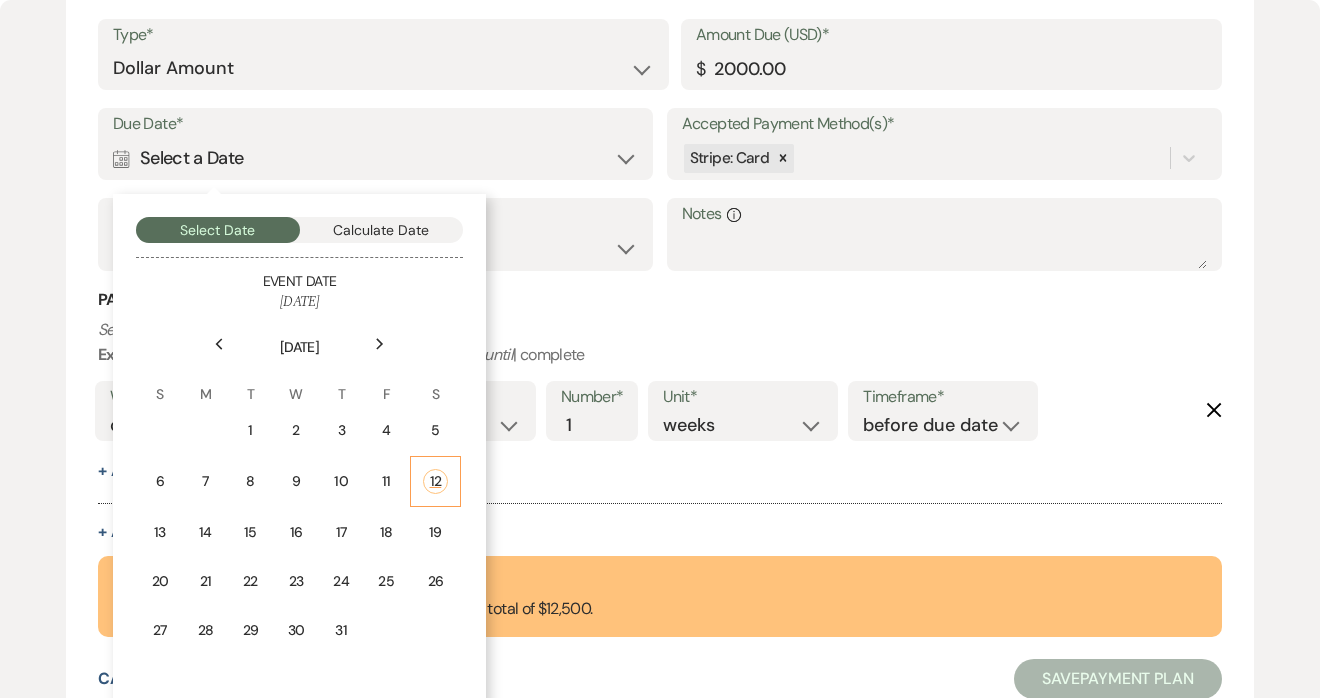click on "12" at bounding box center [435, 481] 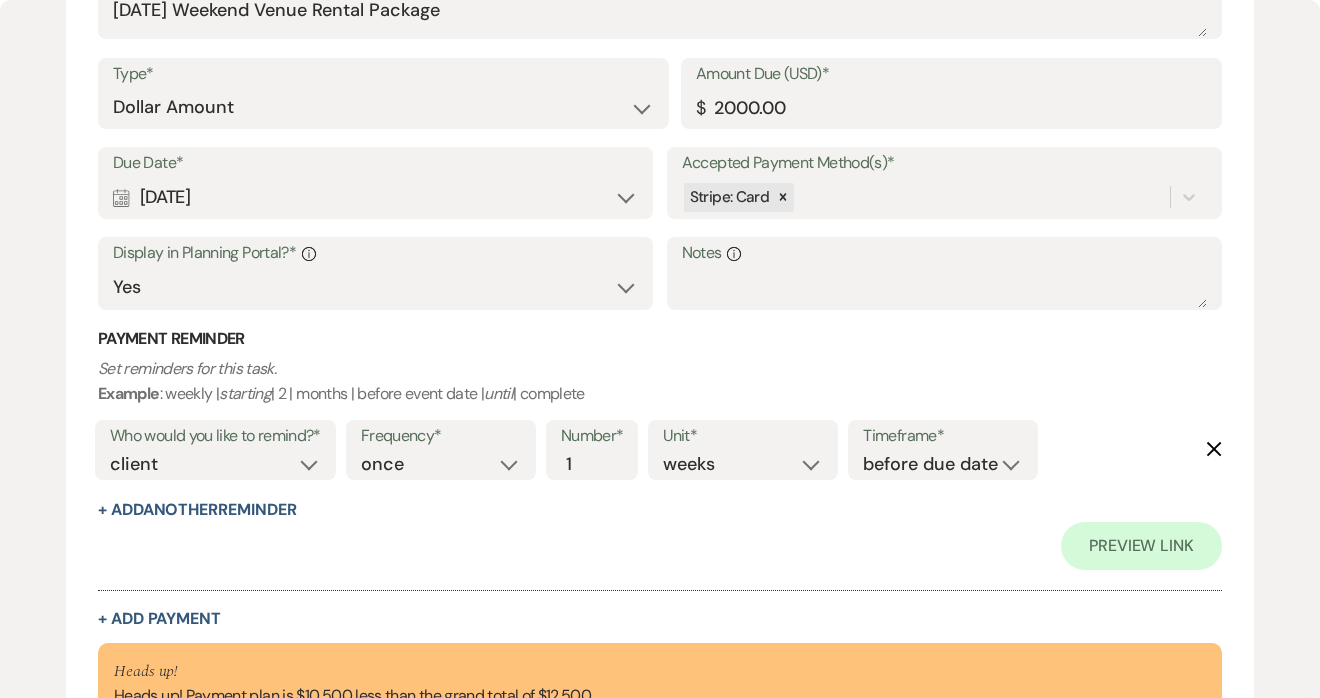 scroll, scrollTop: 636, scrollLeft: 0, axis: vertical 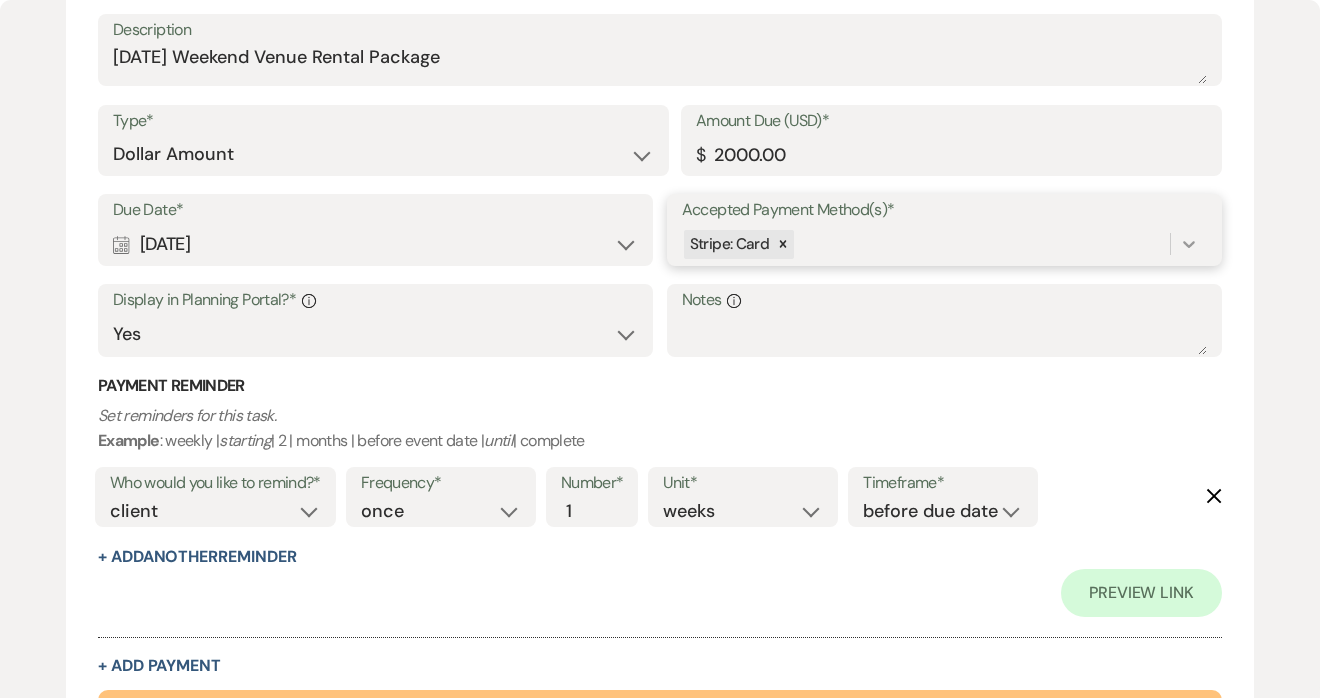 click 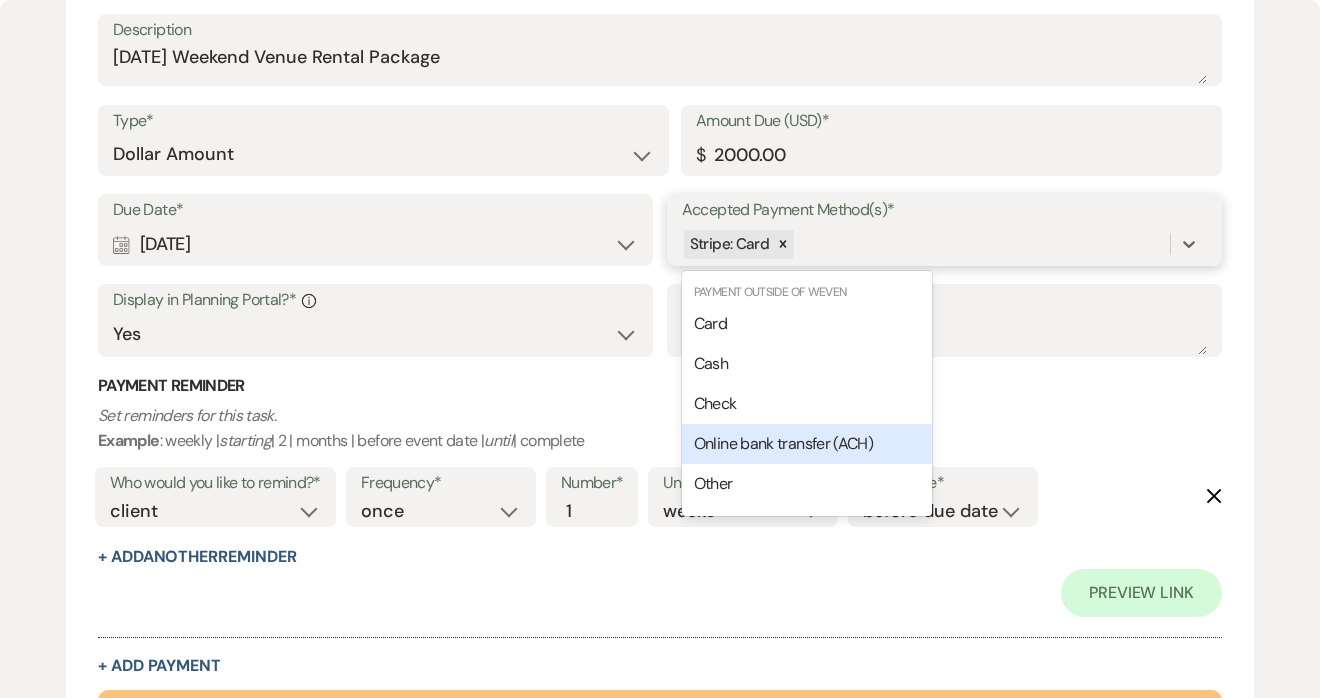 click on "Online bank transfer (ACH)" at bounding box center [783, 443] 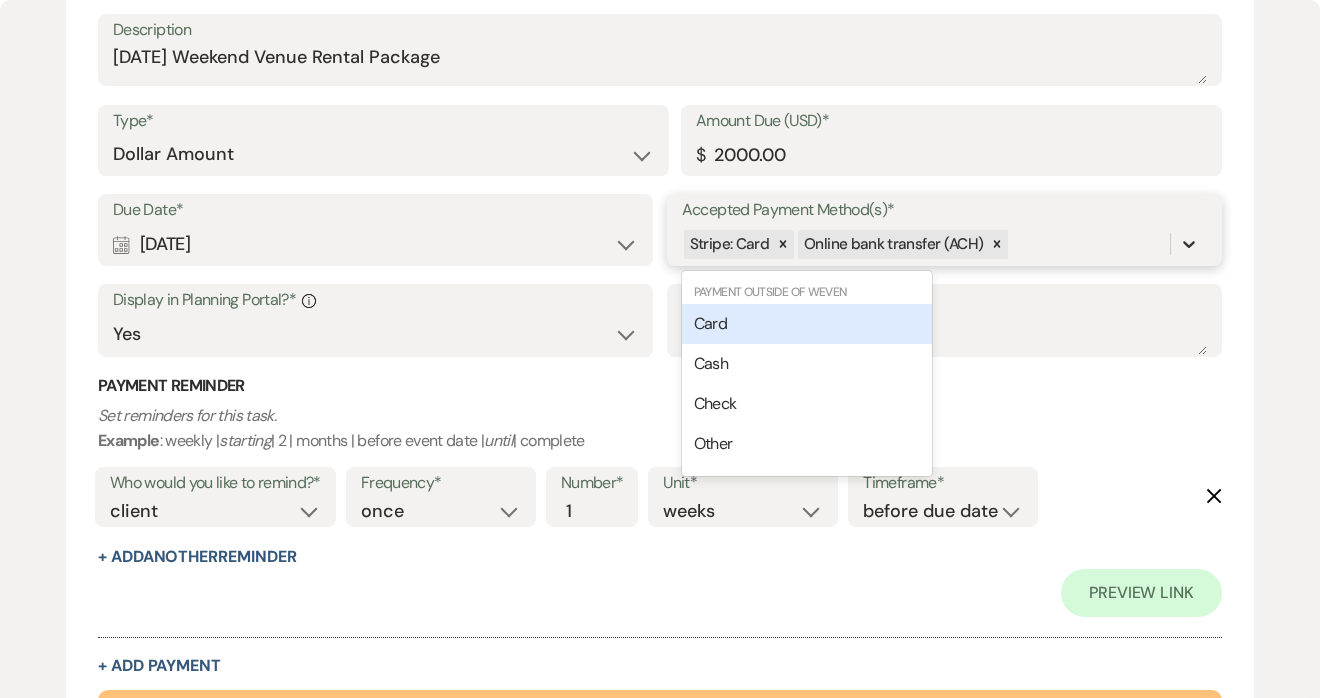 click 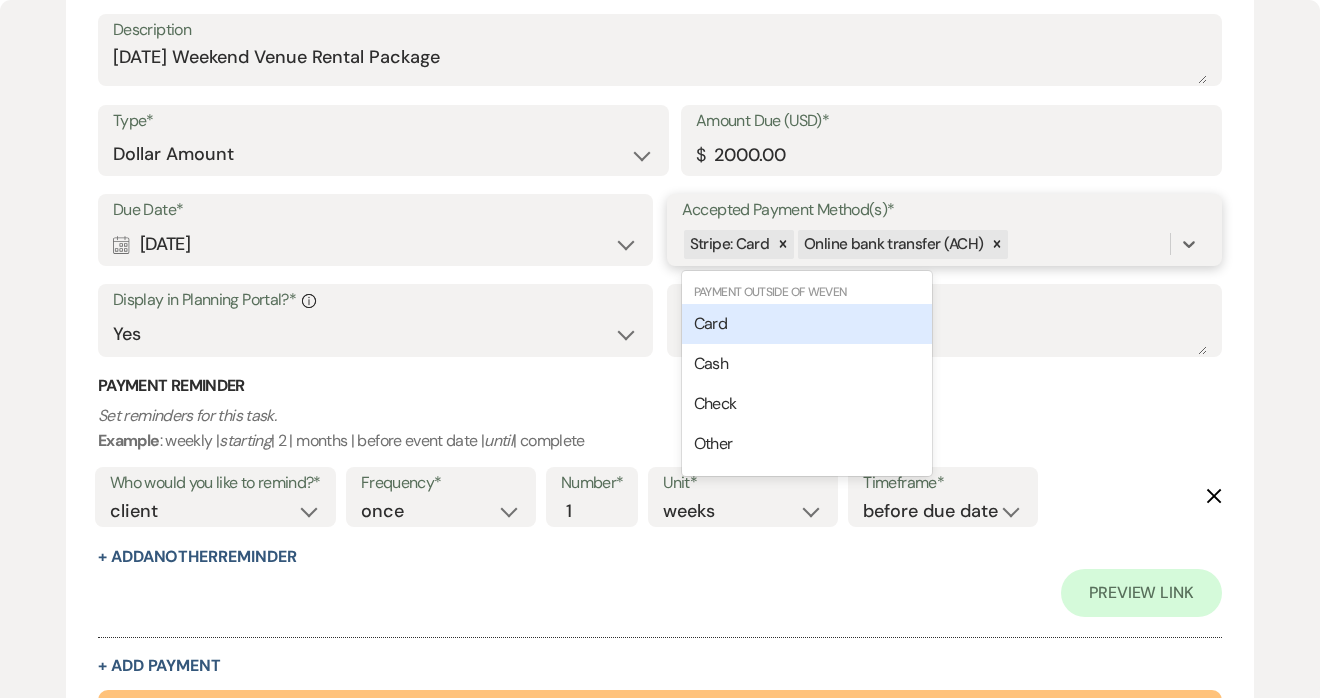click on "Card" at bounding box center [710, 323] 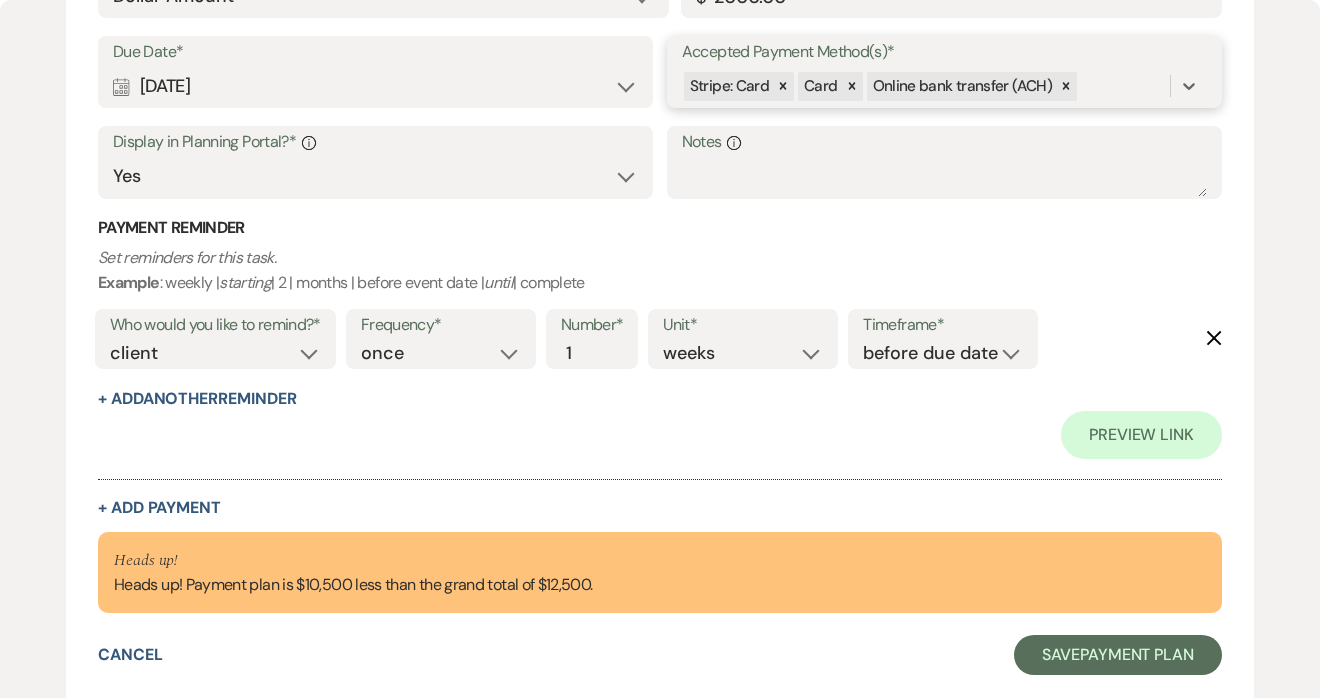 scroll, scrollTop: 793, scrollLeft: 0, axis: vertical 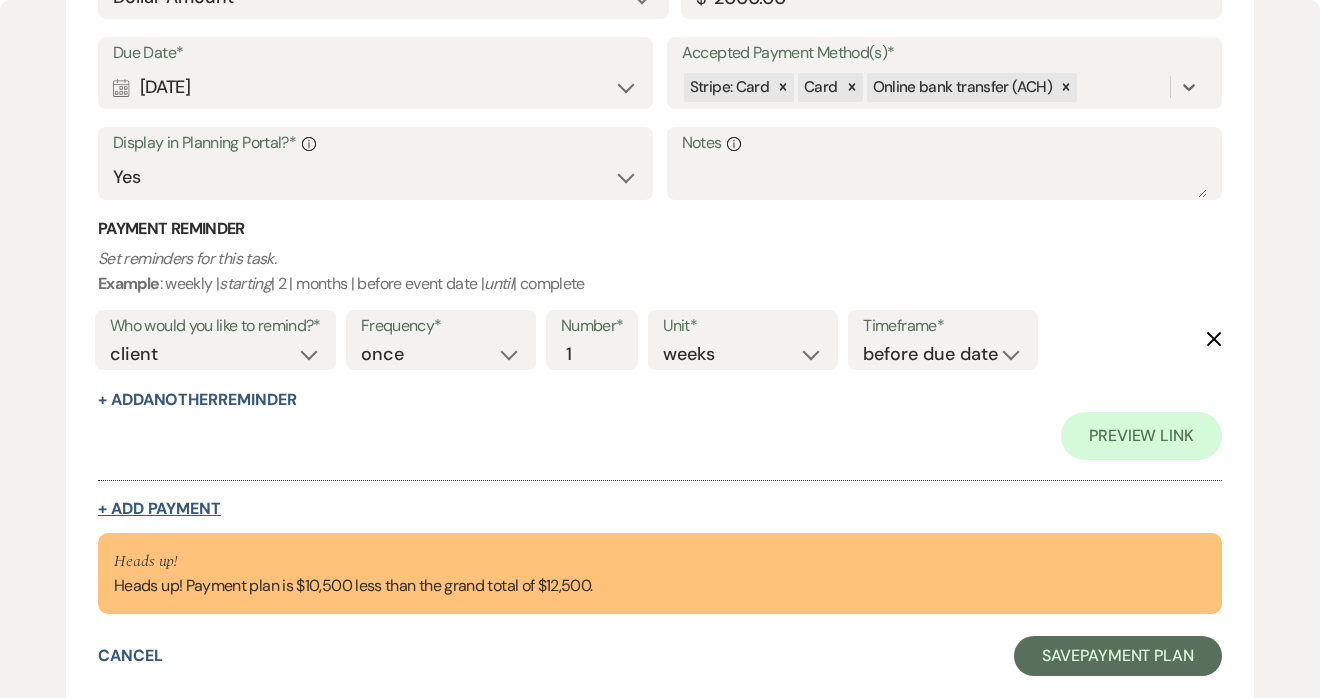 click on "+ Add Payment" at bounding box center [159, 509] 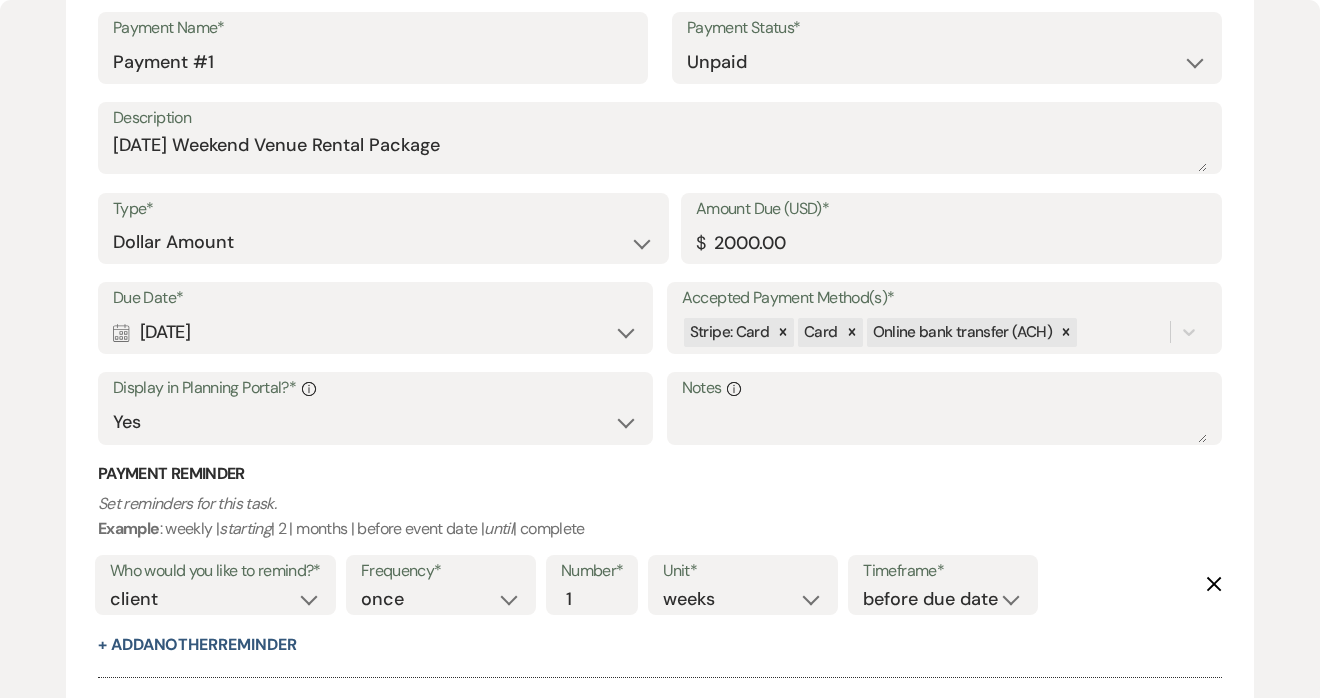 scroll, scrollTop: 541, scrollLeft: 0, axis: vertical 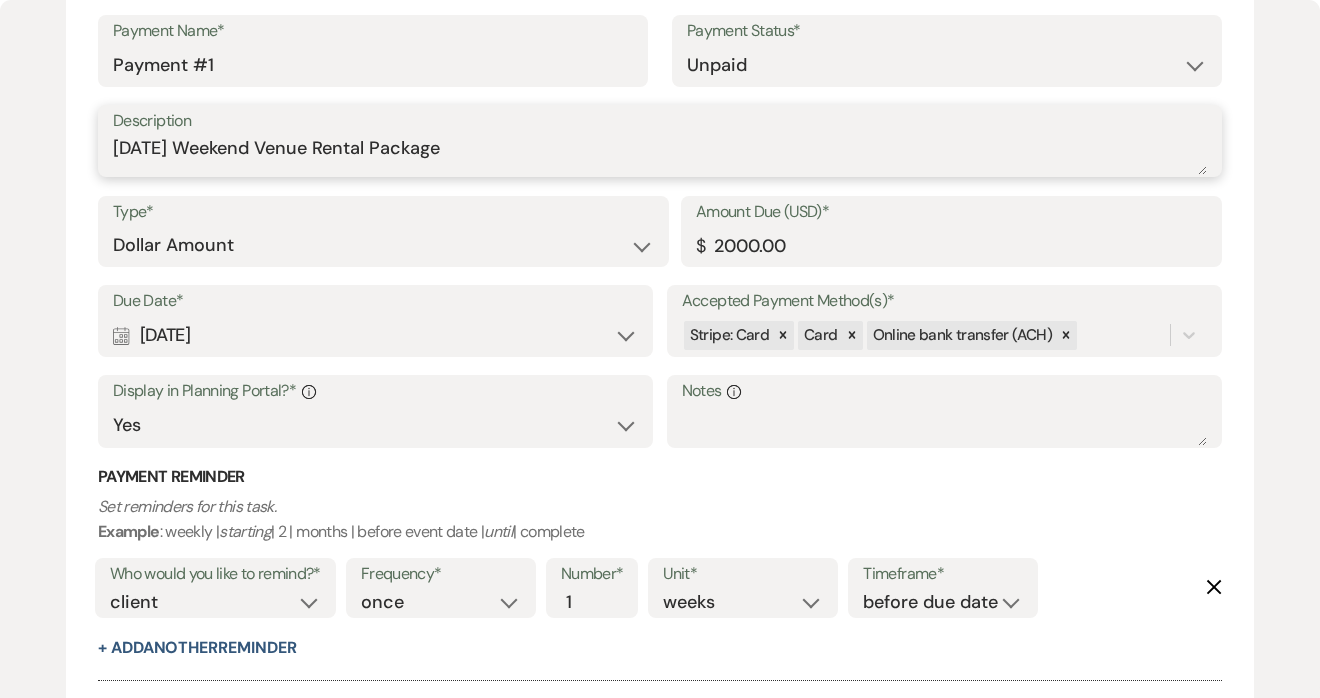 drag, startPoint x: 568, startPoint y: 147, endPoint x: 109, endPoint y: 149, distance: 459.00436 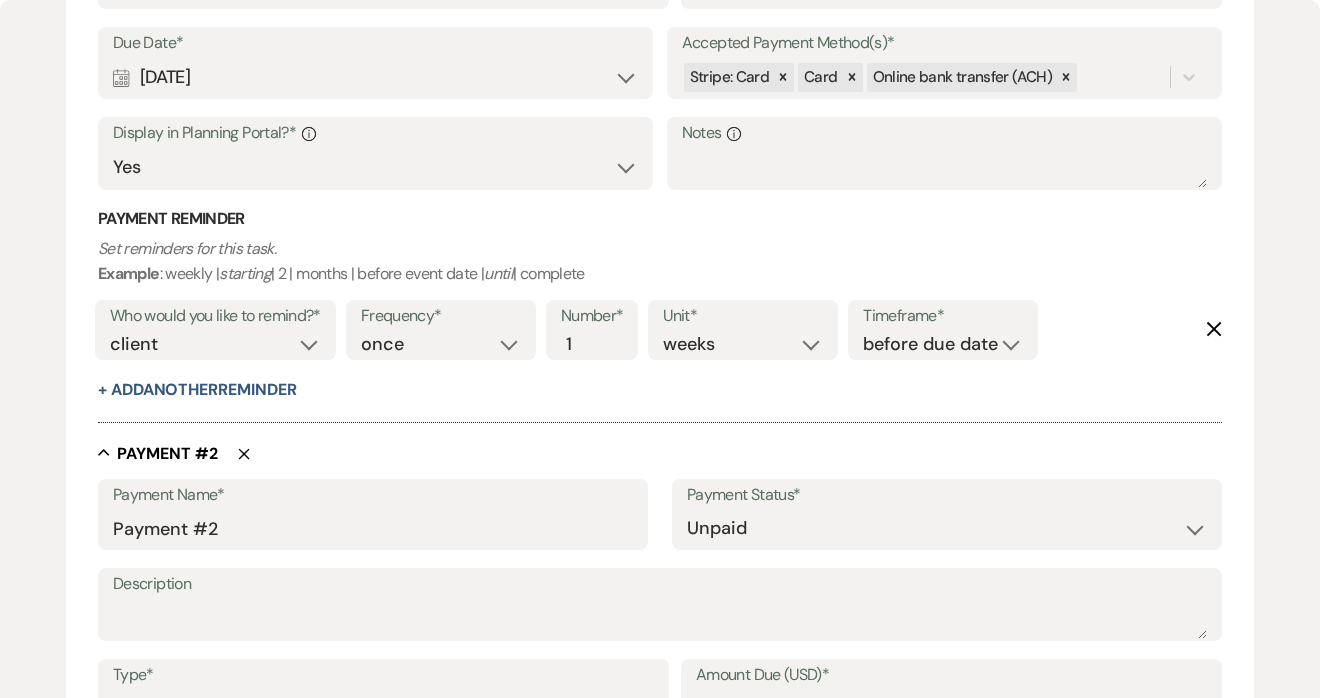 scroll, scrollTop: 796, scrollLeft: 0, axis: vertical 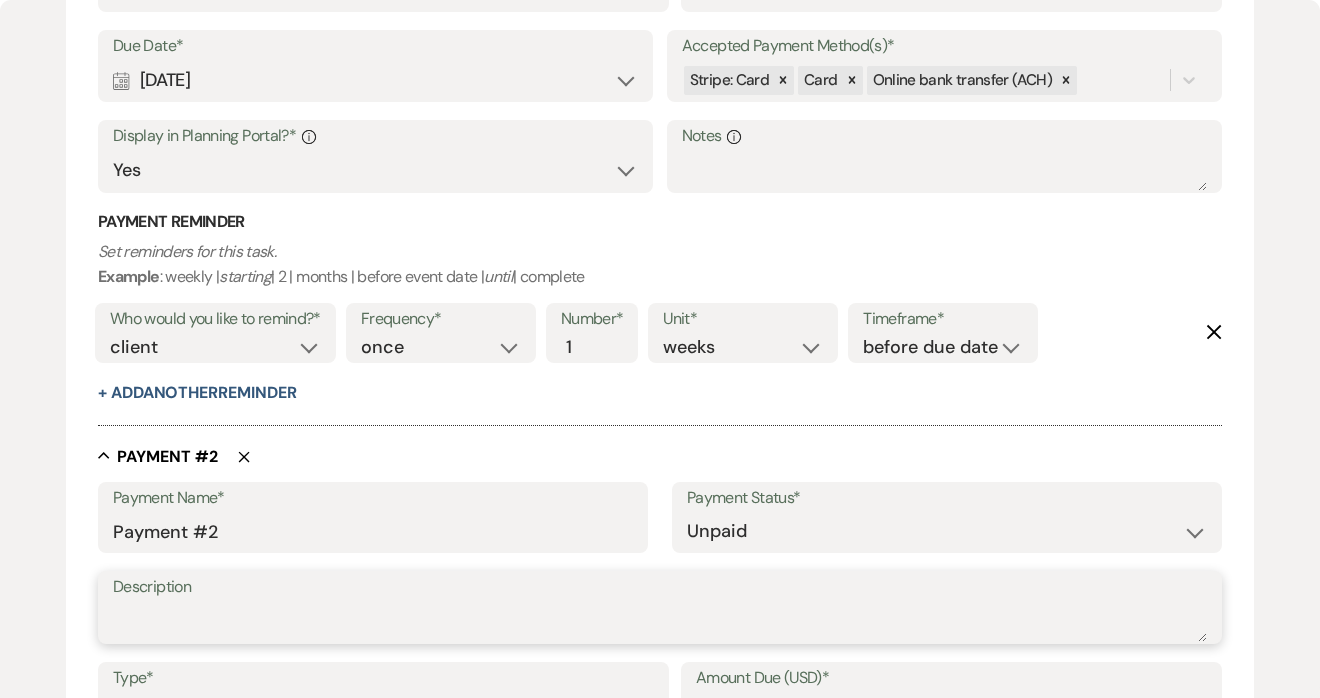 click on "Description" at bounding box center (660, 622) 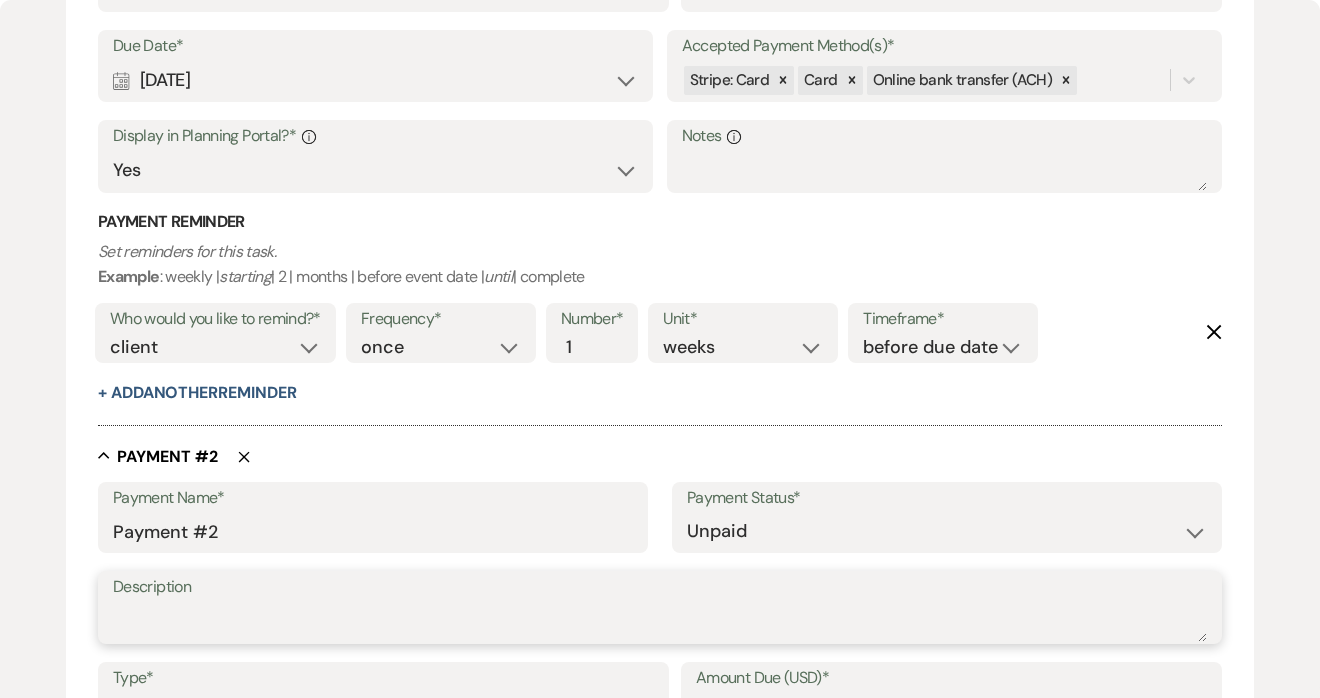paste on "[DATE] Weekend Venue Rental Package" 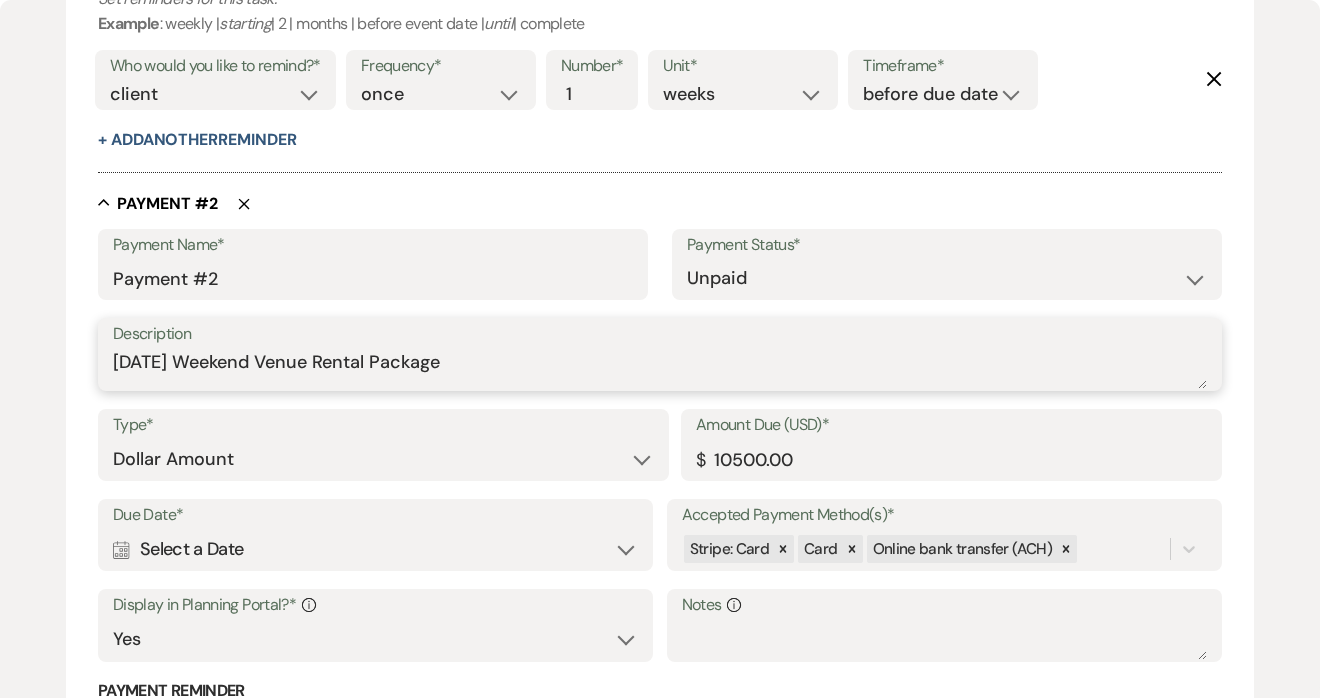 scroll, scrollTop: 1050, scrollLeft: 0, axis: vertical 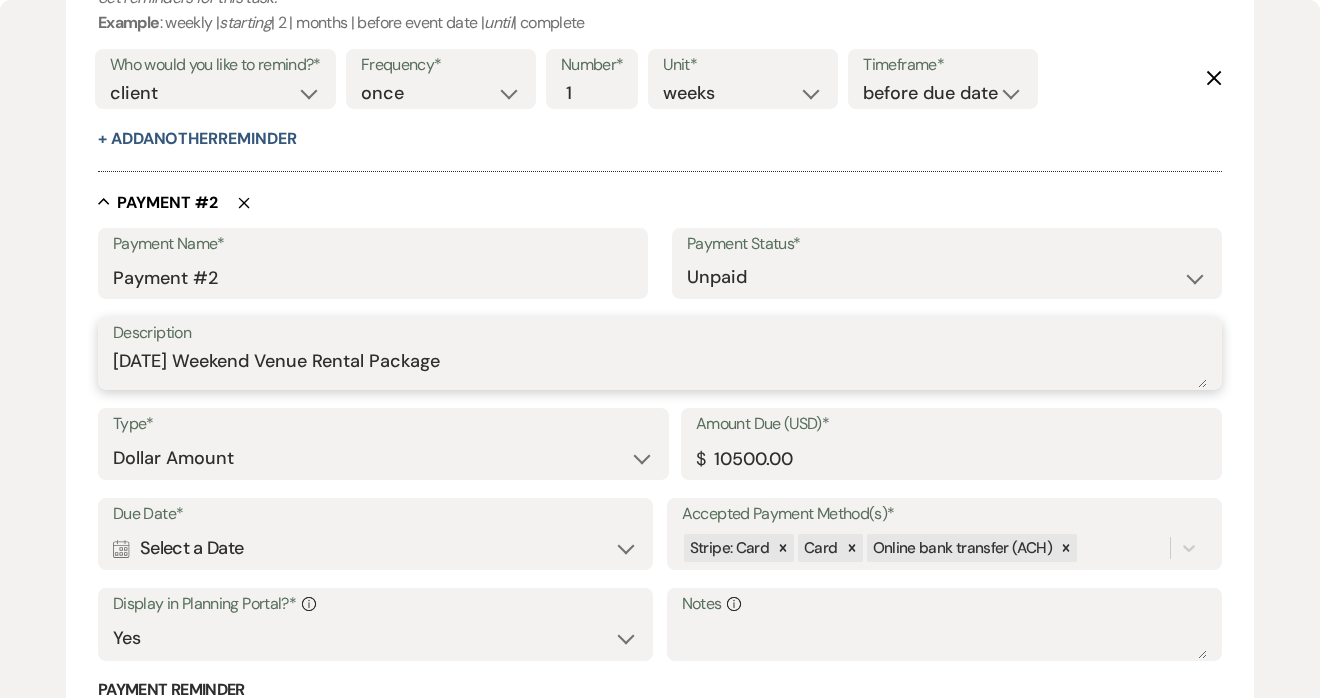 type on "[DATE] Weekend Venue Rental Package" 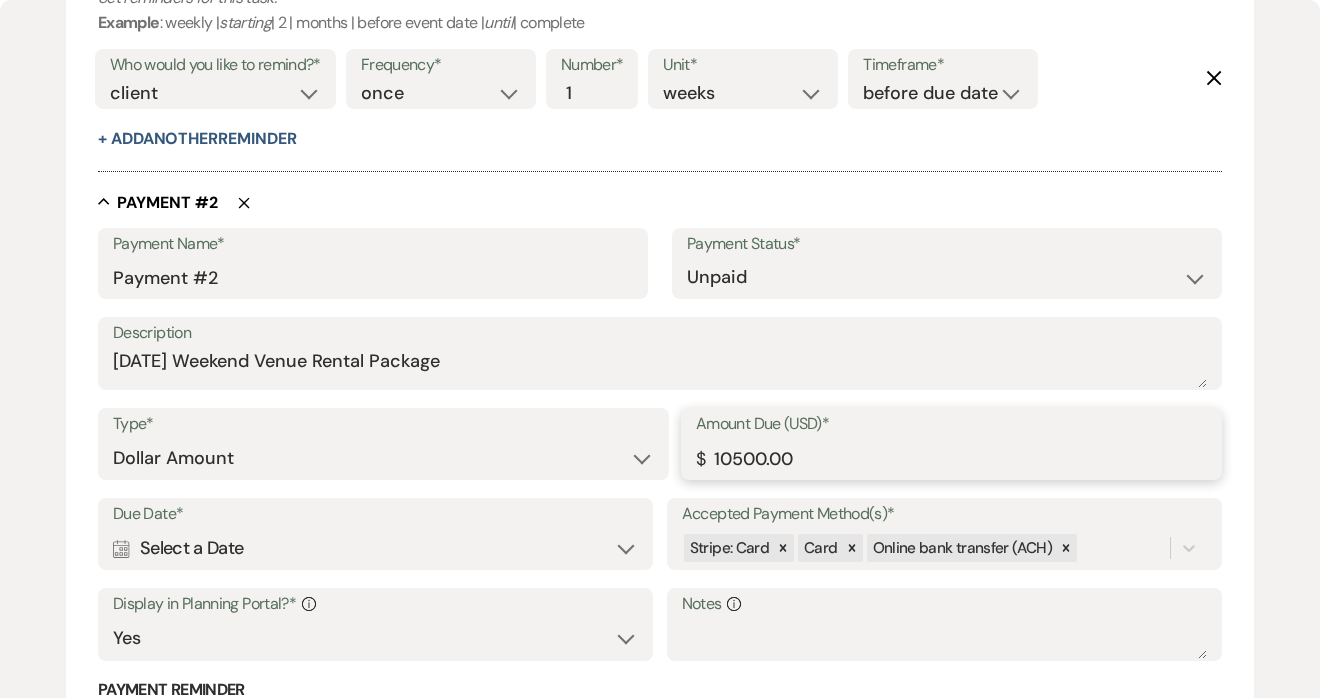 drag, startPoint x: 745, startPoint y: 447, endPoint x: 715, endPoint y: 449, distance: 30.066593 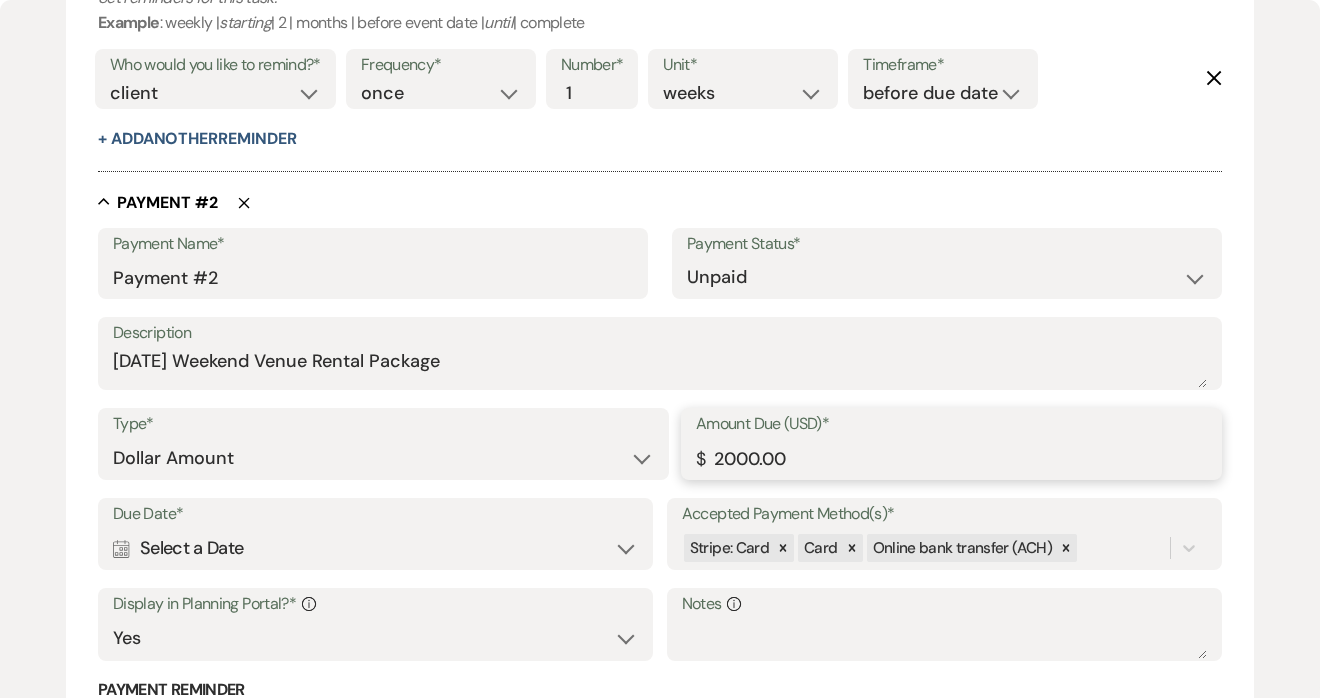 type on "2000.00" 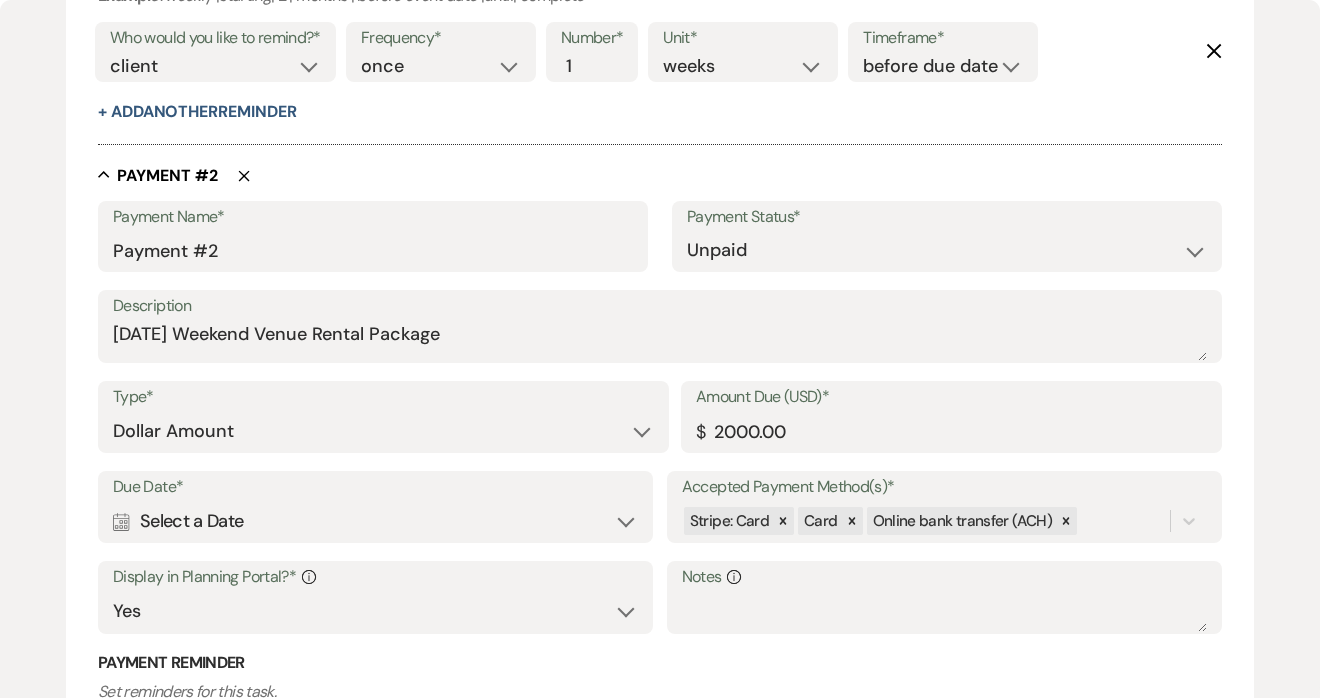 scroll, scrollTop: 1078, scrollLeft: 0, axis: vertical 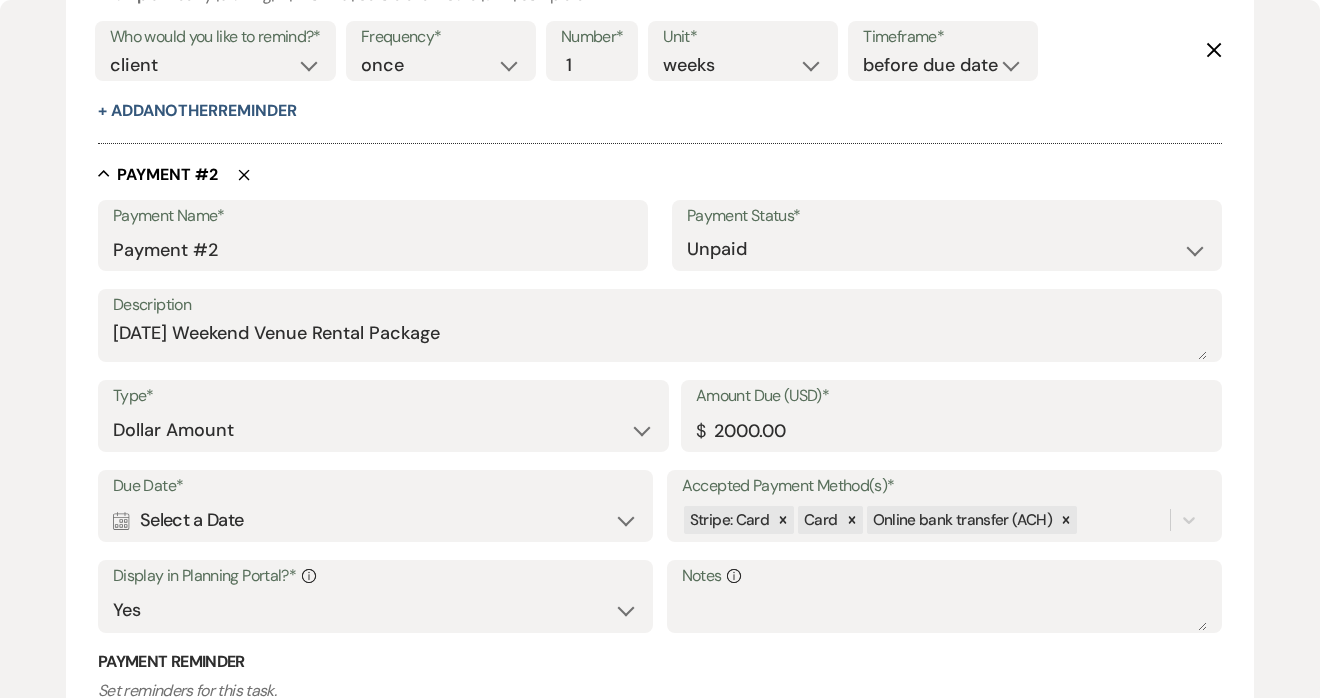 click on "Calendar Select a Date Expand" at bounding box center (375, 520) 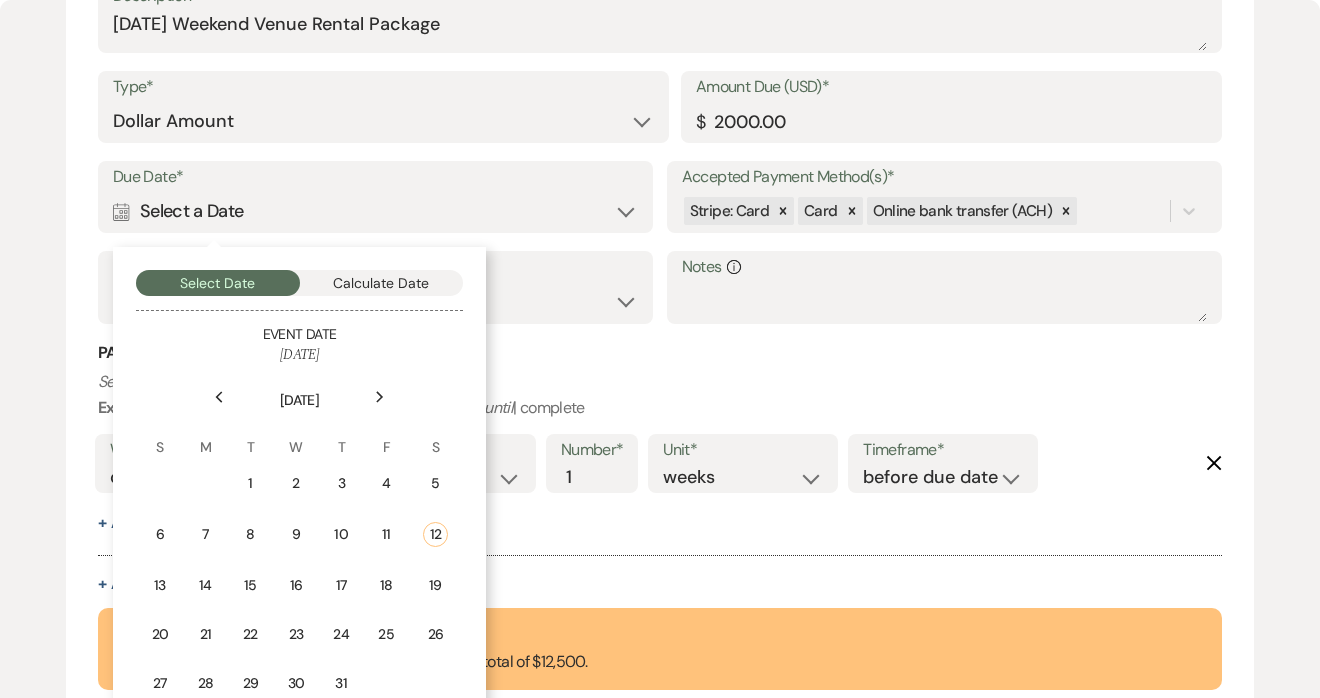 scroll, scrollTop: 1386, scrollLeft: 0, axis: vertical 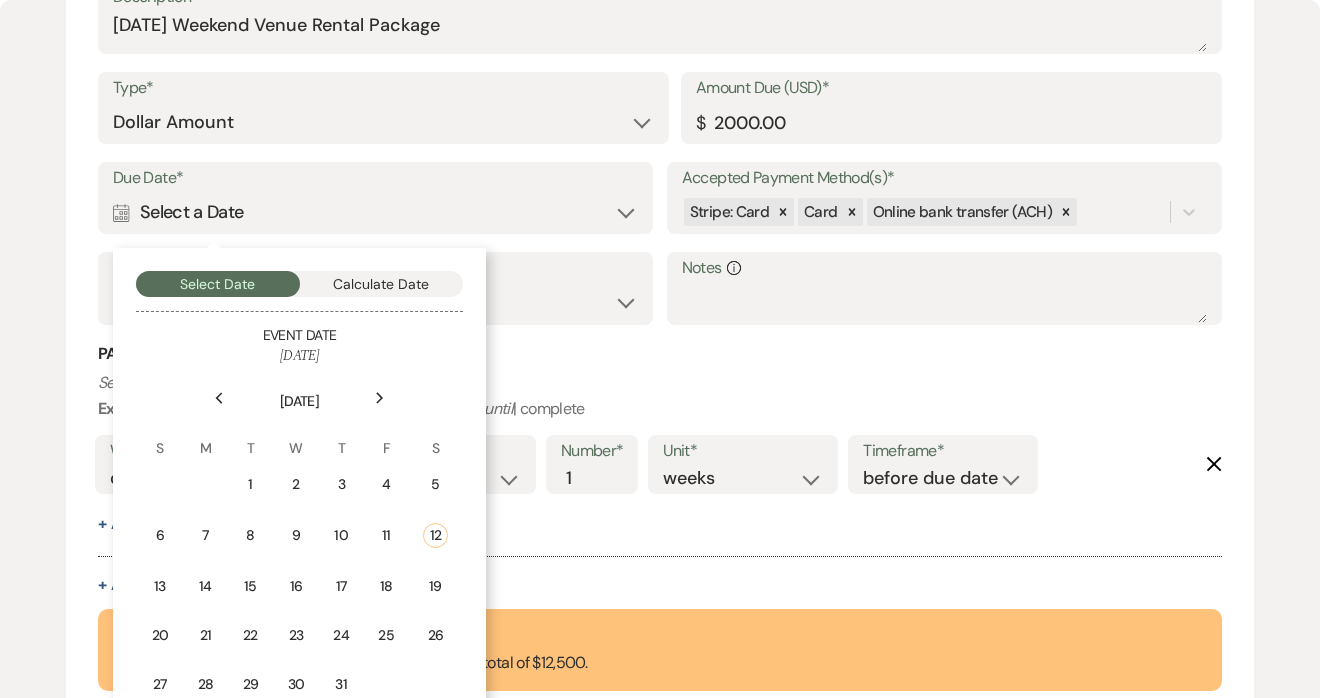 click on "Next" 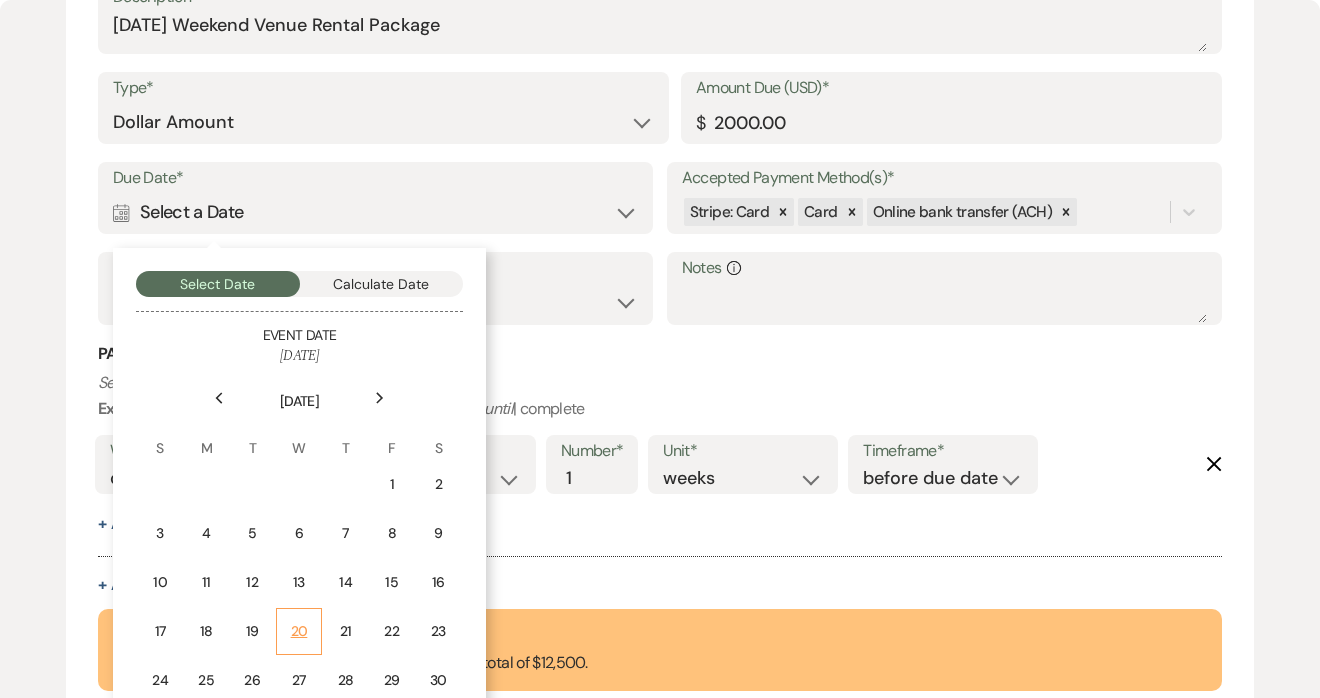 click on "20" at bounding box center [298, 631] 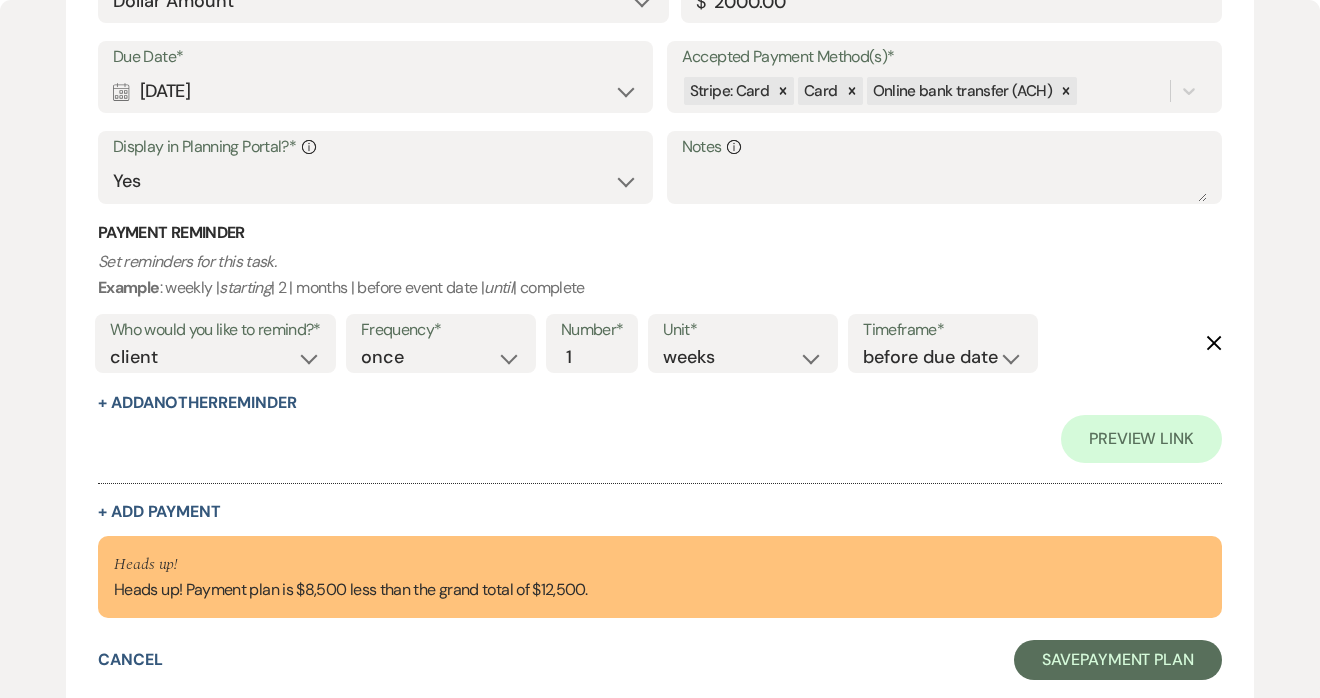 scroll, scrollTop: 1553, scrollLeft: 0, axis: vertical 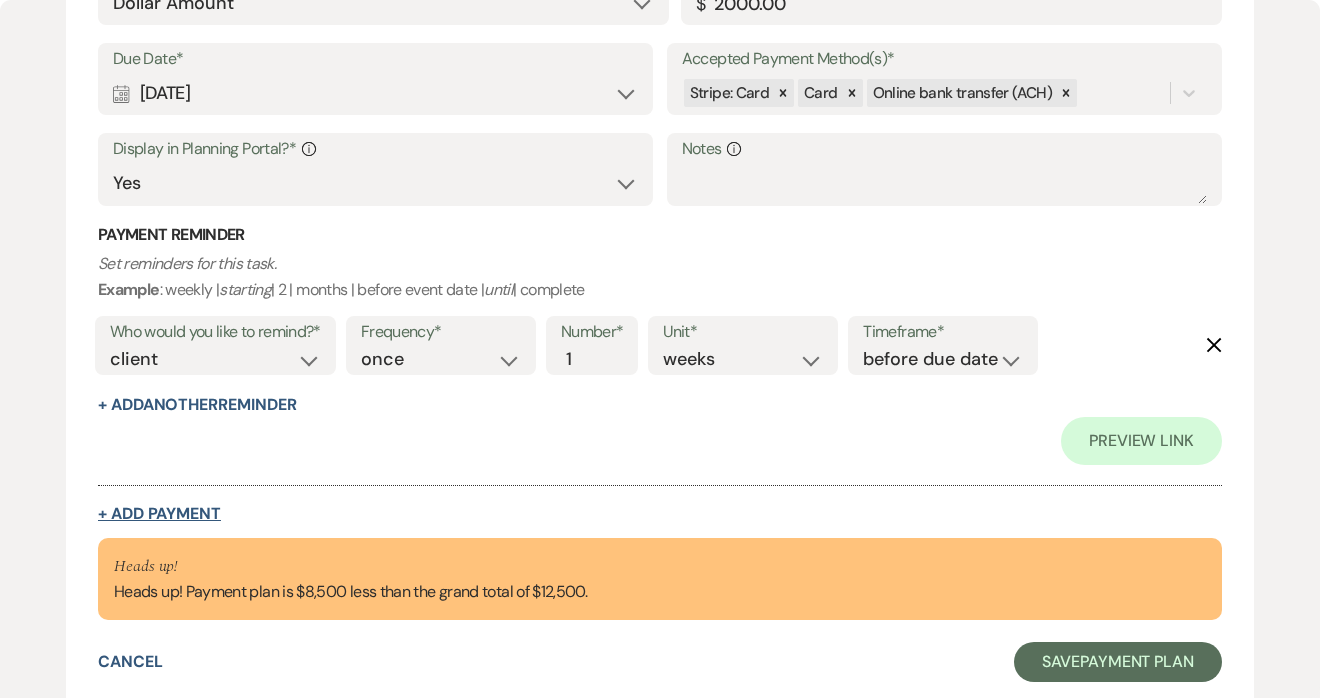 click on "+ Add Payment" at bounding box center (159, 514) 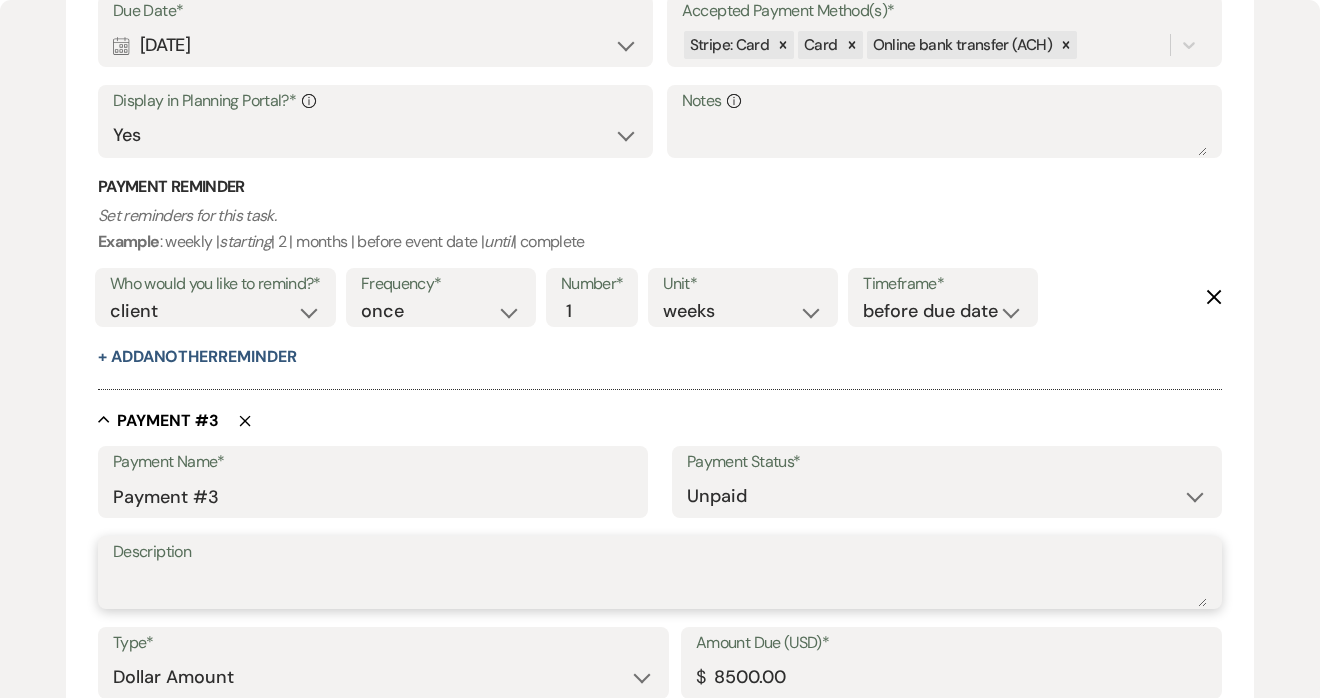 click on "Description" at bounding box center [660, 587] 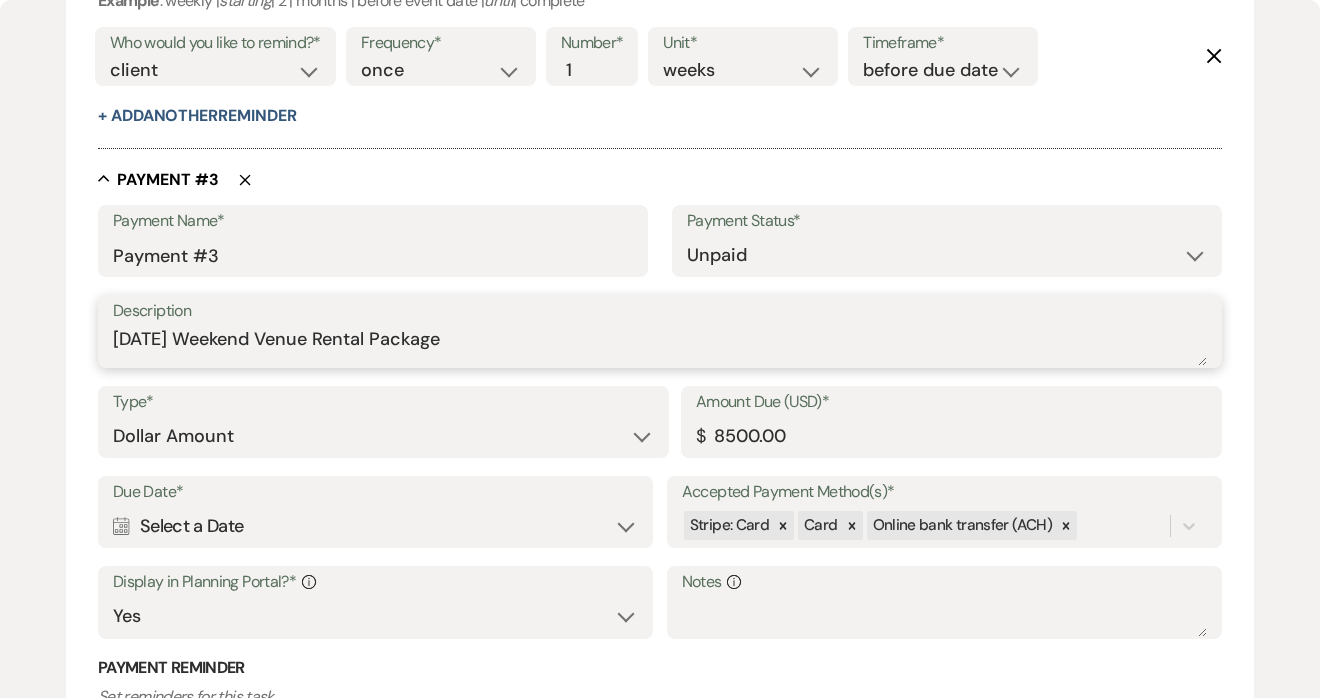 scroll, scrollTop: 1792, scrollLeft: 0, axis: vertical 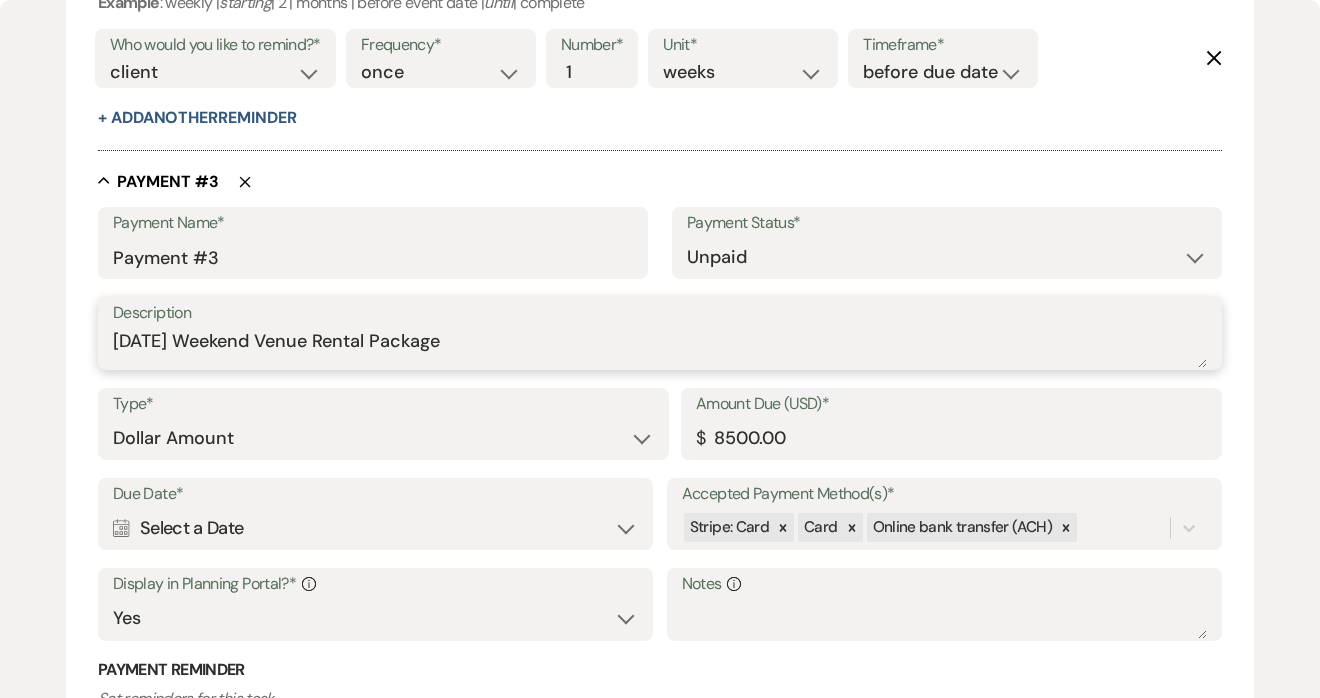 type on "[DATE] Weekend Venue Rental Package" 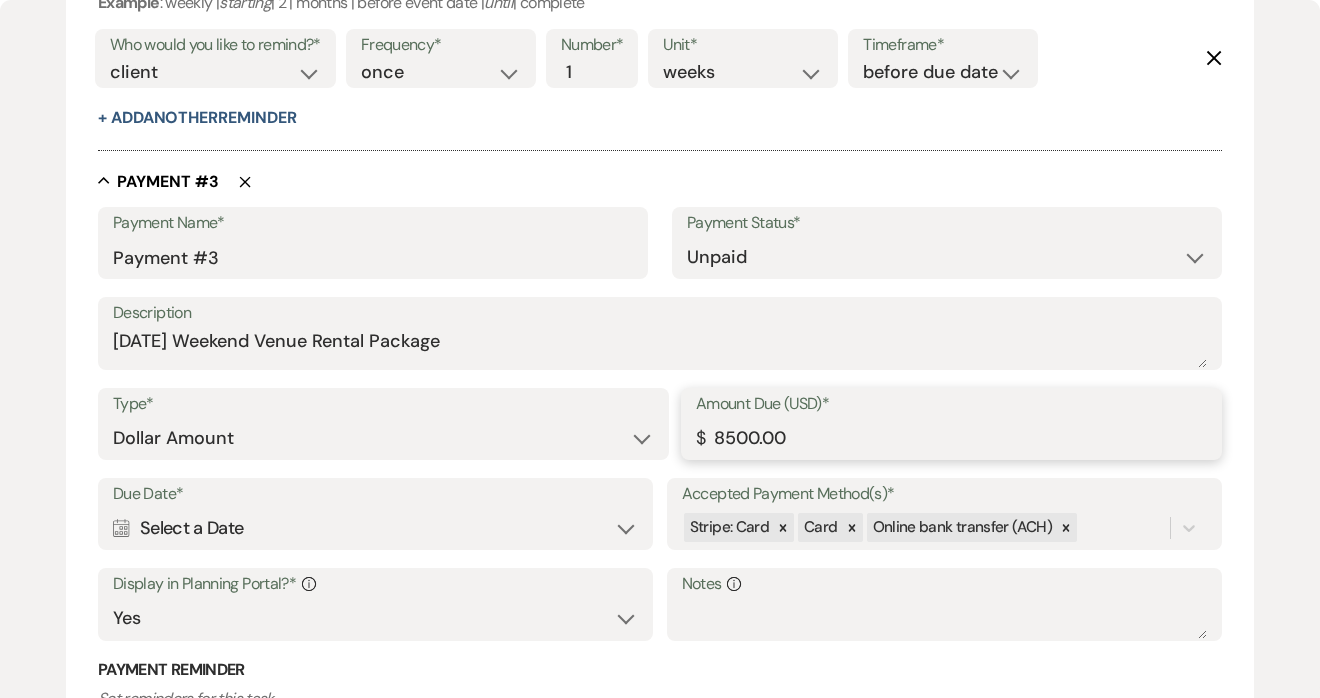 click on "8500.00" at bounding box center [951, 438] 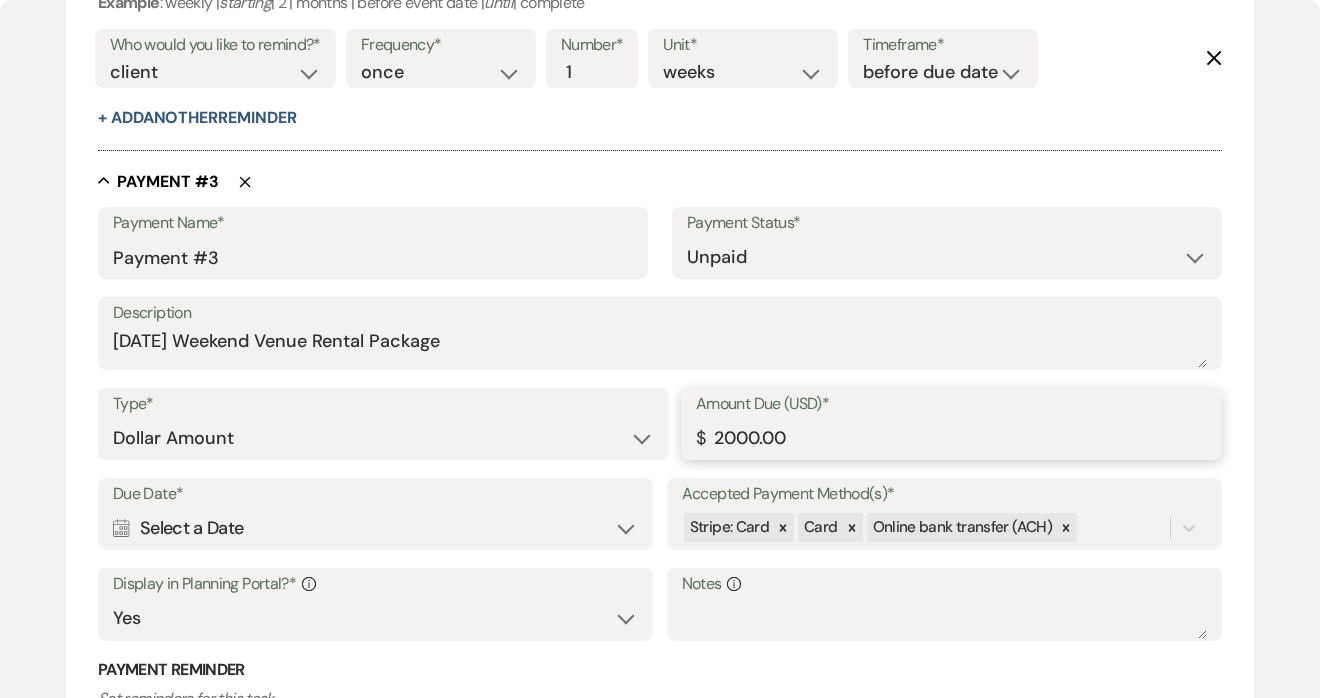 type on "2000.00" 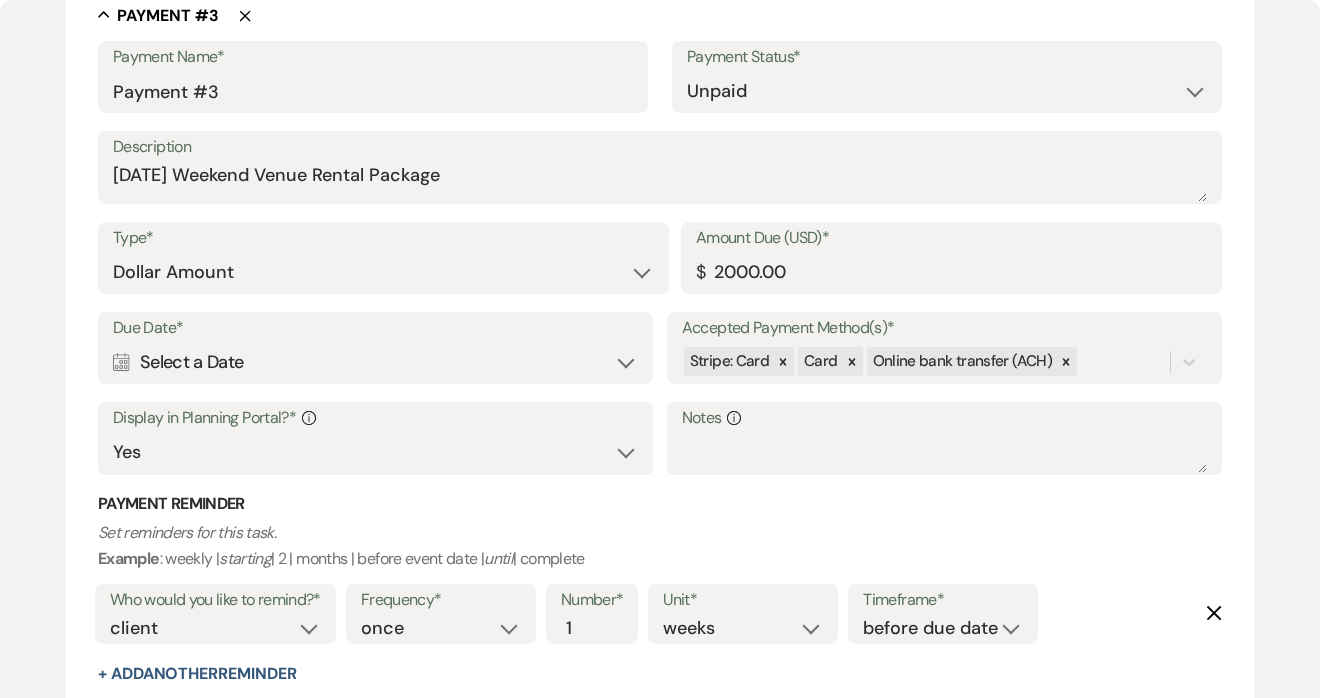 scroll, scrollTop: 1957, scrollLeft: 0, axis: vertical 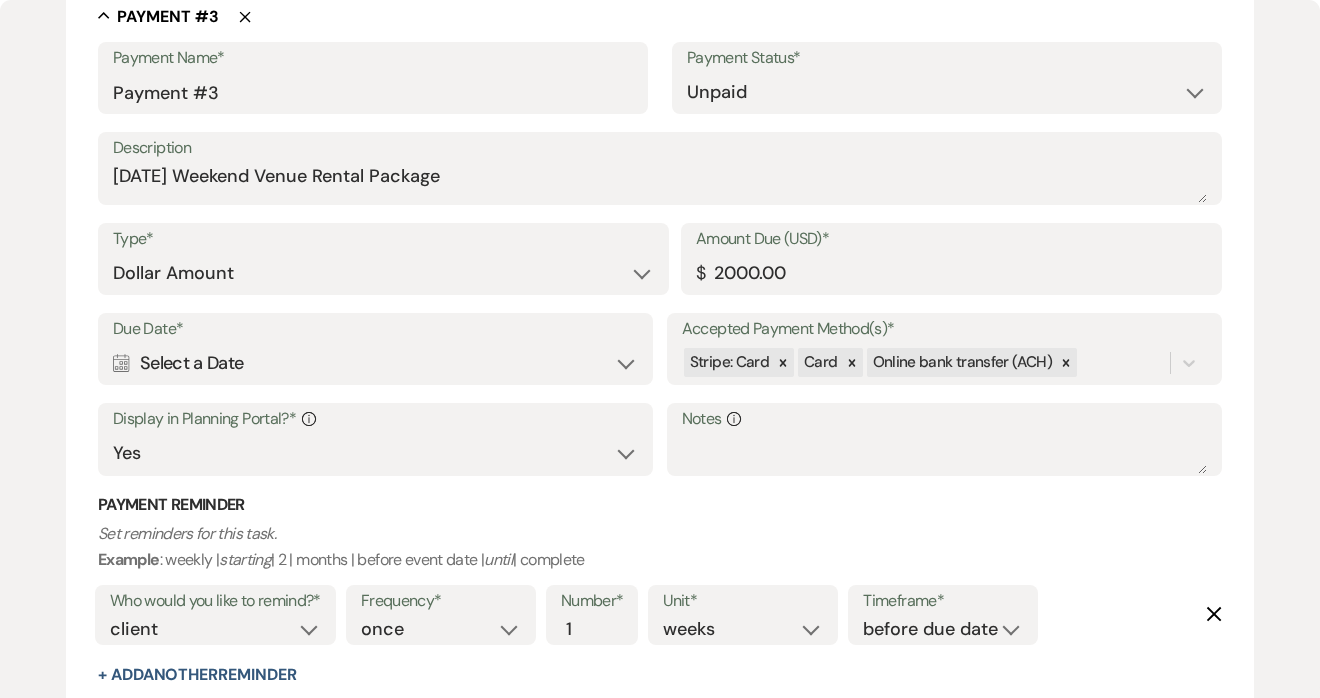 click on "Calendar Select a Date Expand" at bounding box center (375, 363) 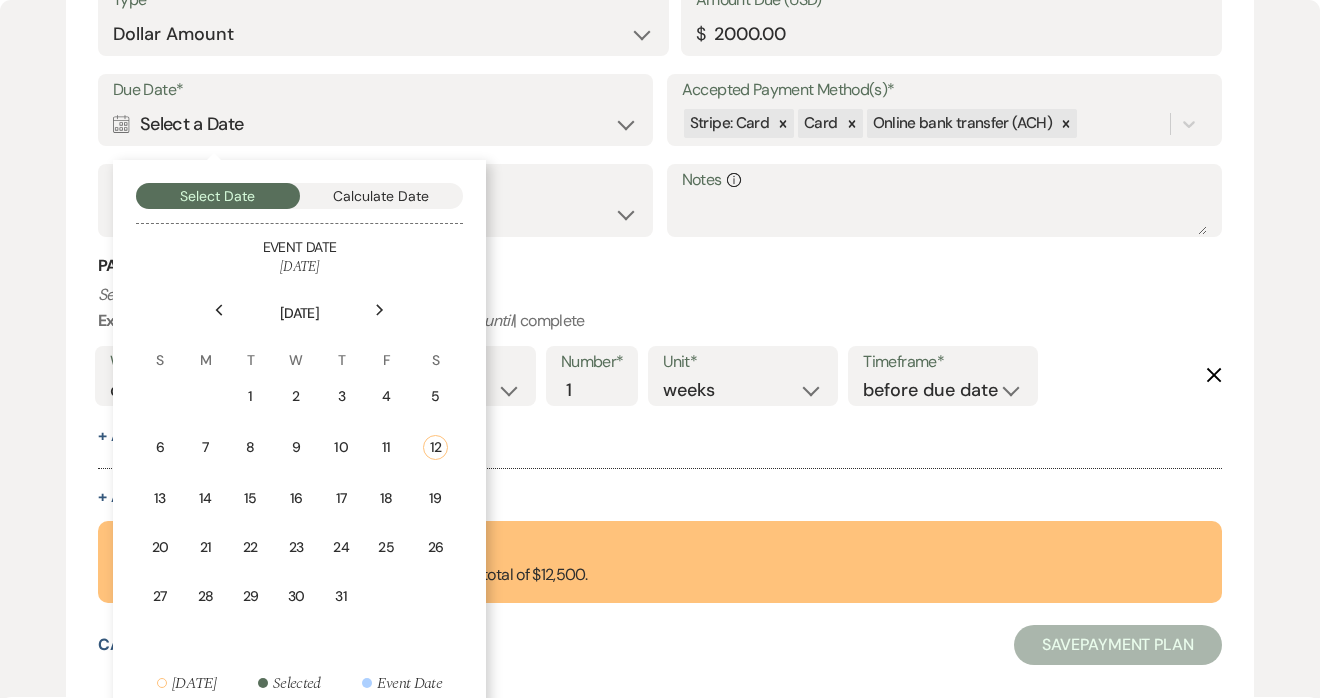 click on "Next" 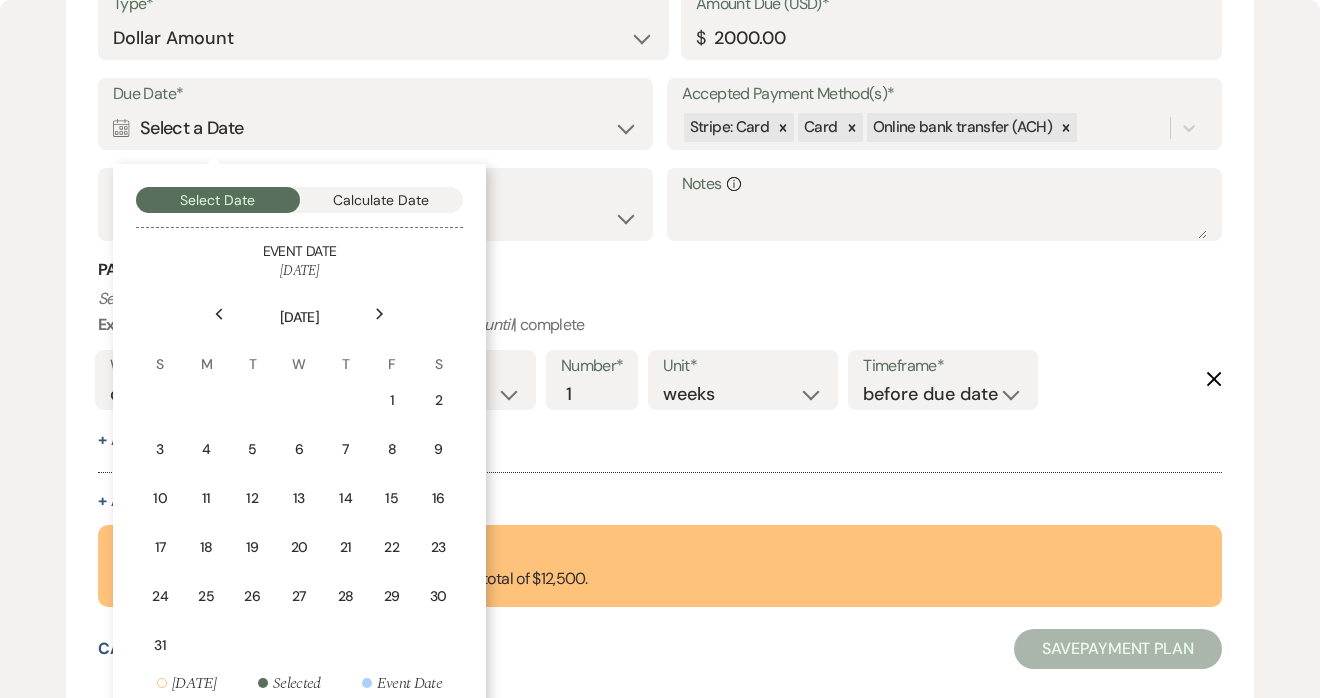 click 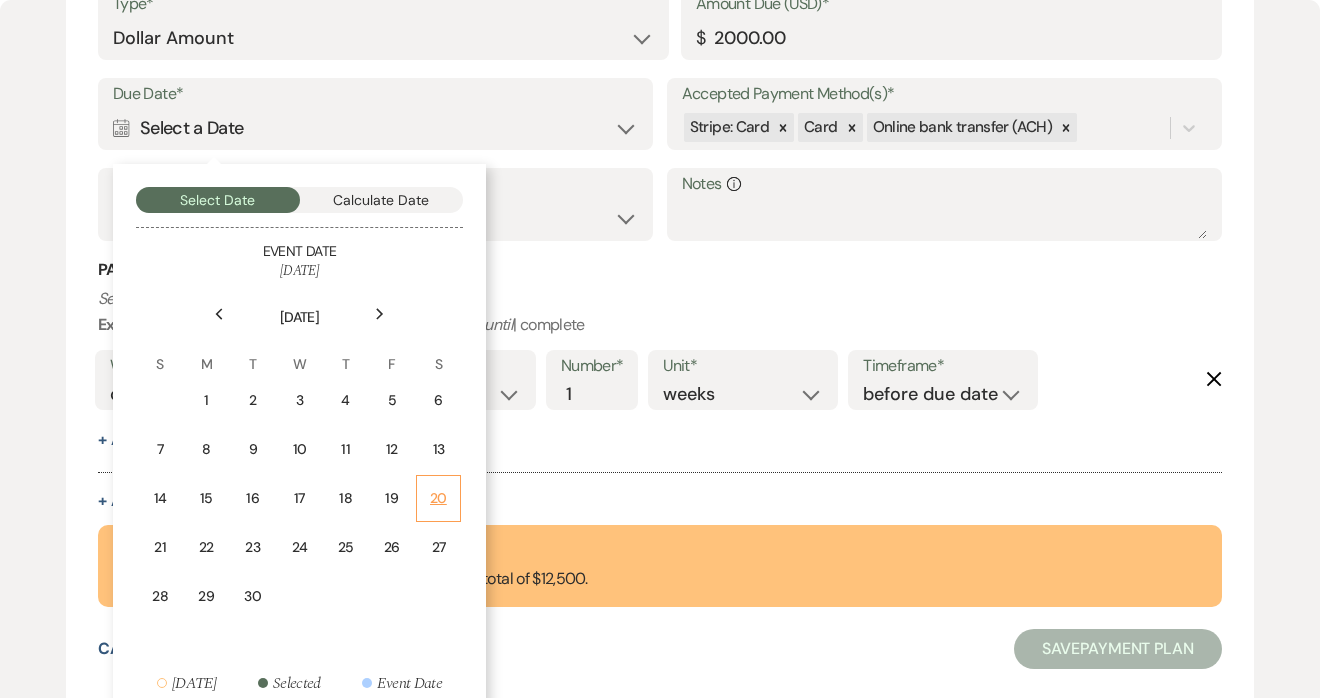 click on "20" at bounding box center (438, 498) 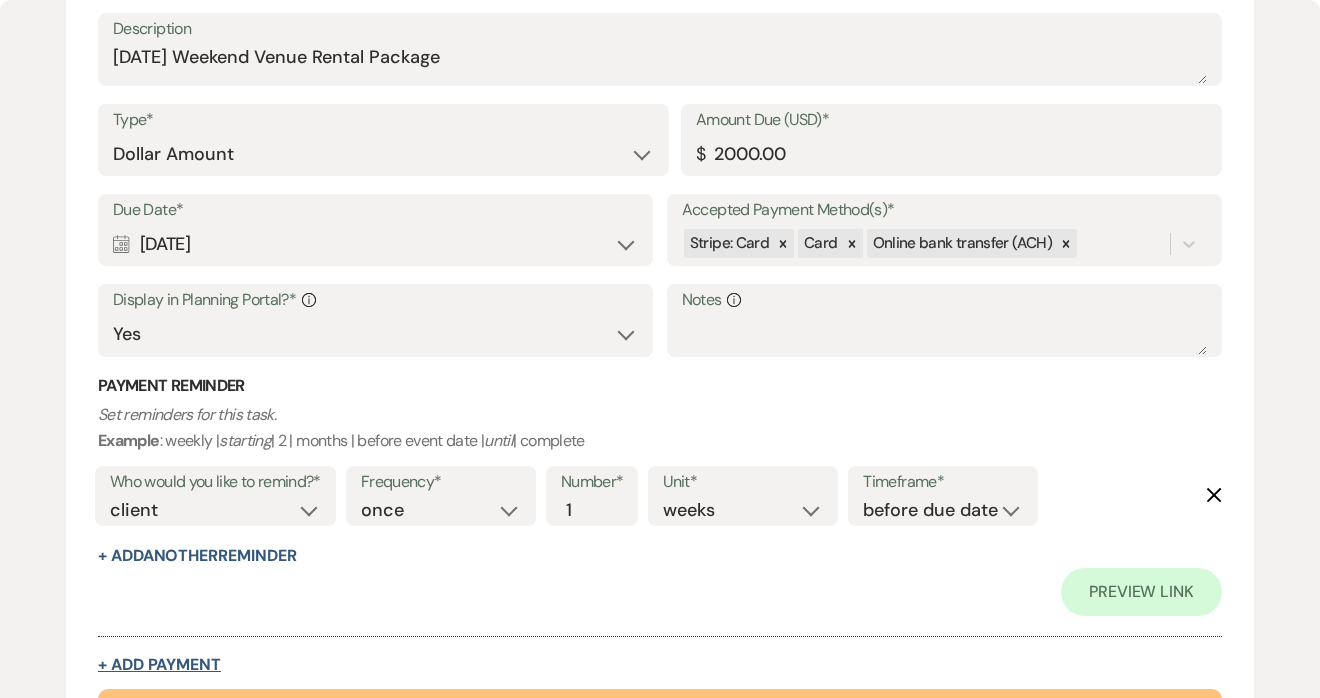 click on "+ Add Payment" at bounding box center (159, 665) 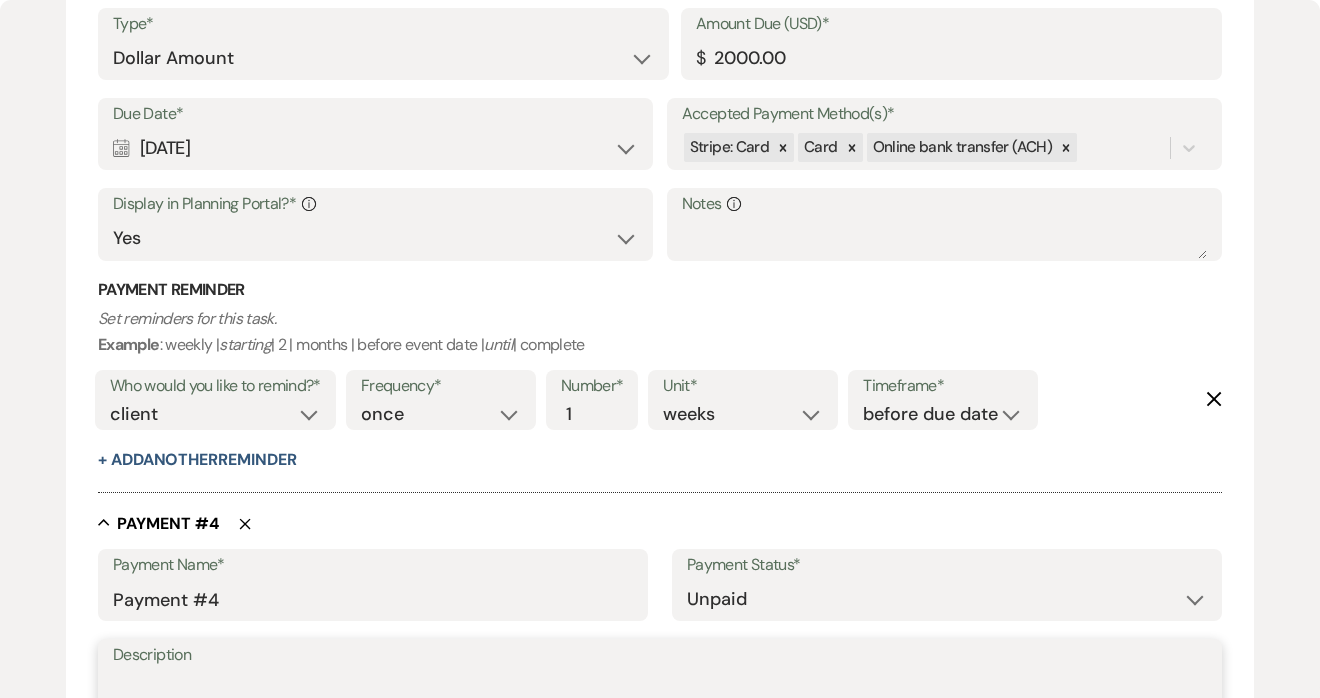 click on "Description" at bounding box center [660, 690] 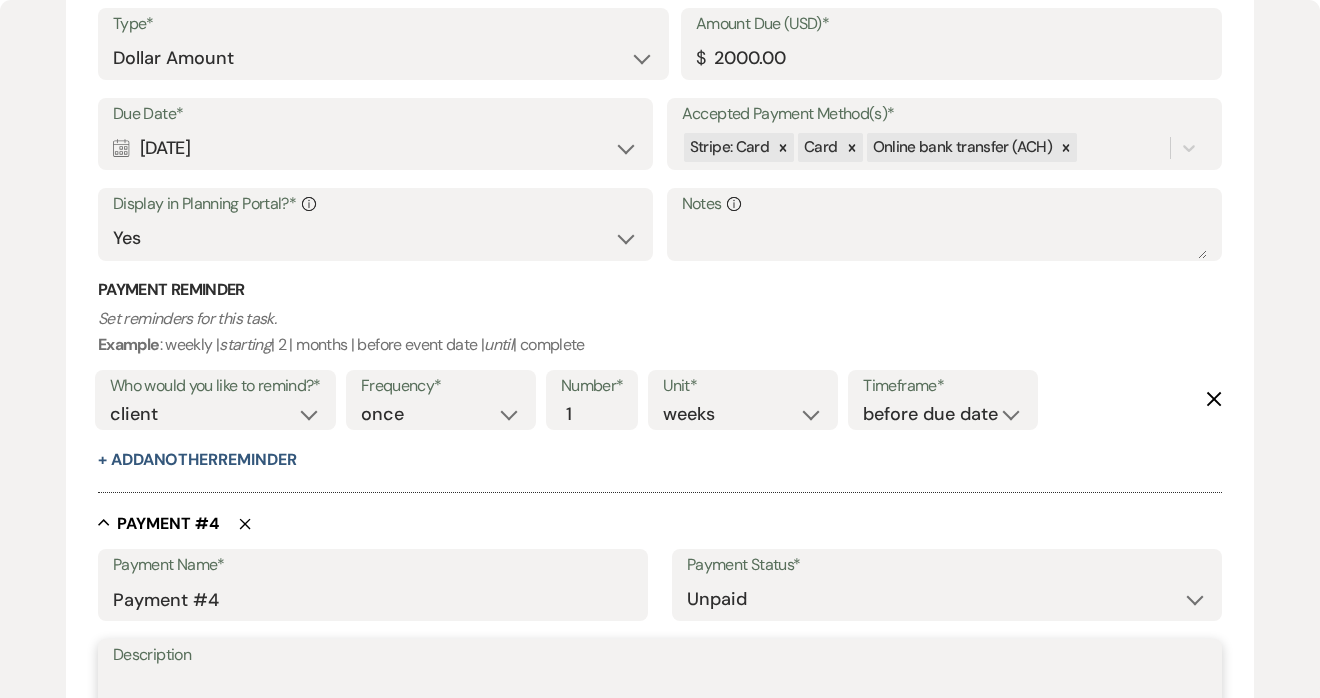 paste on "[DATE] Weekend Venue Rental Package" 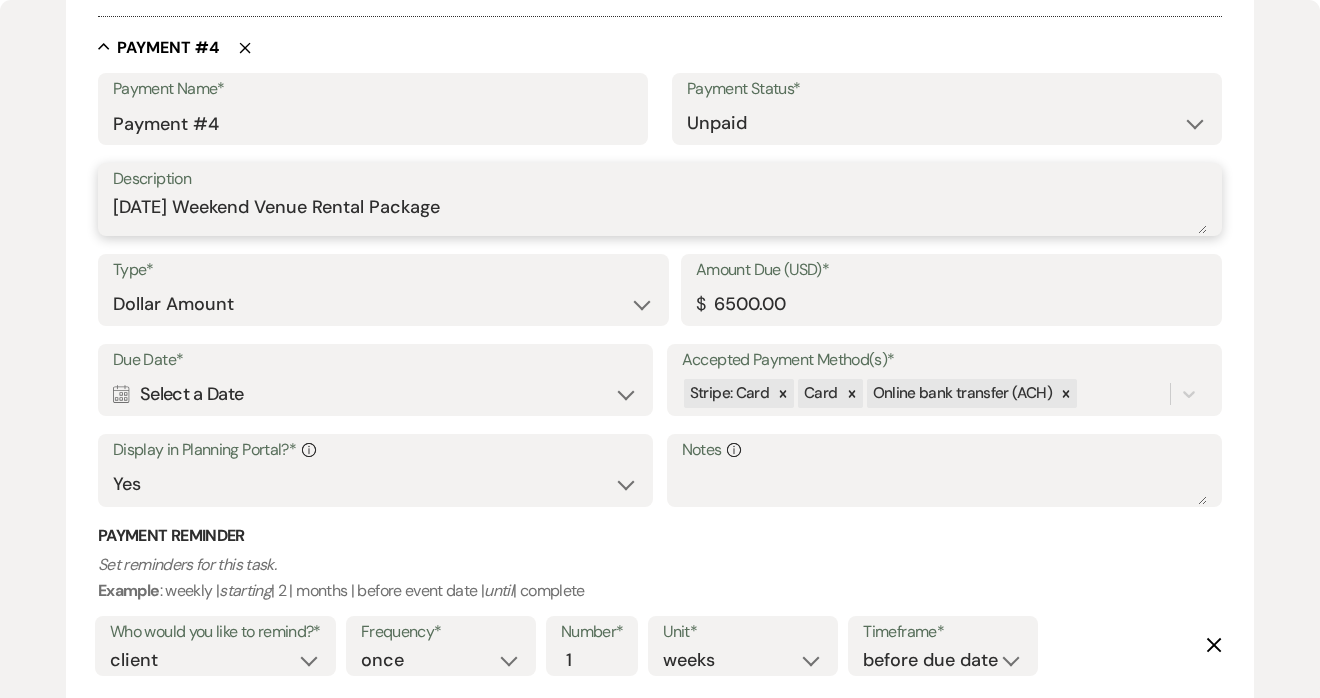 scroll, scrollTop: 2642, scrollLeft: 0, axis: vertical 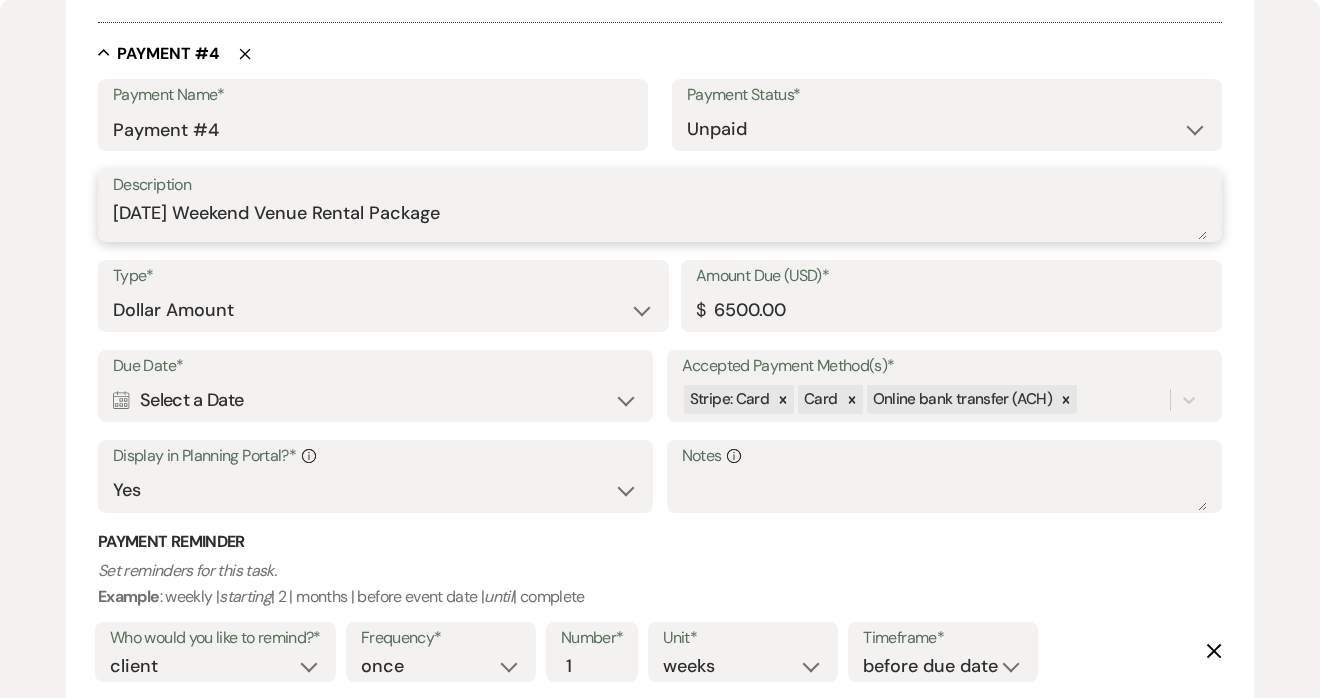 type on "[DATE] Weekend Venue Rental Package" 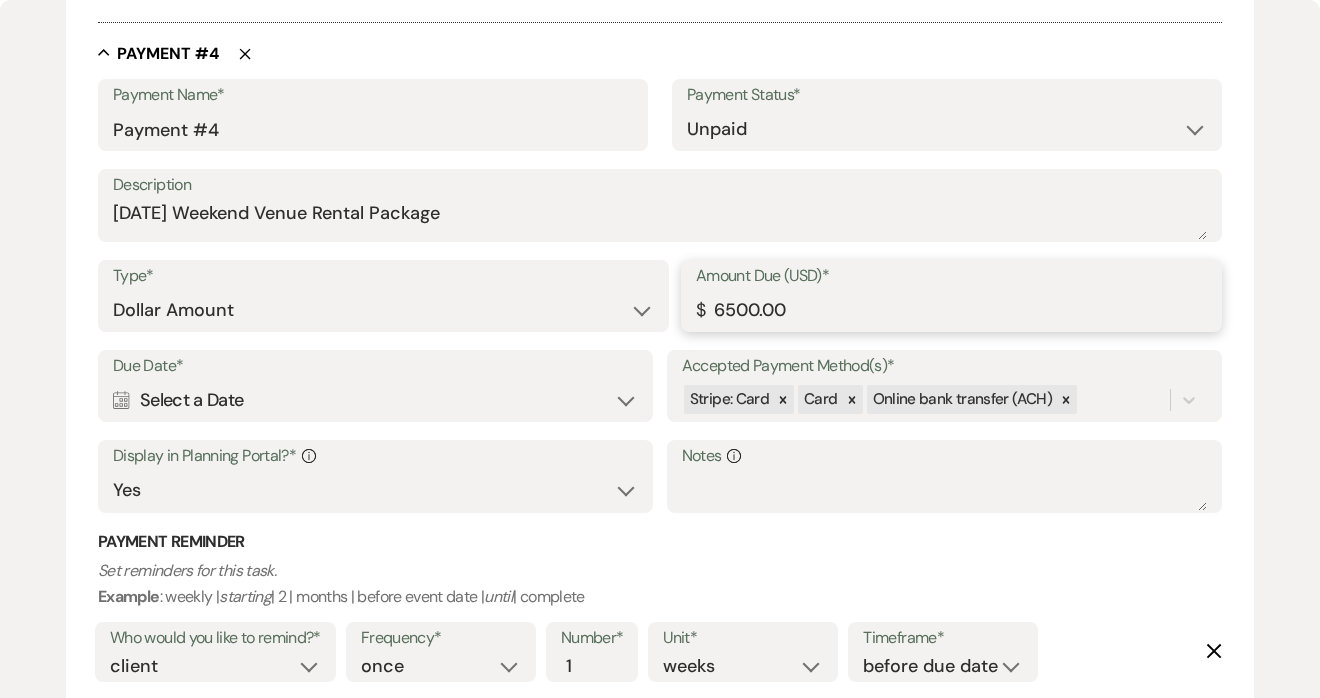 click on "6500.00" at bounding box center [951, 310] 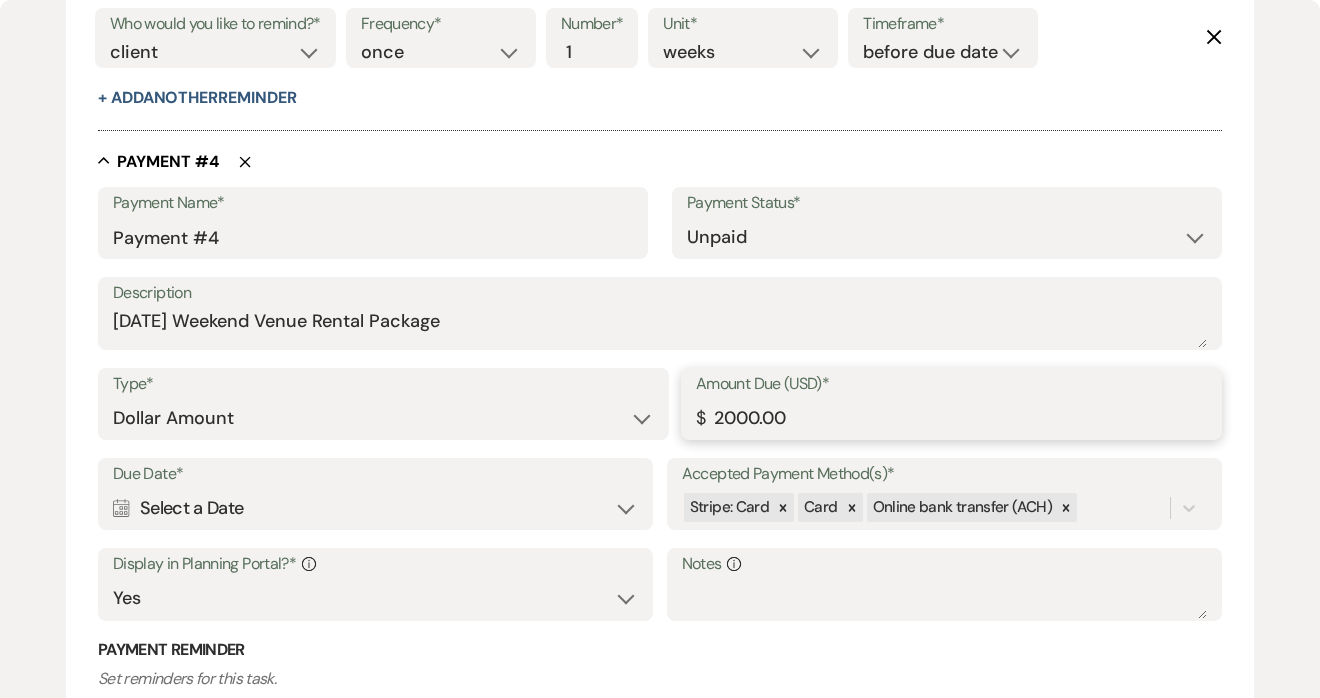 scroll, scrollTop: 2651, scrollLeft: 0, axis: vertical 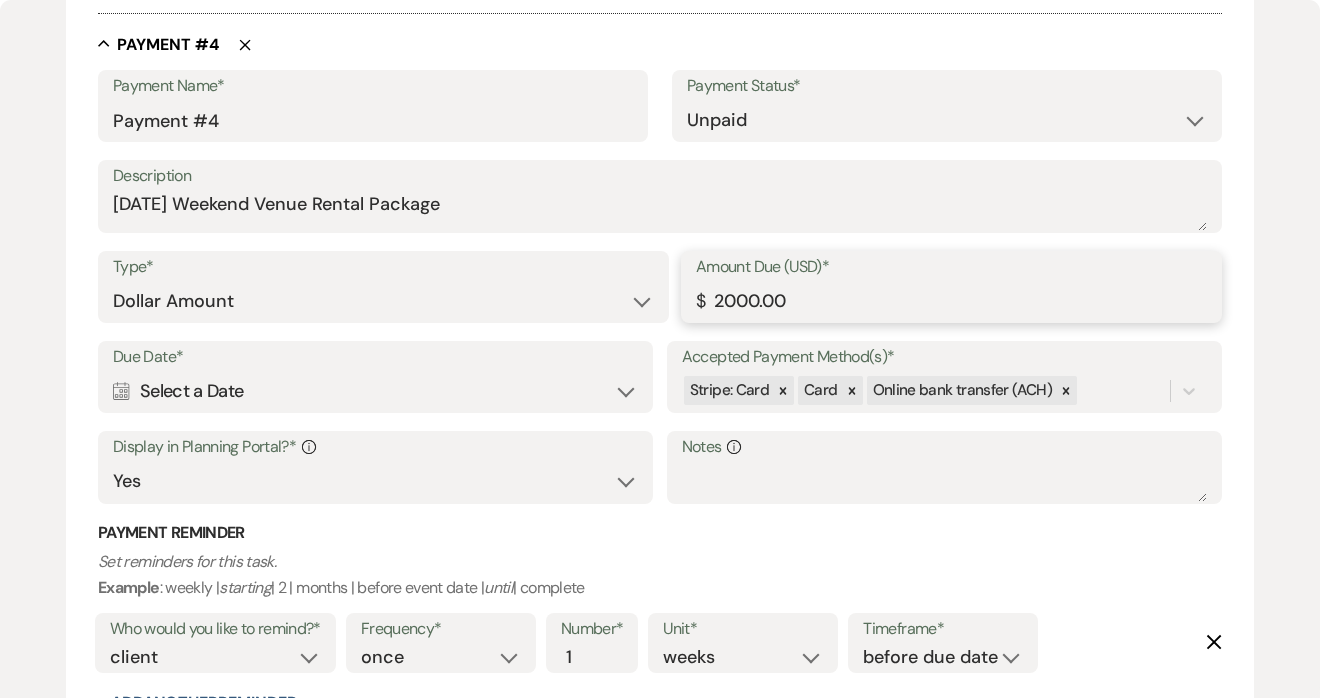 type on "2000.00" 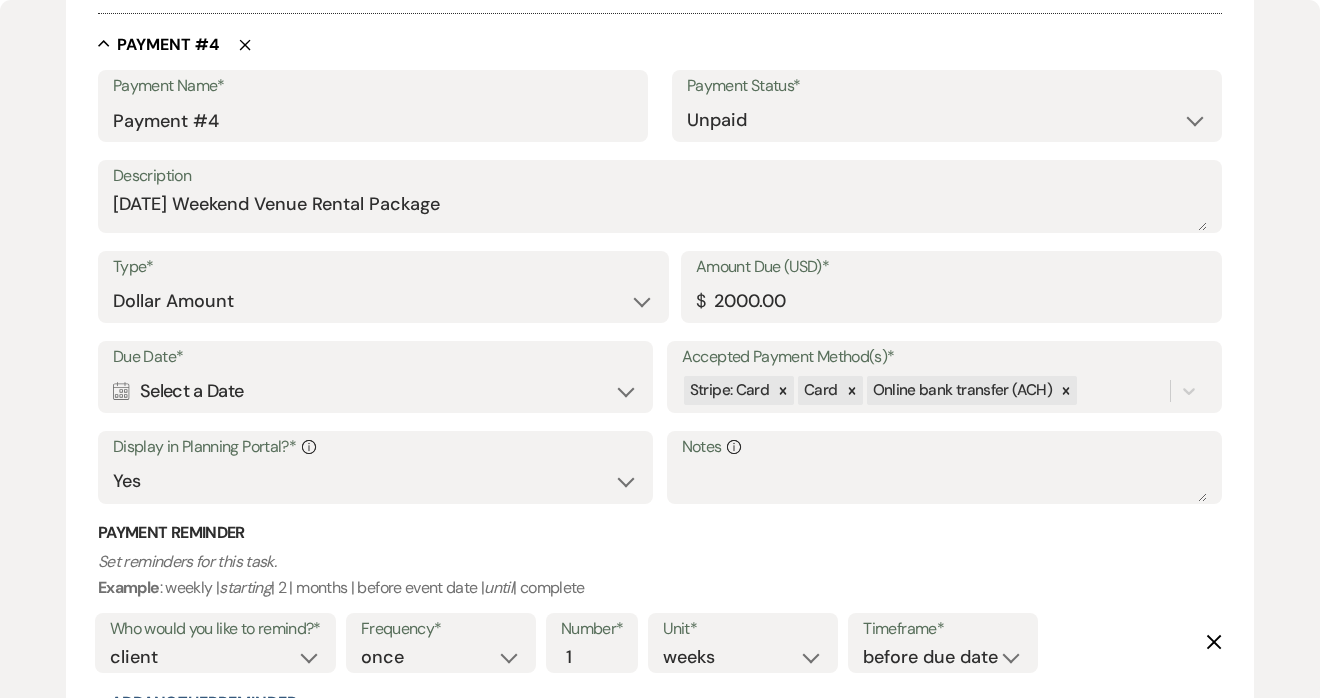 click on "Calendar Select a Date Expand" at bounding box center (375, 391) 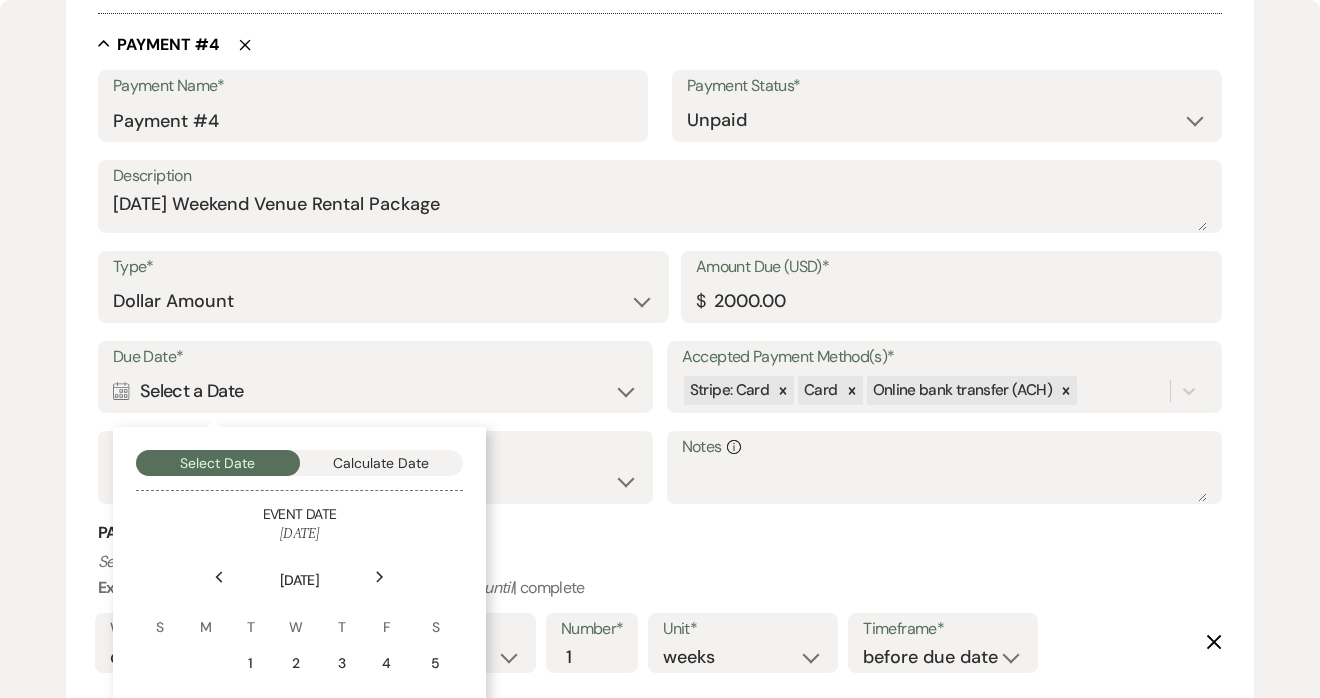 click on "Next" 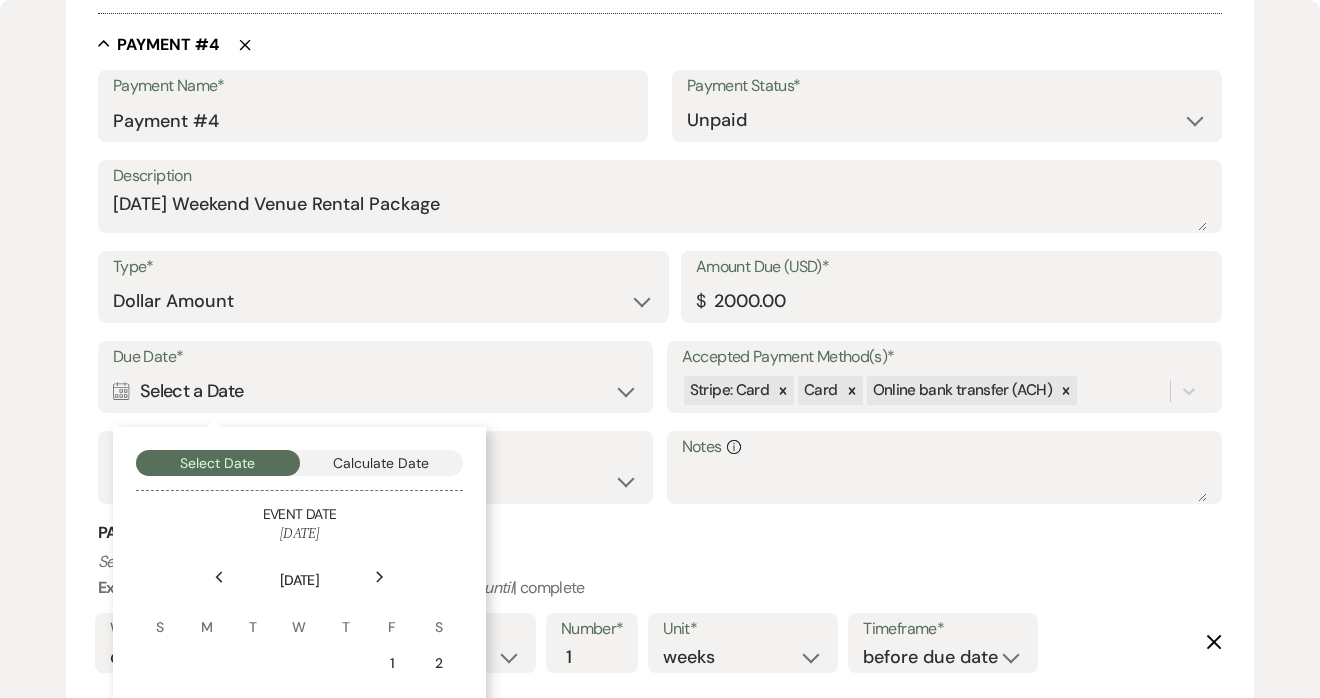click on "Next" 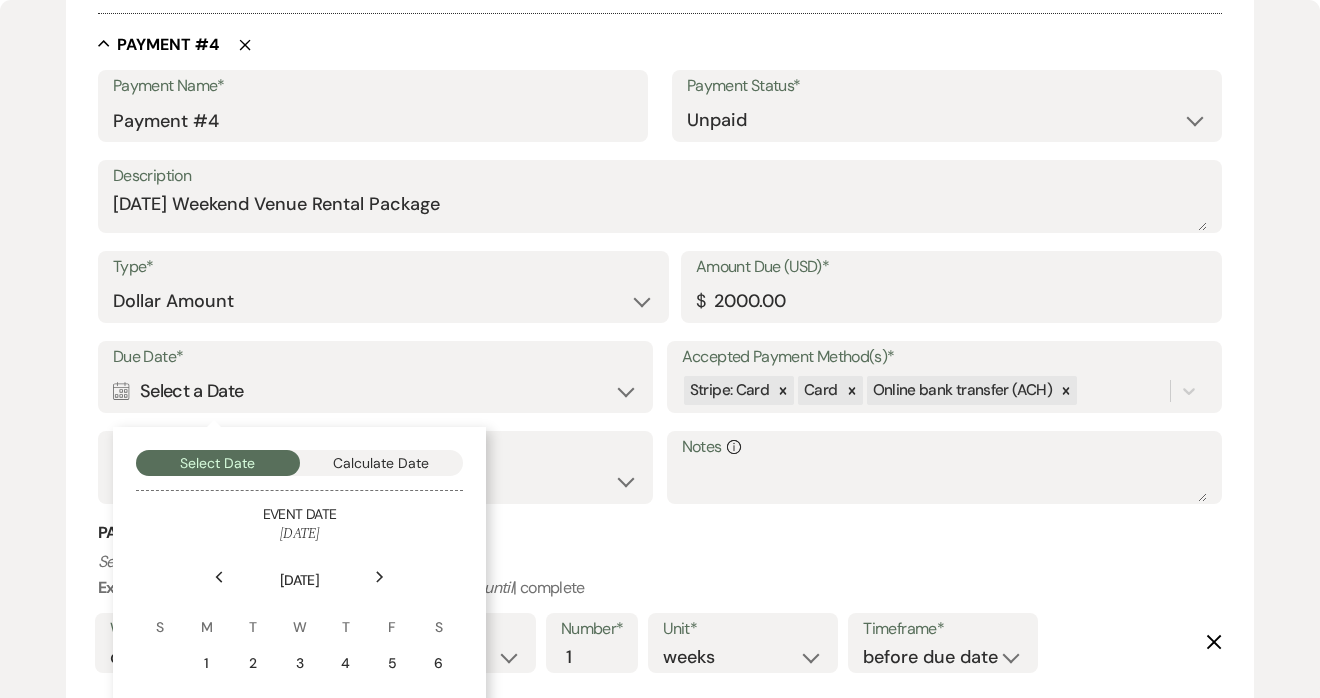 click on "Next" 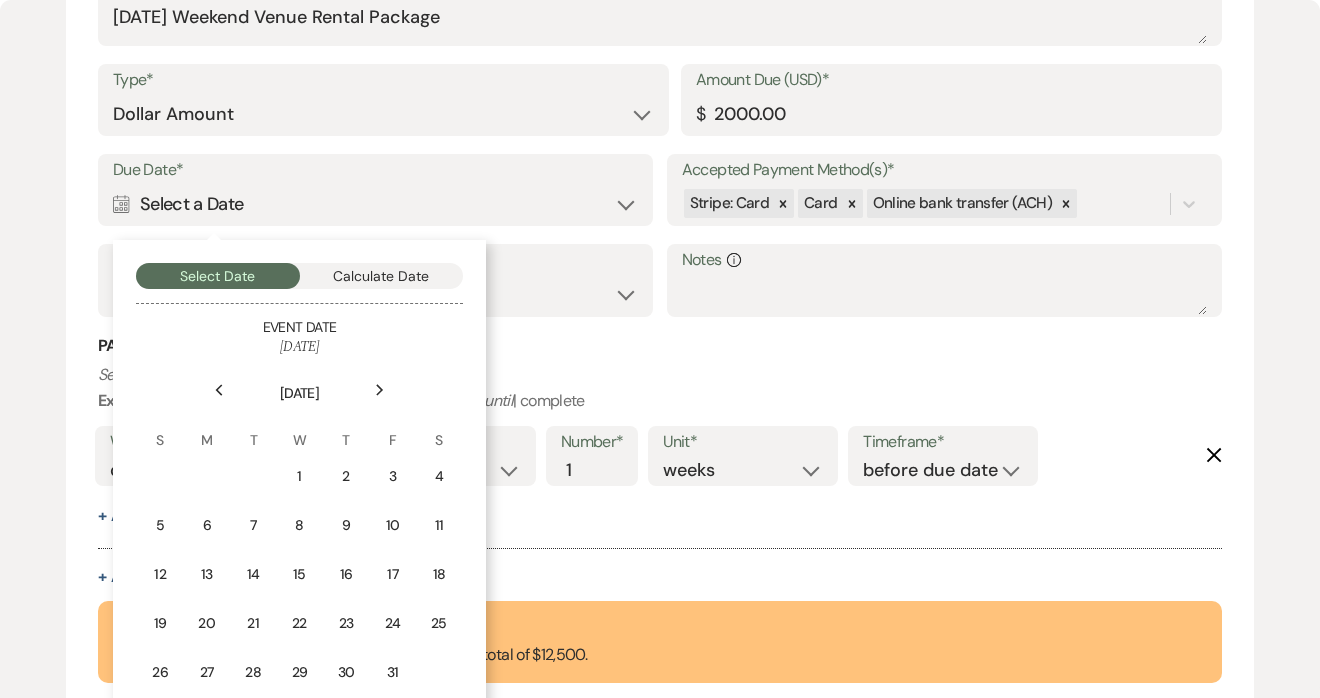 scroll, scrollTop: 2840, scrollLeft: 0, axis: vertical 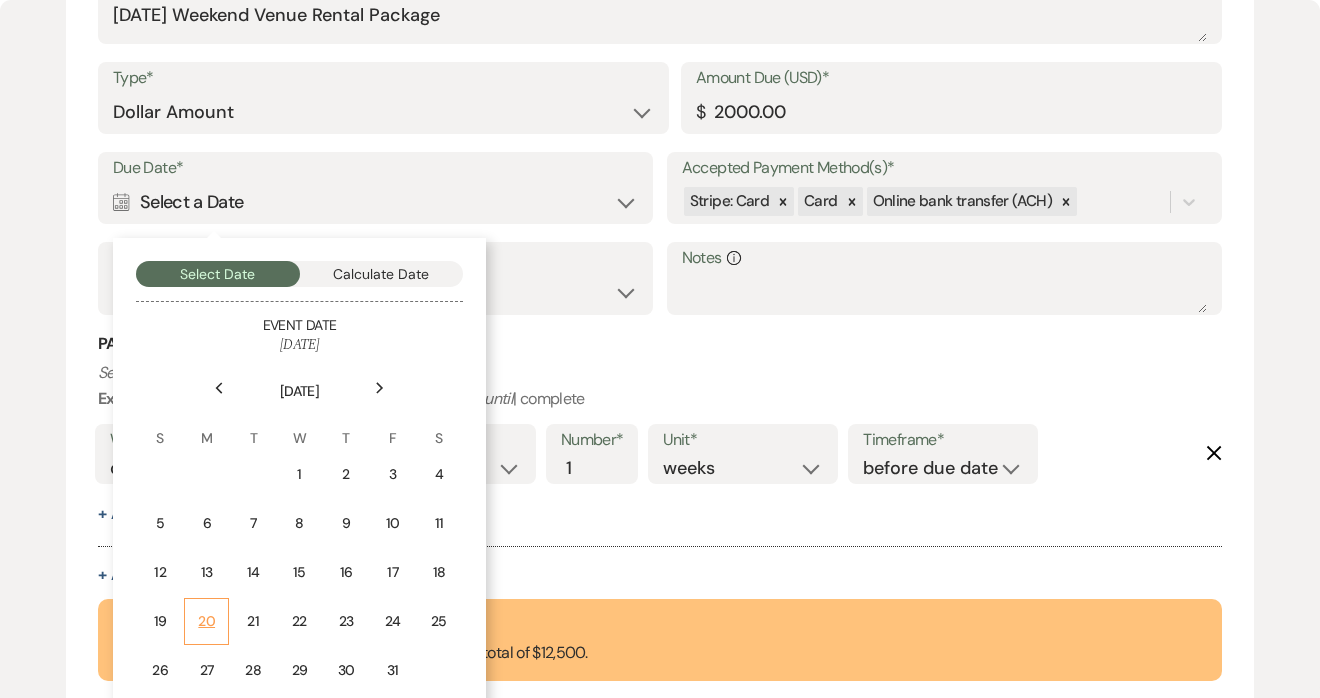 click on "20" at bounding box center (206, 621) 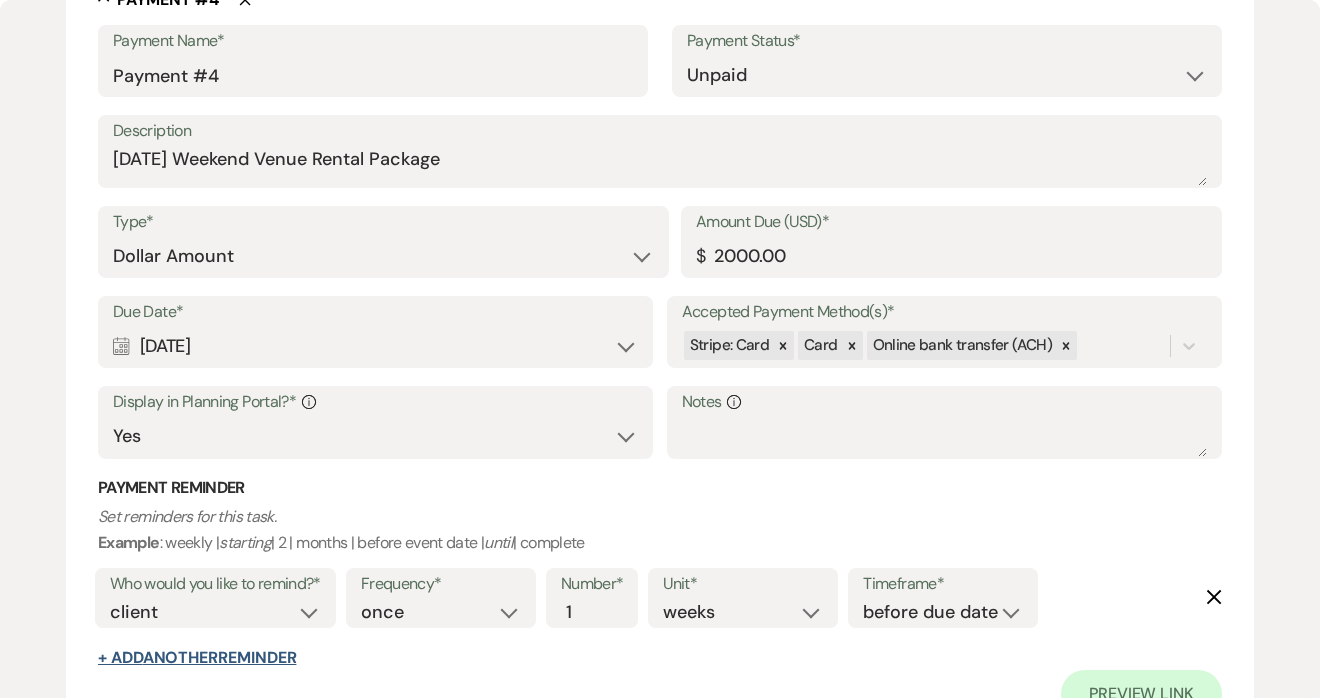 click on "+ Add  Another  Reminder" at bounding box center (197, 658) 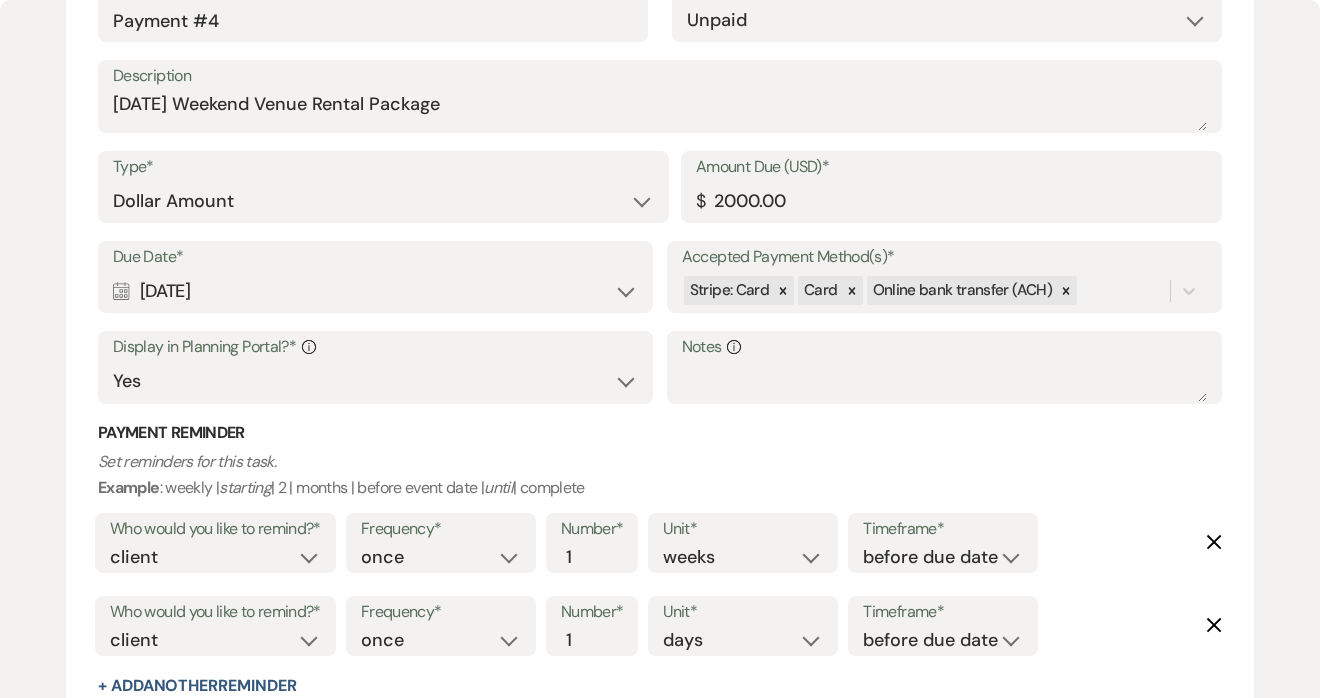 scroll, scrollTop: 2885, scrollLeft: 0, axis: vertical 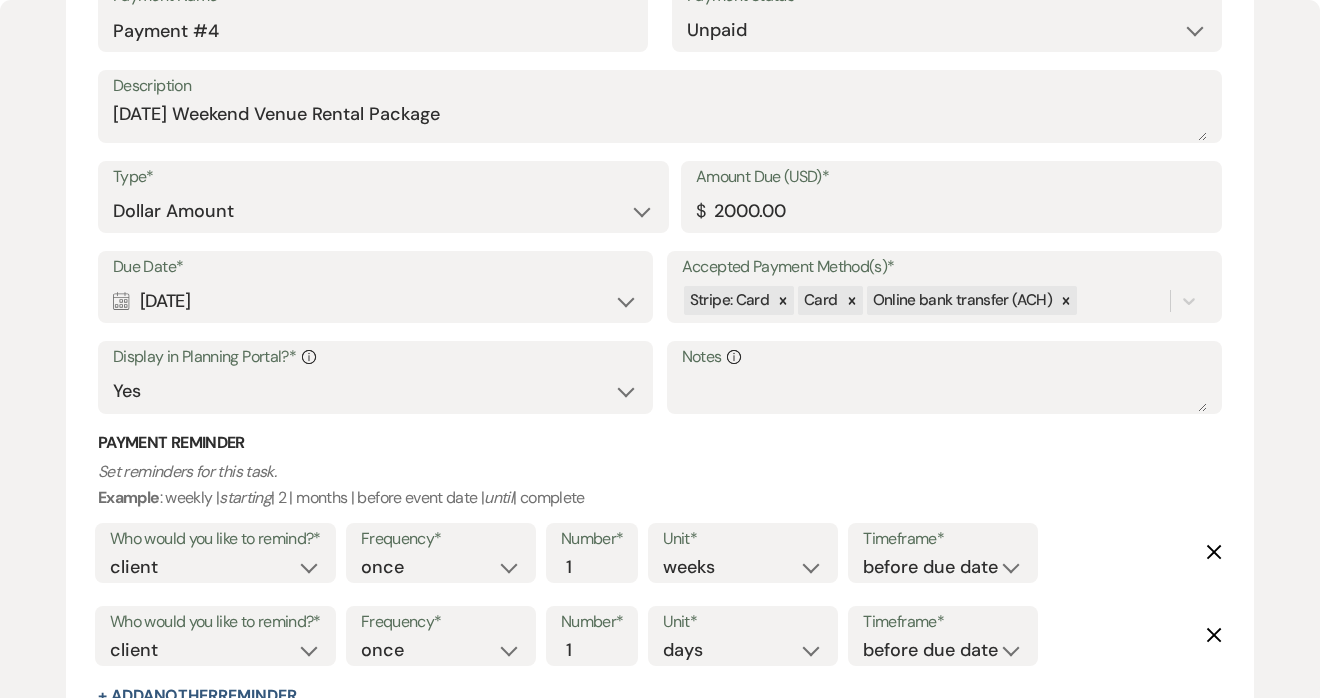 click 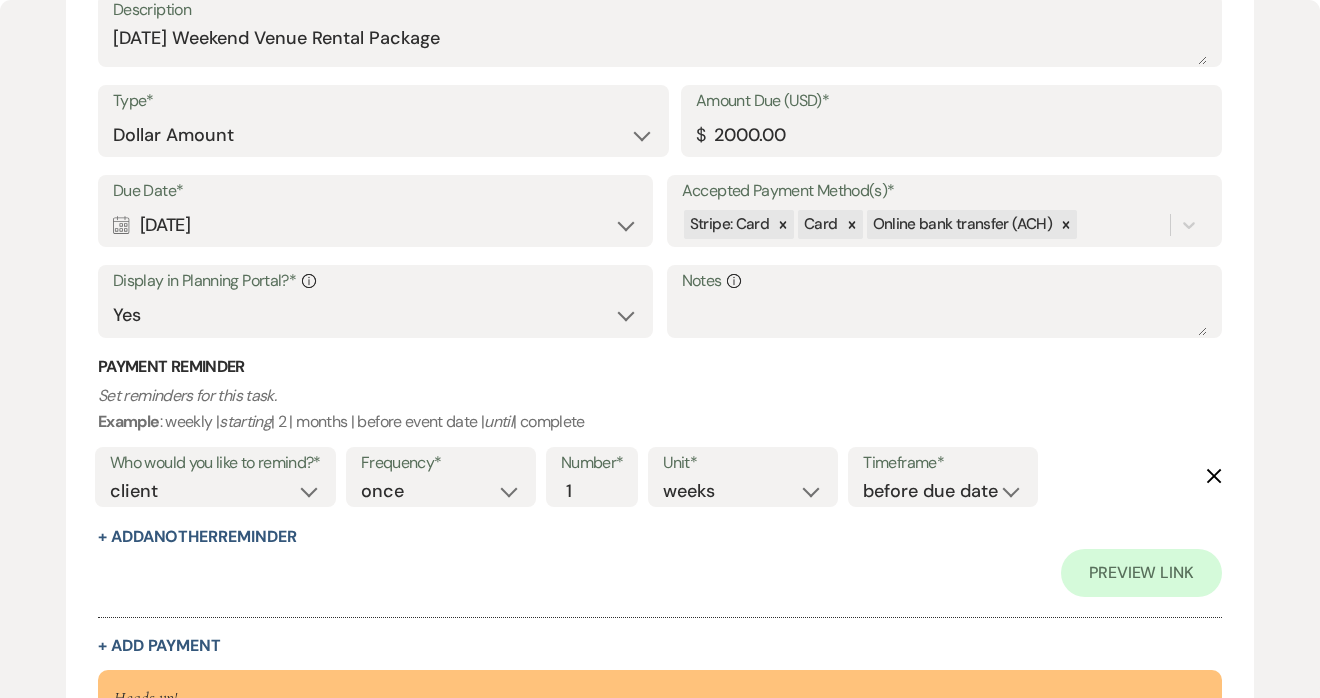scroll, scrollTop: 2960, scrollLeft: 0, axis: vertical 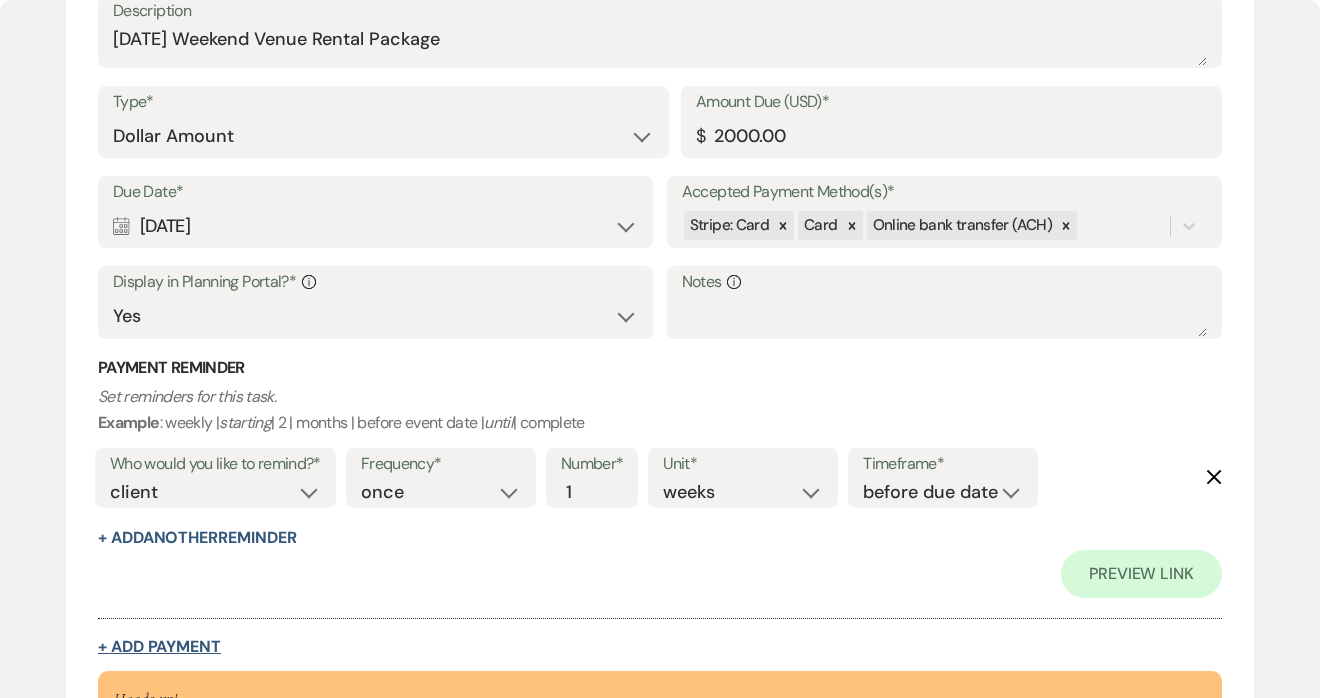 click on "+ Add Payment" at bounding box center (159, 647) 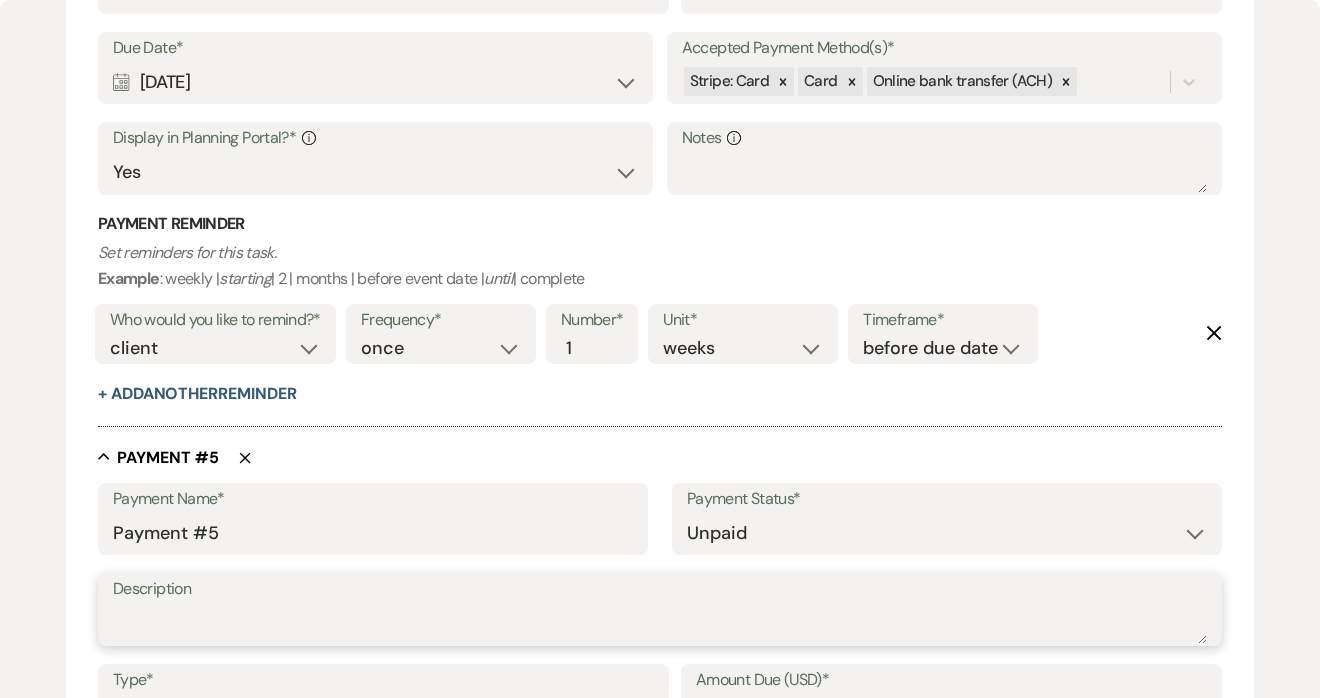 click on "Description" at bounding box center (660, 624) 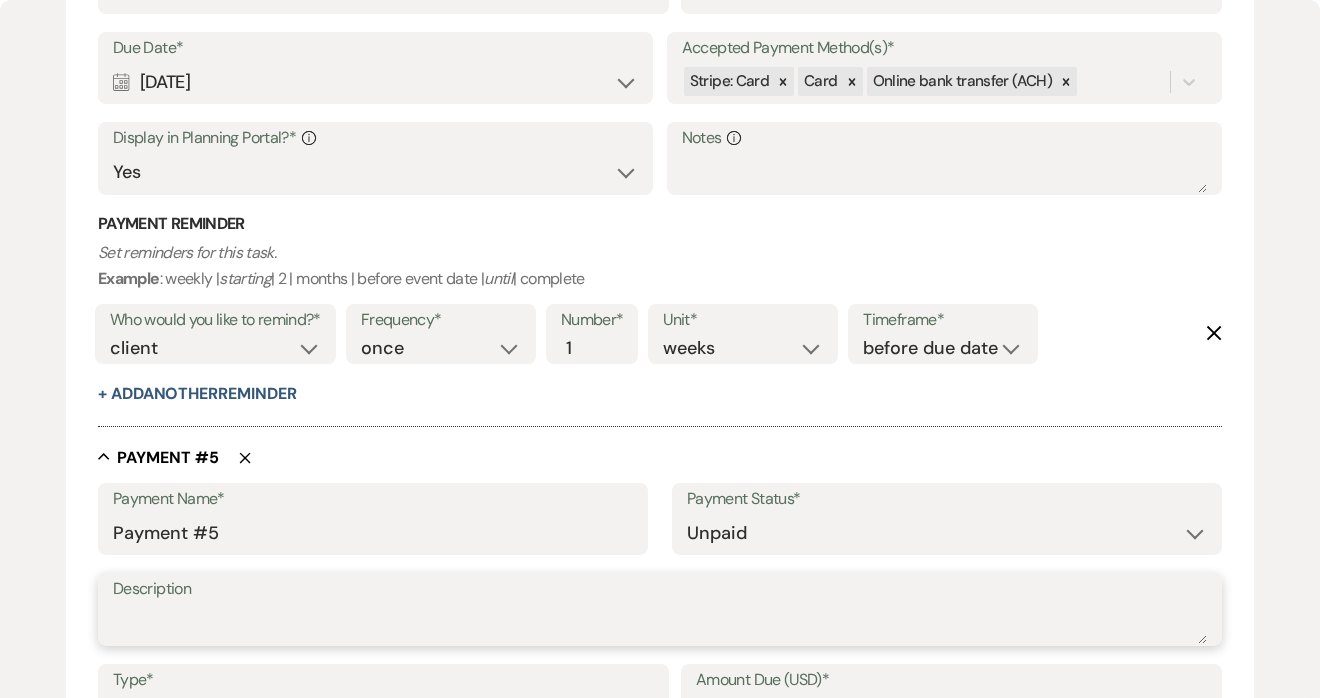 paste on "[DATE] Weekend Venue Rental Package" 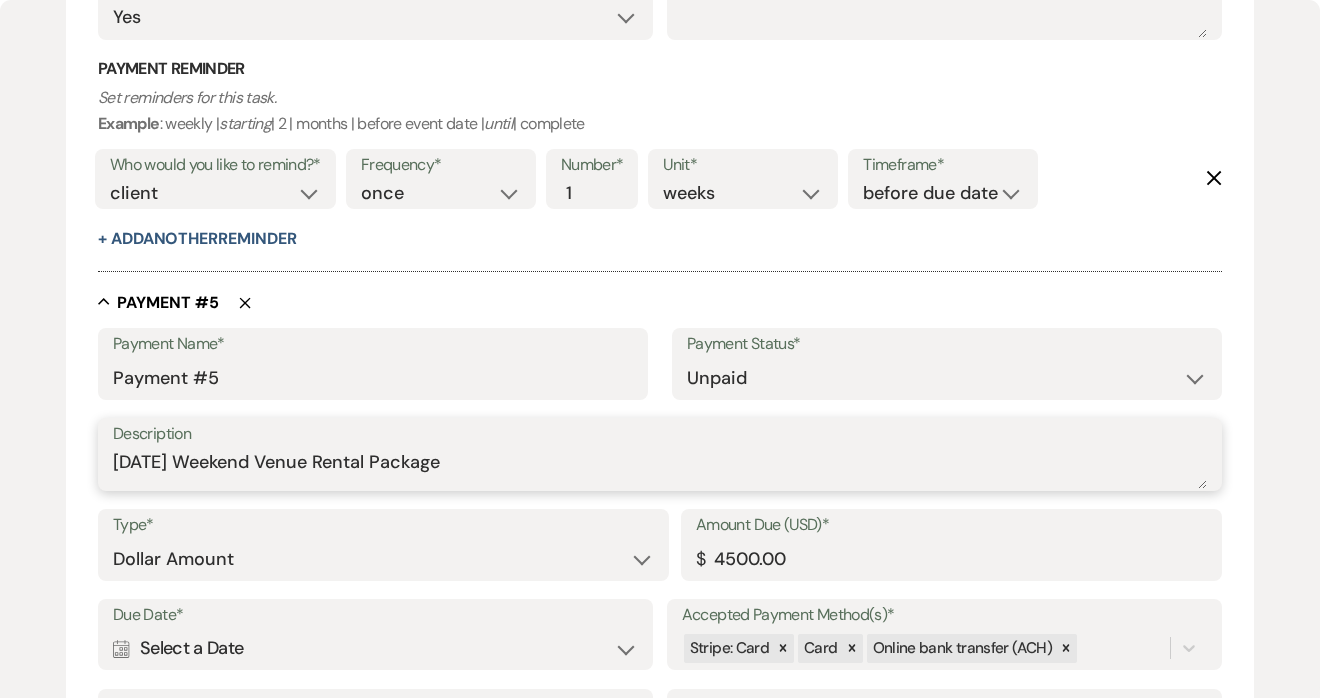 scroll, scrollTop: 3115, scrollLeft: 0, axis: vertical 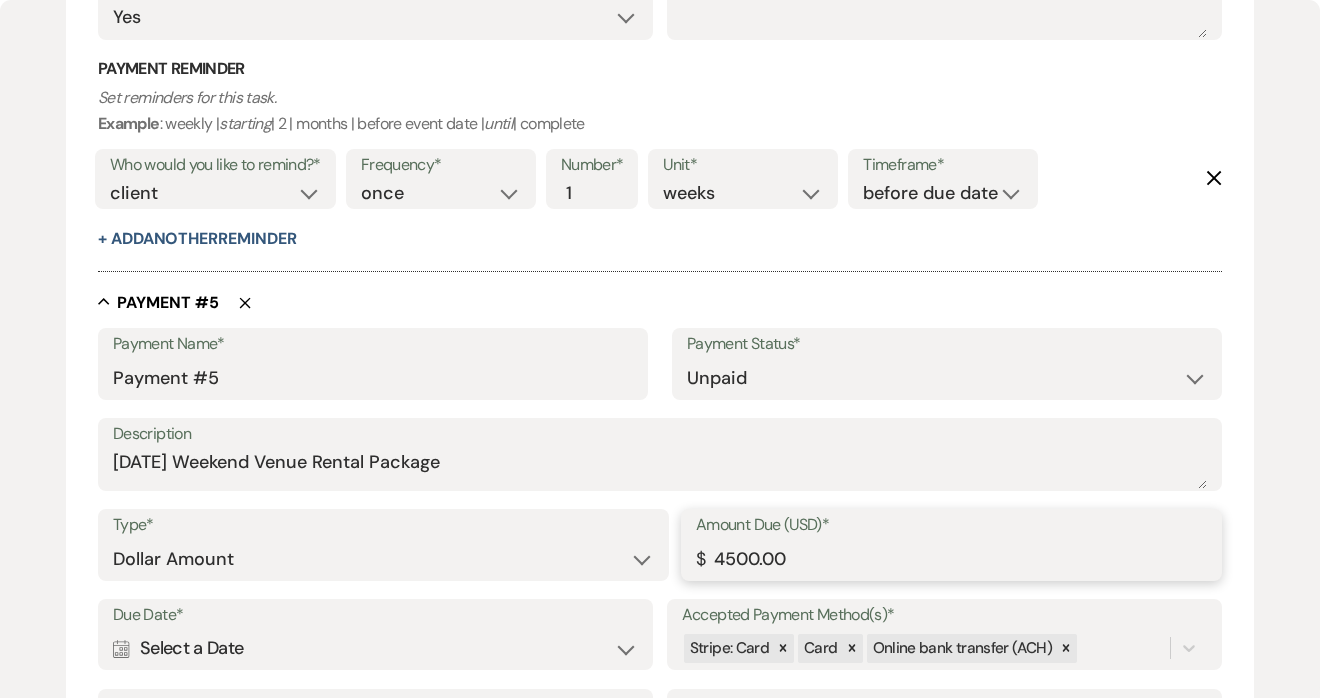 click on "4500.00" at bounding box center [951, 559] 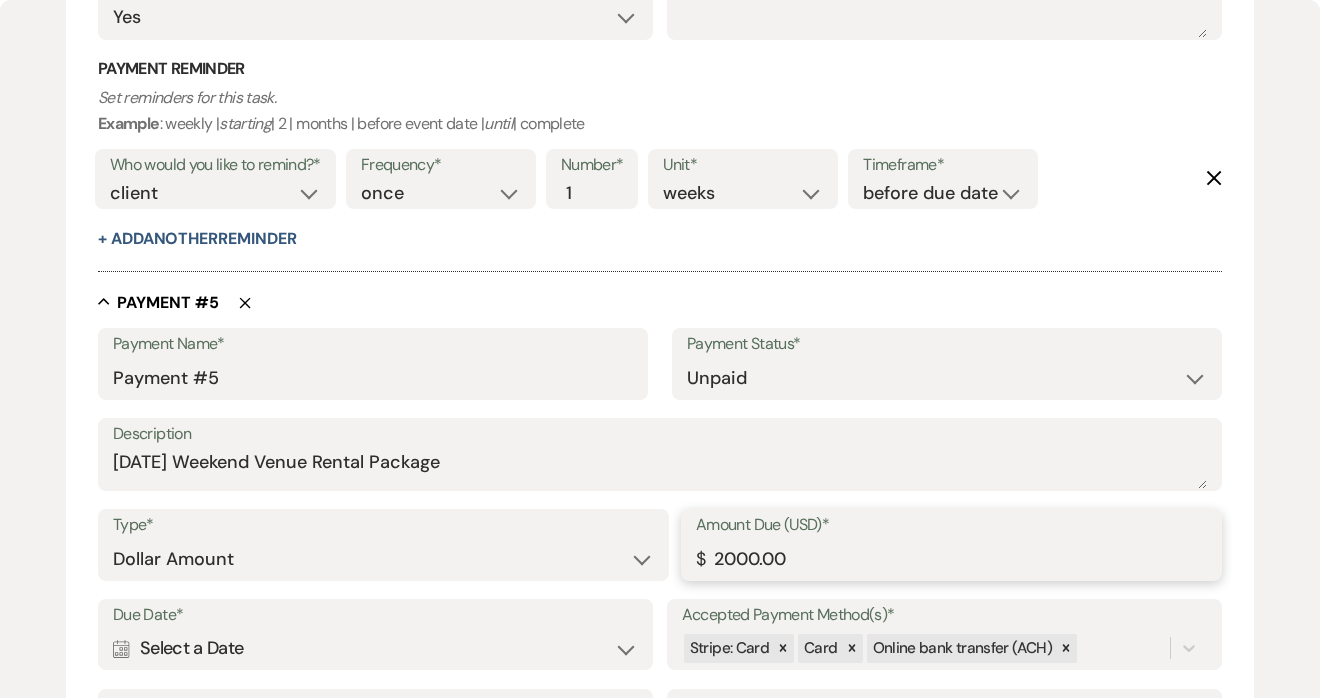 type on "2000.00" 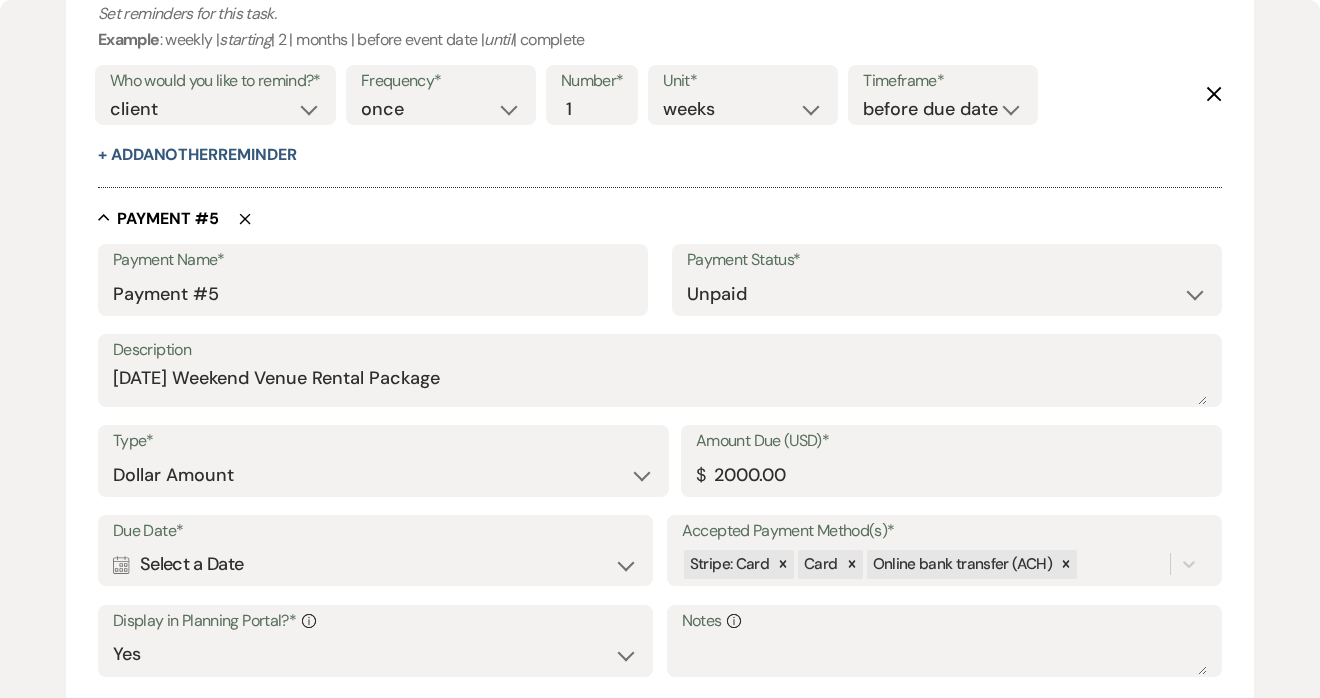 scroll, scrollTop: 3205, scrollLeft: 0, axis: vertical 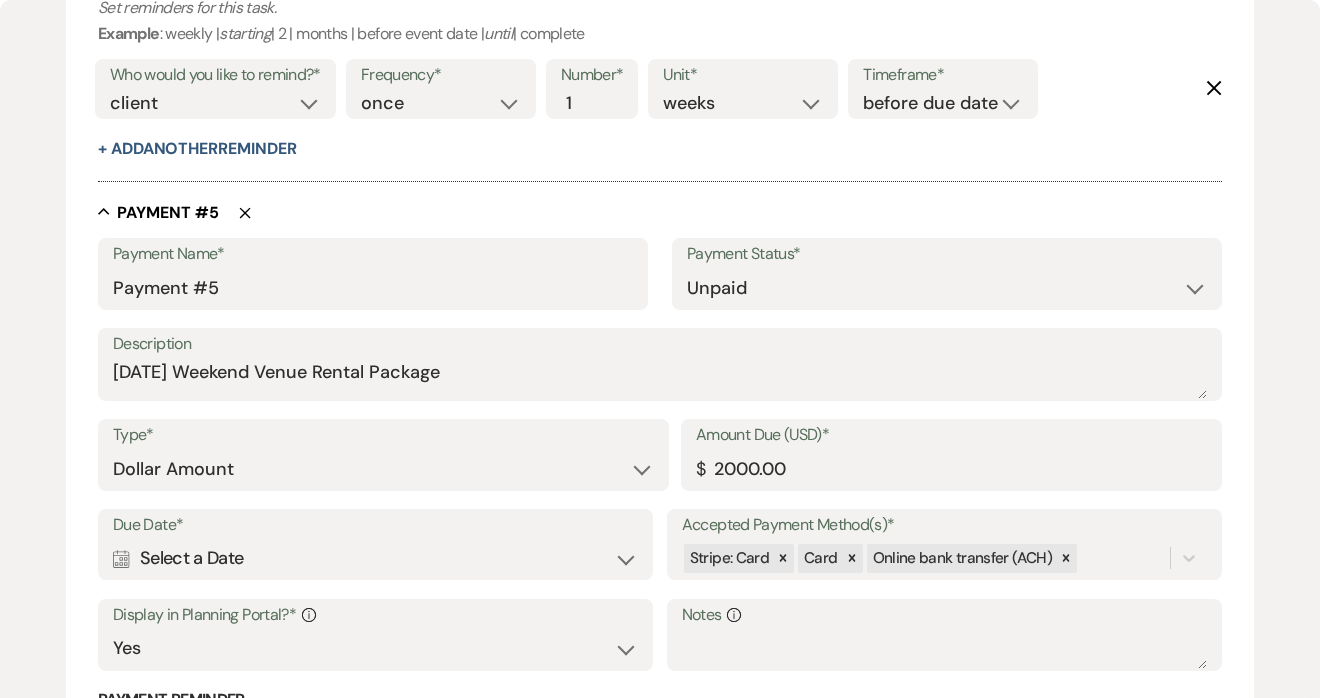 click on "Calendar Select a Date Expand" at bounding box center (375, 558) 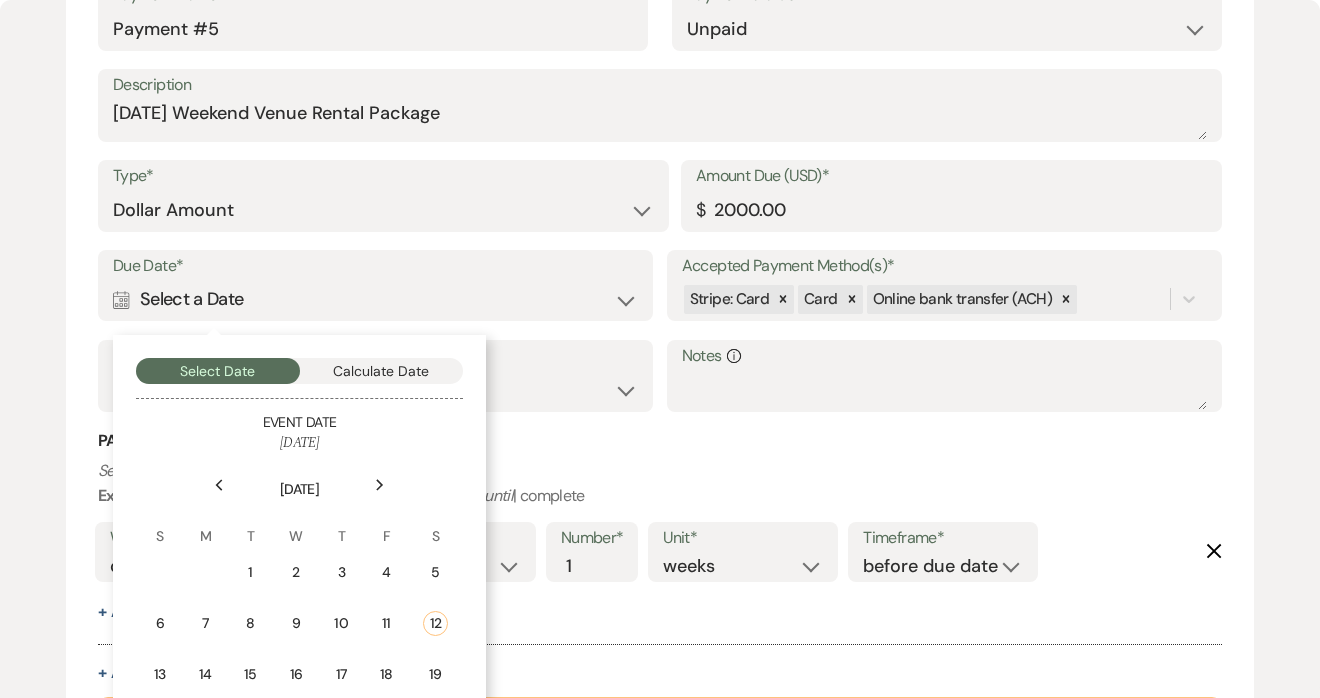 scroll, scrollTop: 3464, scrollLeft: 0, axis: vertical 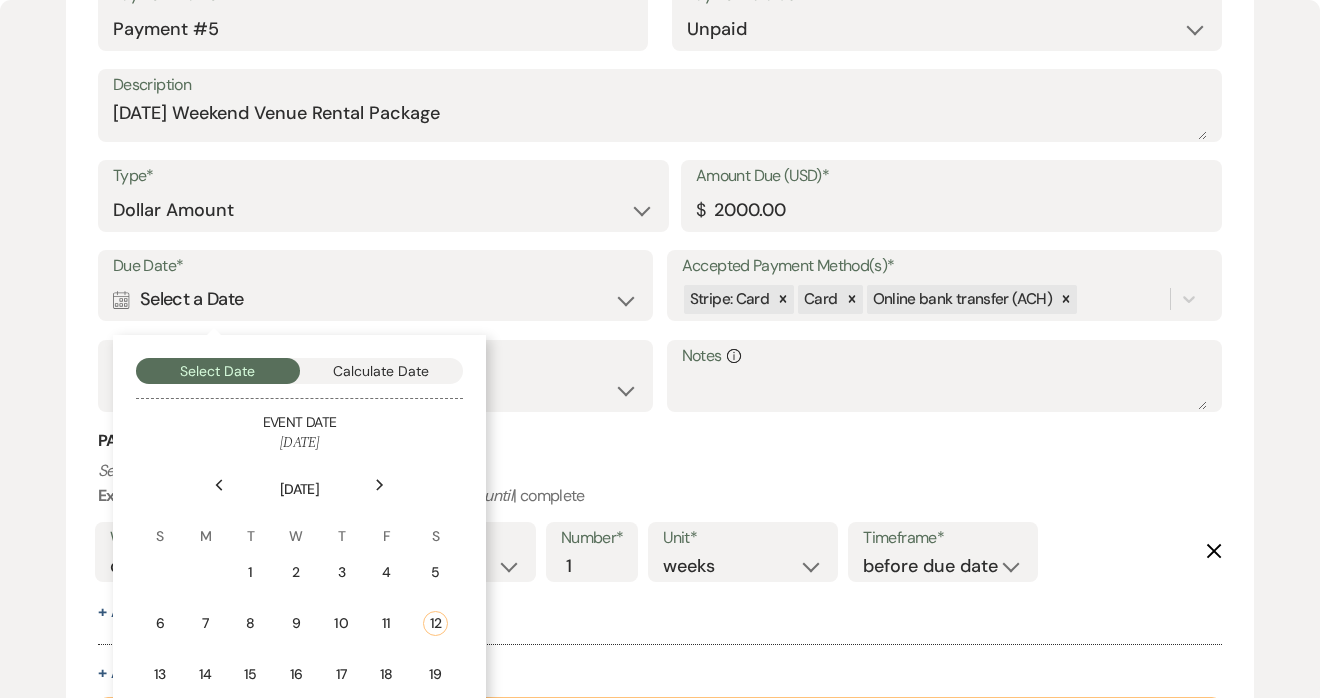 click on "Next" 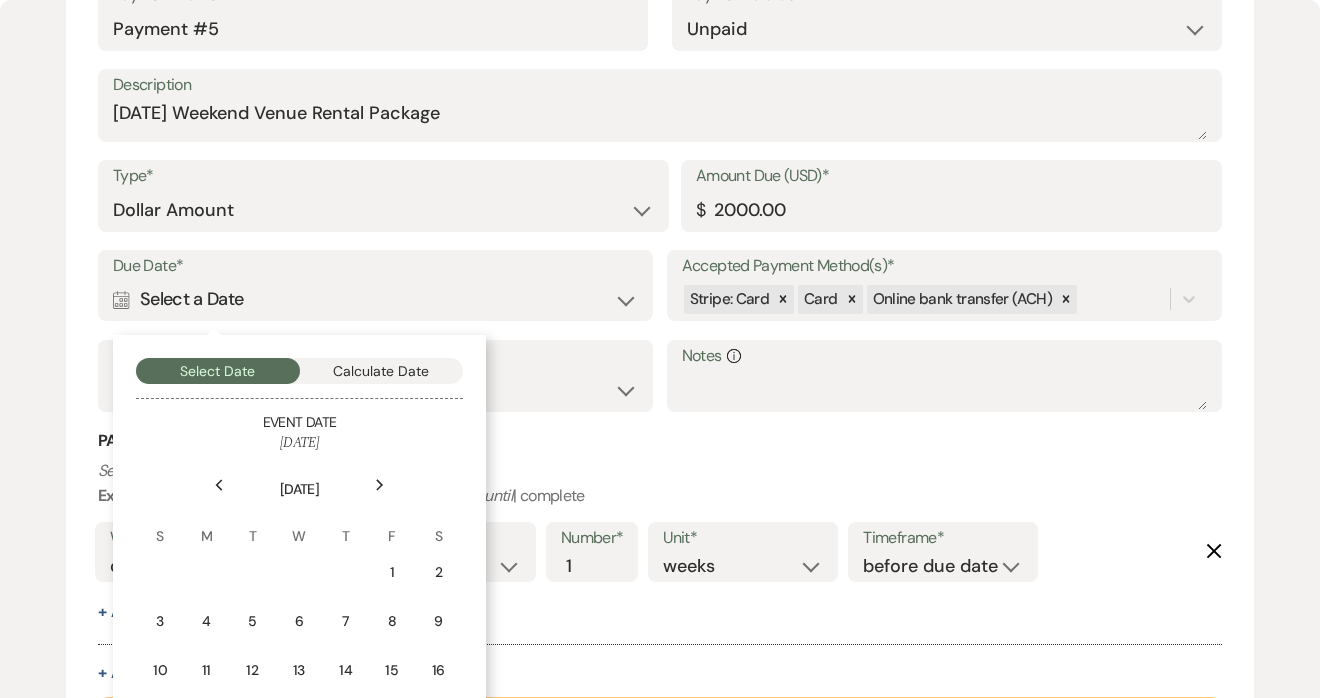 click 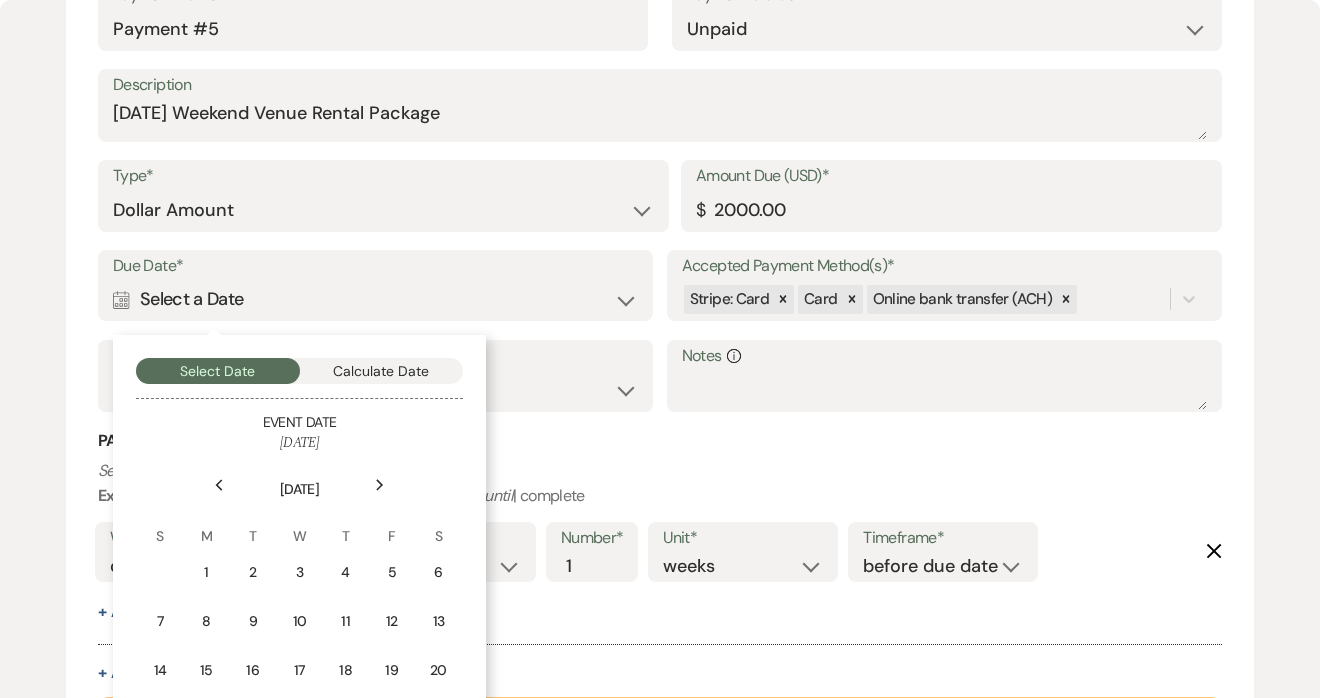 click 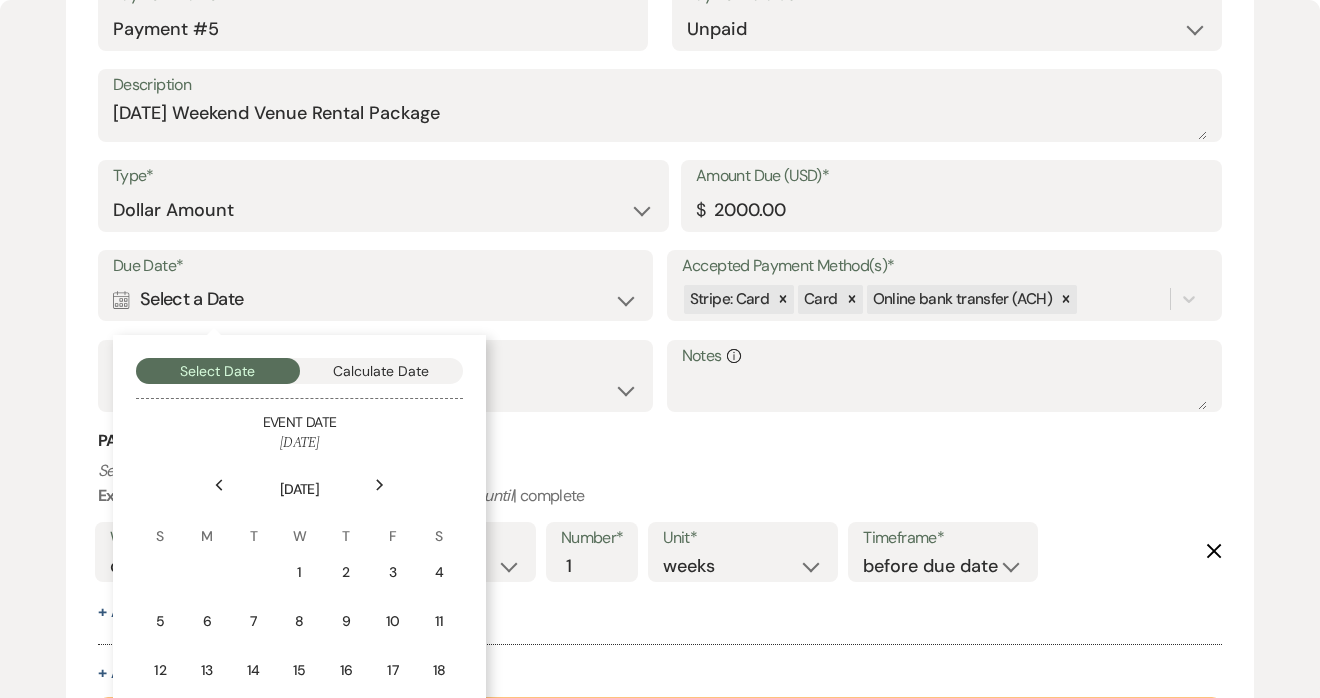 click 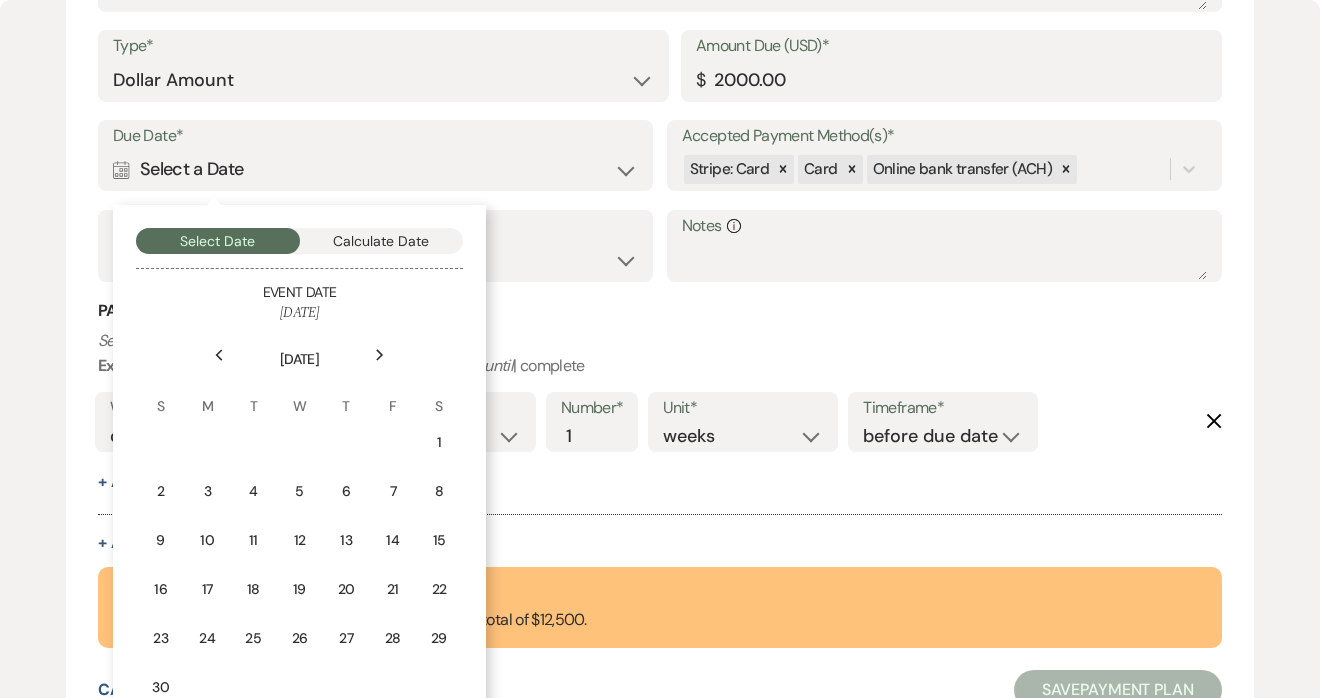 scroll, scrollTop: 3594, scrollLeft: 0, axis: vertical 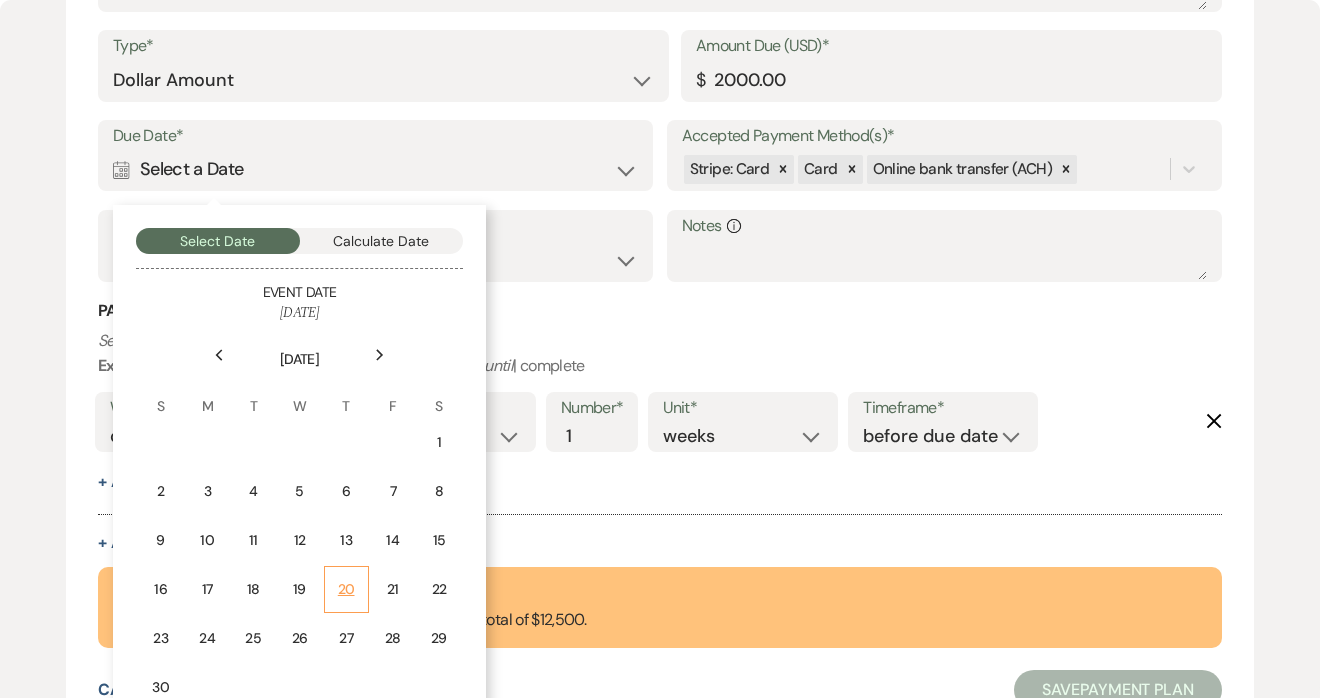 click on "20" at bounding box center (346, 589) 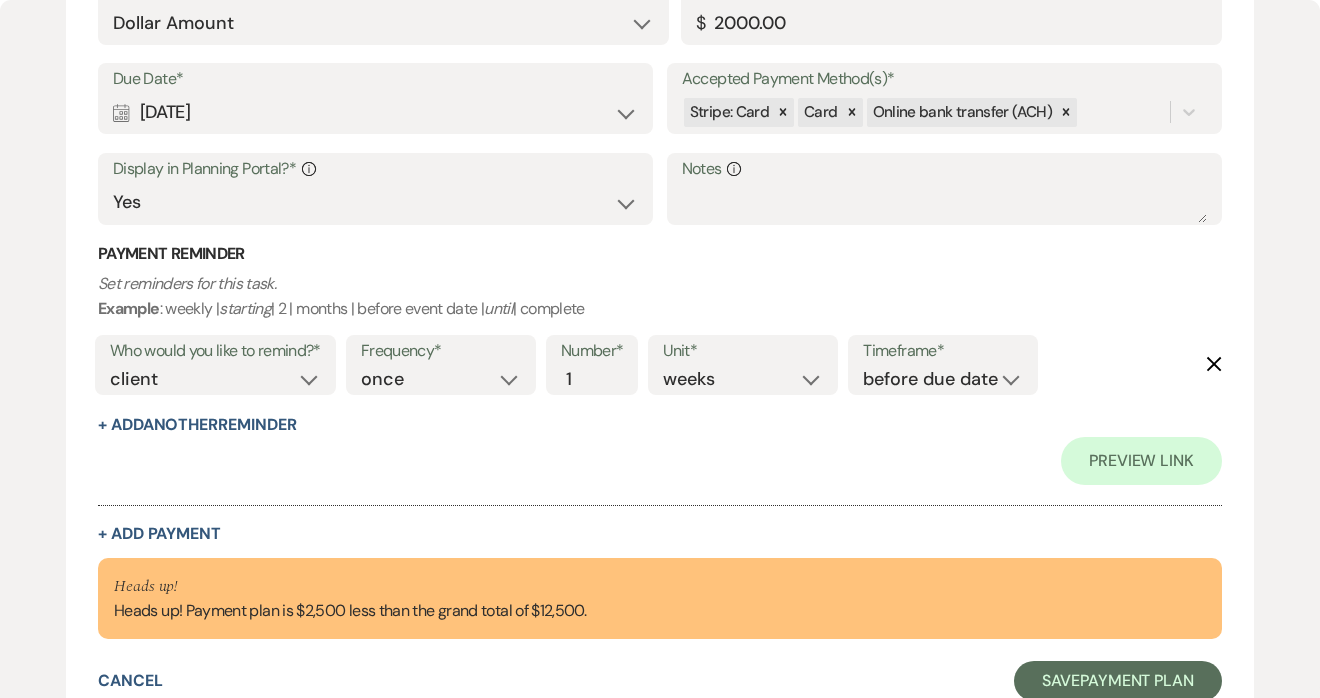 scroll, scrollTop: 3842, scrollLeft: 0, axis: vertical 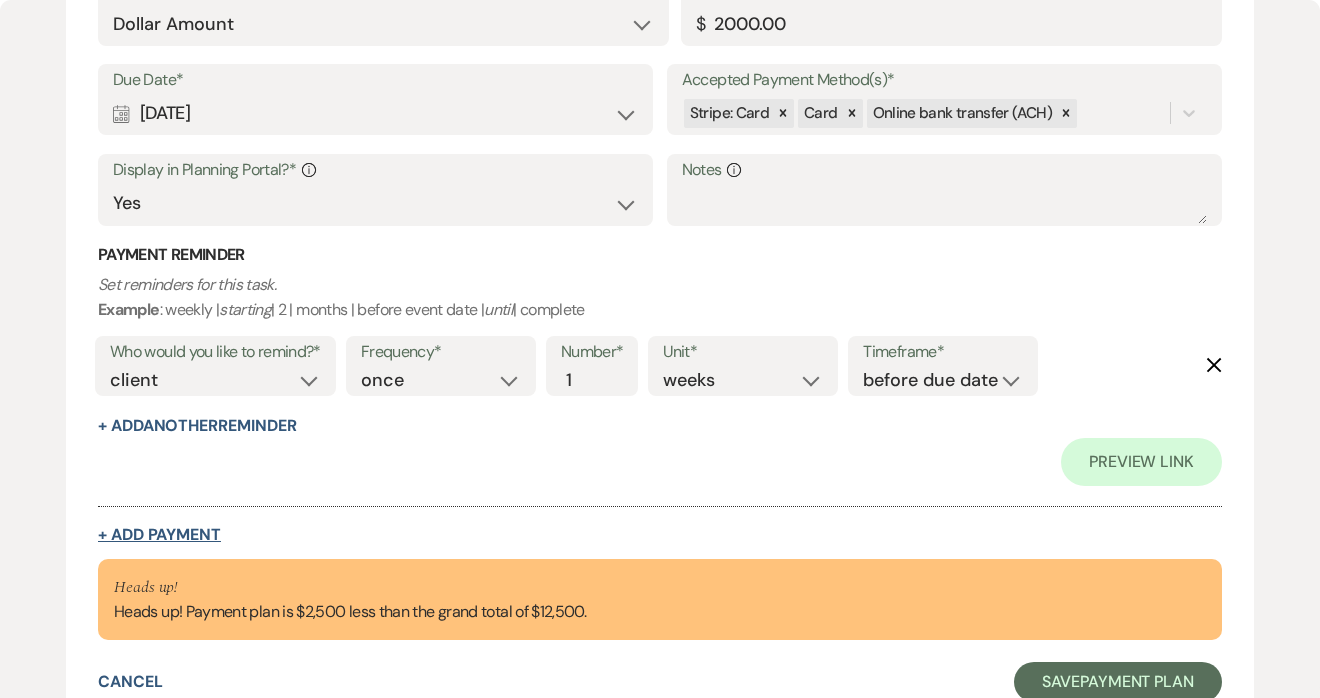 click on "+ Add Payment" at bounding box center (159, 535) 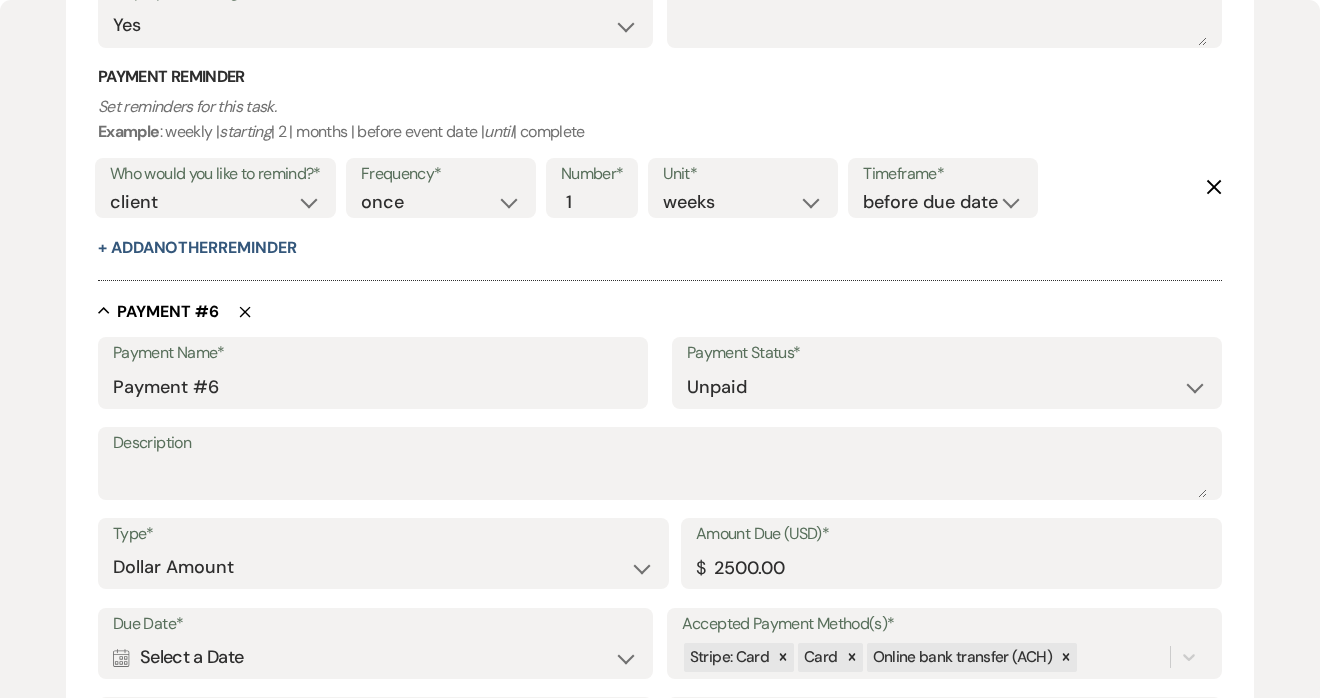 scroll, scrollTop: 3825, scrollLeft: 0, axis: vertical 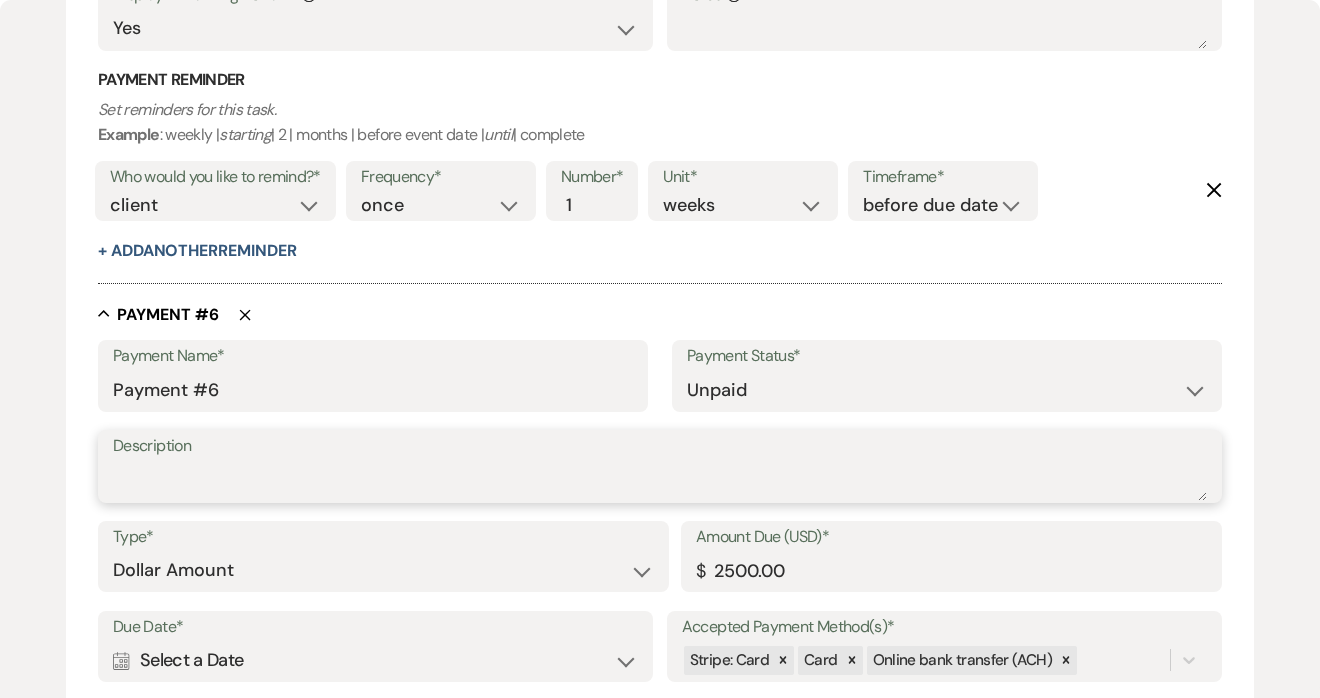 click on "Description" at bounding box center (660, 481) 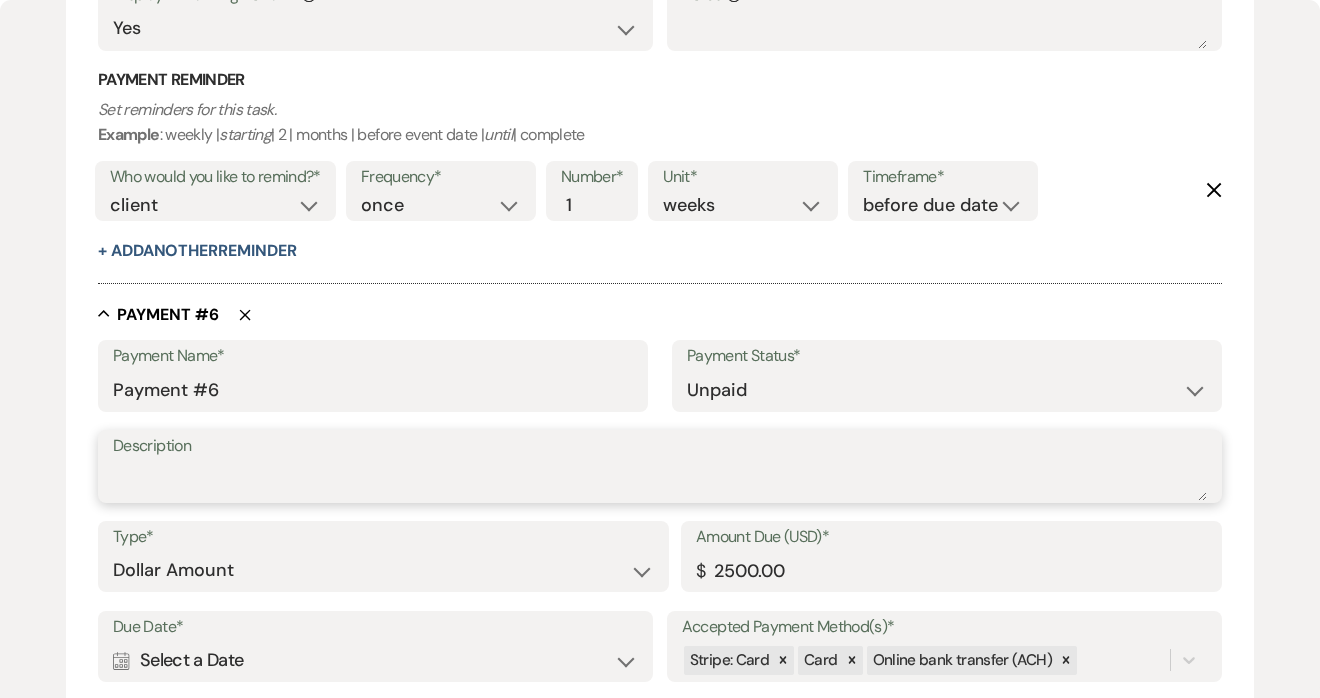 paste on "[DATE] Weekend Venue Rental Package" 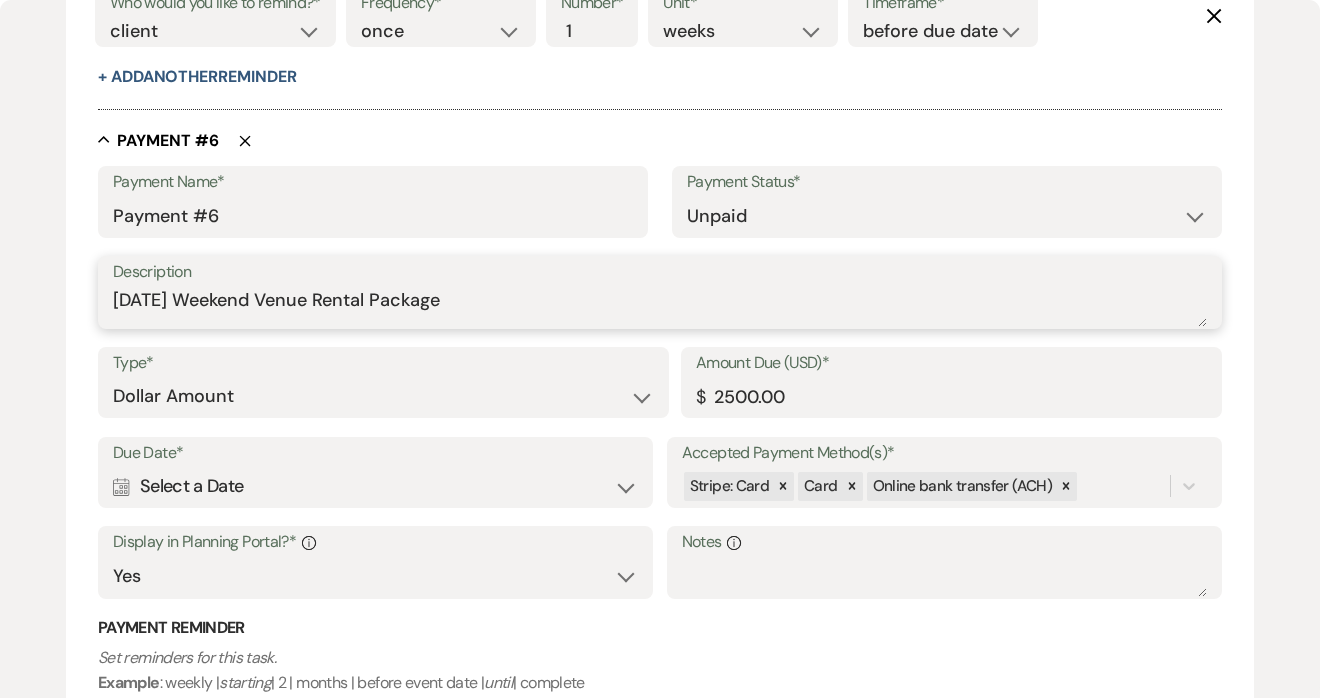 scroll, scrollTop: 4019, scrollLeft: 0, axis: vertical 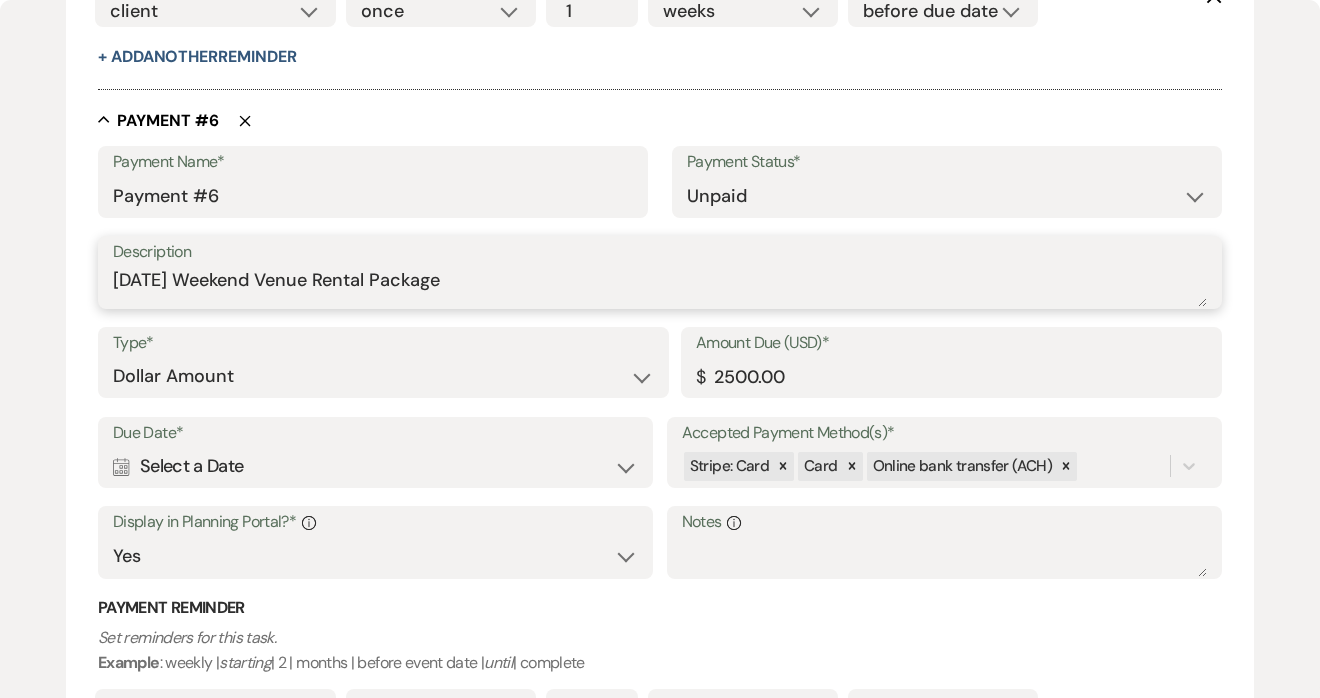 type on "[DATE] Weekend Venue Rental Package" 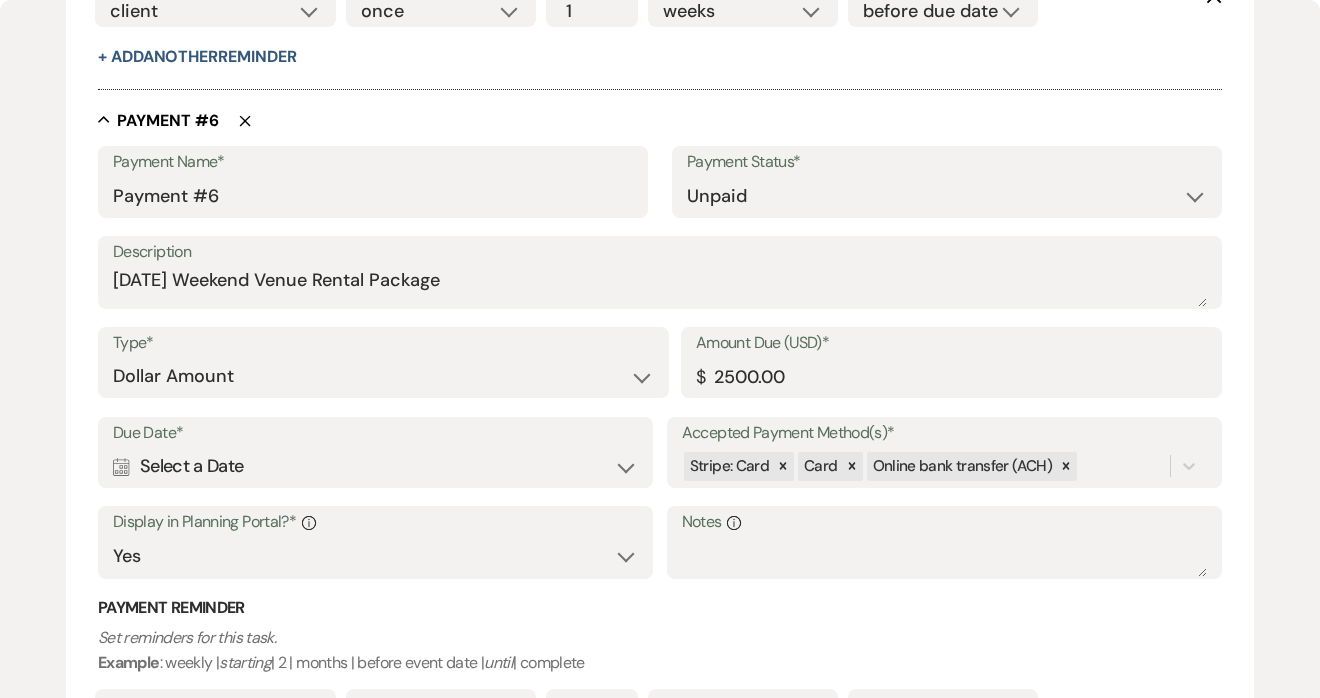 click on "Calendar Select a Date Expand" at bounding box center (375, 466) 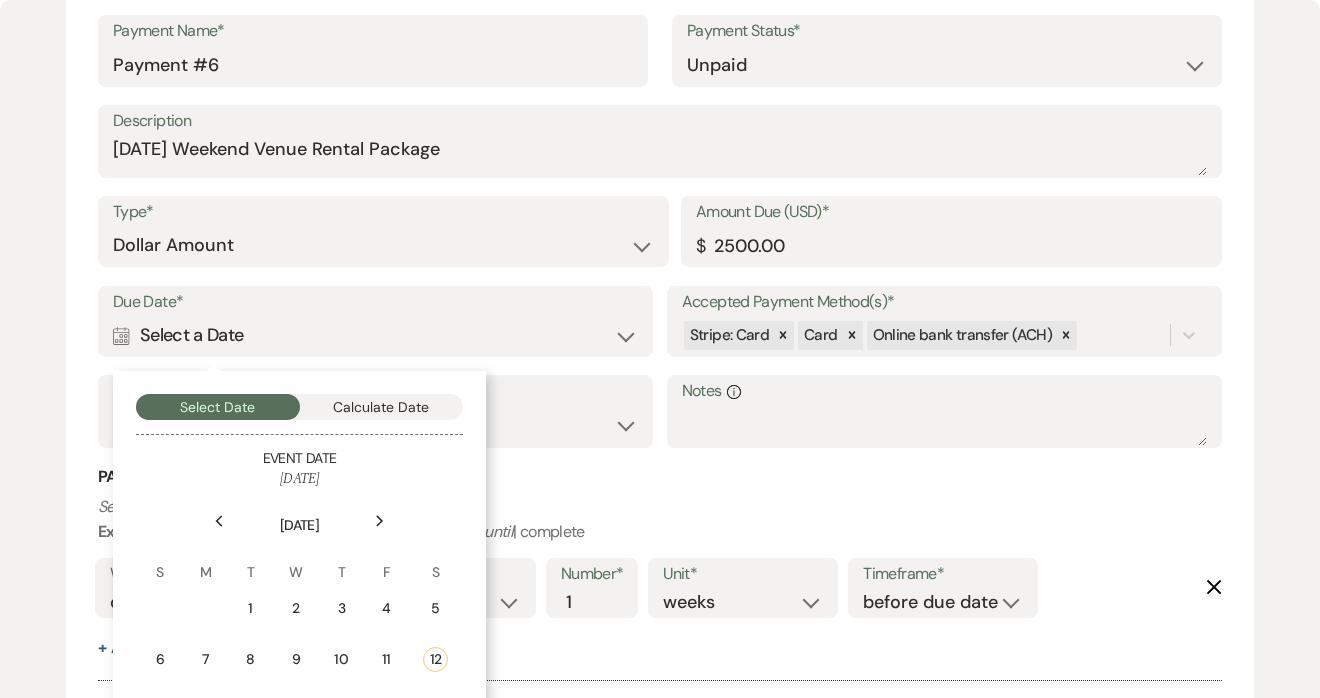 scroll, scrollTop: 4148, scrollLeft: 0, axis: vertical 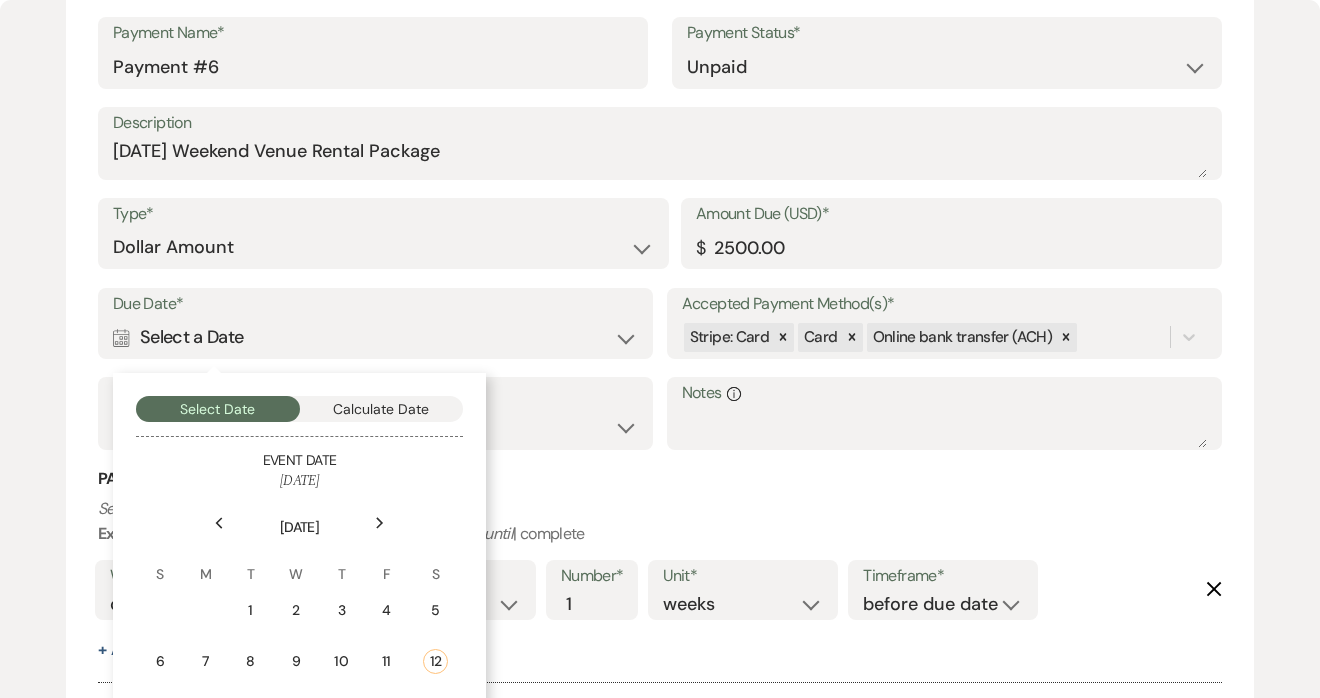 click on "Next" 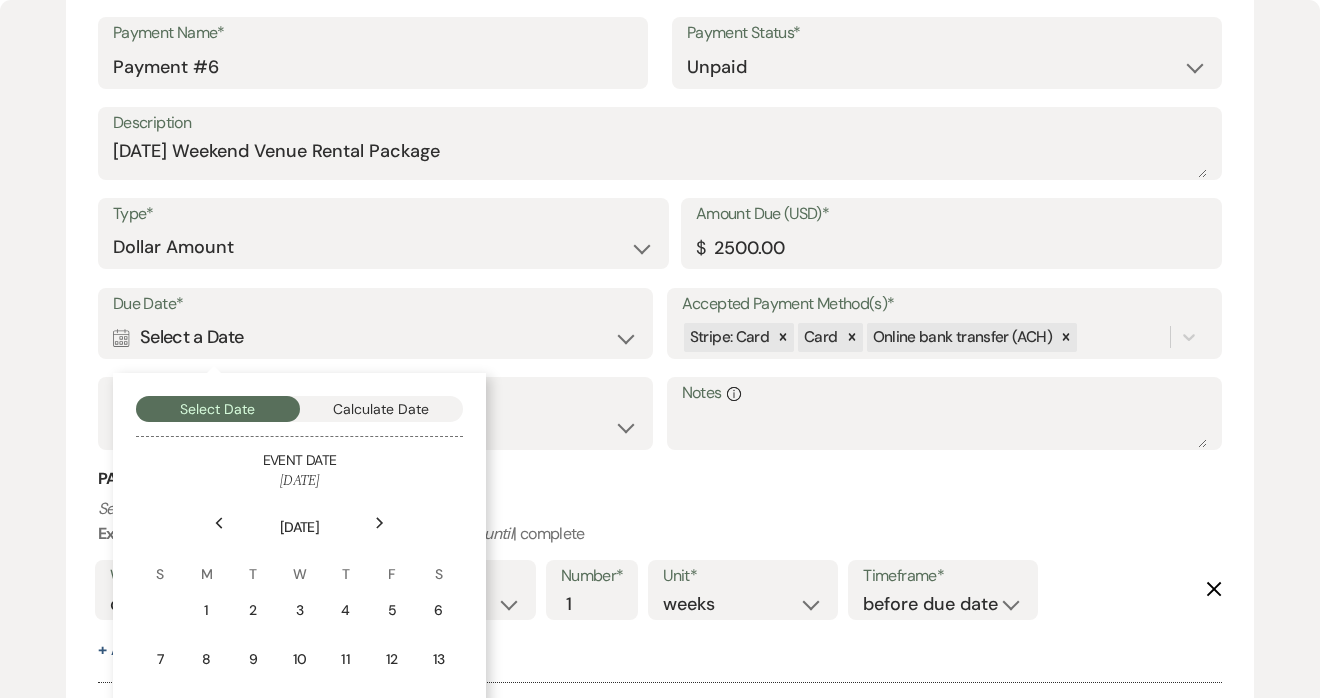 click on "Next" 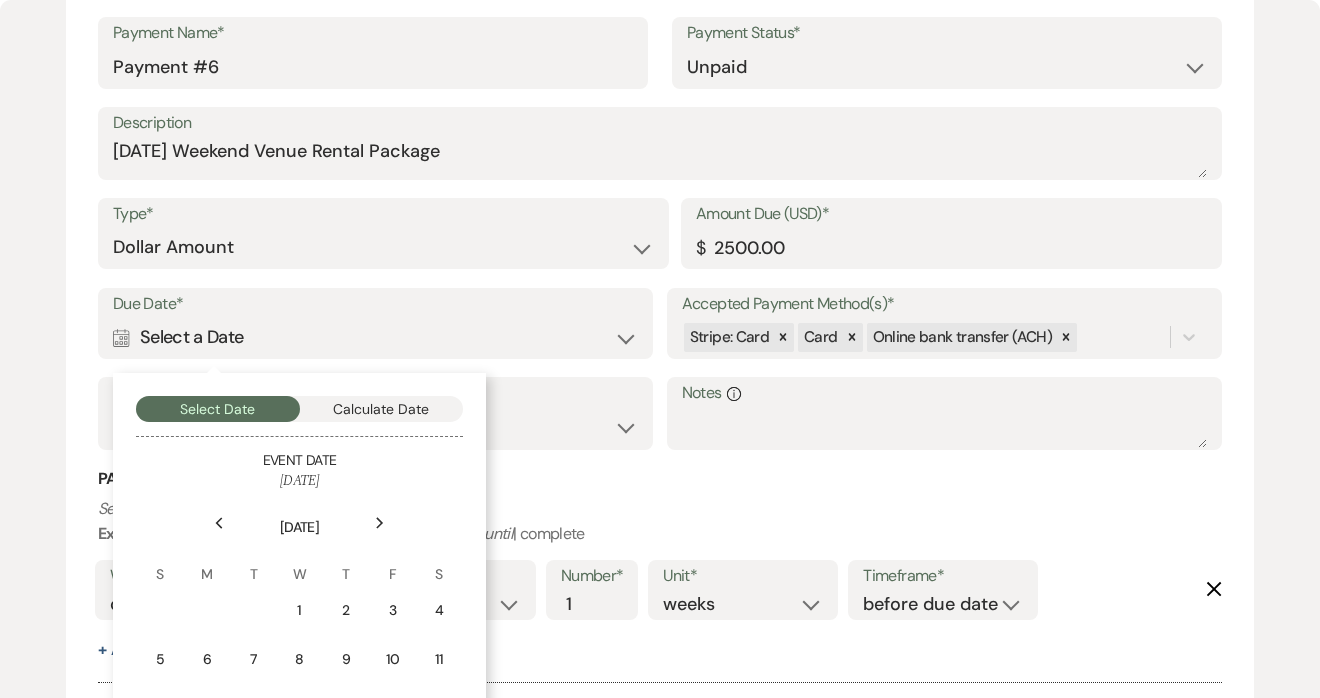click on "Next" 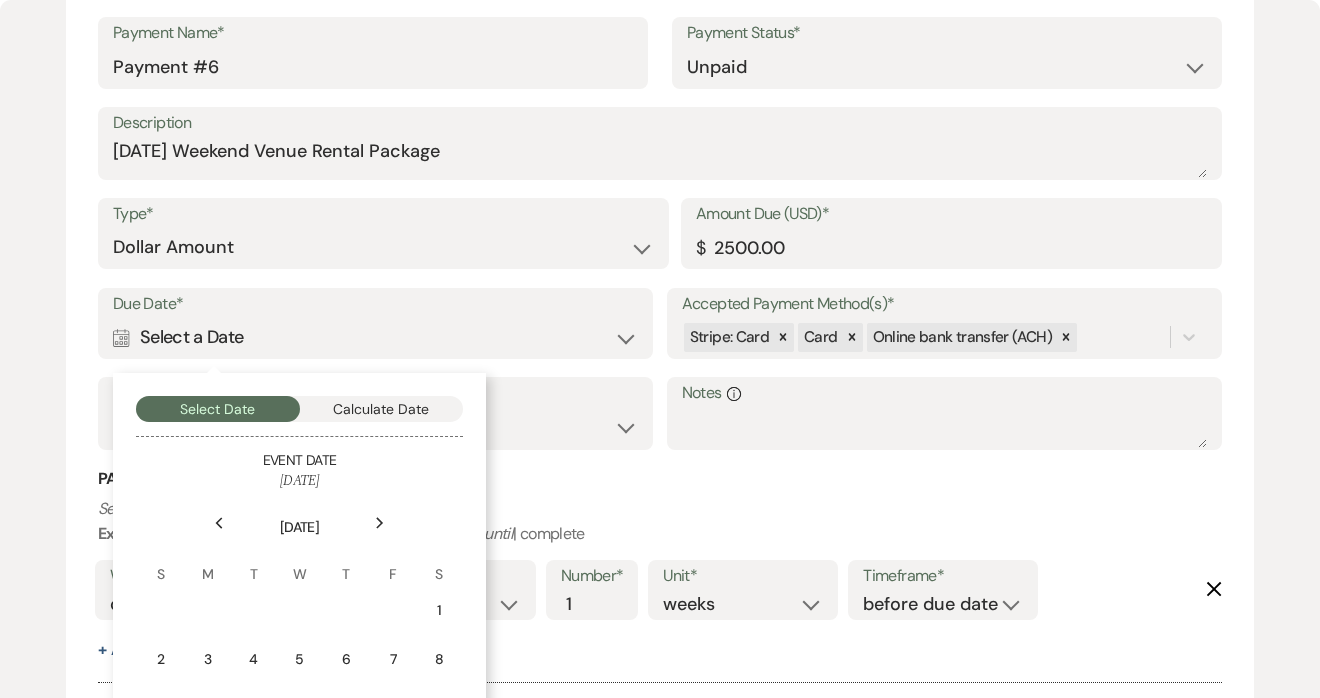click on "Next" 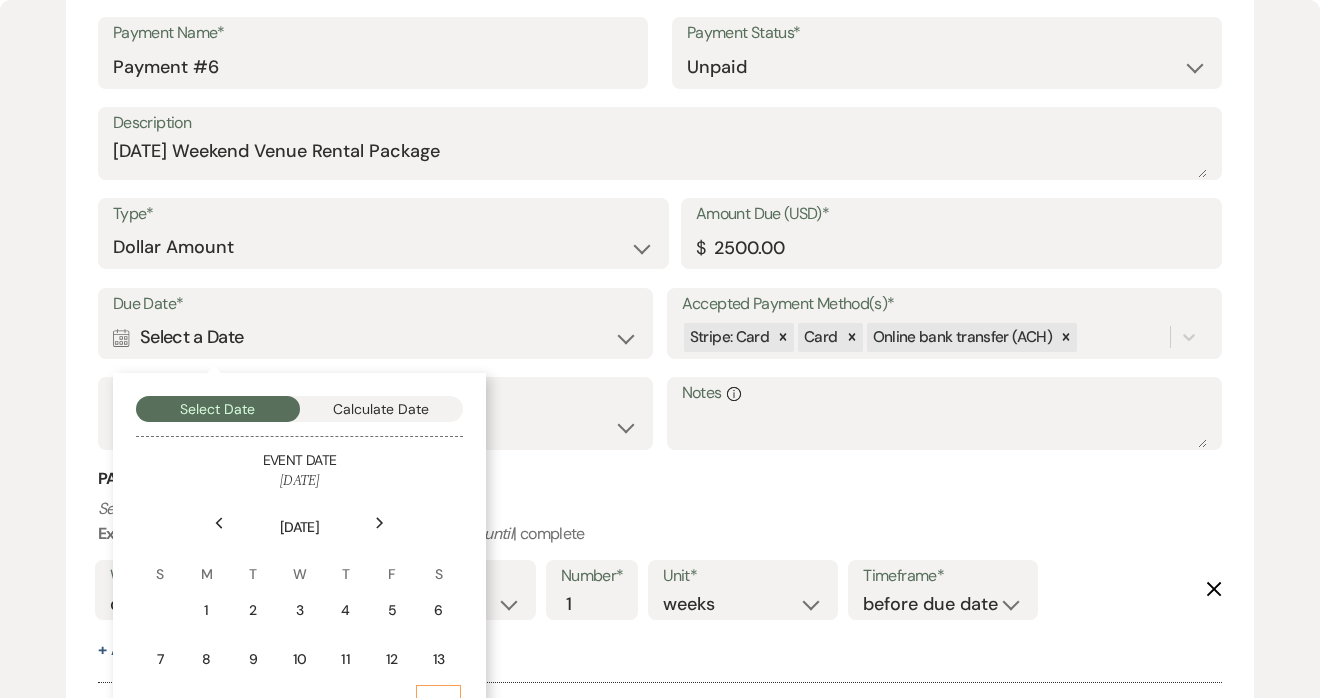 click on "20" at bounding box center (438, 708) 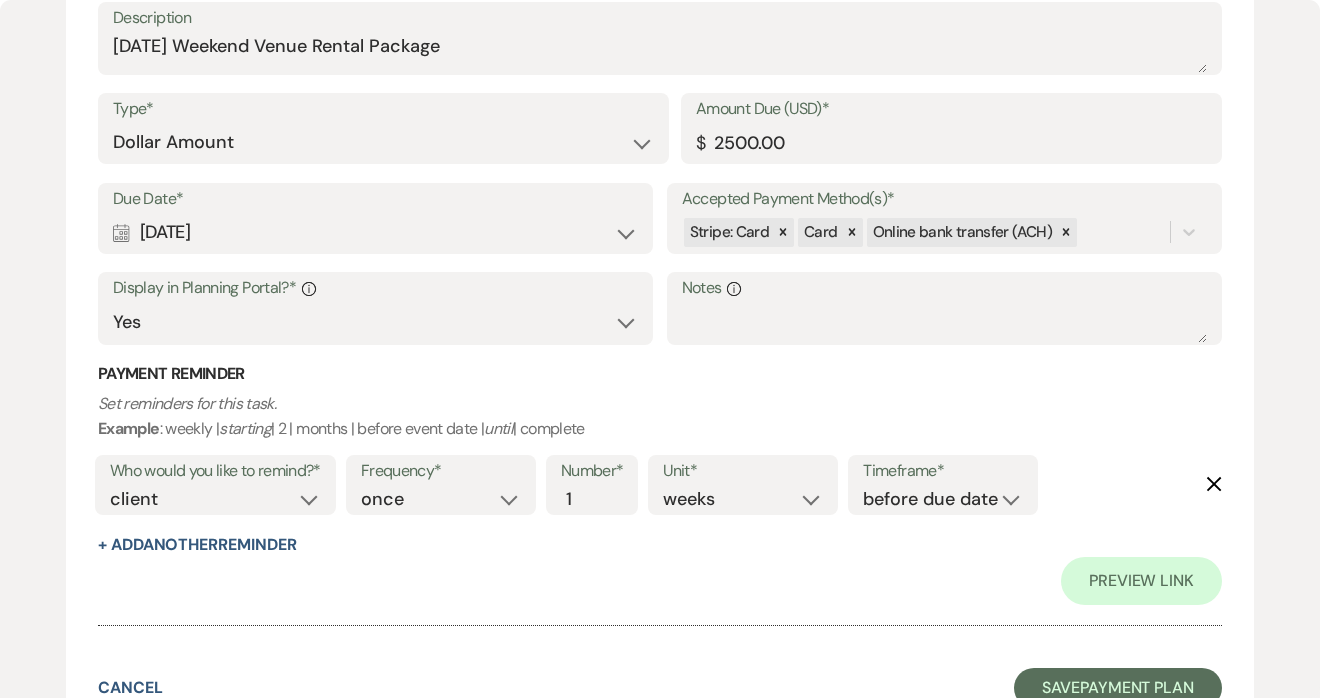 scroll, scrollTop: 4492, scrollLeft: 0, axis: vertical 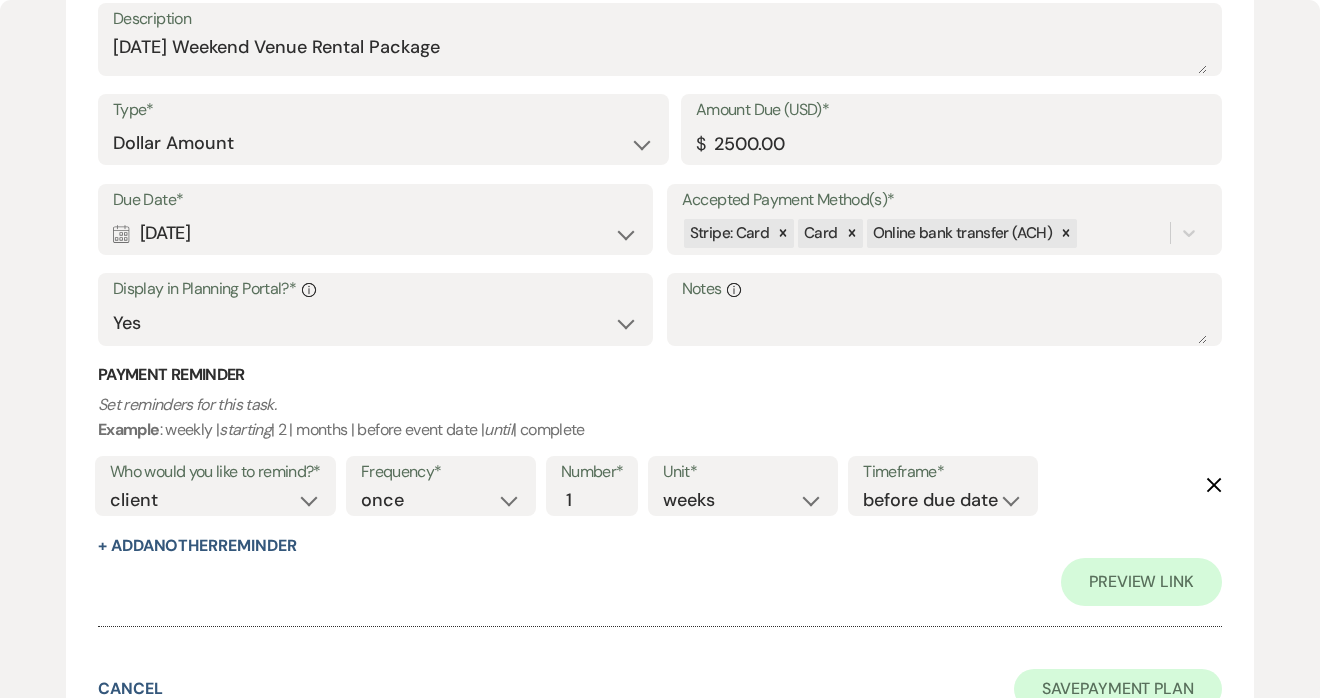 click on "Save  Payment Plan" at bounding box center (1118, 689) 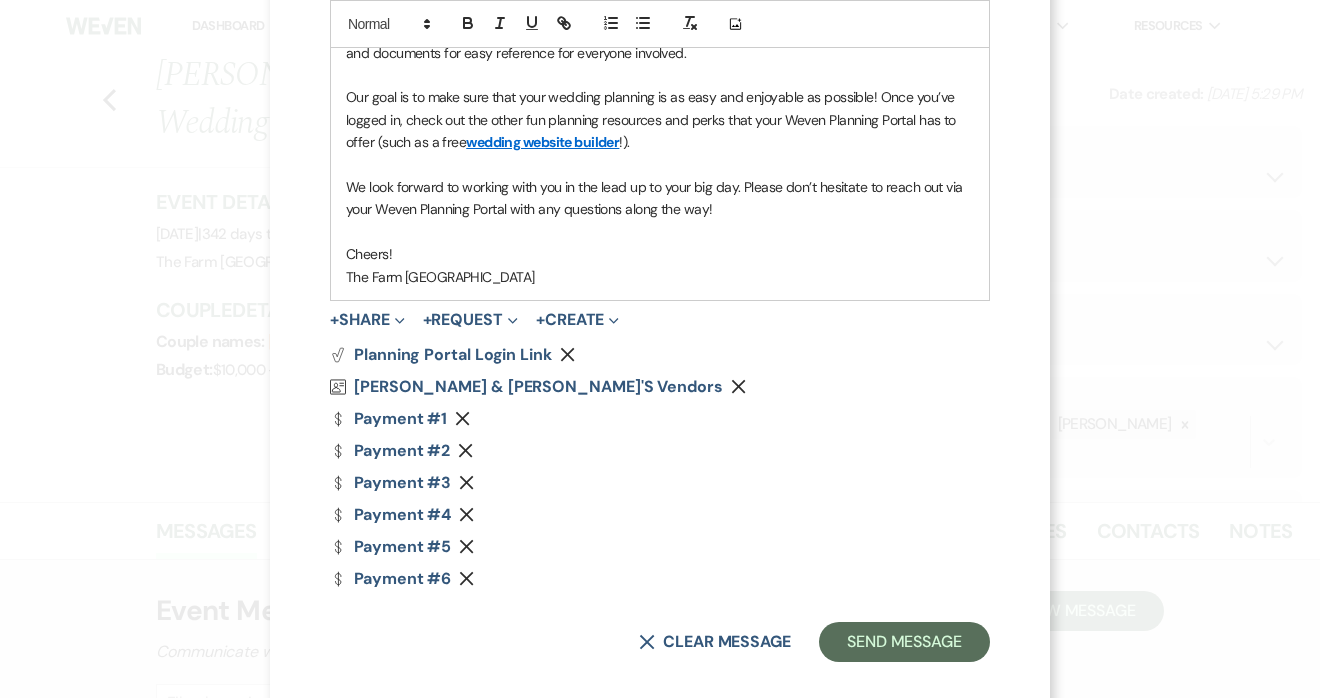 scroll, scrollTop: 877, scrollLeft: 0, axis: vertical 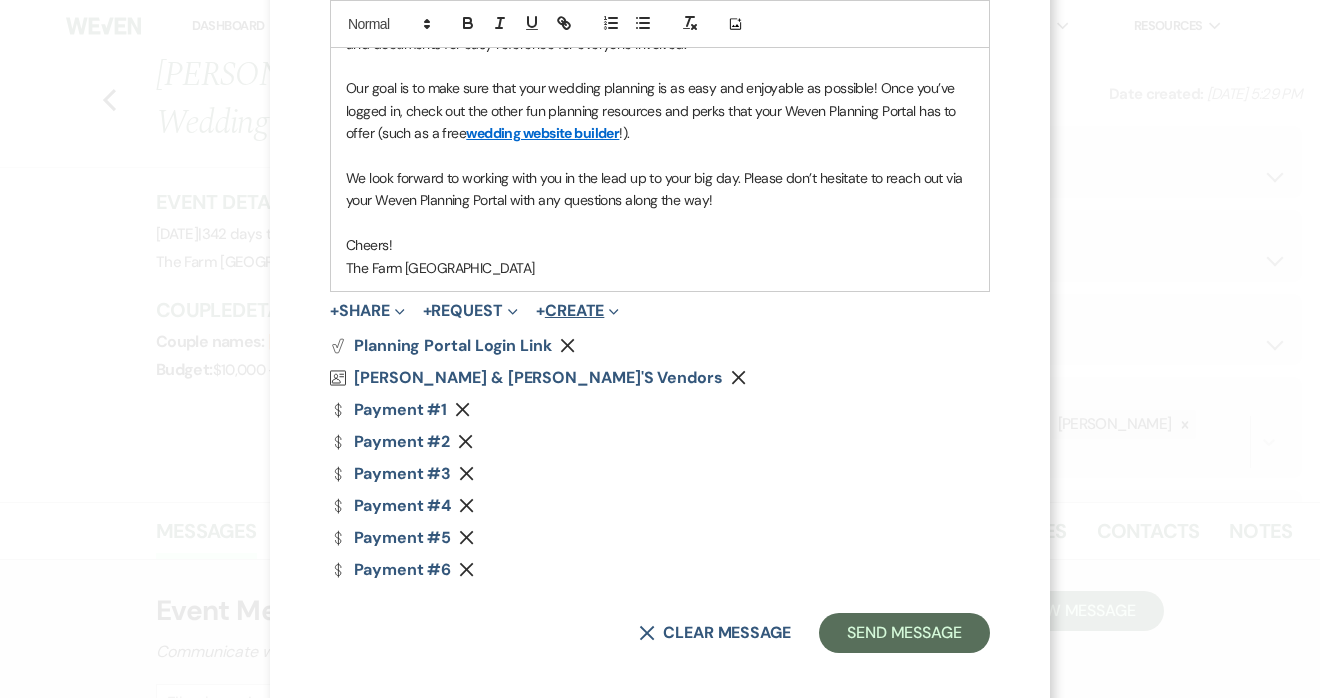 click on "+  Create Expand" at bounding box center (577, 311) 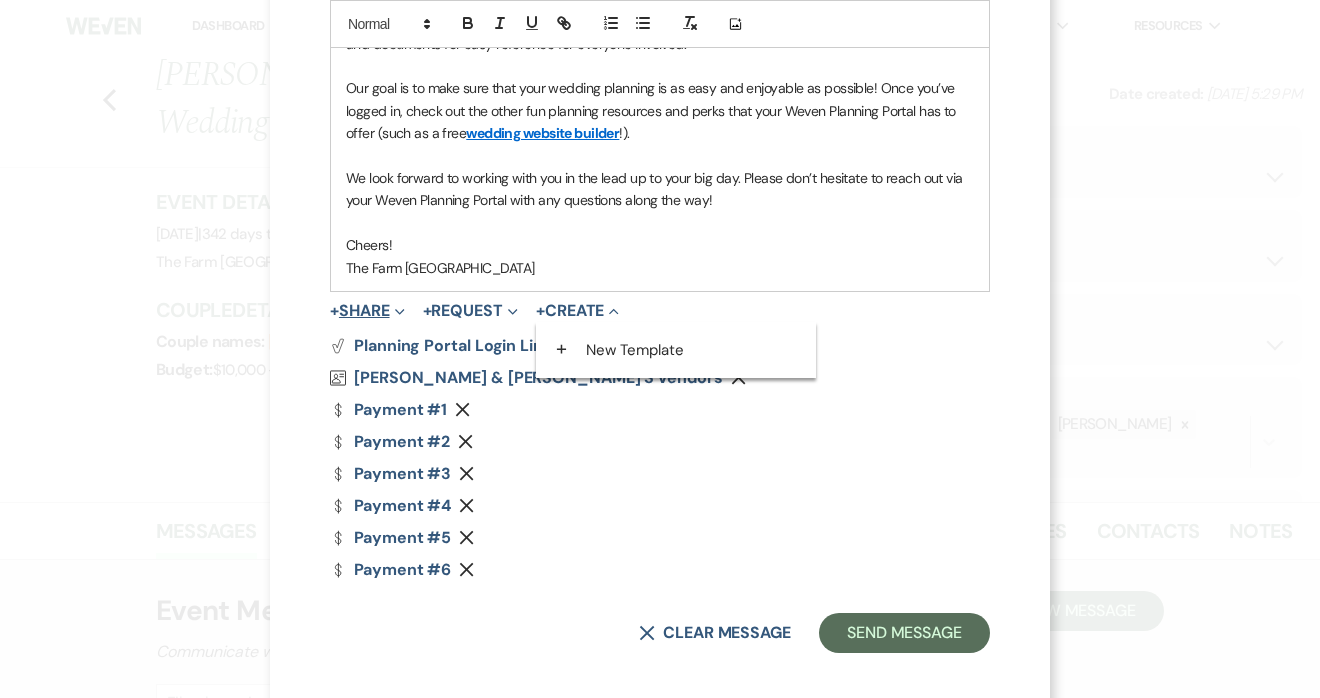 click on "+  Share Expand" at bounding box center (367, 311) 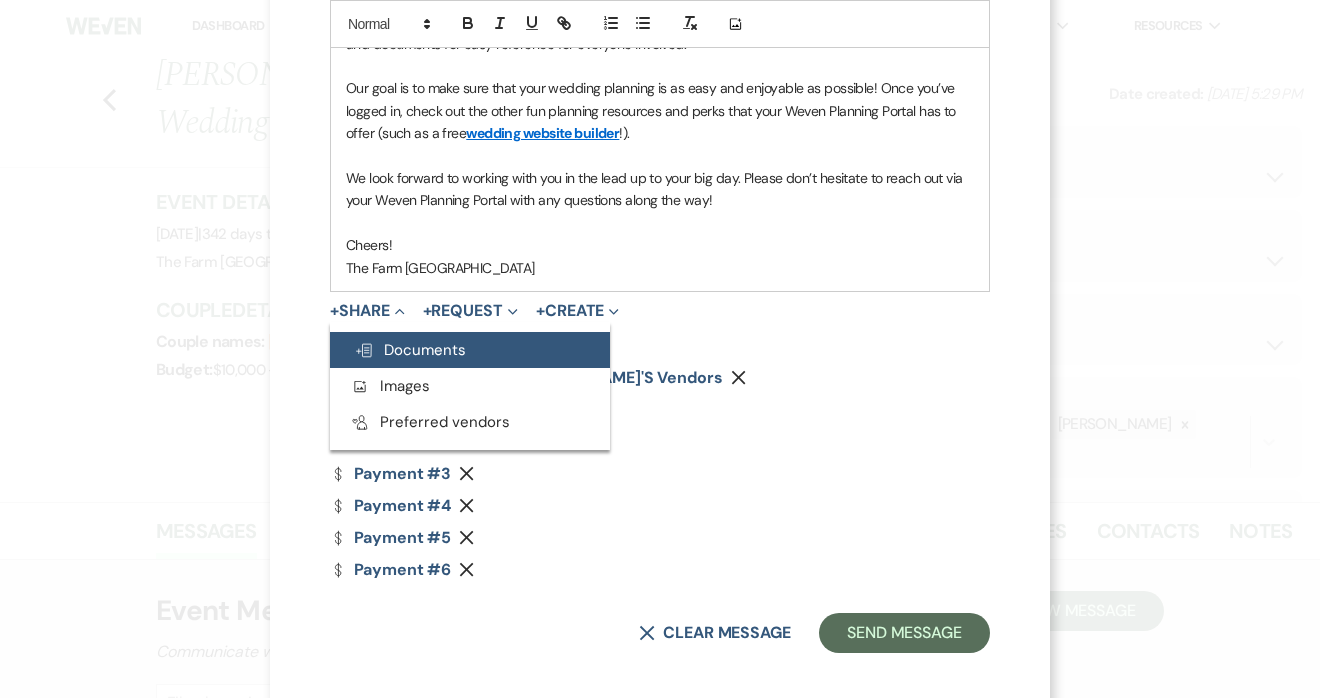 click on "Doc Upload Documents" at bounding box center [410, 350] 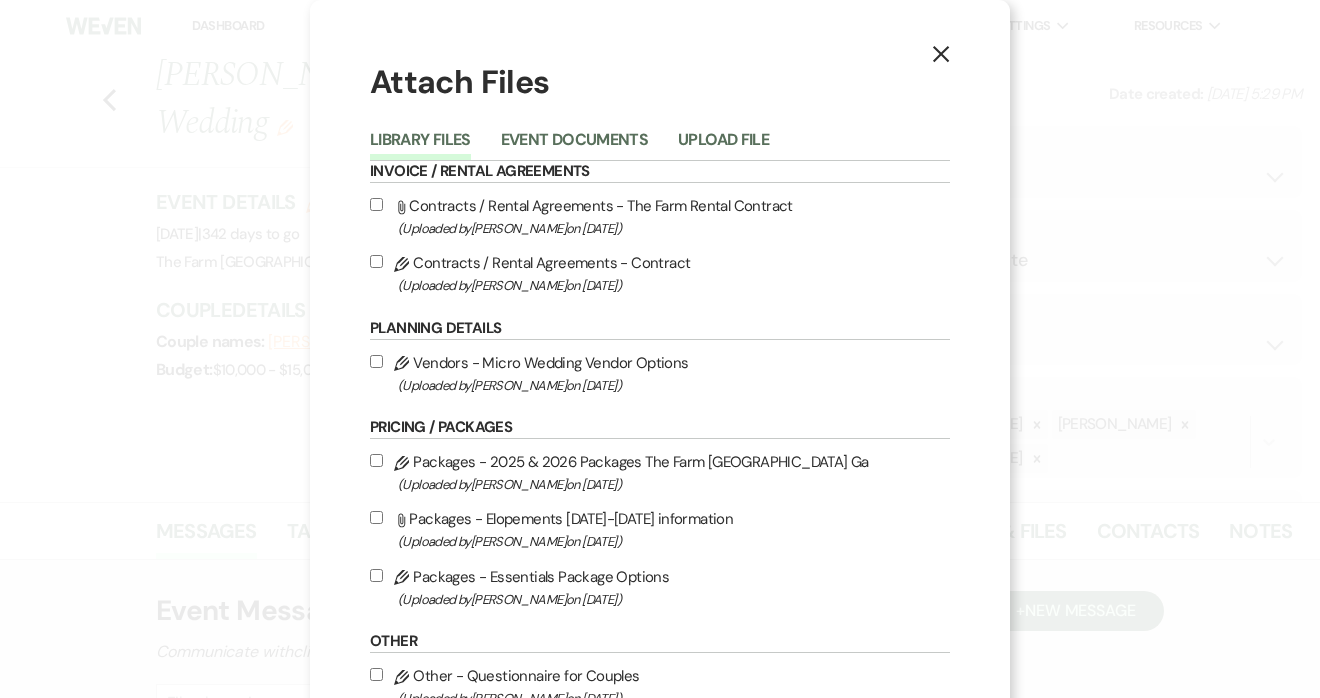 click on "Pencil Contracts / Rental Agreements - Contract (Uploaded by  [PERSON_NAME]  on   [DATE] )" at bounding box center (376, 261) 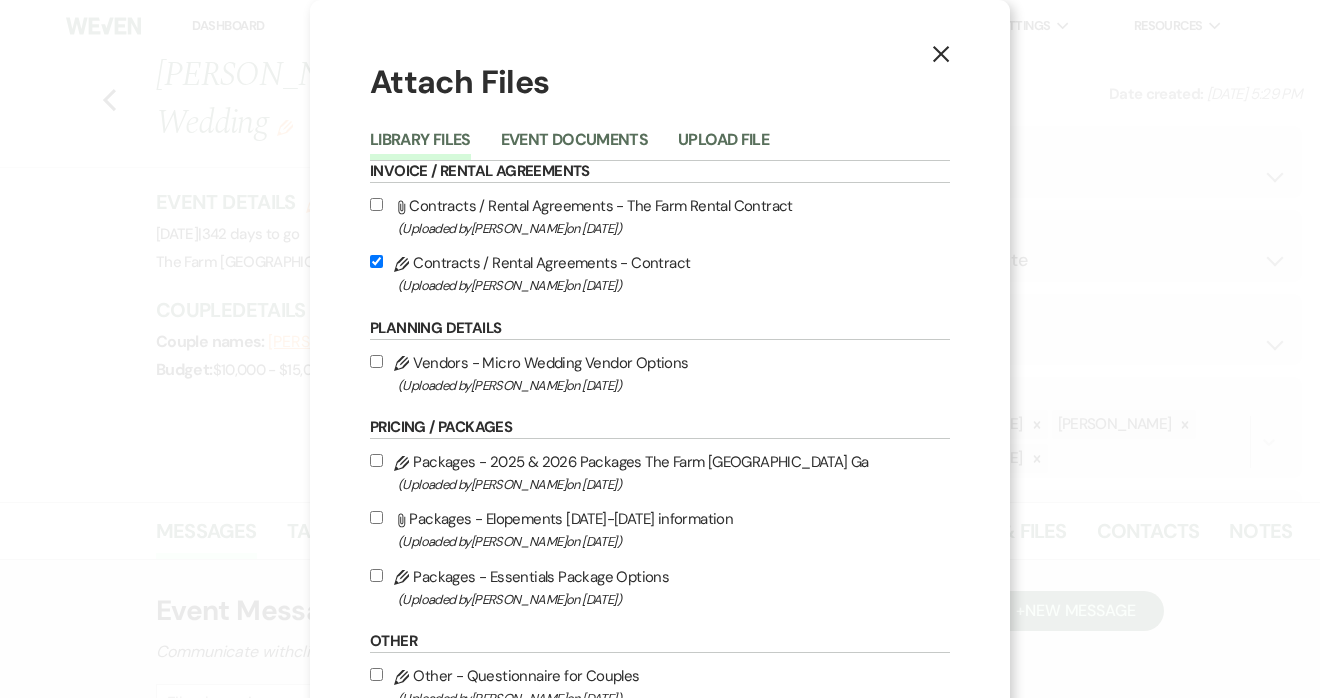 checkbox on "true" 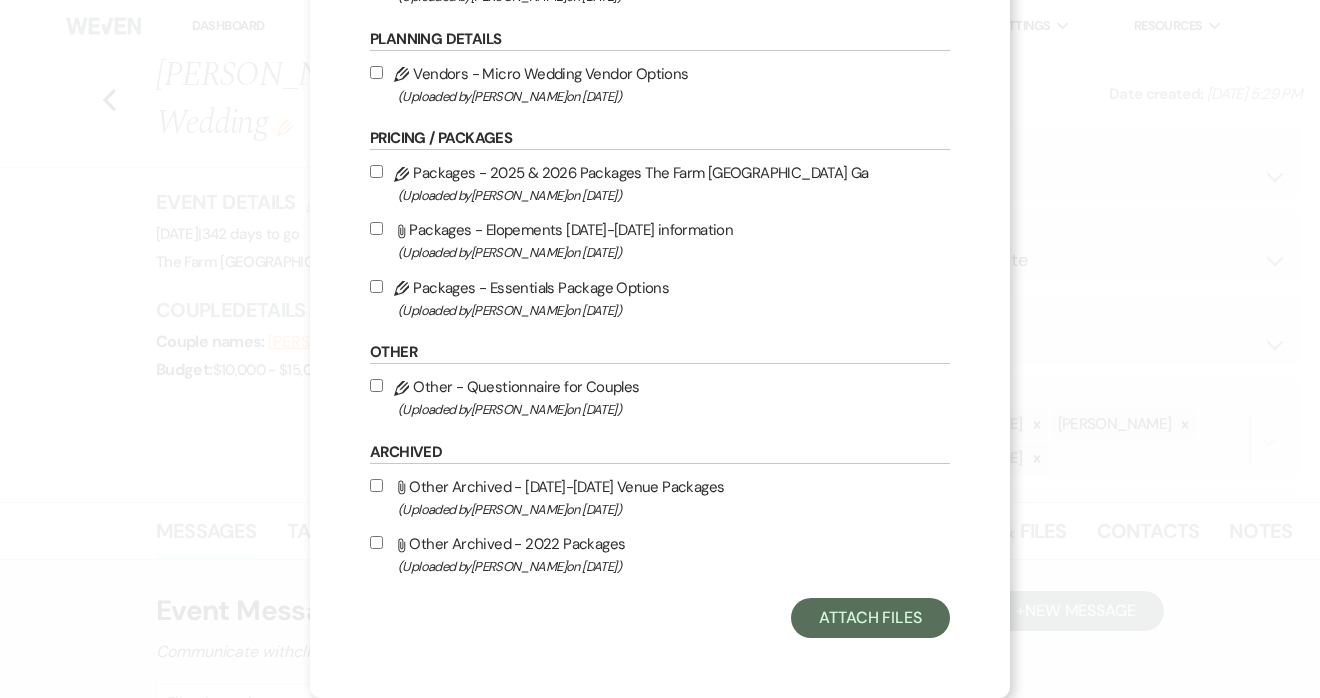 scroll, scrollTop: 303, scrollLeft: 0, axis: vertical 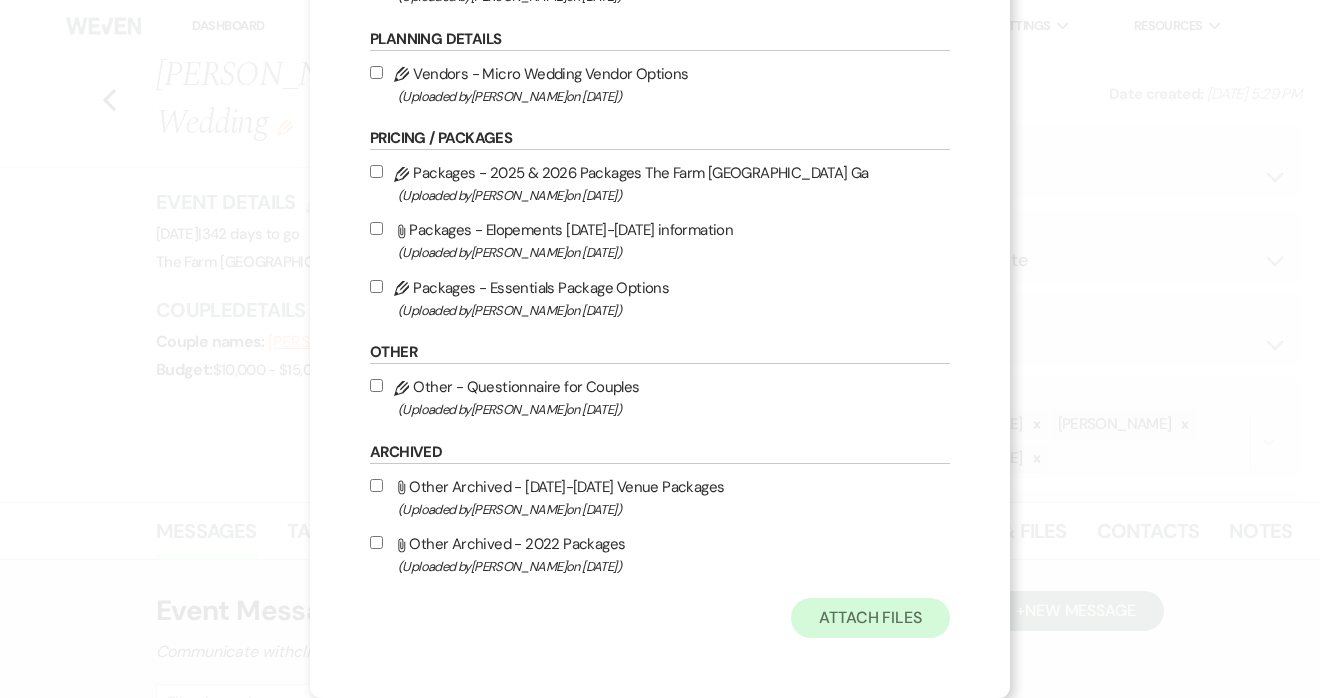 click on "Attach Files" at bounding box center (870, 618) 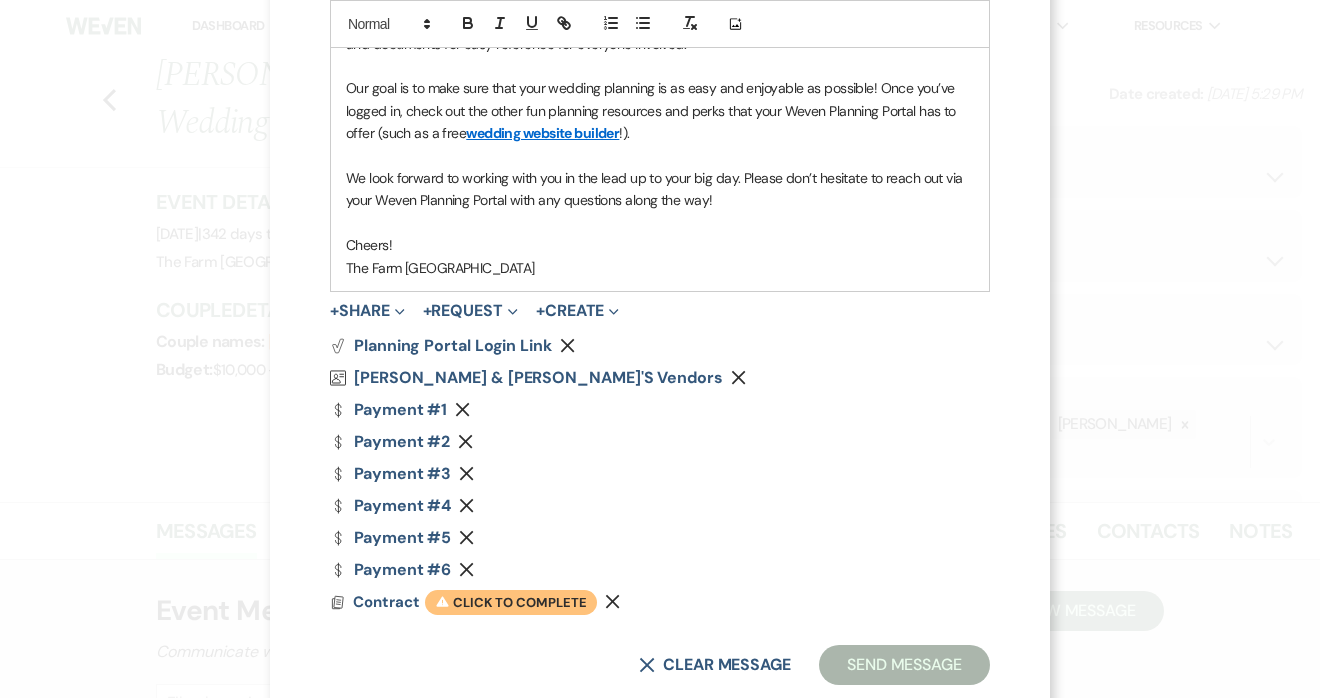 click on "Warning   Click to complete" at bounding box center [511, 603] 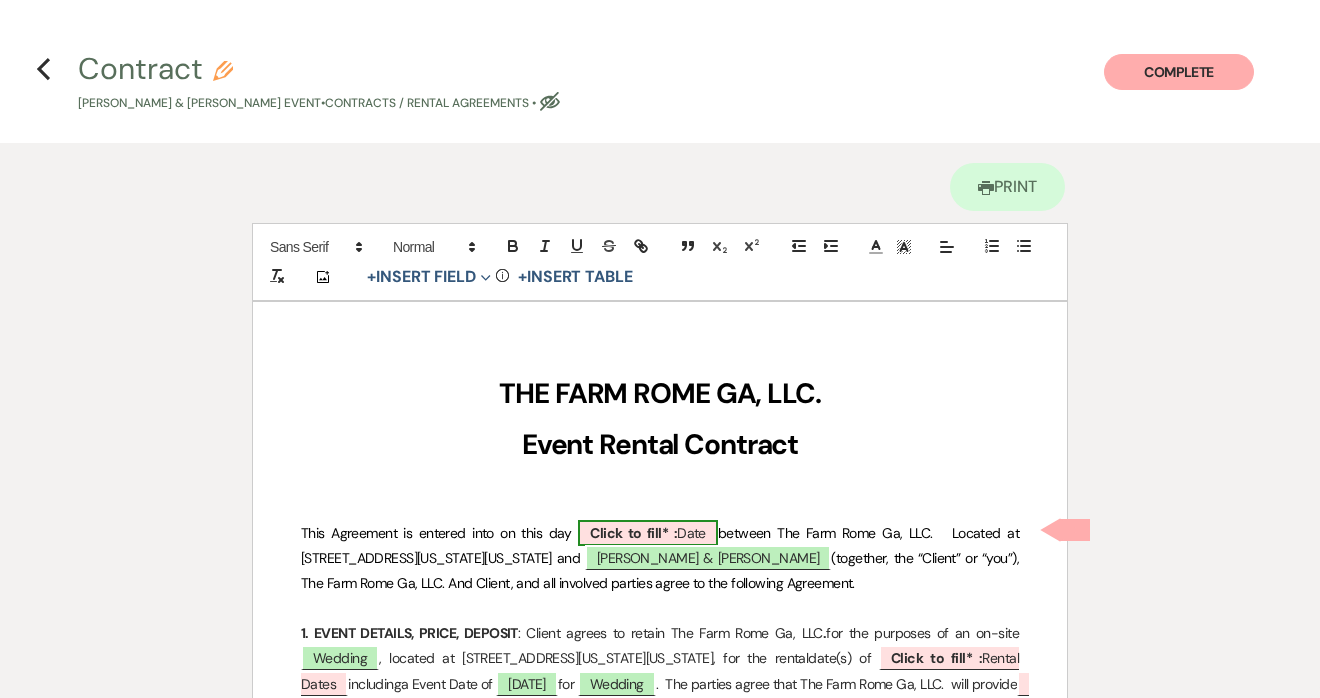 click on "Click to fill* :" at bounding box center (633, 533) 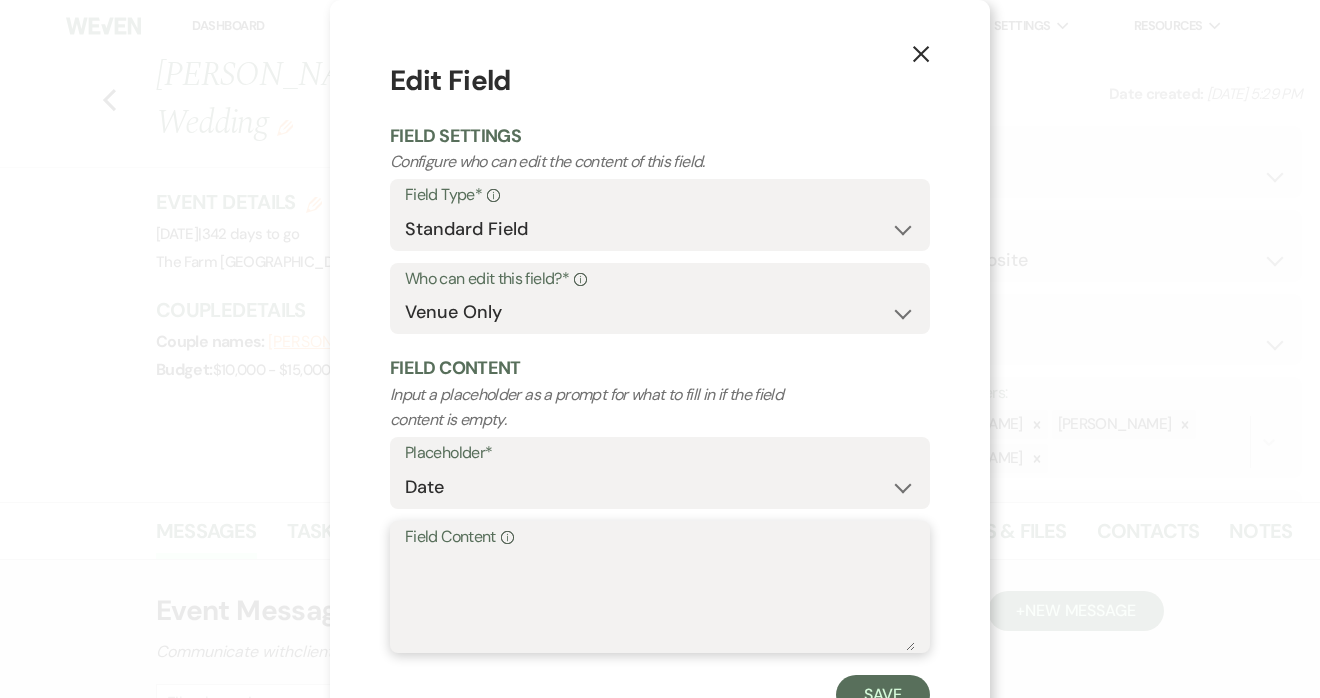 click on "Field Content Info" at bounding box center [660, 601] 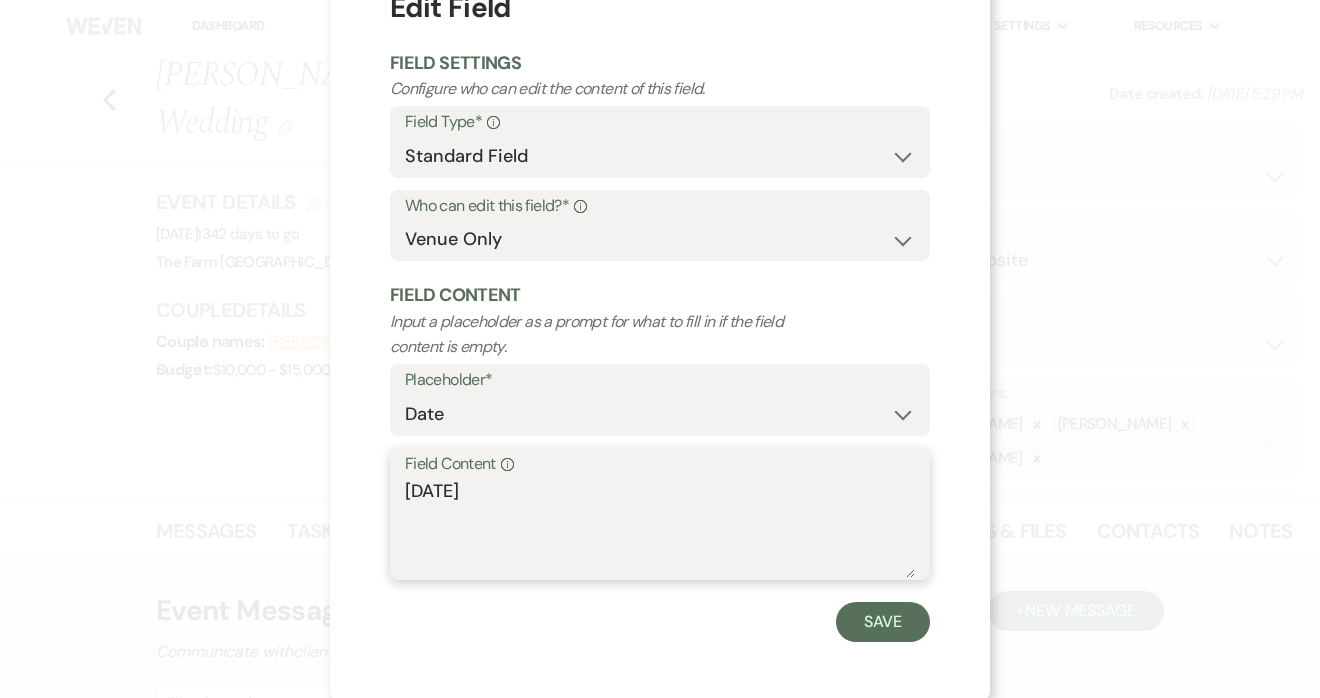scroll, scrollTop: 72, scrollLeft: 0, axis: vertical 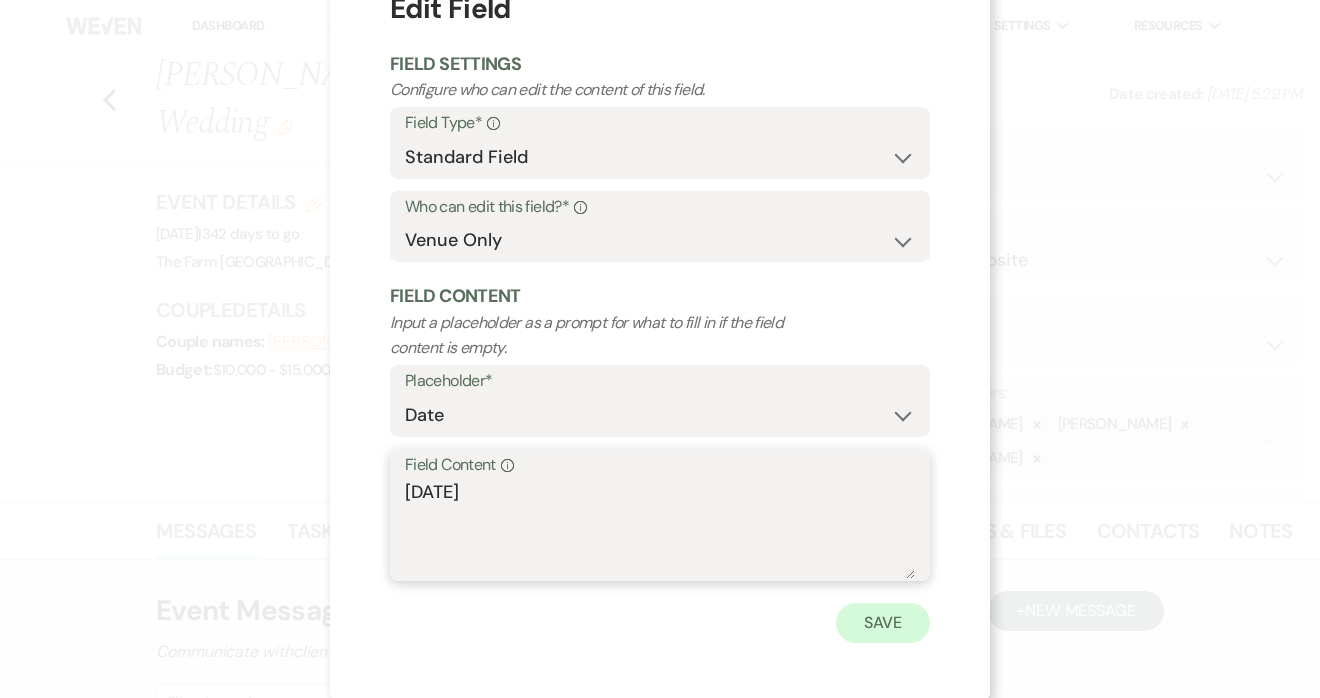 type on "[DATE]" 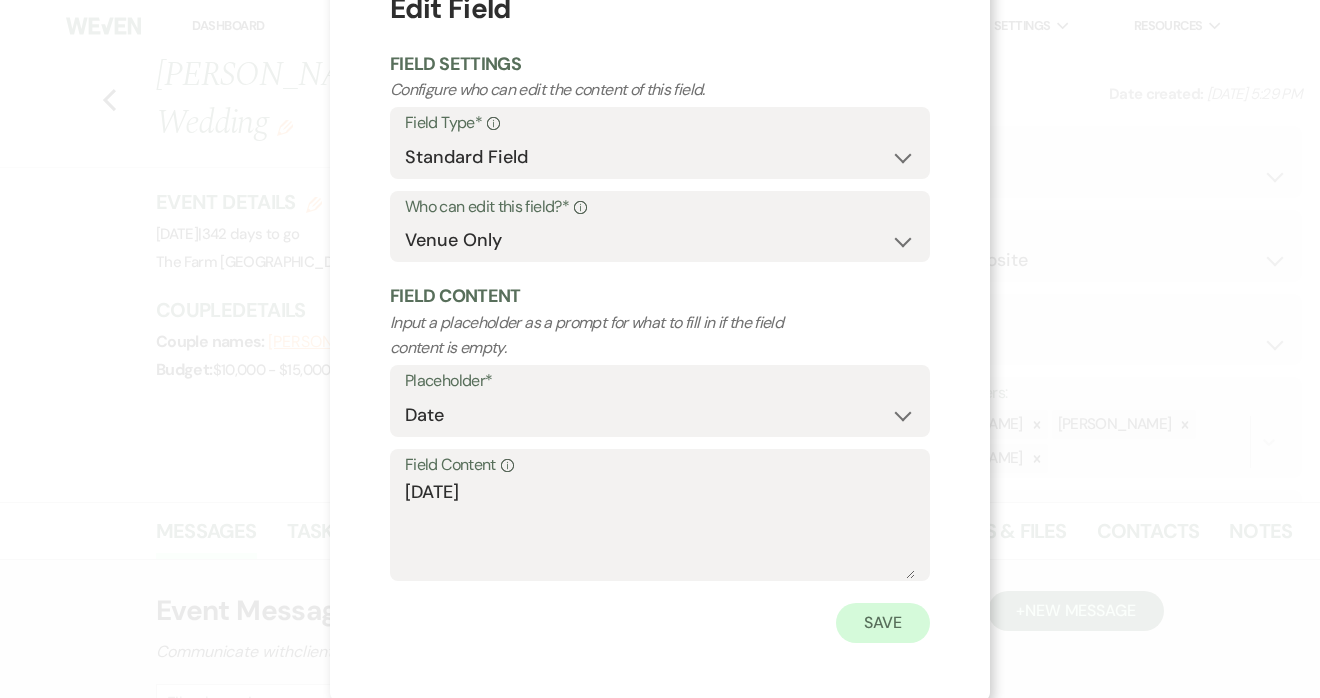 click on "Save" at bounding box center [883, 623] 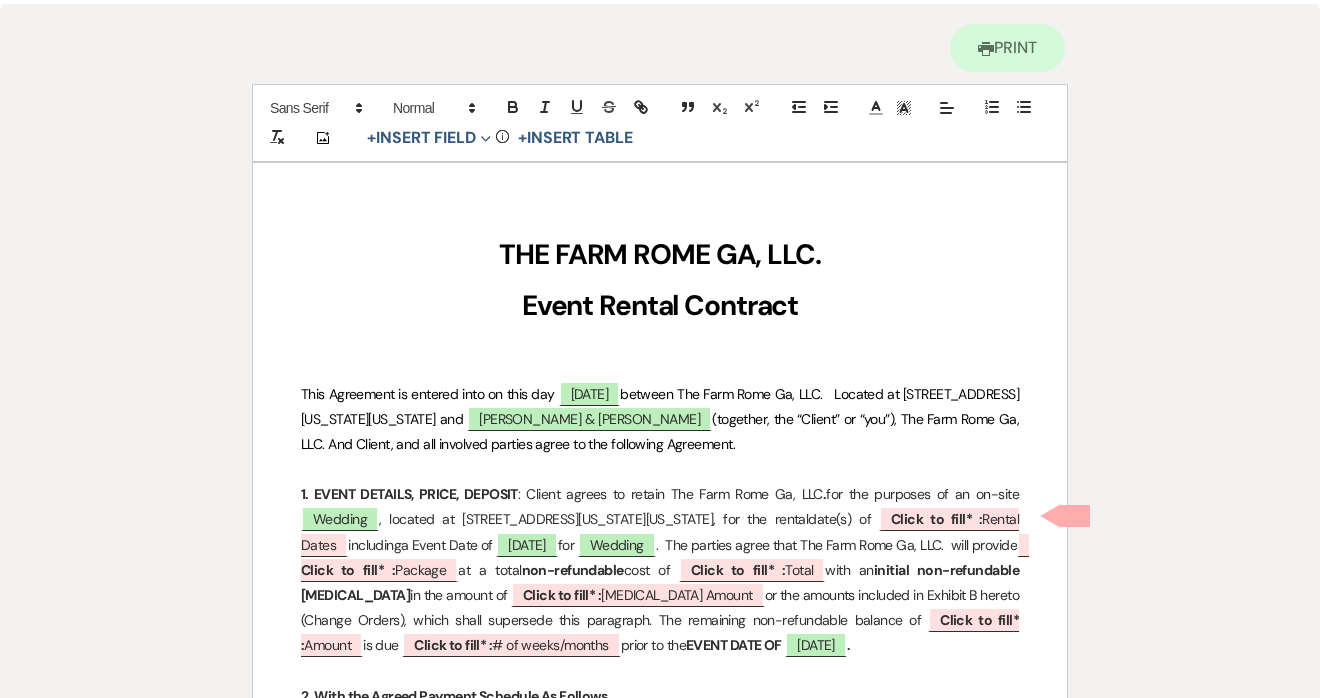 scroll, scrollTop: 153, scrollLeft: 0, axis: vertical 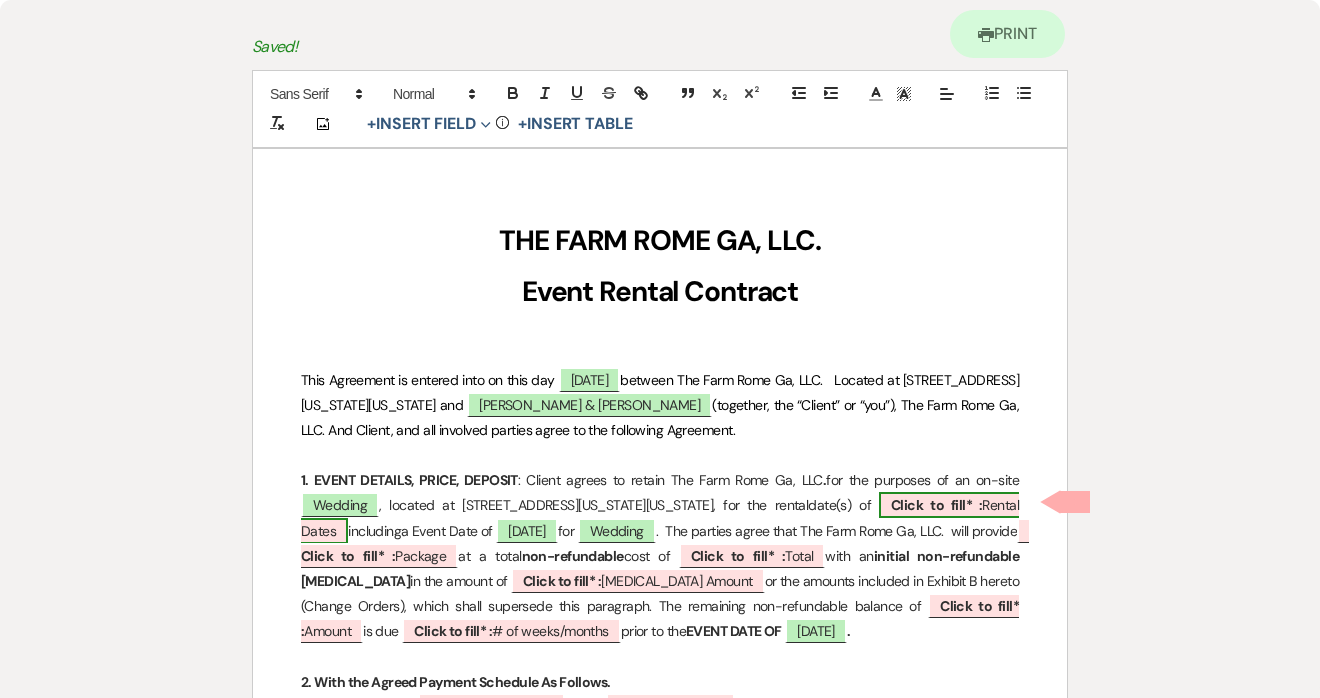 click on "Click to fill* :" at bounding box center [936, 505] 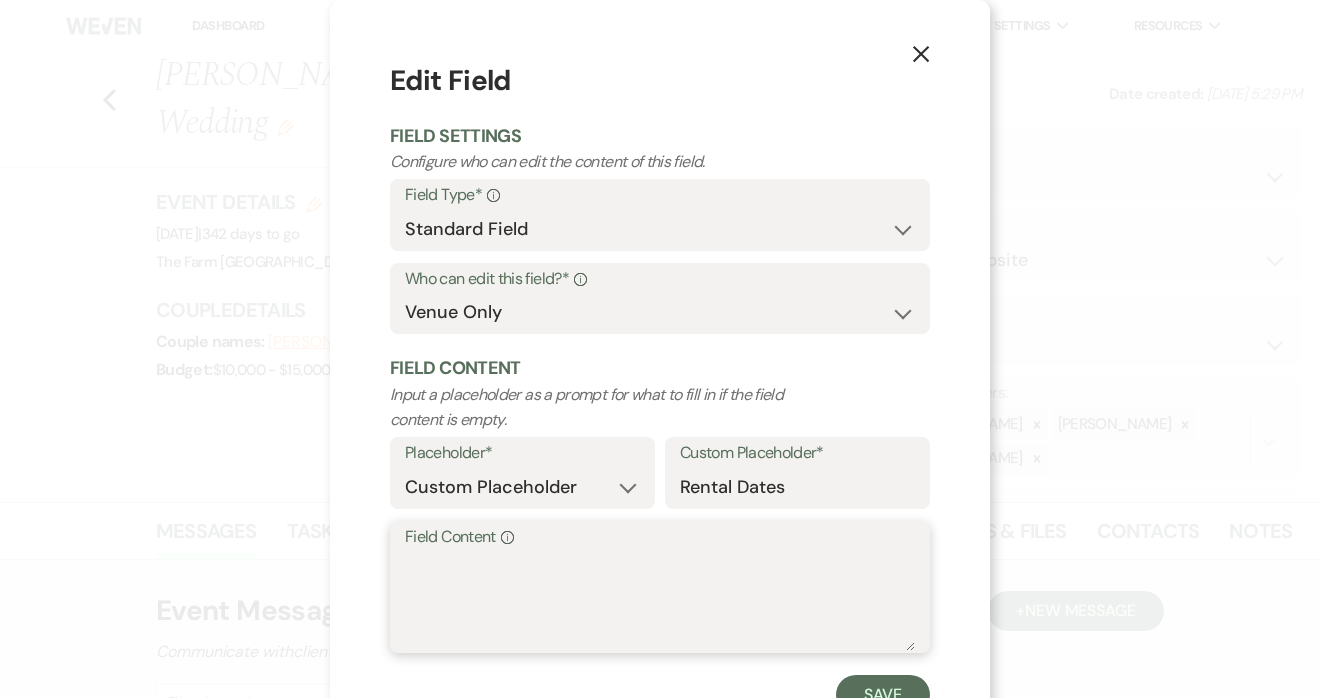 click on "Field Content Info" at bounding box center (660, 601) 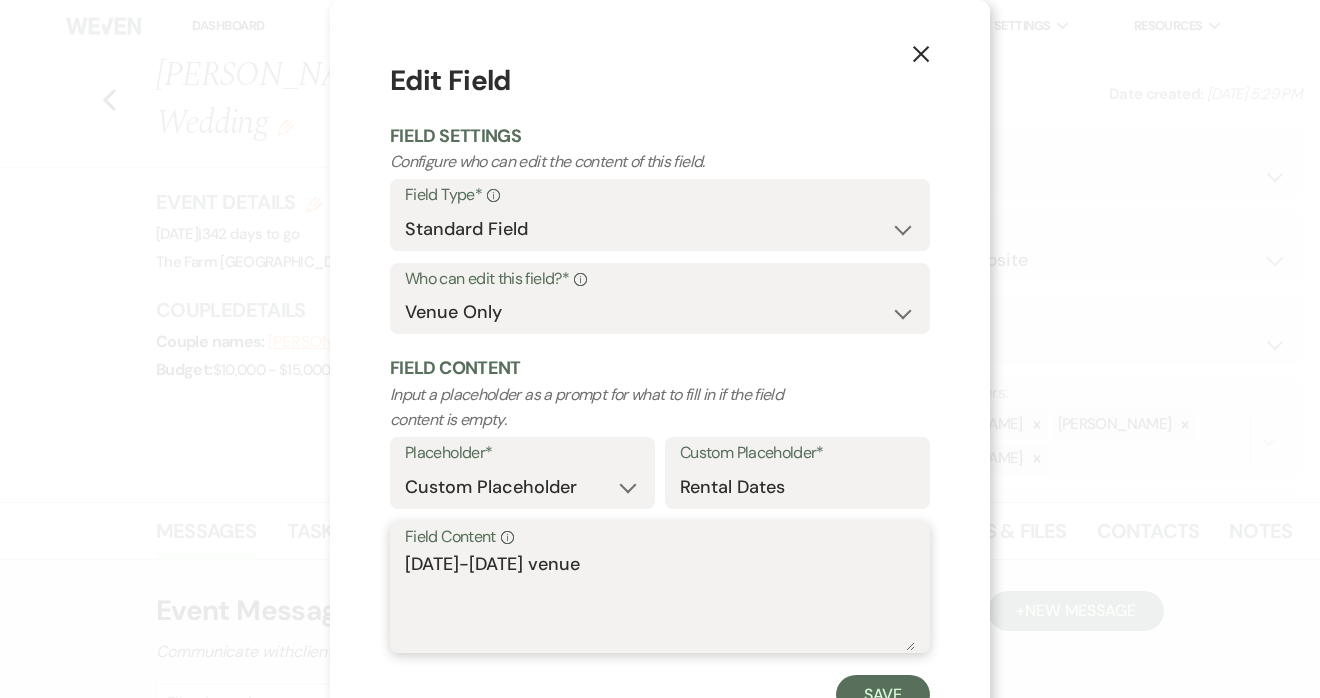 scroll, scrollTop: 69, scrollLeft: 0, axis: vertical 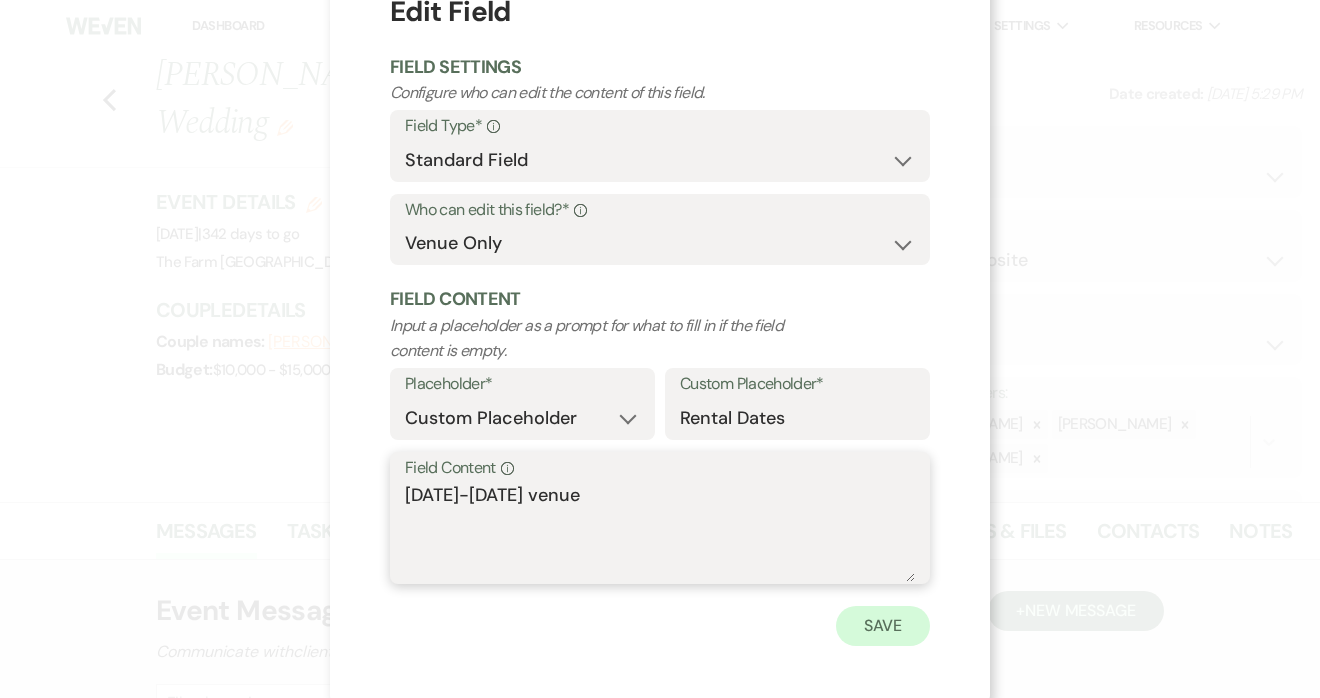 type on "[DATE]-[DATE] venue" 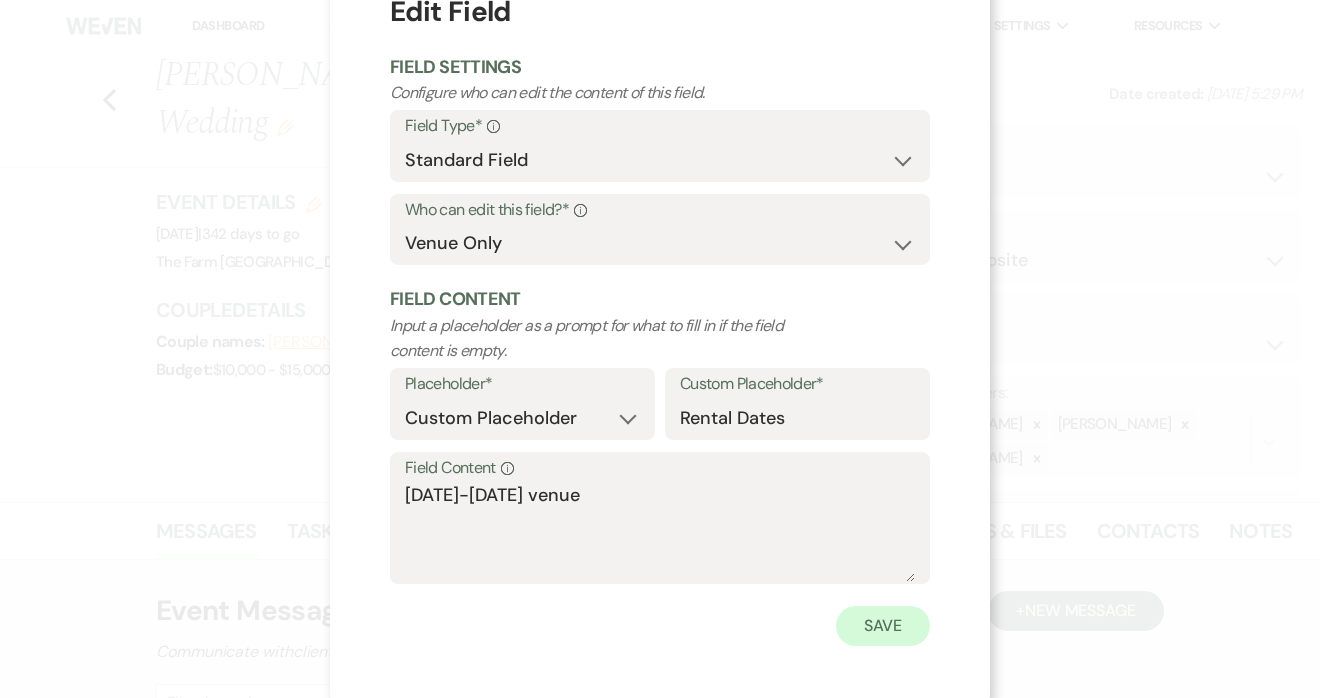 click on "Save" at bounding box center [883, 626] 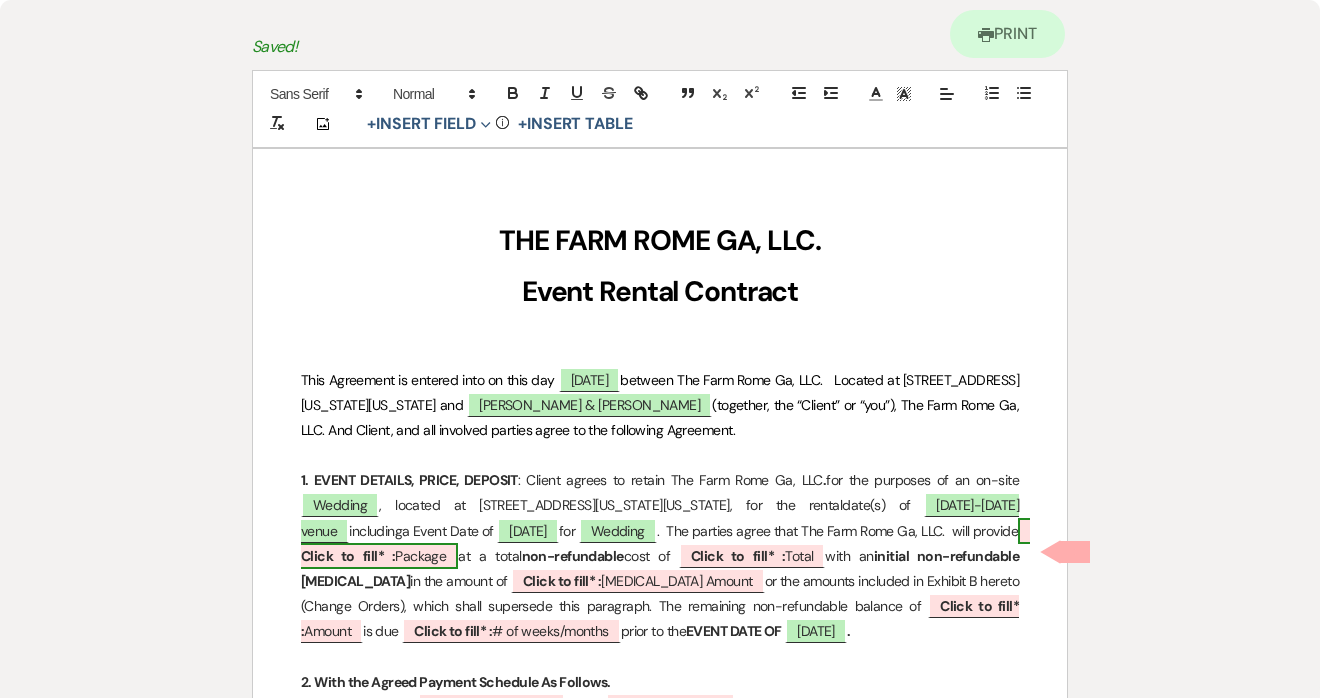 click on "Click to fill* :" at bounding box center (348, 556) 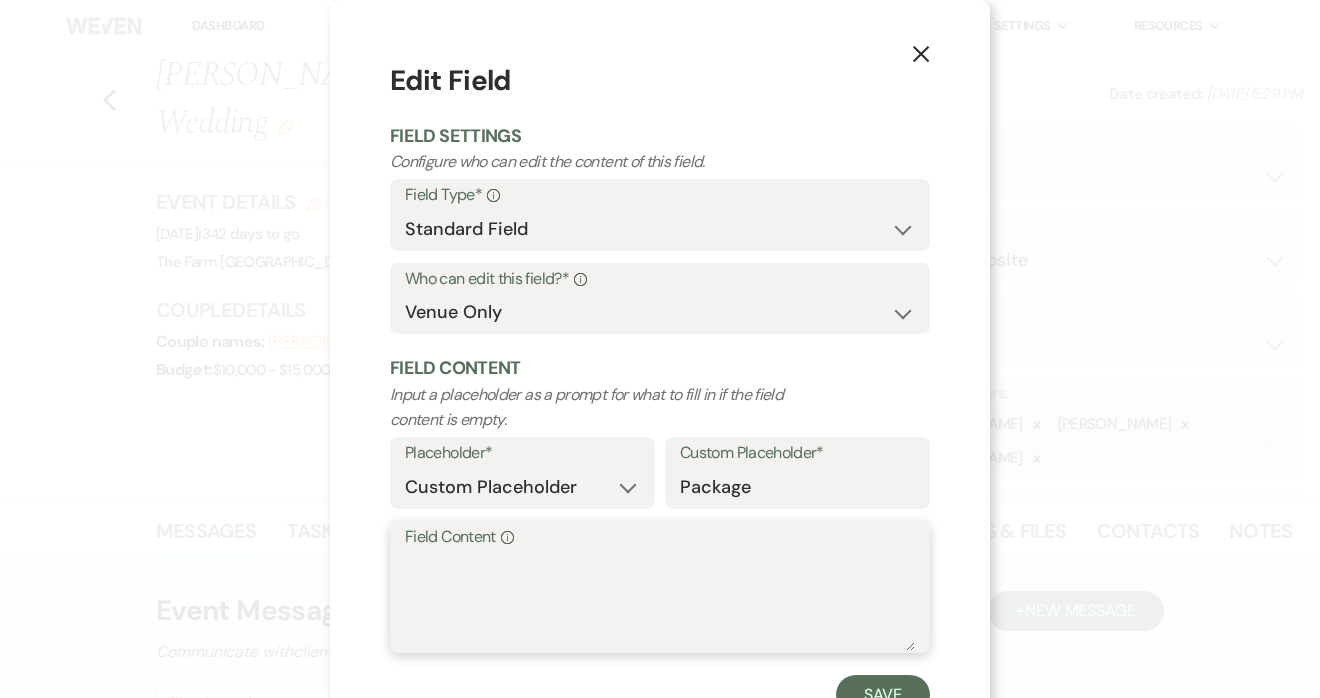 click on "Field Content Info" at bounding box center (660, 601) 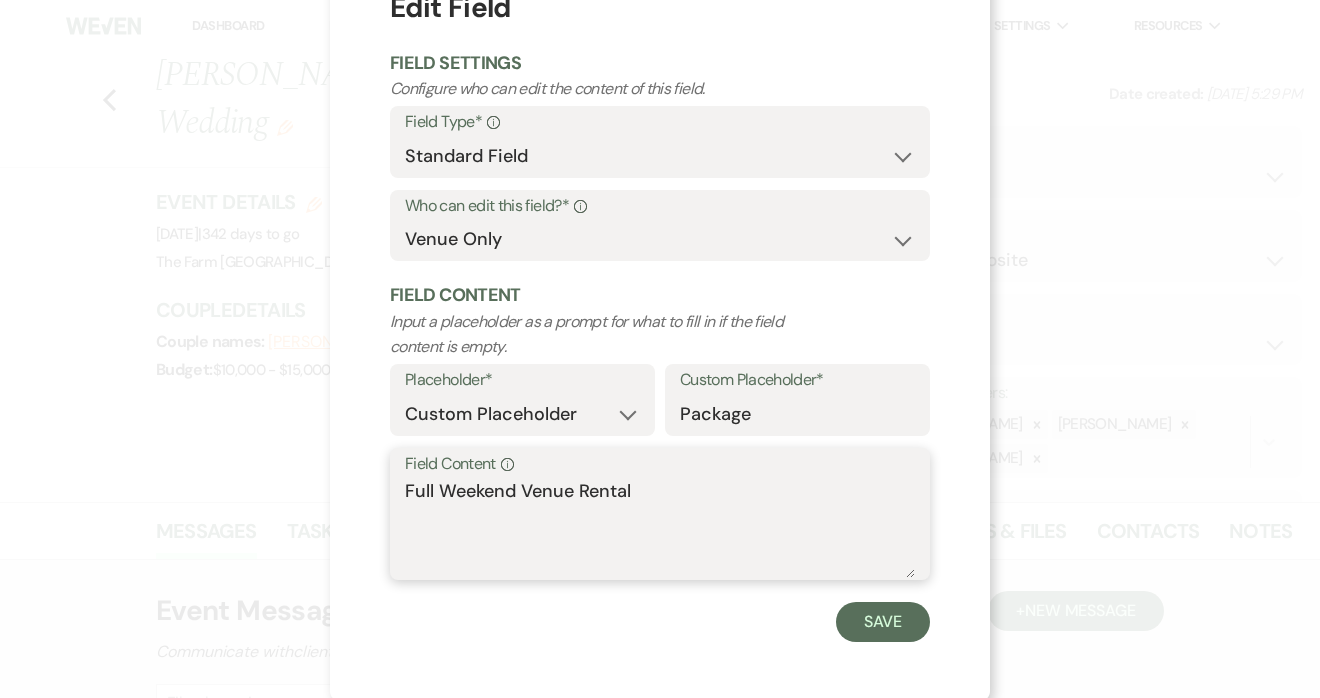 scroll, scrollTop: 72, scrollLeft: 0, axis: vertical 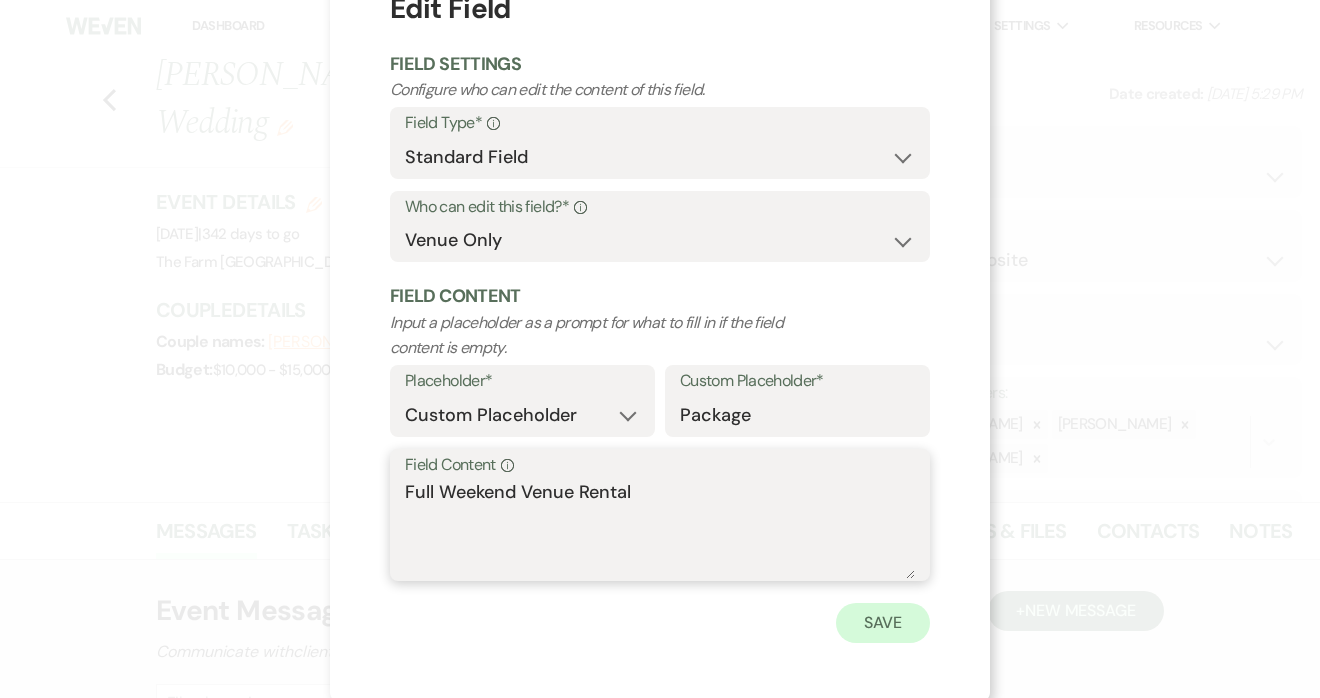 type on "Full Weekend Venue Rental" 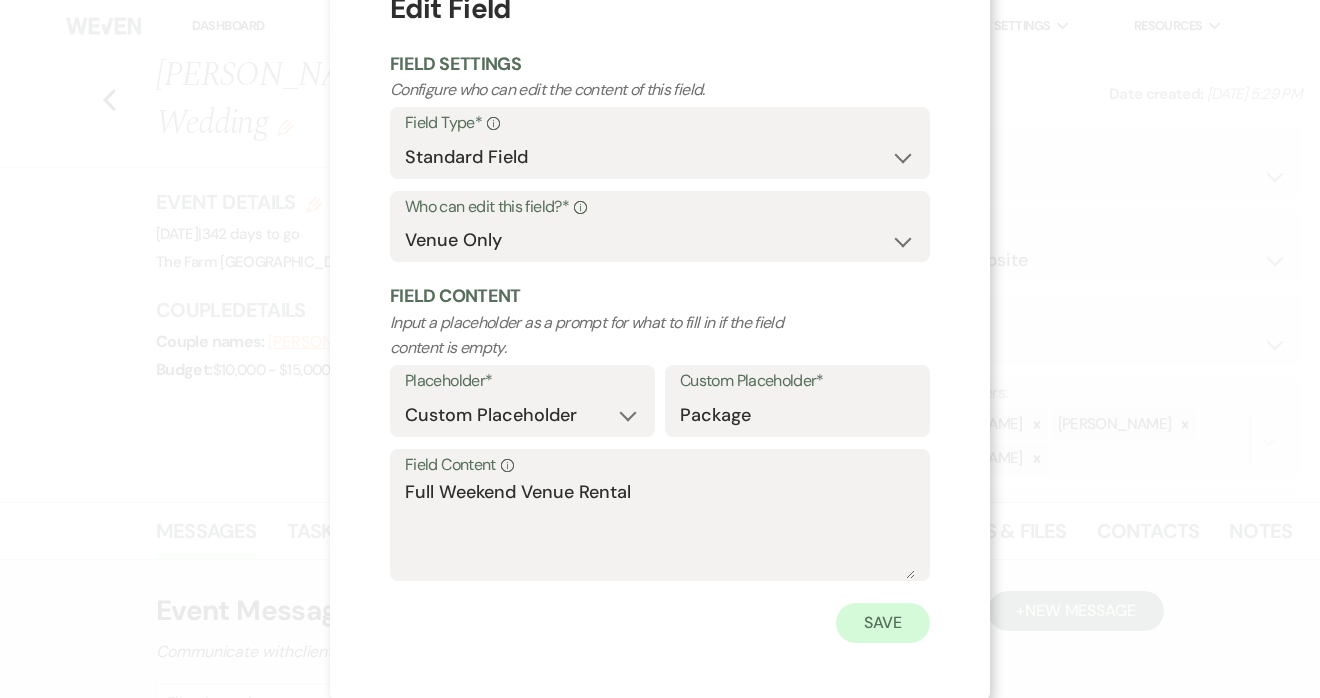 click on "Save" at bounding box center [883, 623] 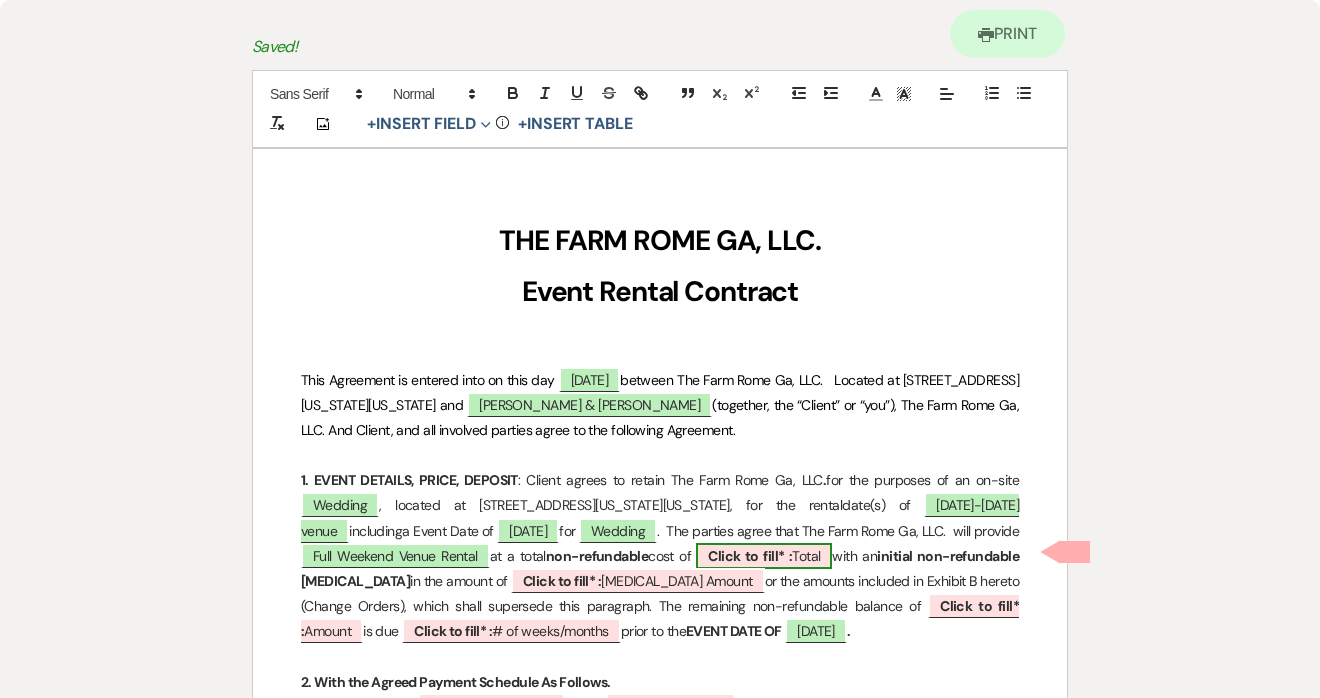 click on "Click to fill* :" at bounding box center (750, 556) 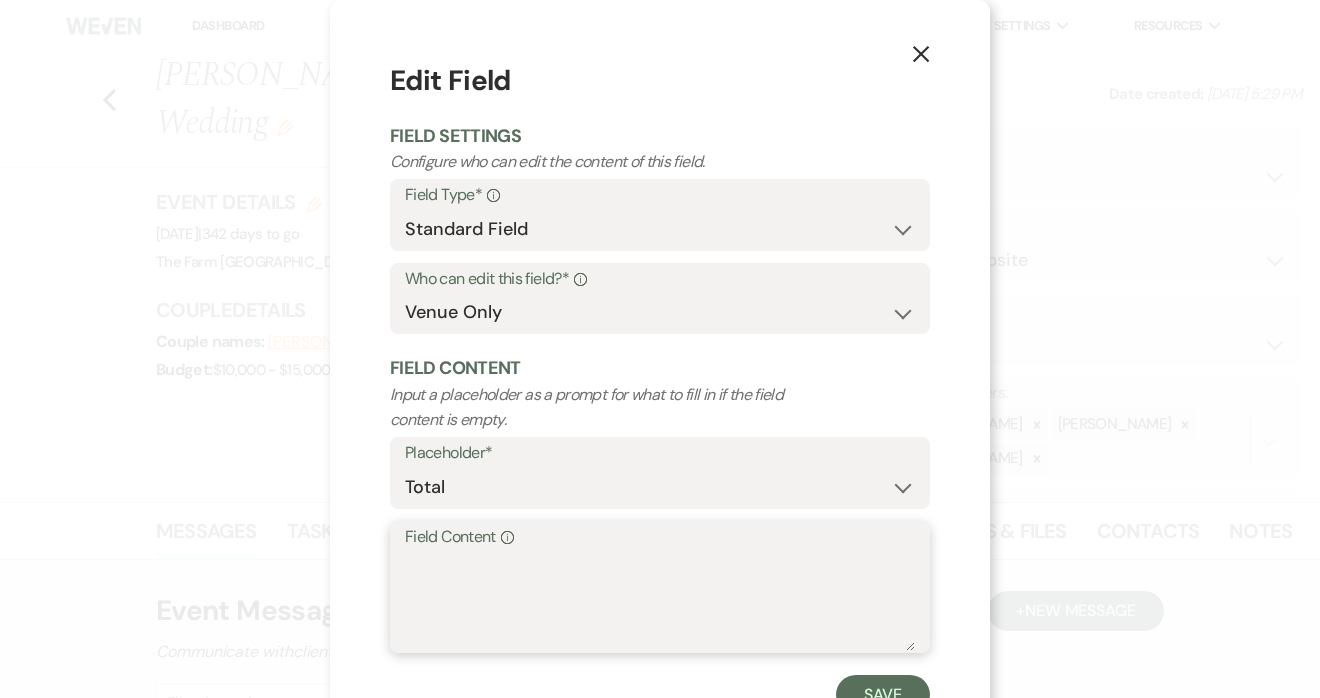 click on "Field Content Info" at bounding box center [660, 601] 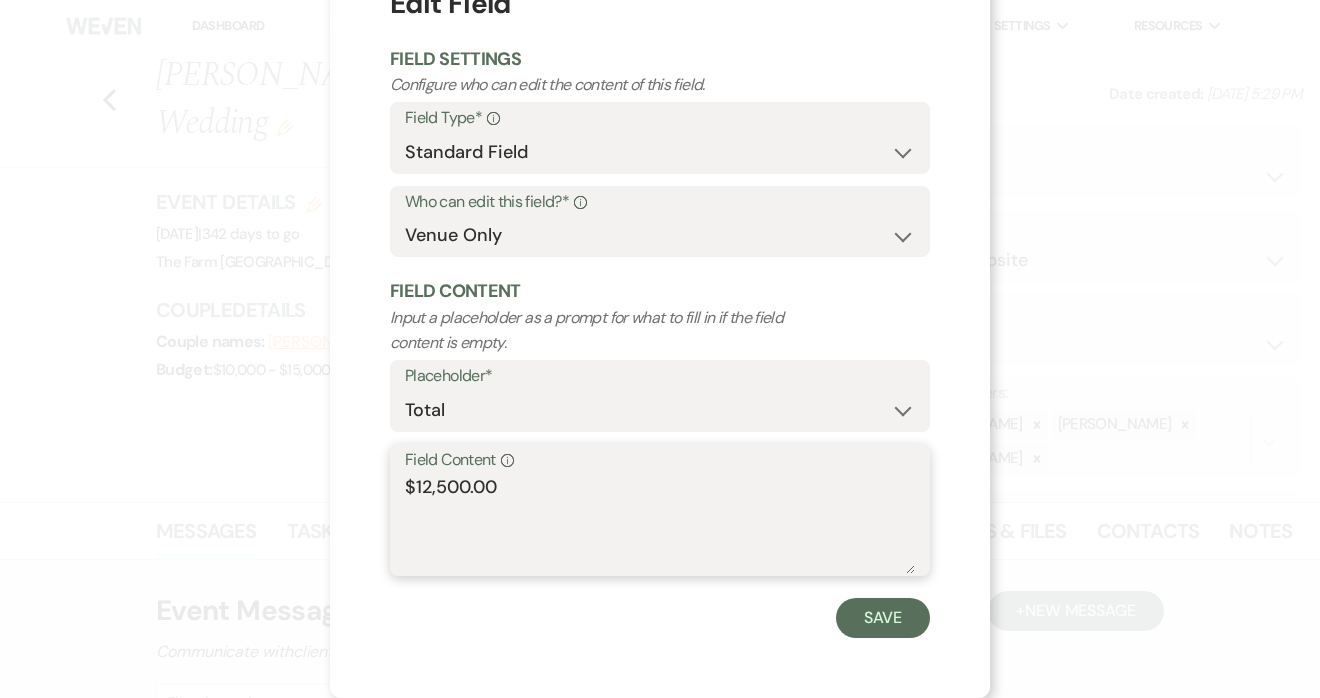 scroll, scrollTop: 72, scrollLeft: 0, axis: vertical 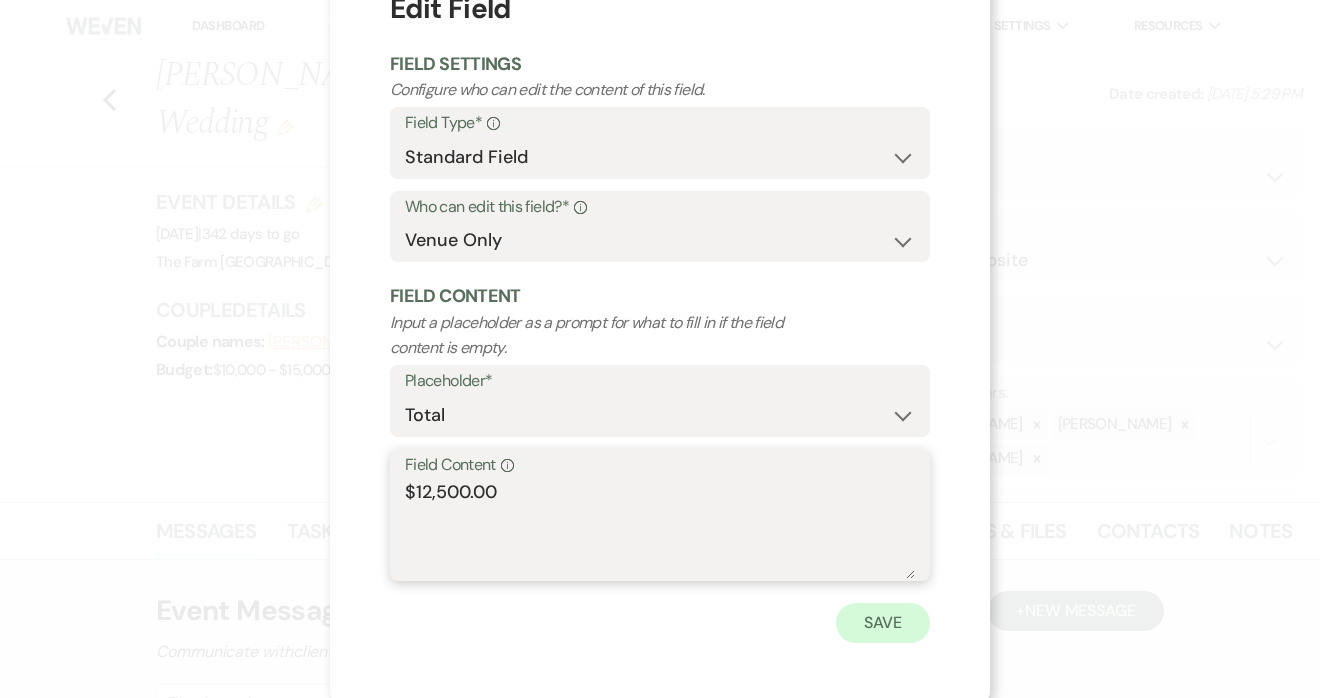 type on "$12,500.00" 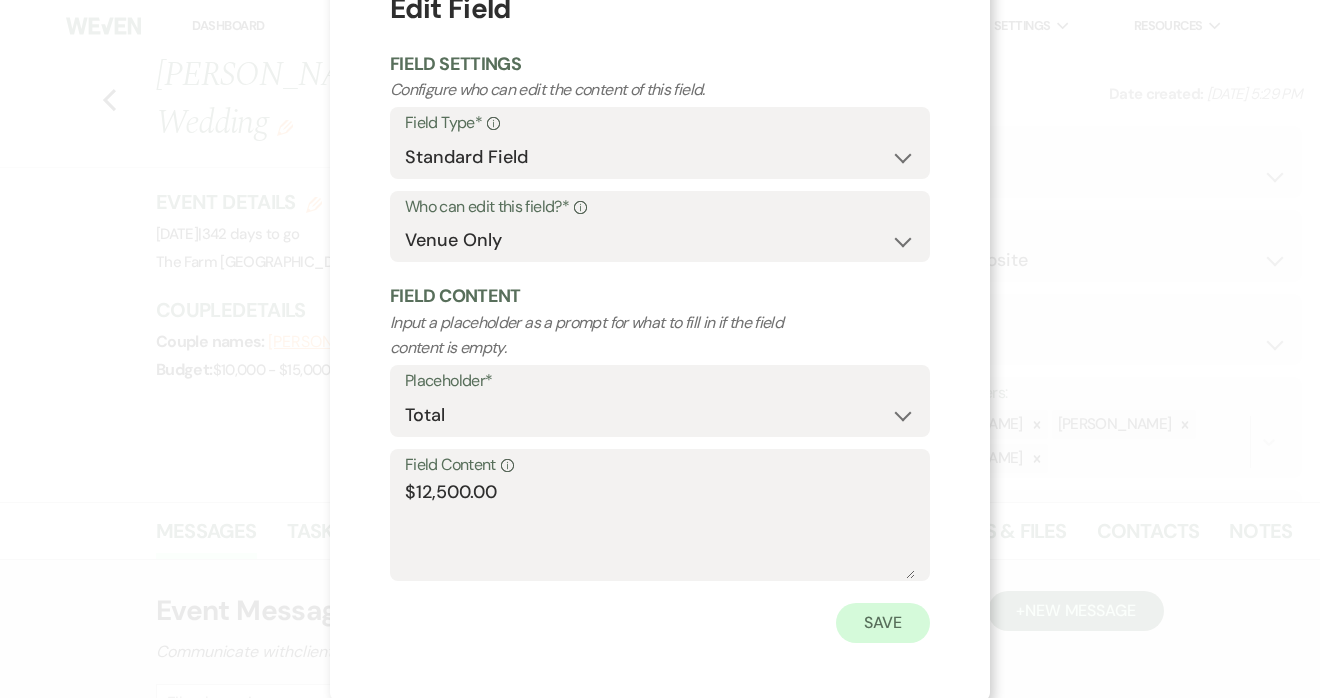 click on "Save" at bounding box center (883, 623) 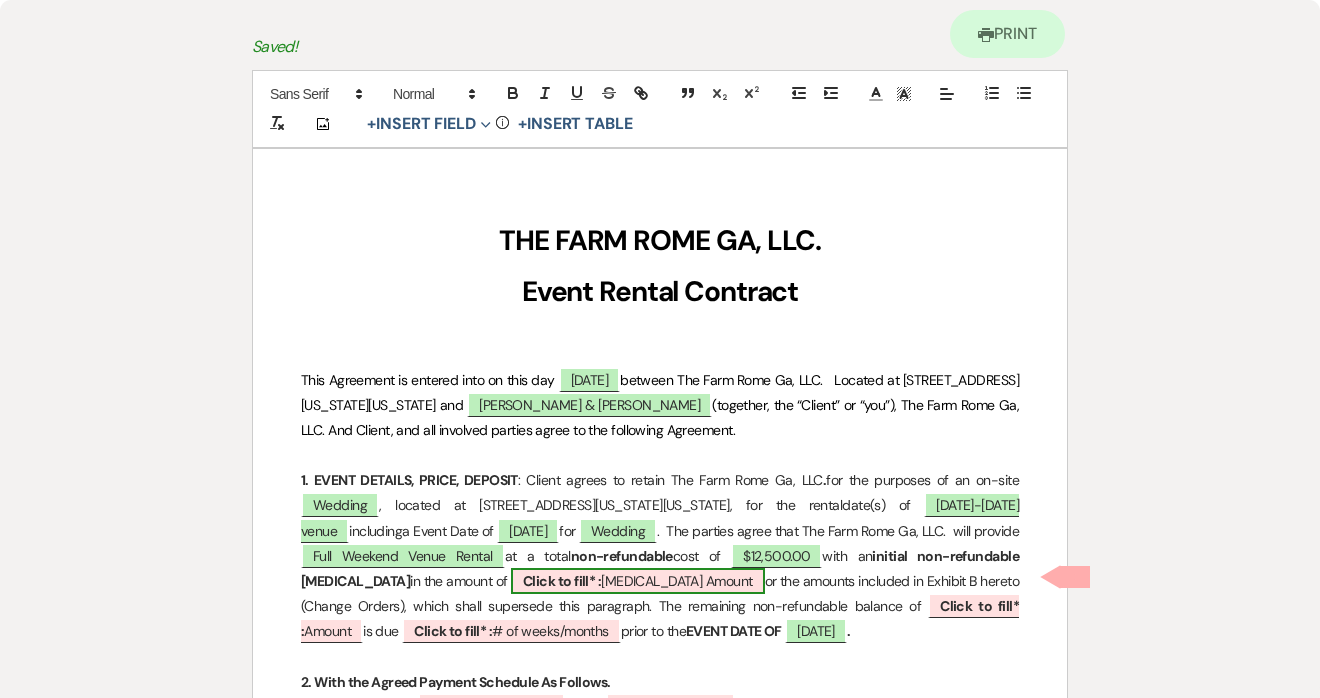 click on "Click to fill* :" at bounding box center (562, 581) 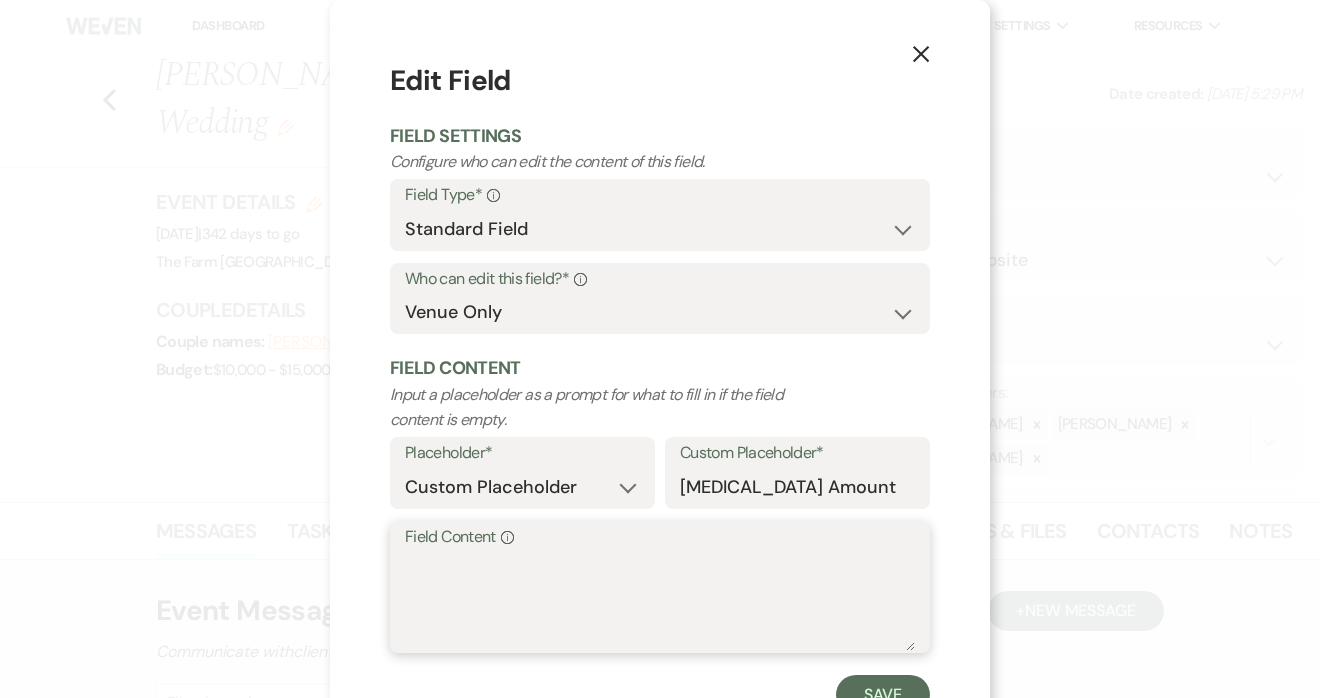 click on "Field Content Info" at bounding box center (660, 601) 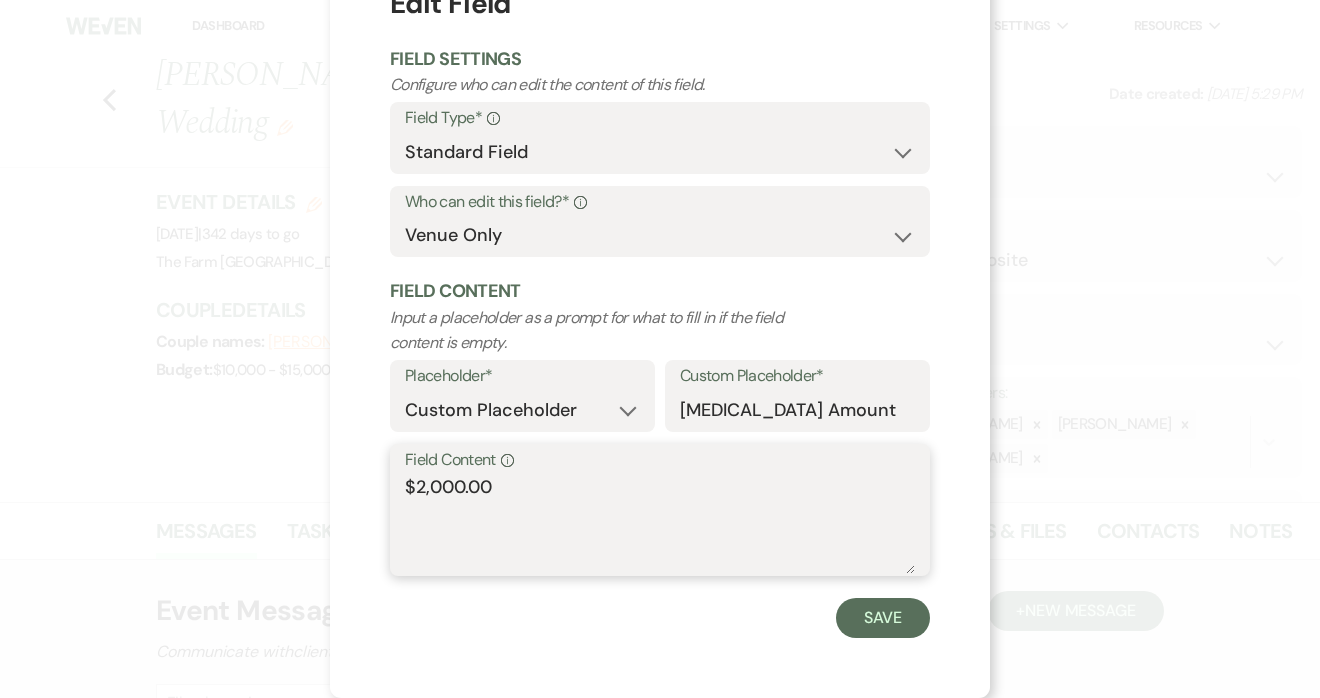 scroll, scrollTop: 72, scrollLeft: 0, axis: vertical 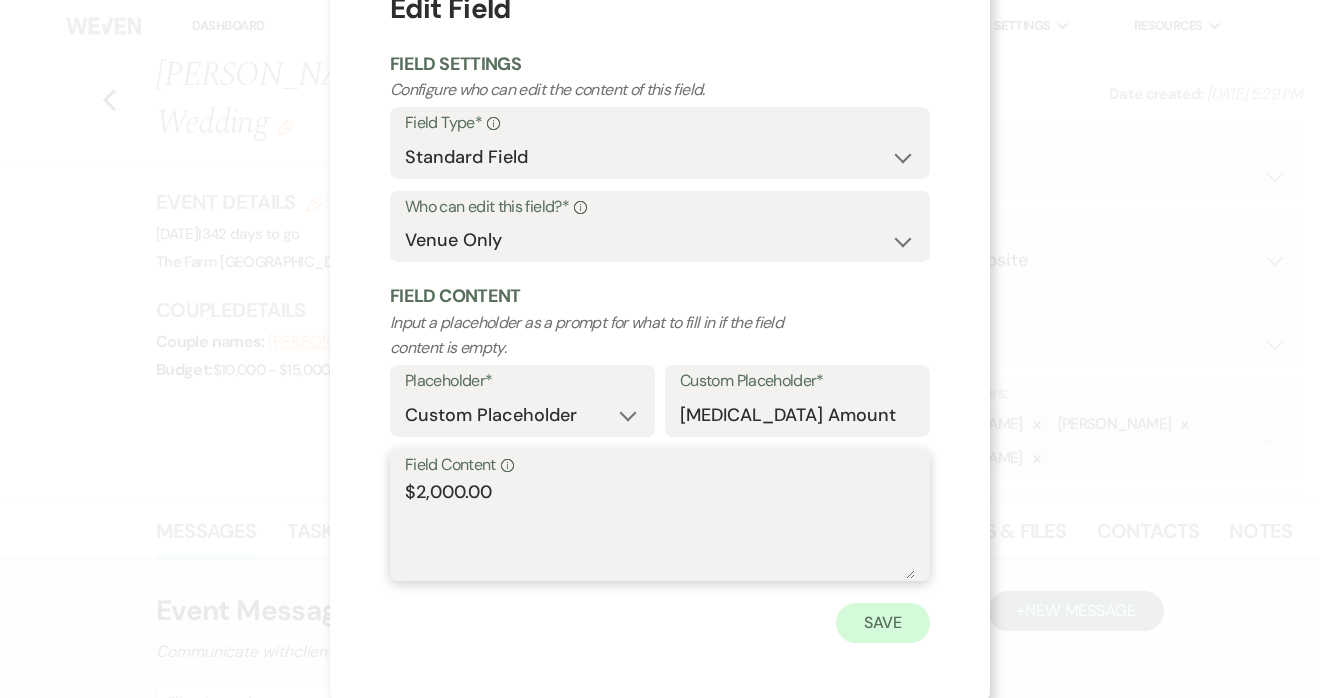 type on "$2,000.00" 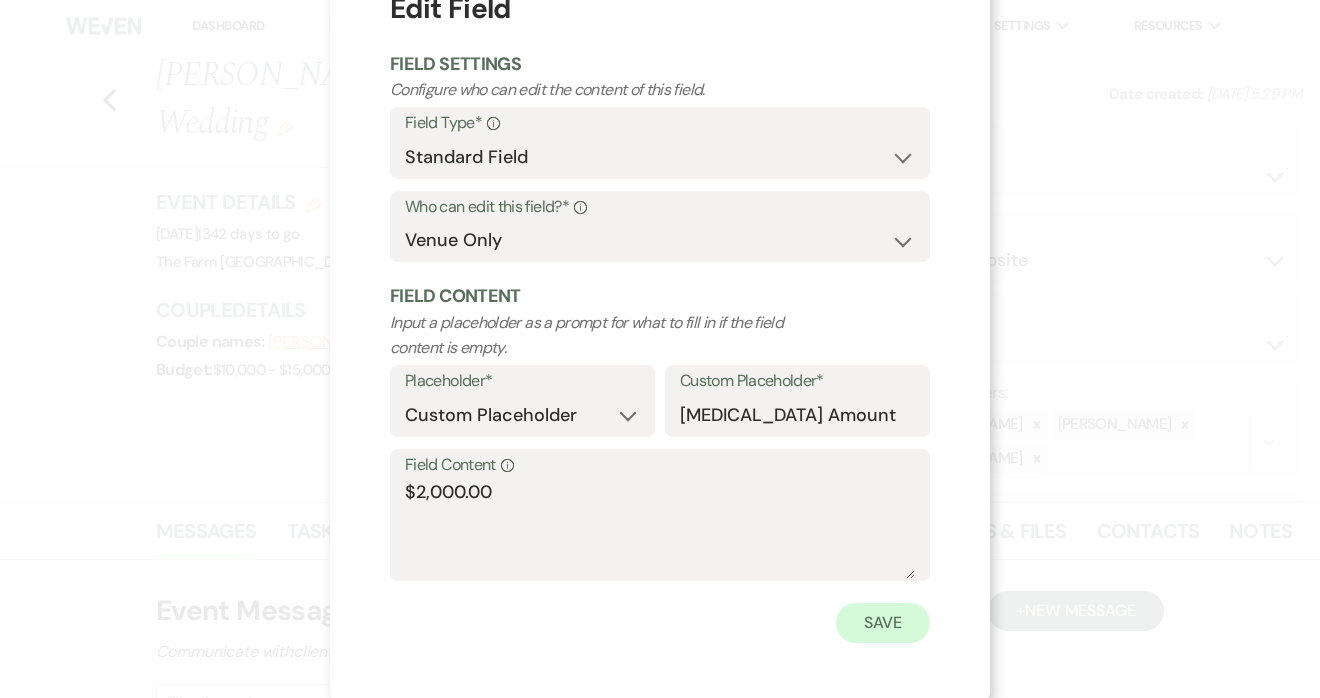 click on "Save" at bounding box center (883, 623) 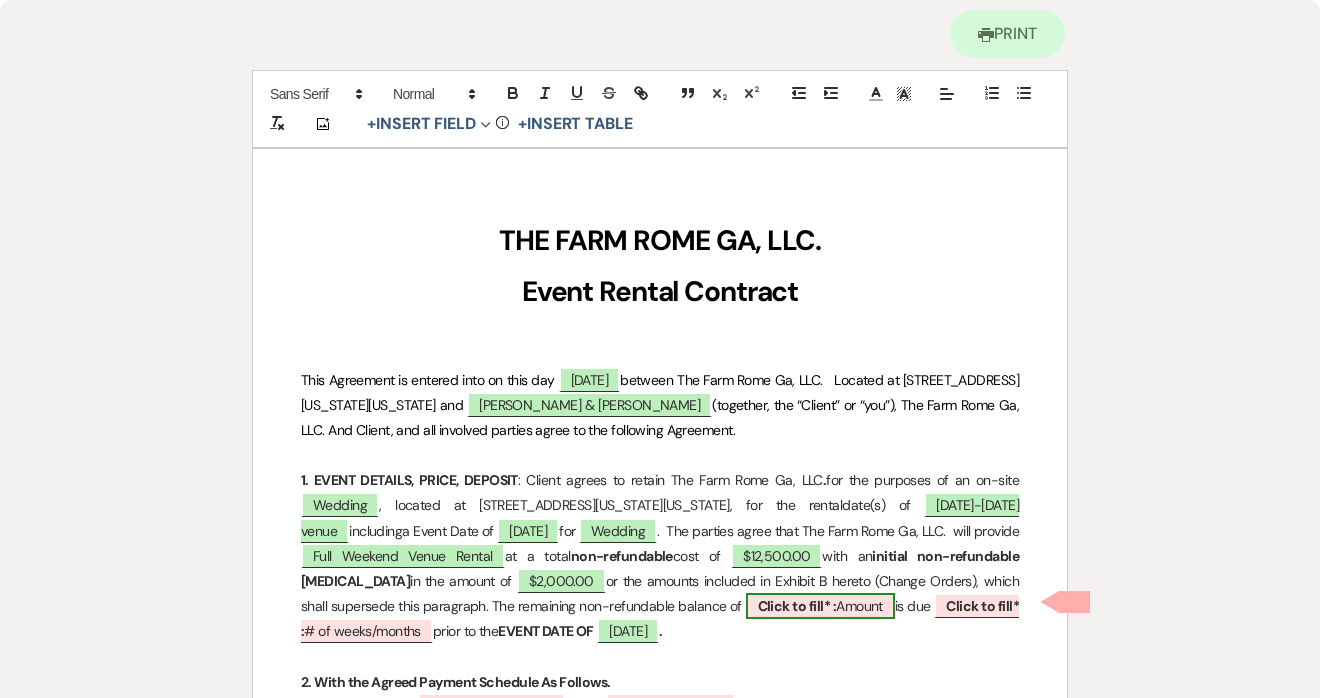 click on "Click to fill* :" at bounding box center (797, 606) 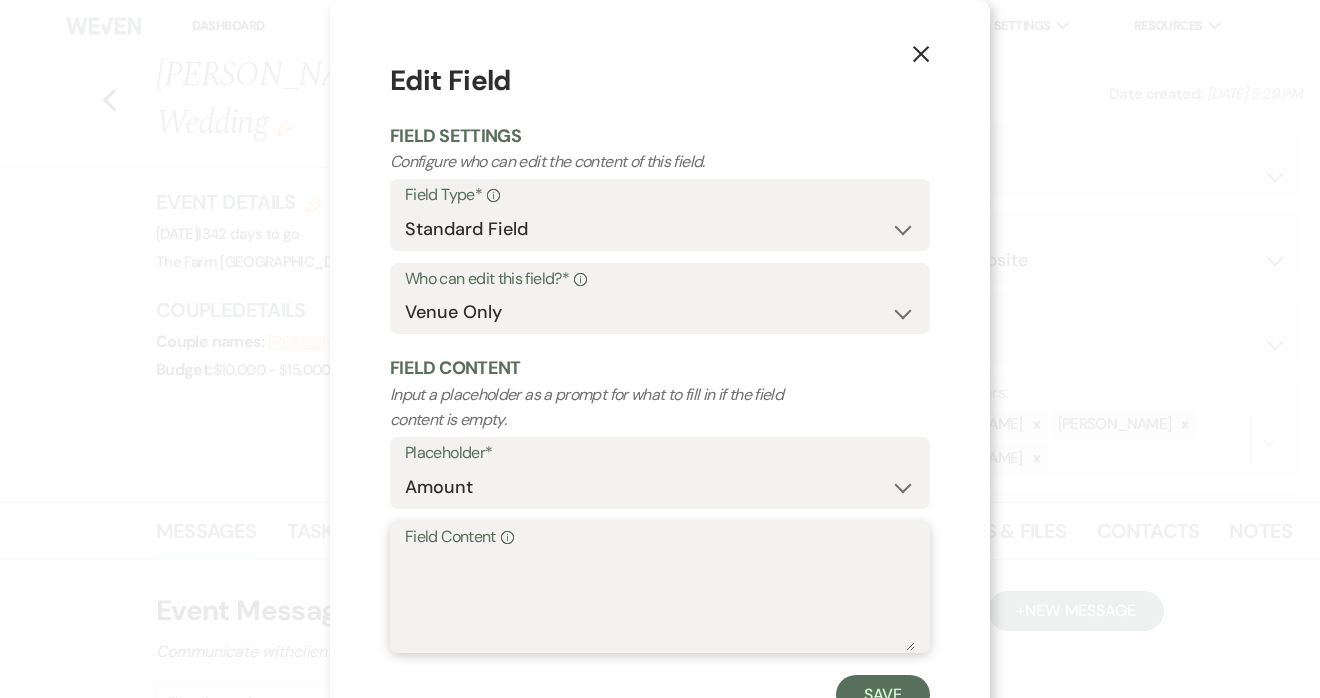 click on "Field Content Info" at bounding box center (660, 601) 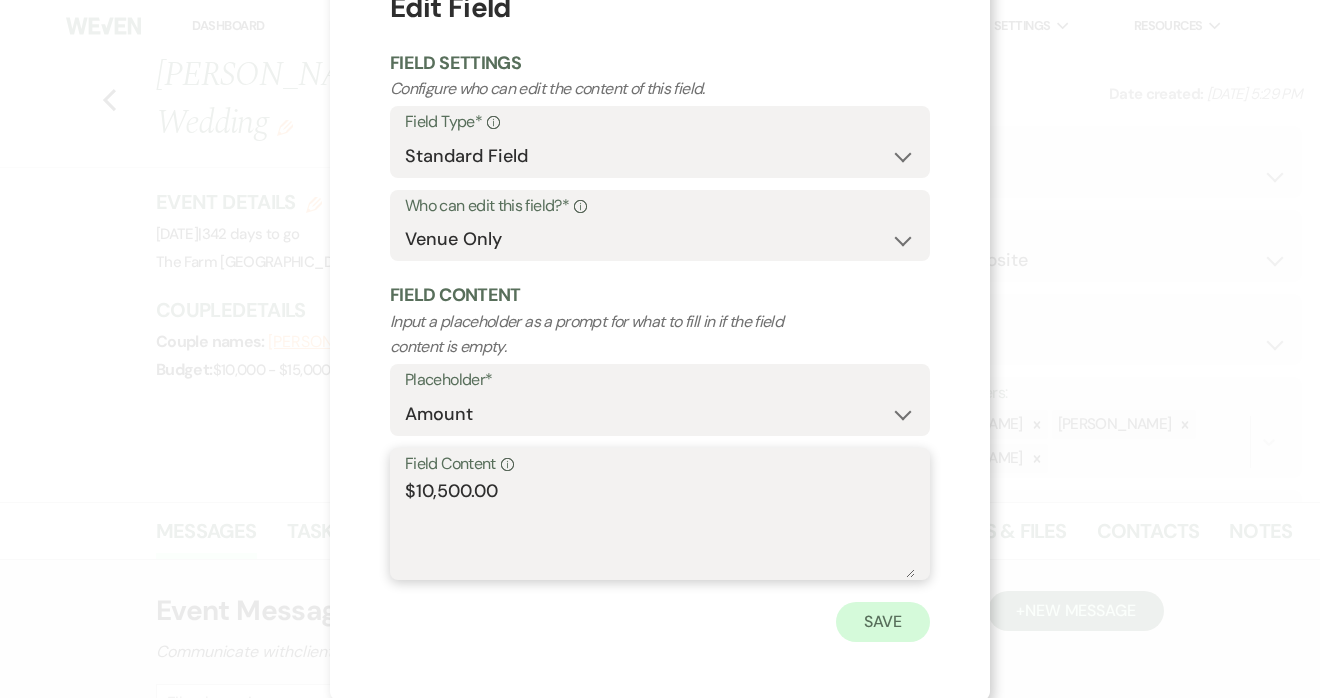 scroll, scrollTop: 72, scrollLeft: 0, axis: vertical 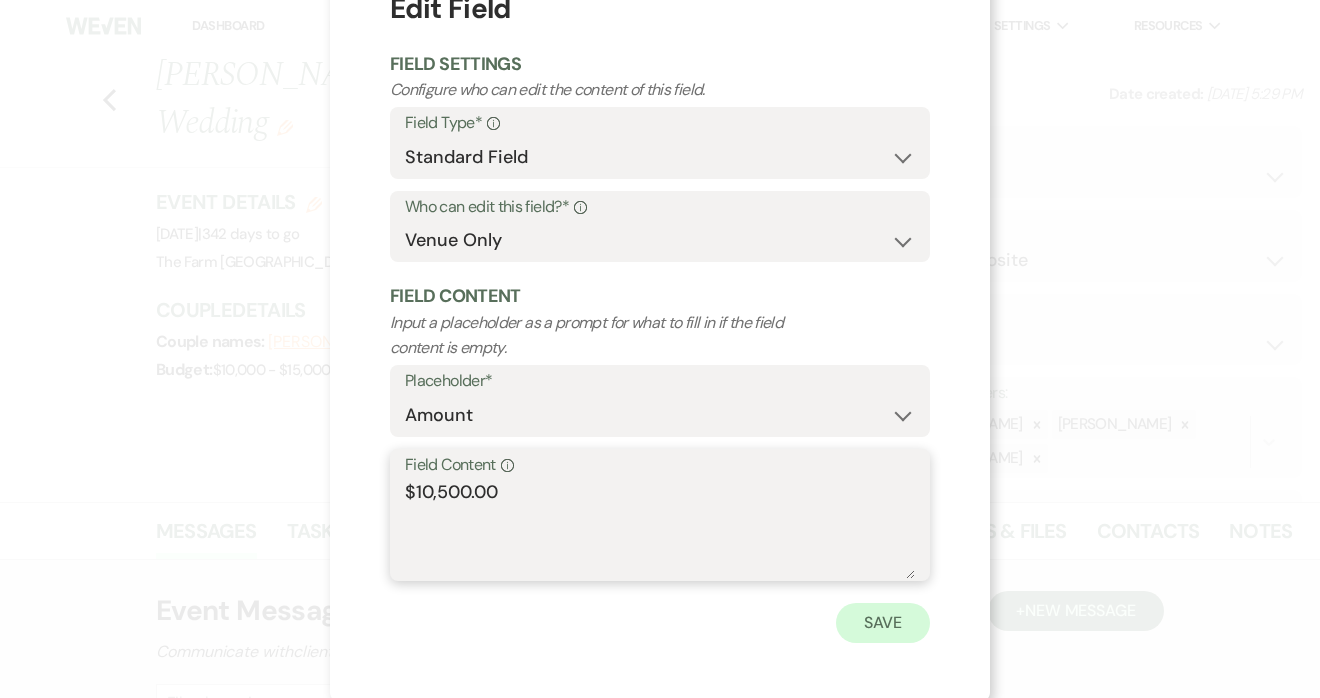 type on "$10,500.00" 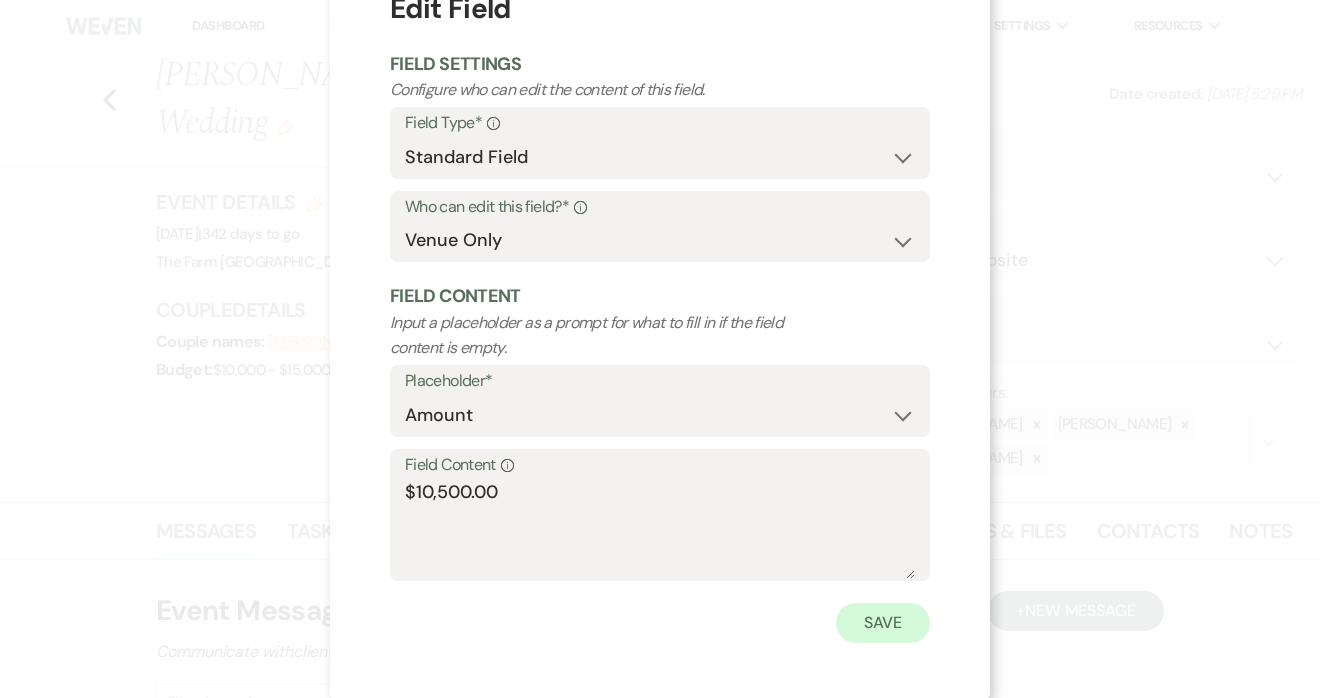 click on "Save" at bounding box center (883, 623) 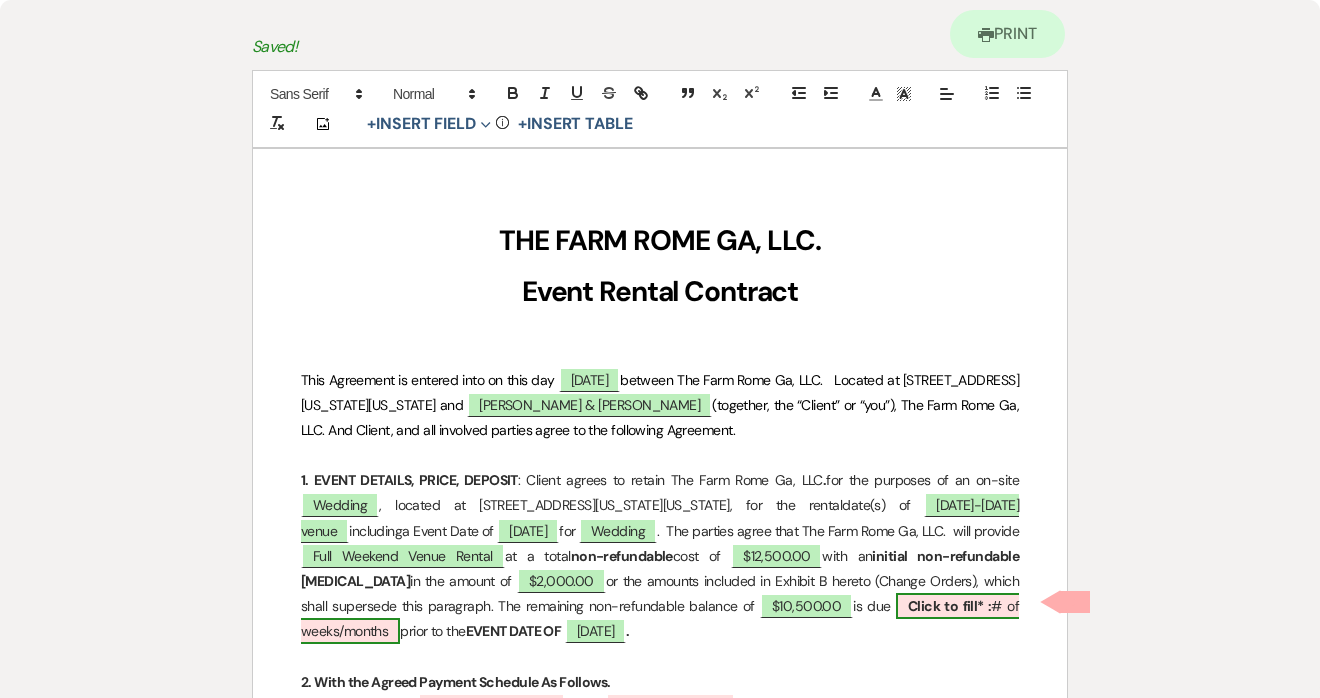 click on "Click to fill* :" at bounding box center (949, 606) 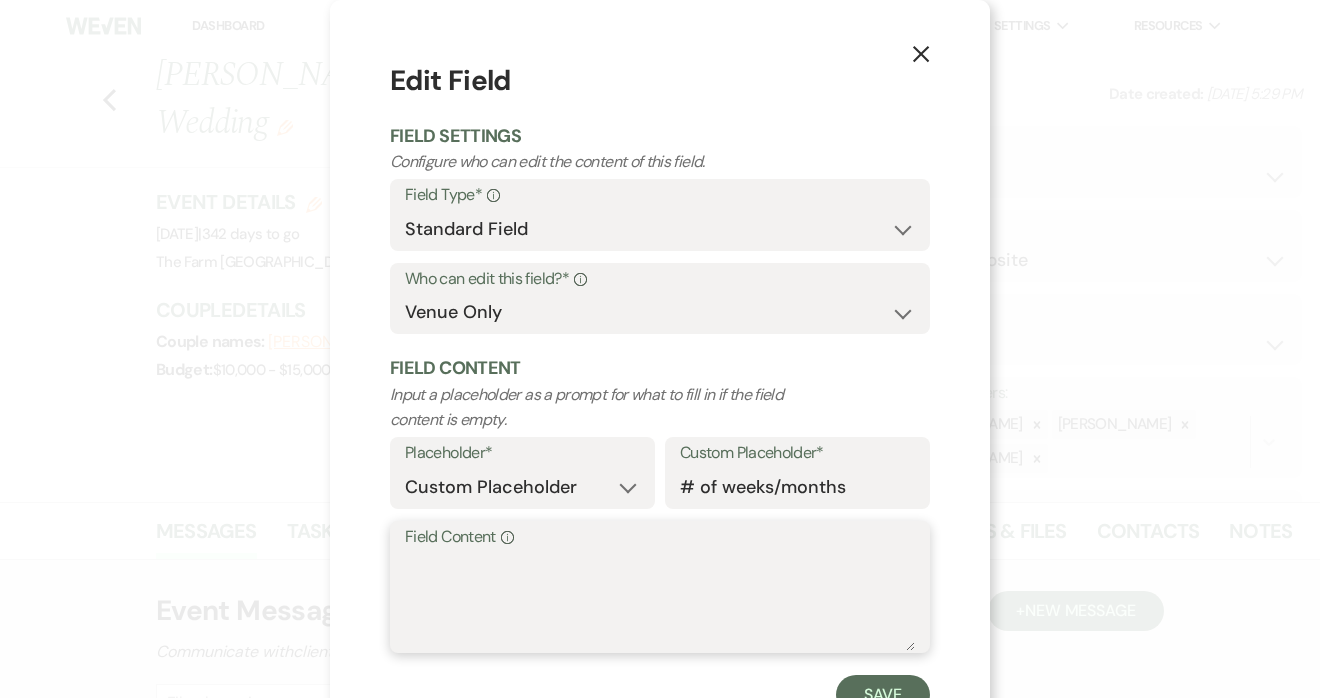click on "Field Content Info" at bounding box center [660, 601] 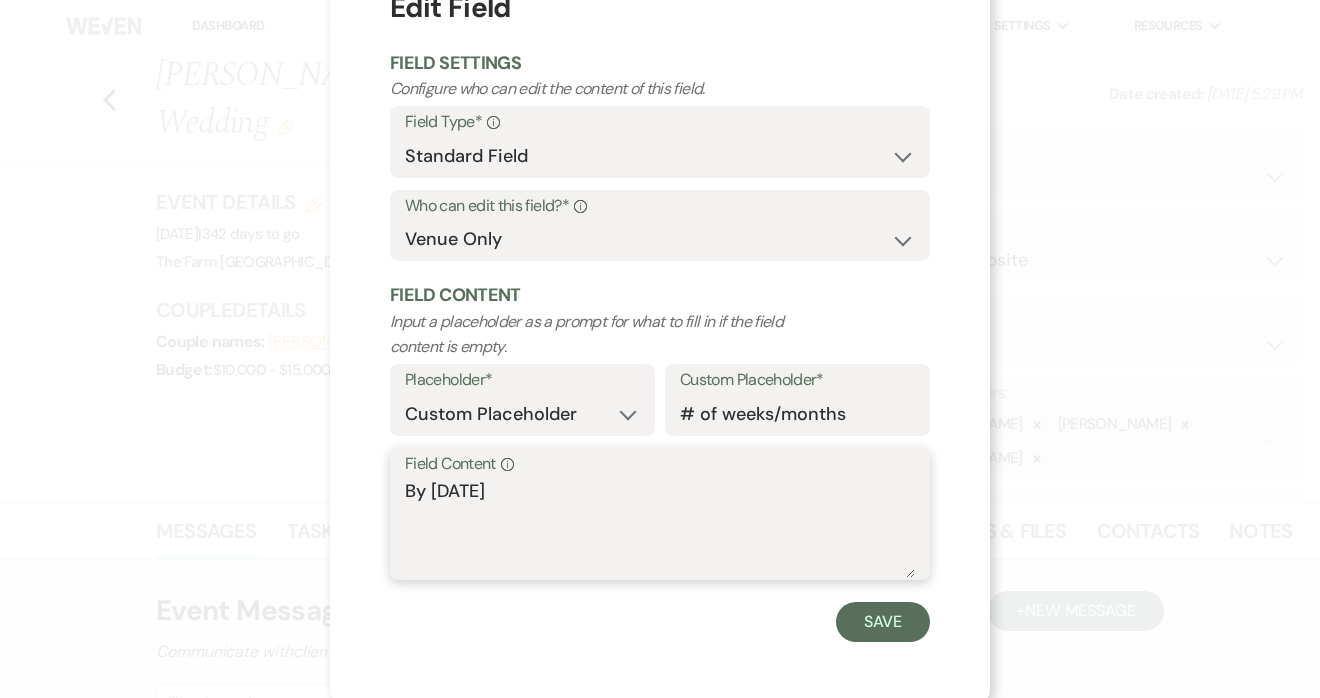 scroll, scrollTop: 72, scrollLeft: 0, axis: vertical 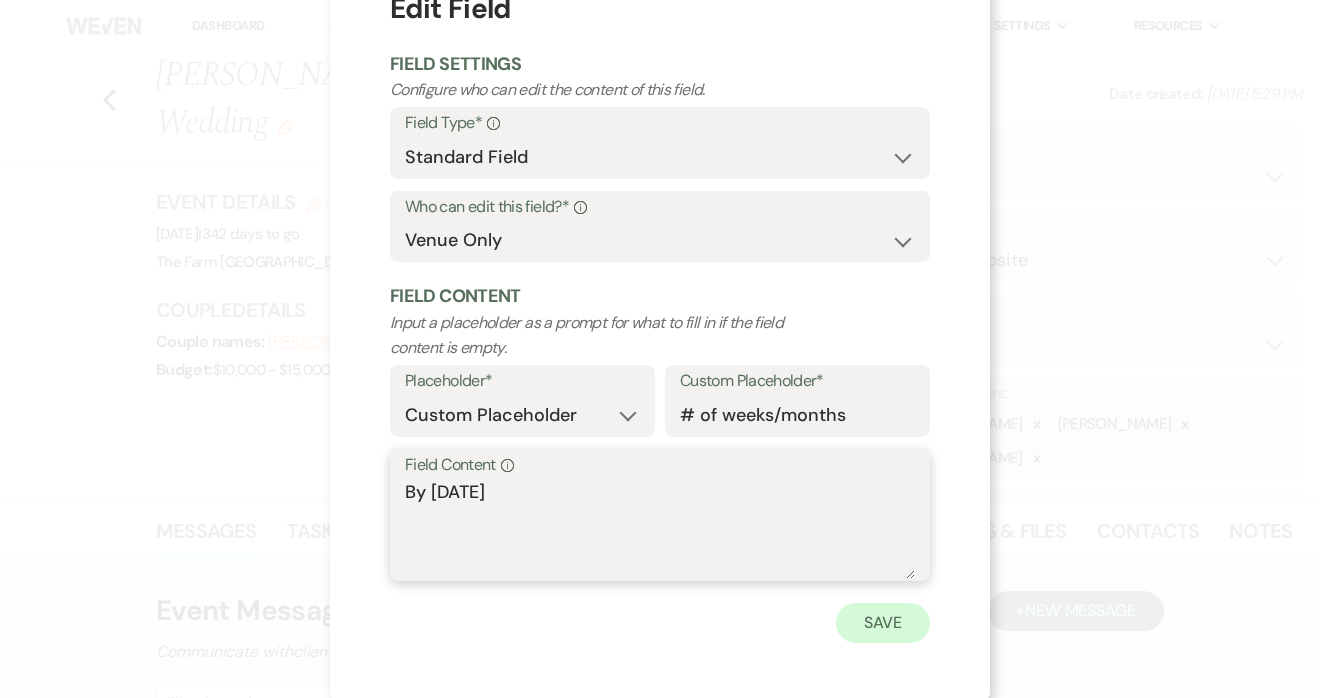 type on "By [DATE]" 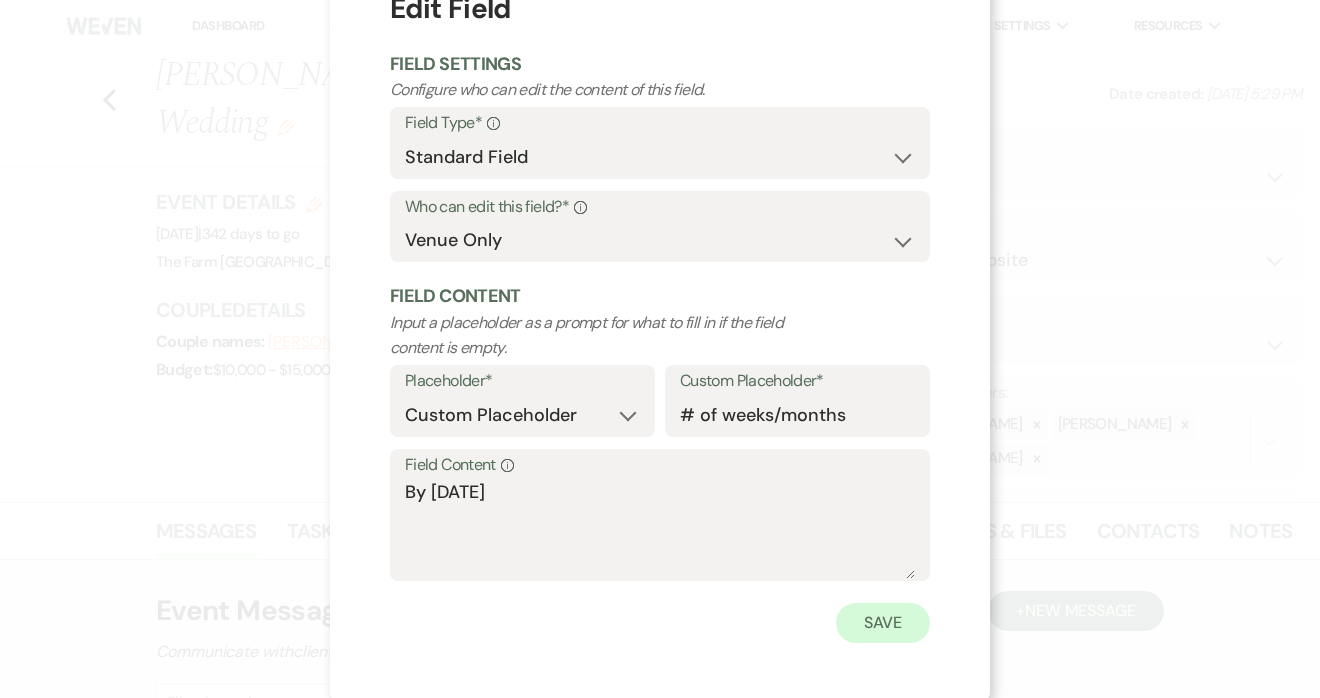 click on "Save" at bounding box center [883, 623] 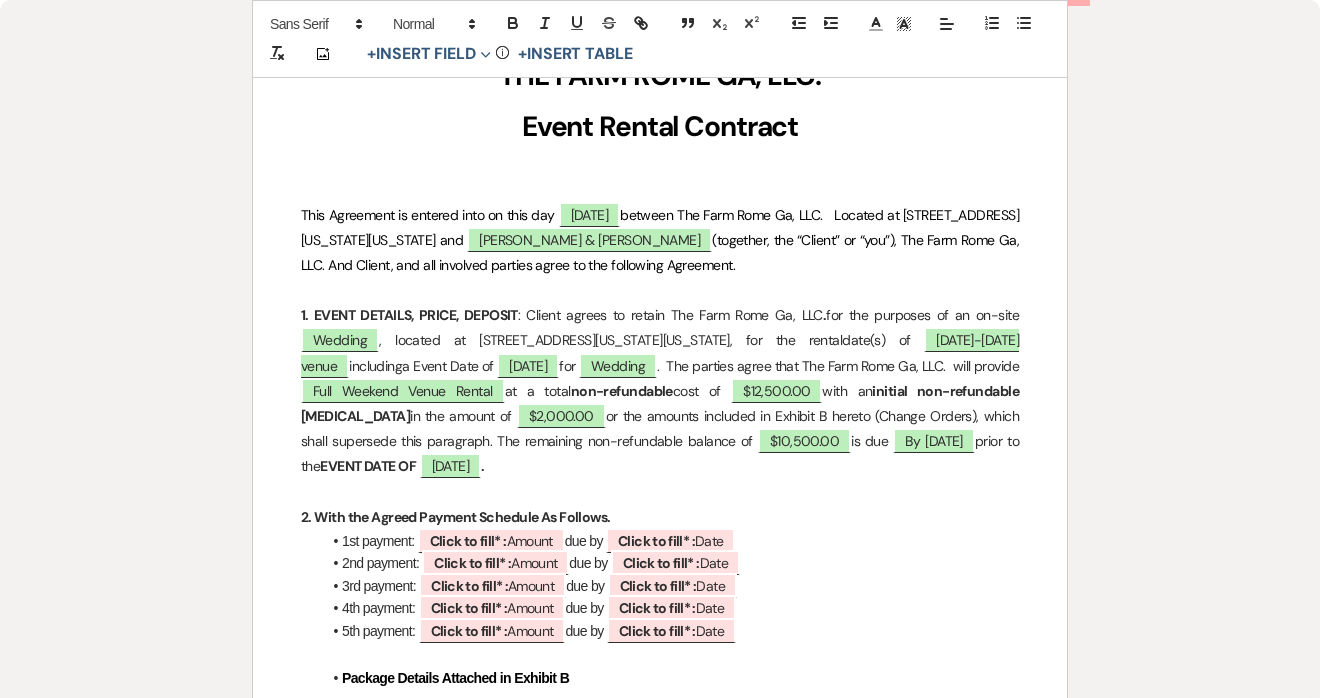 scroll, scrollTop: 353, scrollLeft: 0, axis: vertical 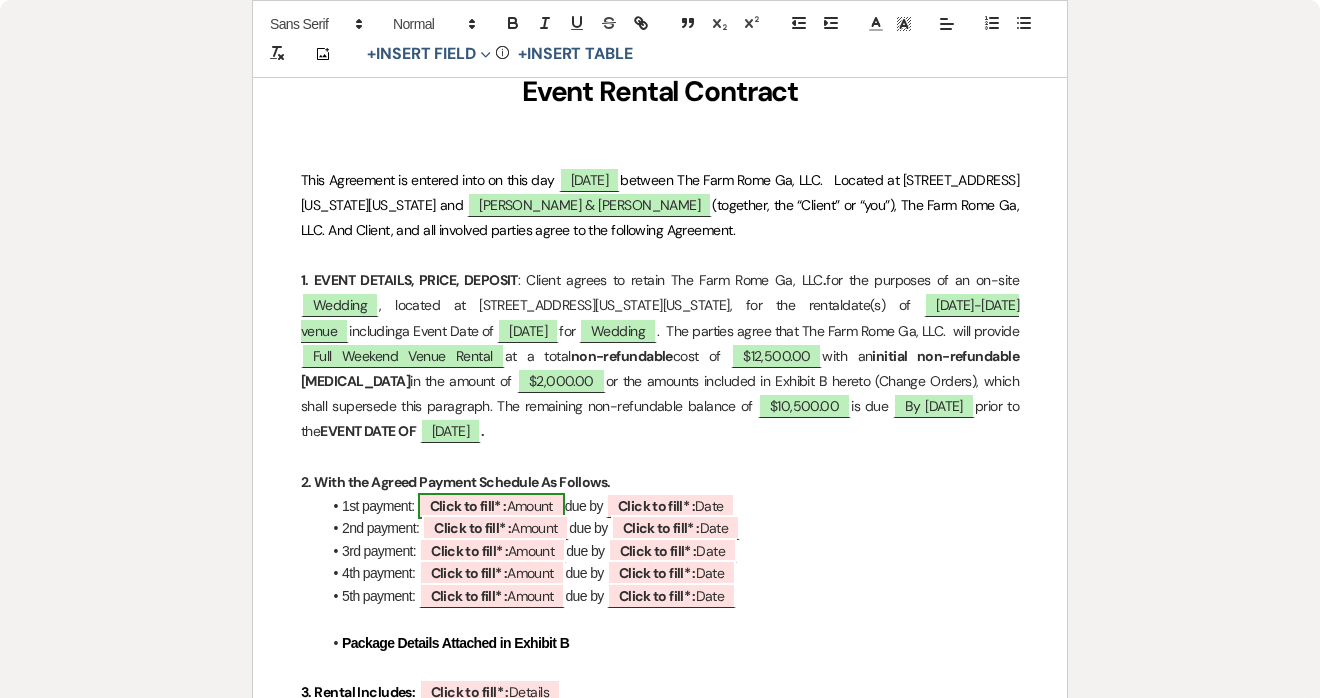 click on "Click to fill* :" at bounding box center [468, 506] 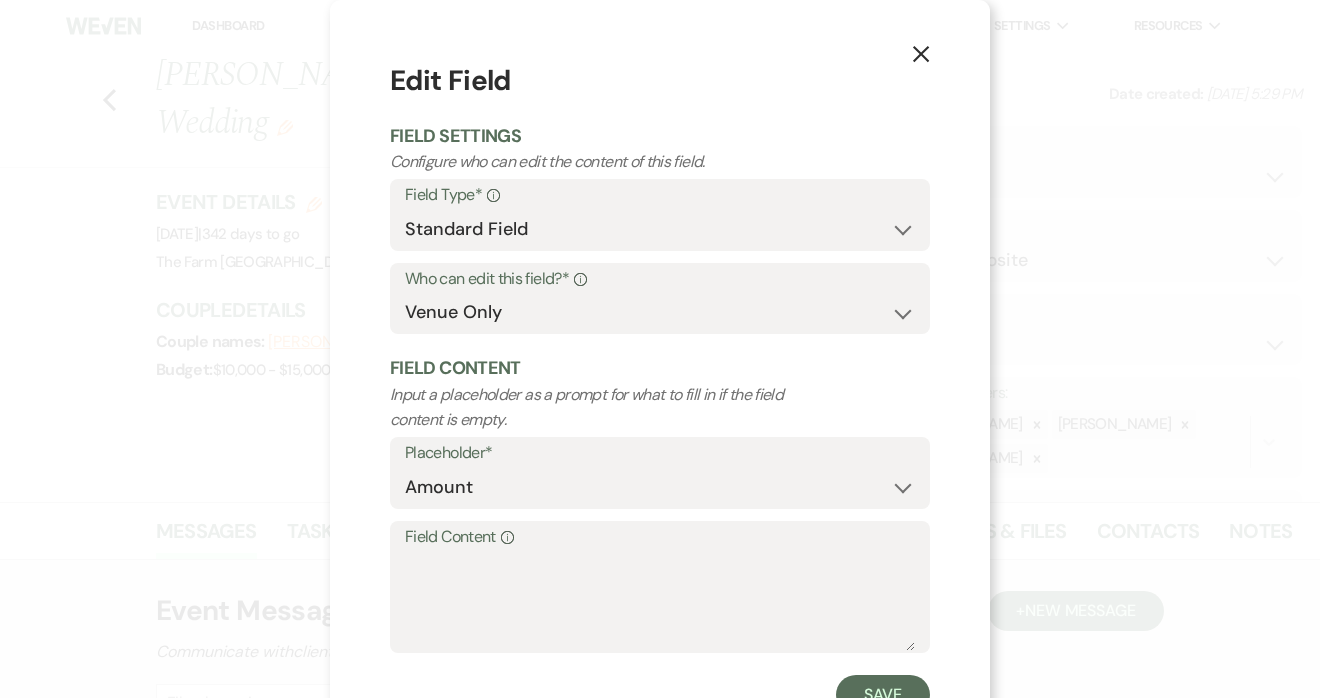 click on "Field Content Info" at bounding box center (660, 537) 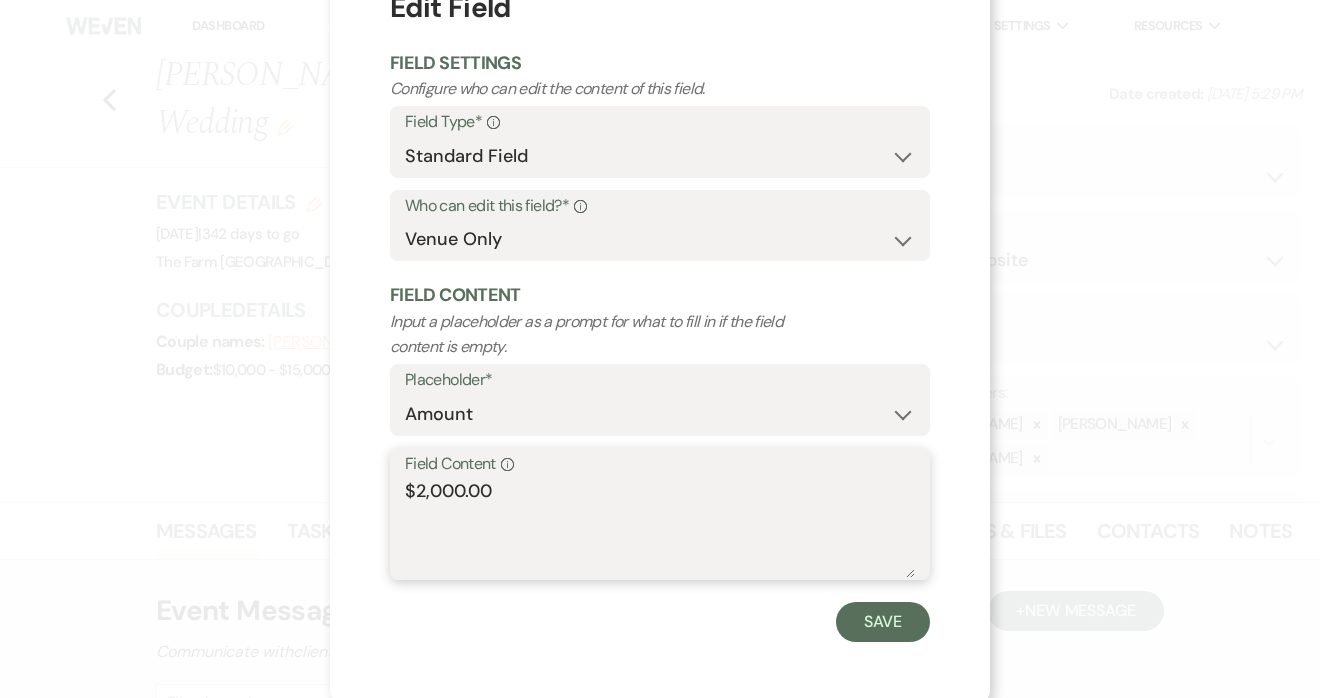 scroll, scrollTop: 72, scrollLeft: 0, axis: vertical 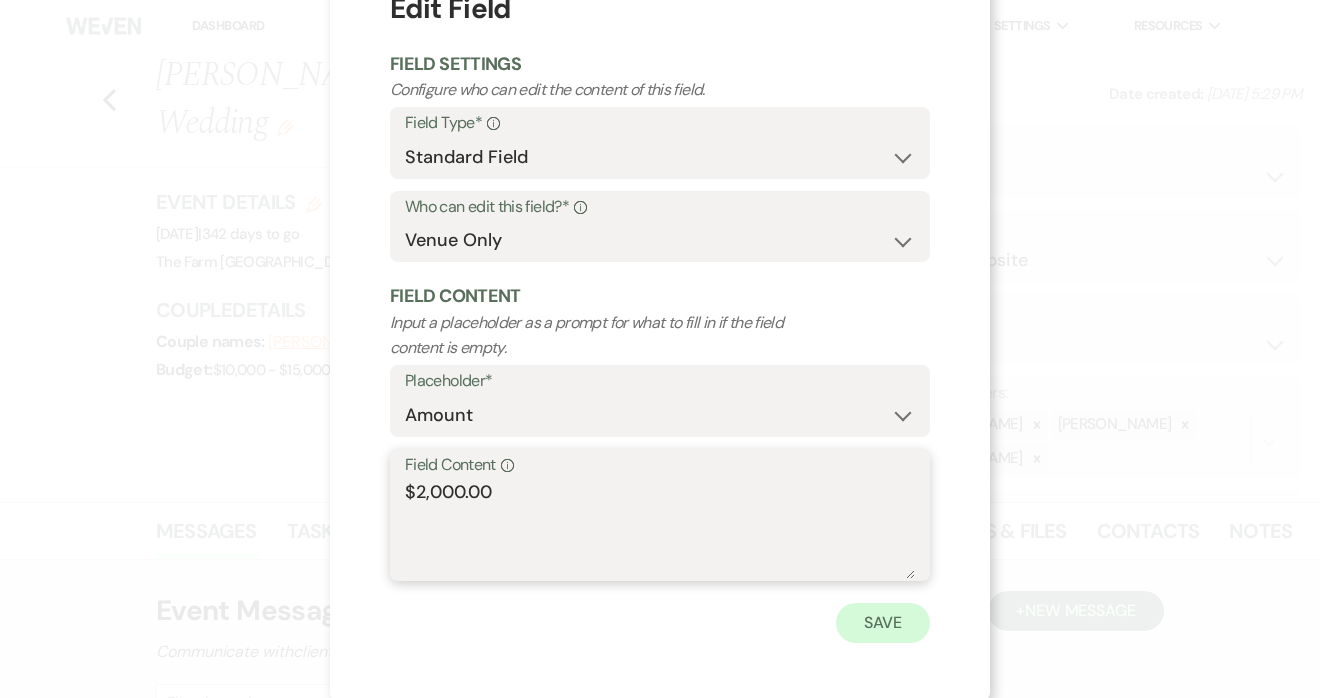 type on "$2,000.00" 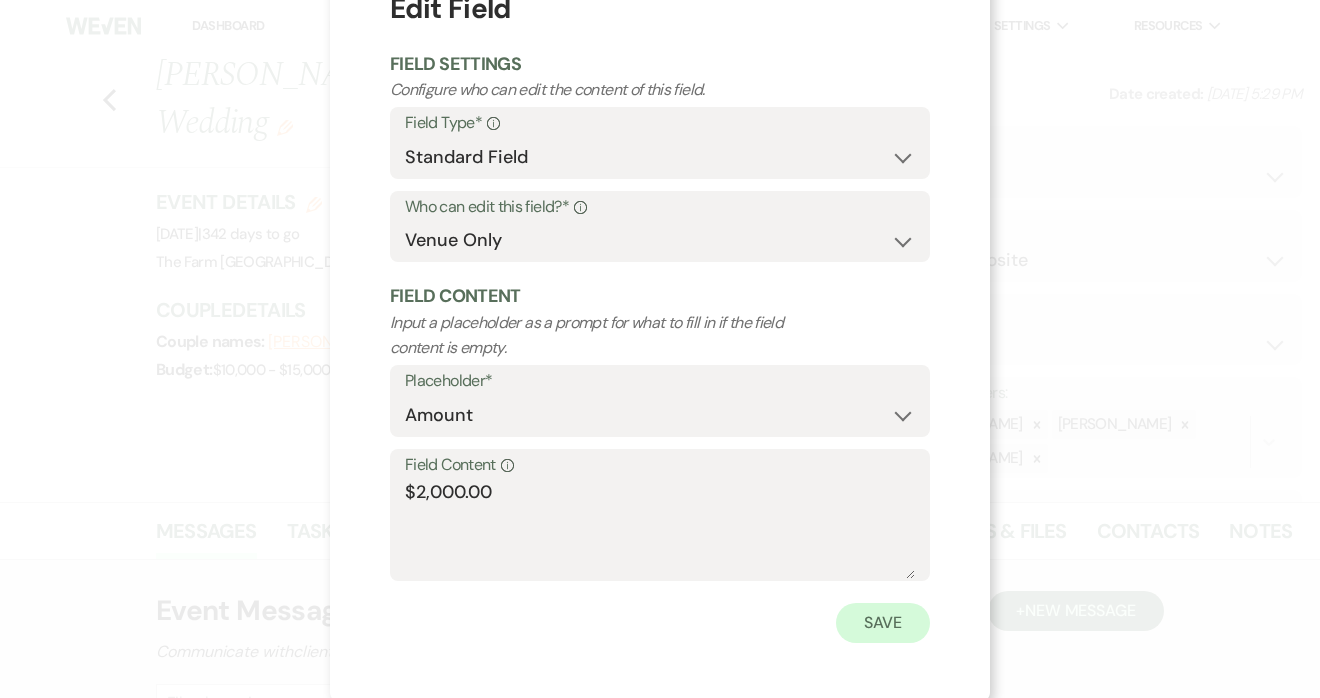 click on "Save" at bounding box center (883, 623) 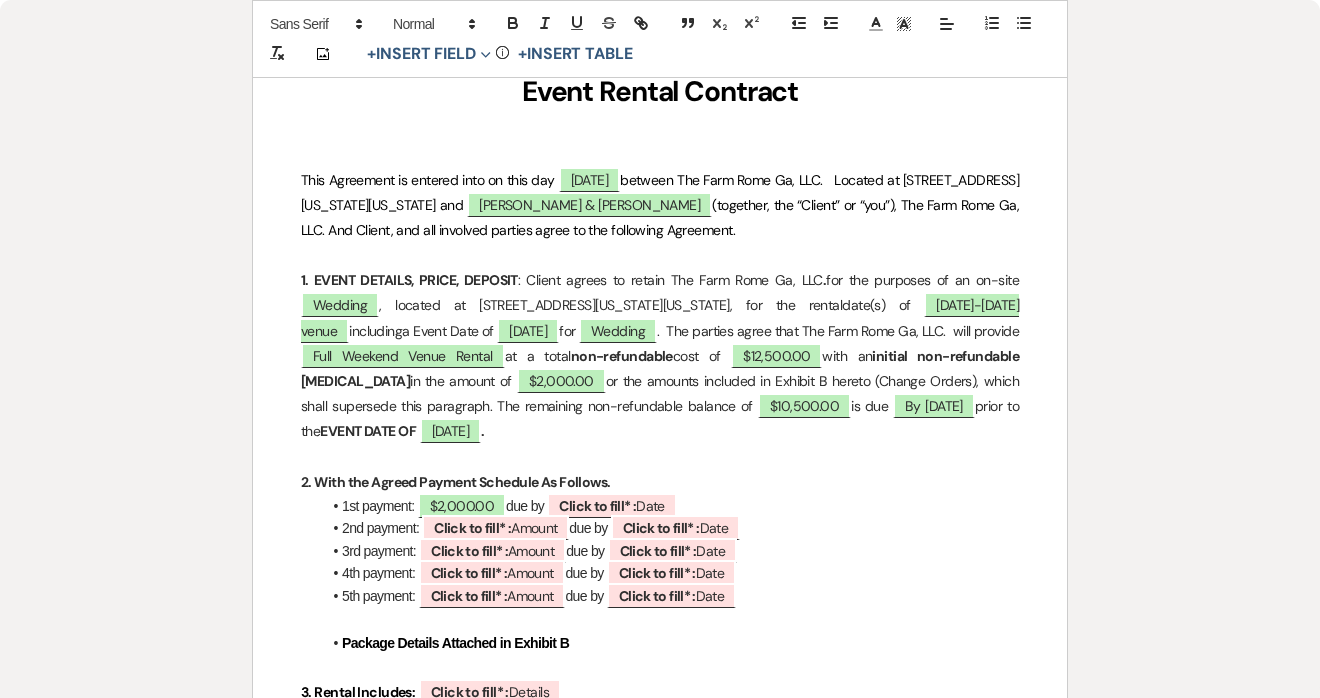 click on "2nd payment:  ﻿
Click to fill* :
Amount
﻿  due by  ﻿
Click to fill* :
Date
﻿" at bounding box center (670, 528) 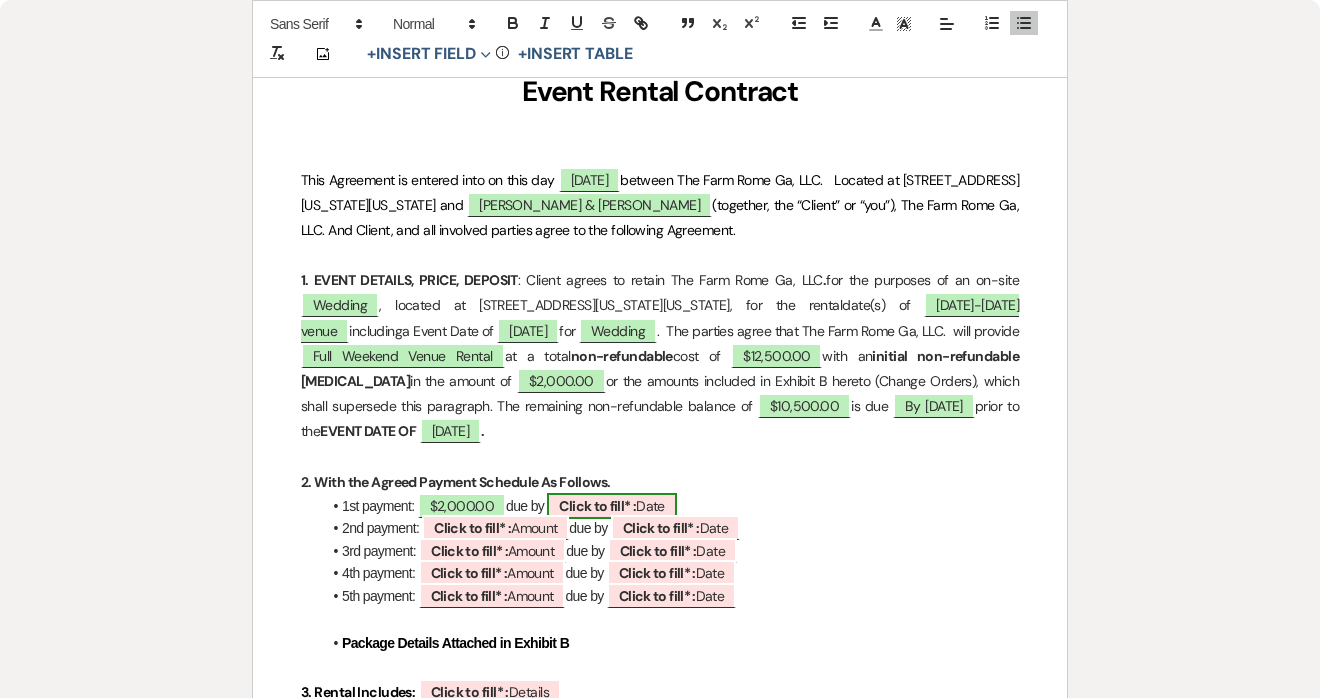 click on "Click to fill* :
Date" at bounding box center [611, 506] 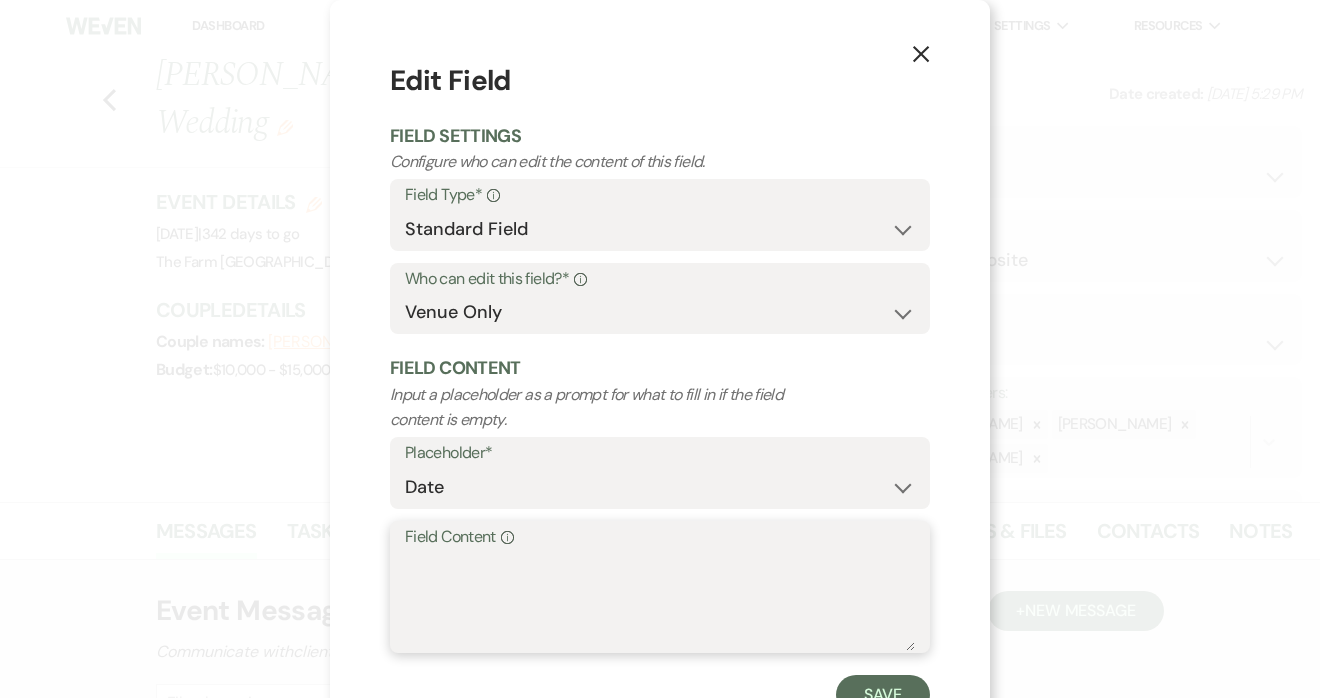 click on "Field Content Info" at bounding box center (660, 601) 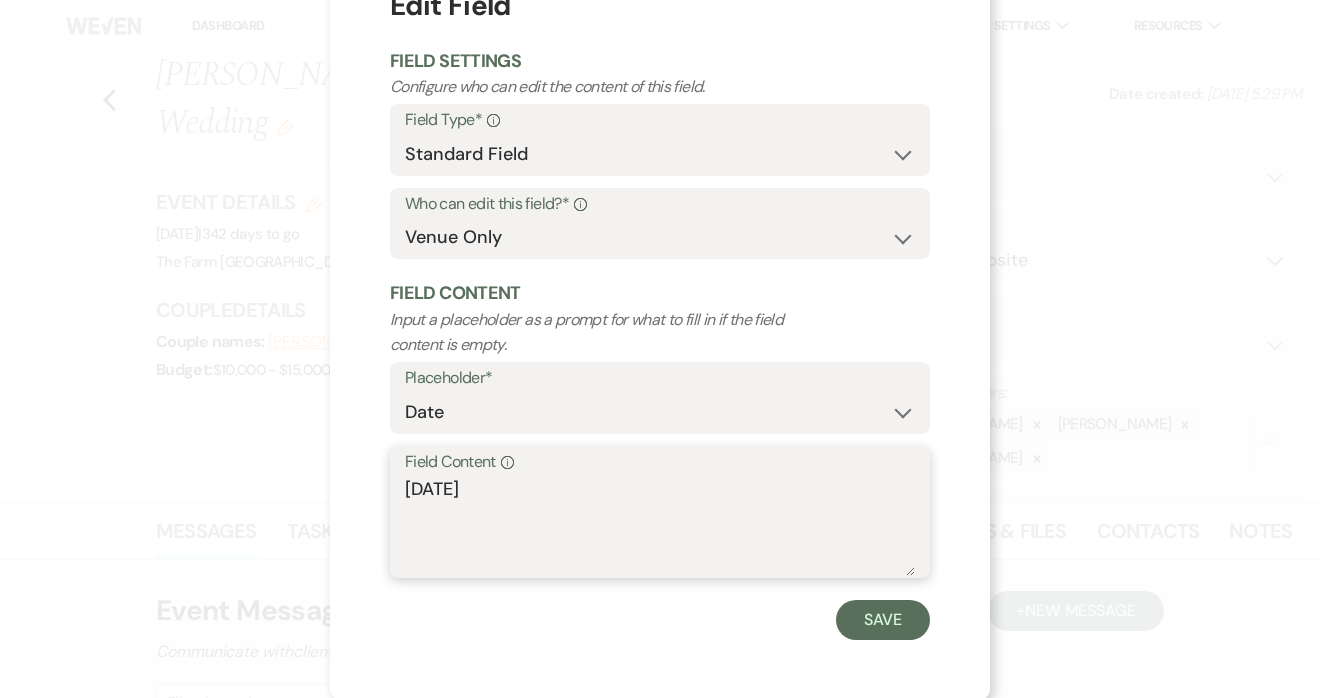 scroll, scrollTop: 72, scrollLeft: 0, axis: vertical 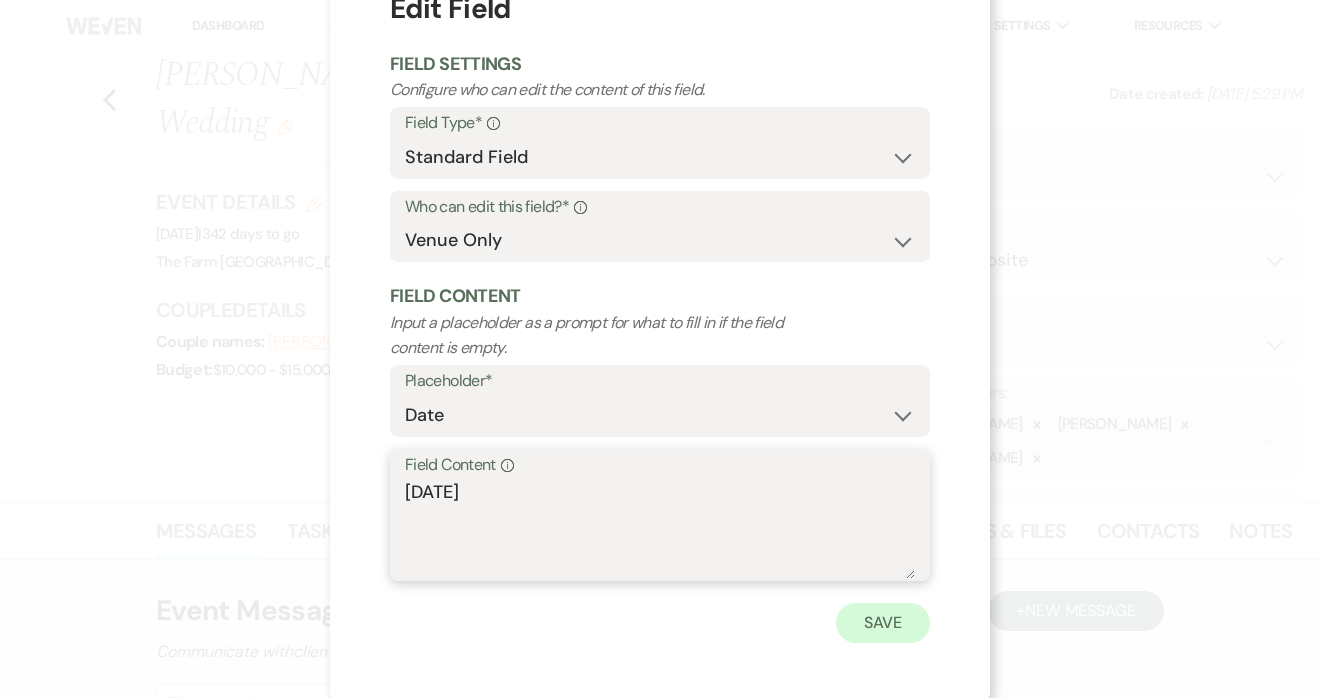 type on "[DATE]" 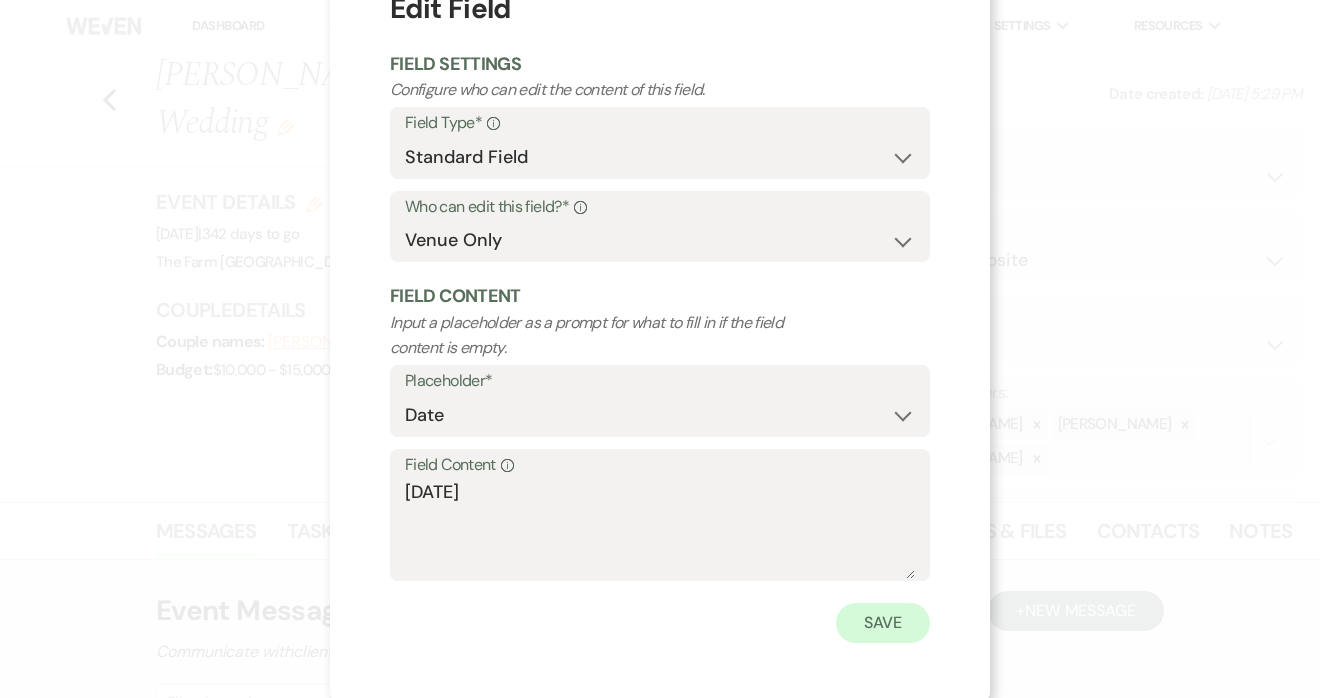 click on "Save" at bounding box center [883, 623] 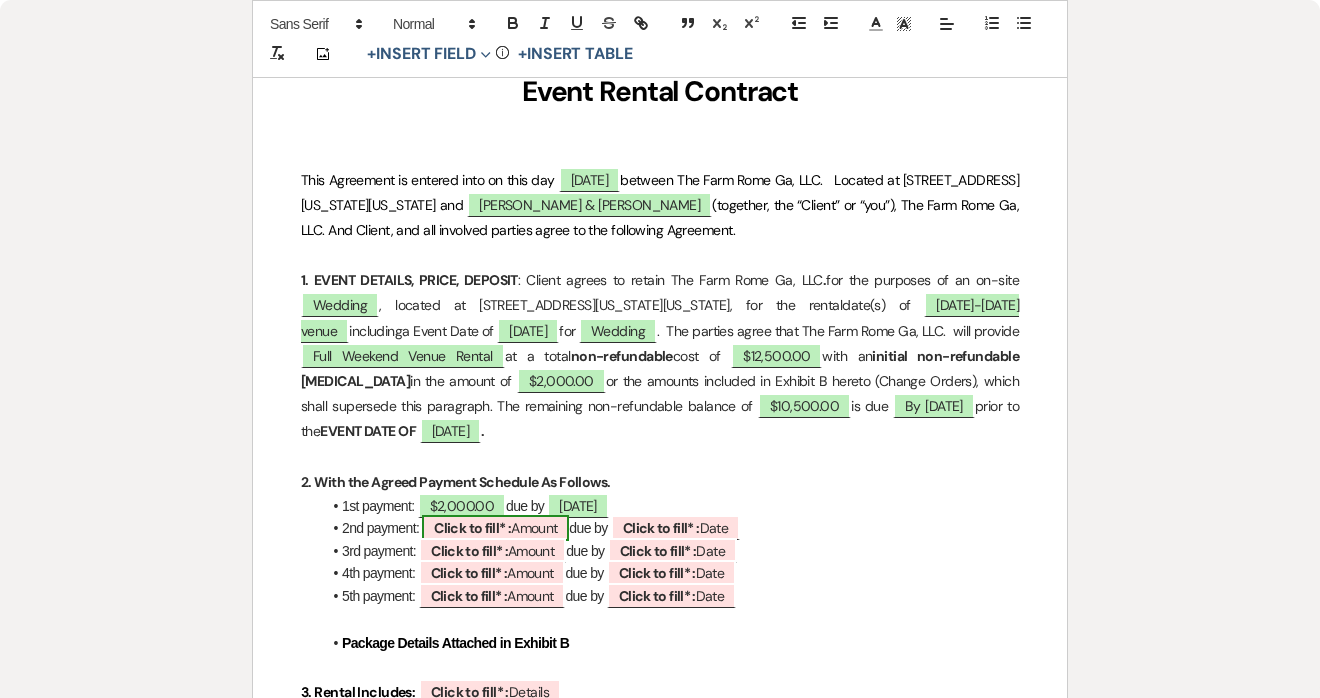 click on "Click to fill* :" at bounding box center (472, 528) 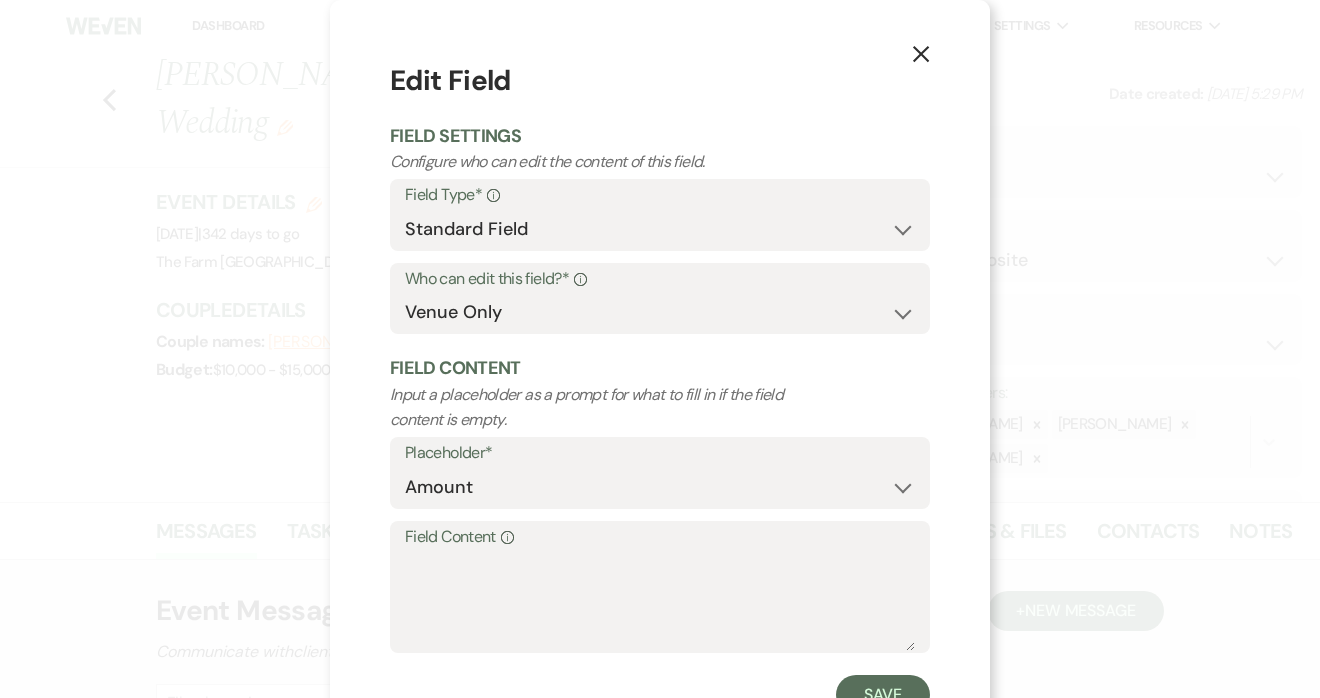 click on "Field Content Info" at bounding box center [660, 537] 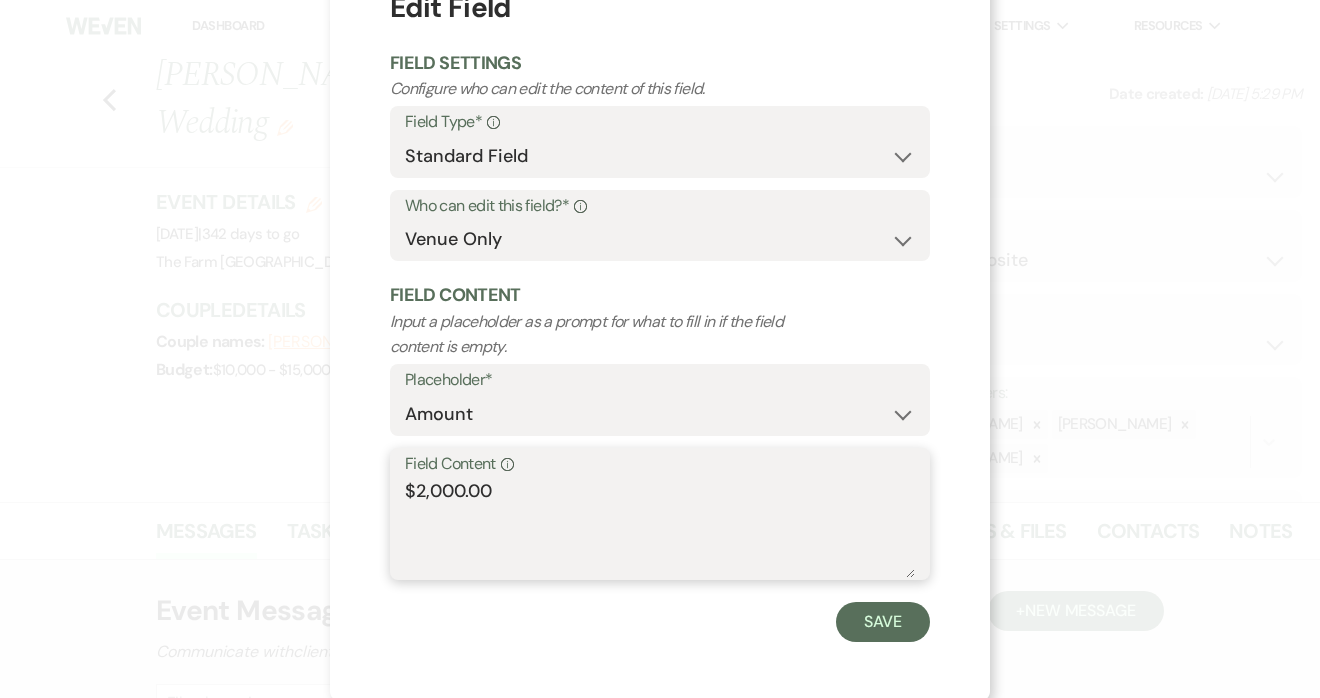 scroll, scrollTop: 72, scrollLeft: 0, axis: vertical 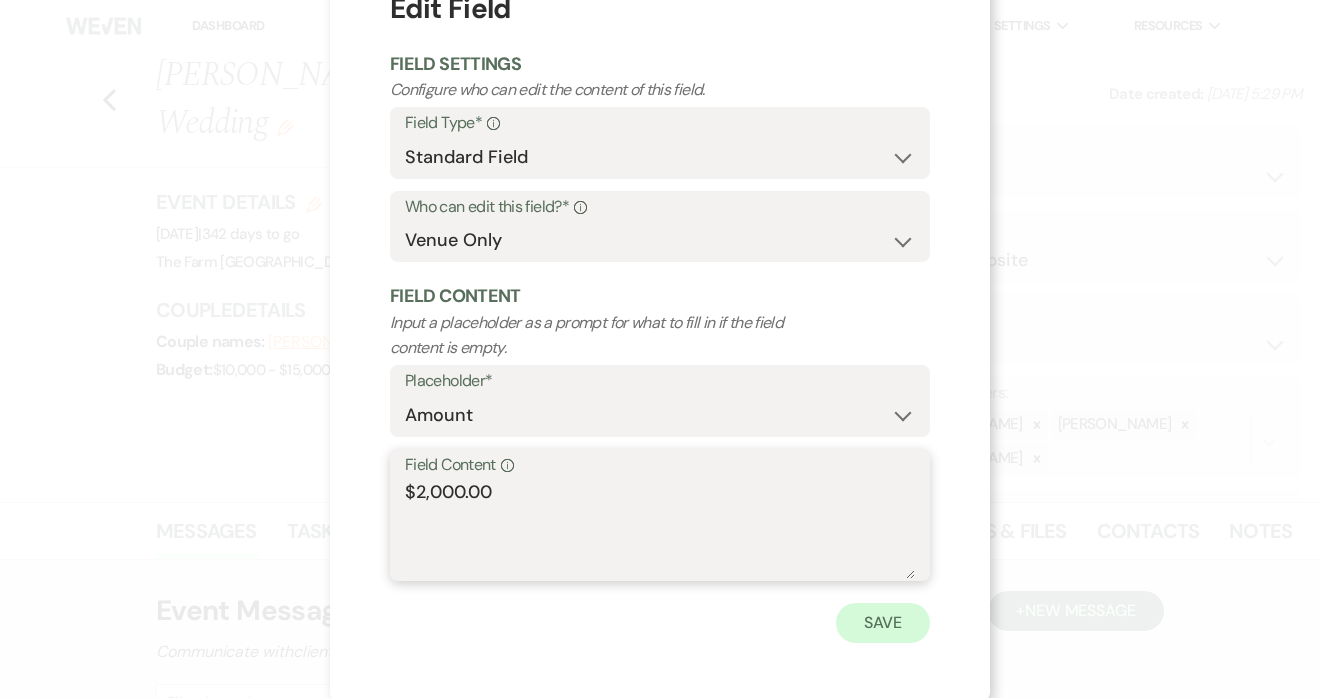 type on "$2,000.00" 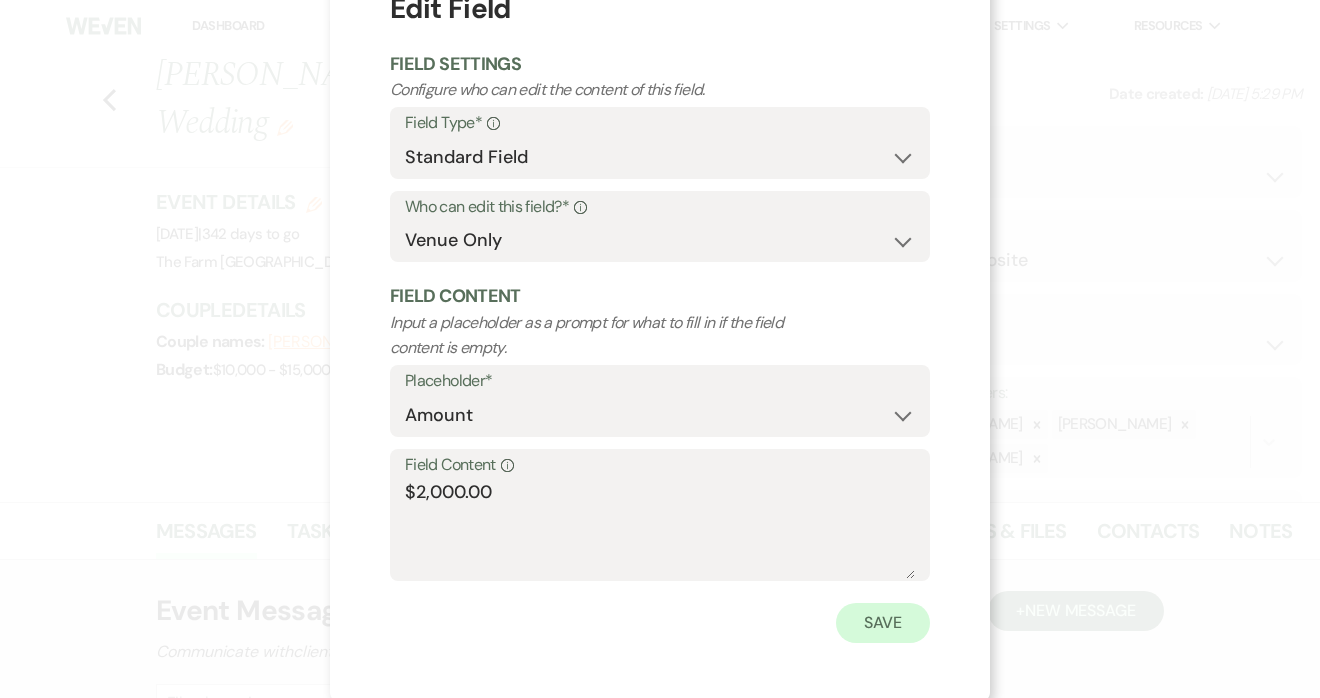 click on "Save" at bounding box center (883, 623) 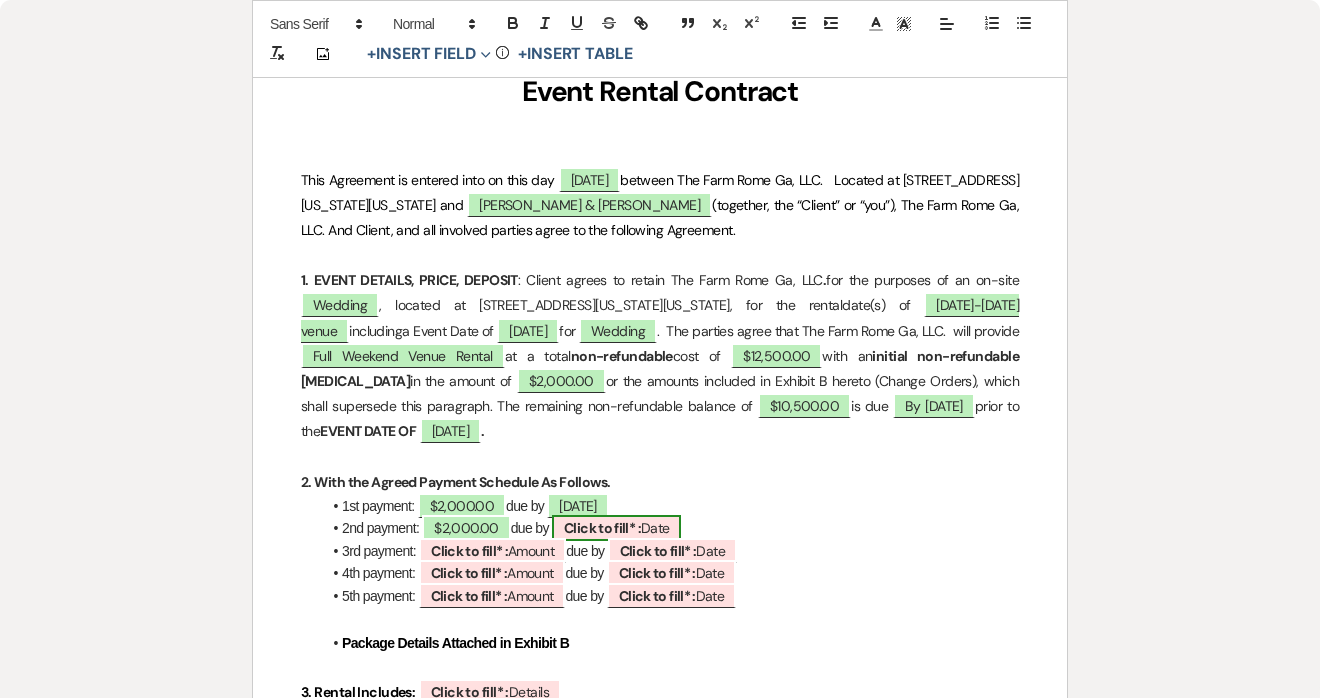 click on "Click to fill* :" at bounding box center (602, 528) 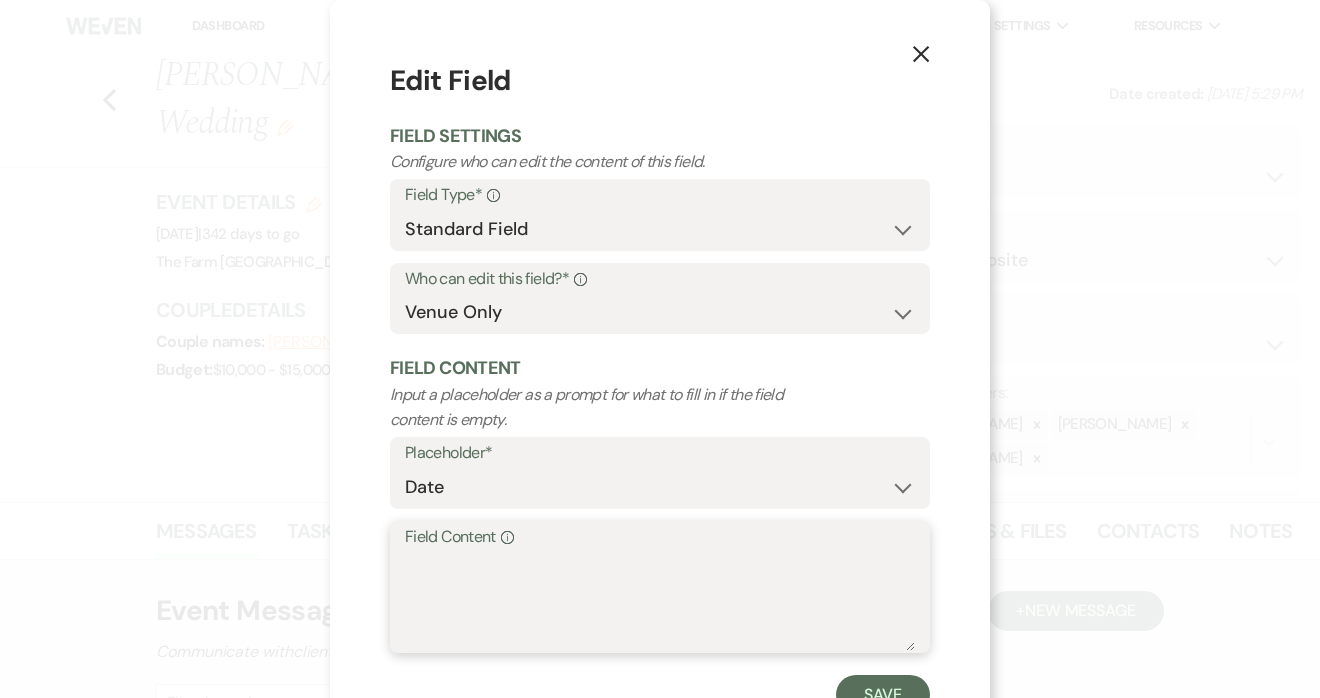 click on "Field Content Info" at bounding box center [660, 601] 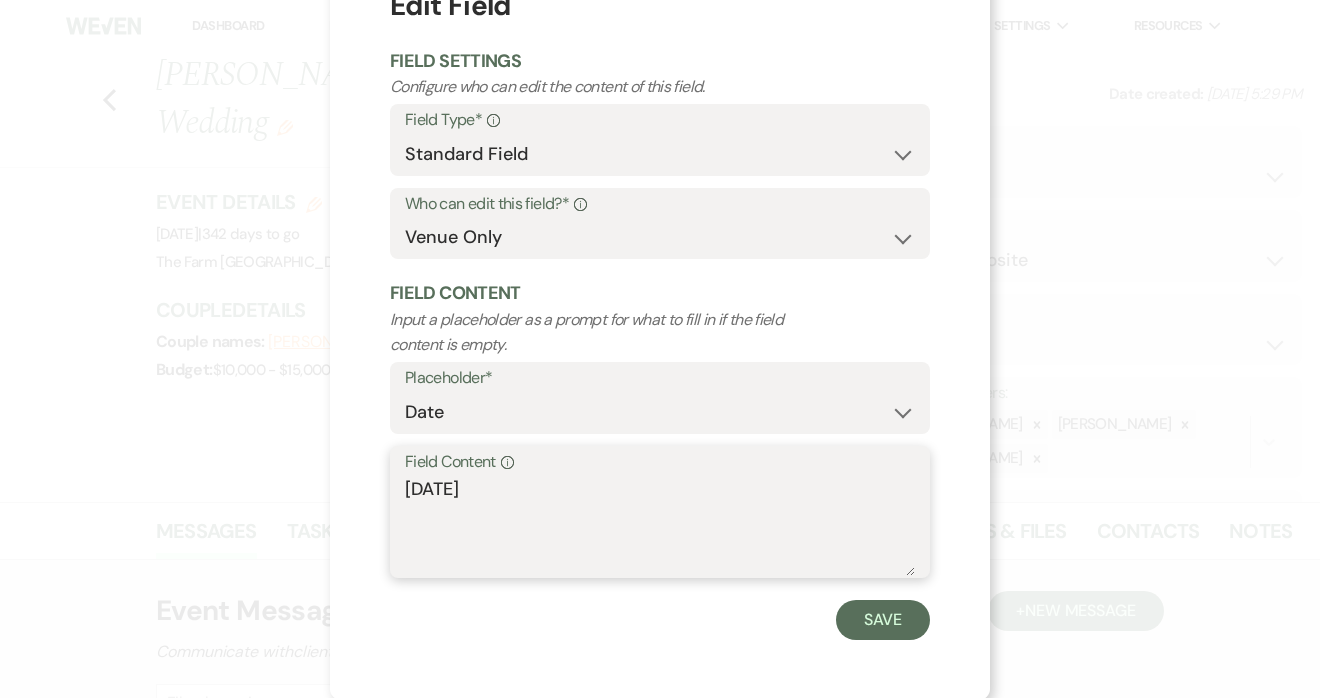 scroll, scrollTop: 72, scrollLeft: 0, axis: vertical 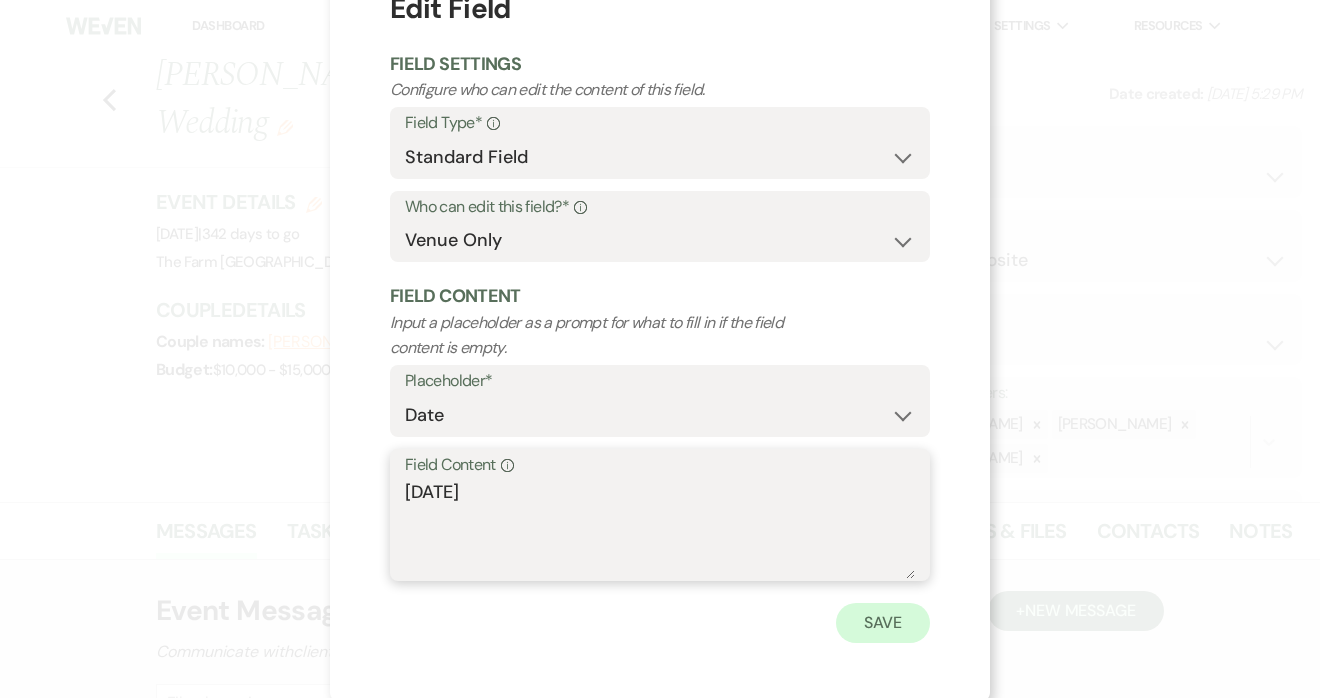 type on "[DATE]" 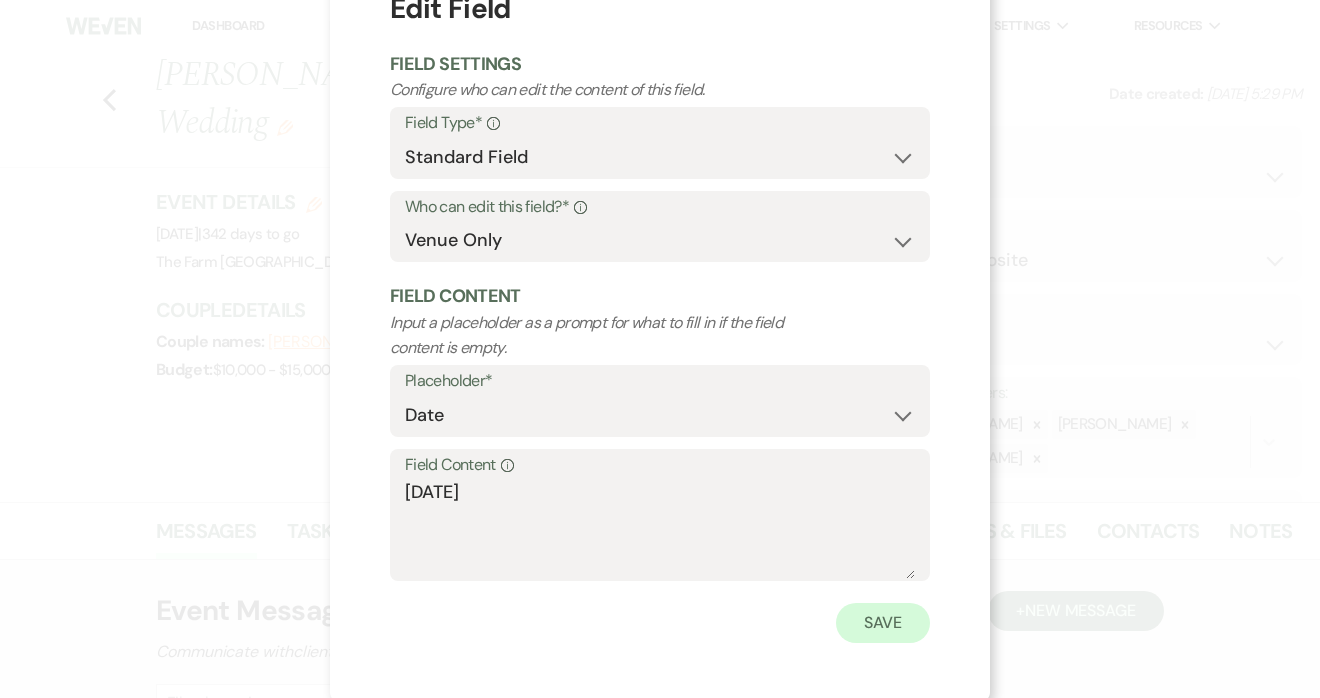 click on "Save" at bounding box center (883, 623) 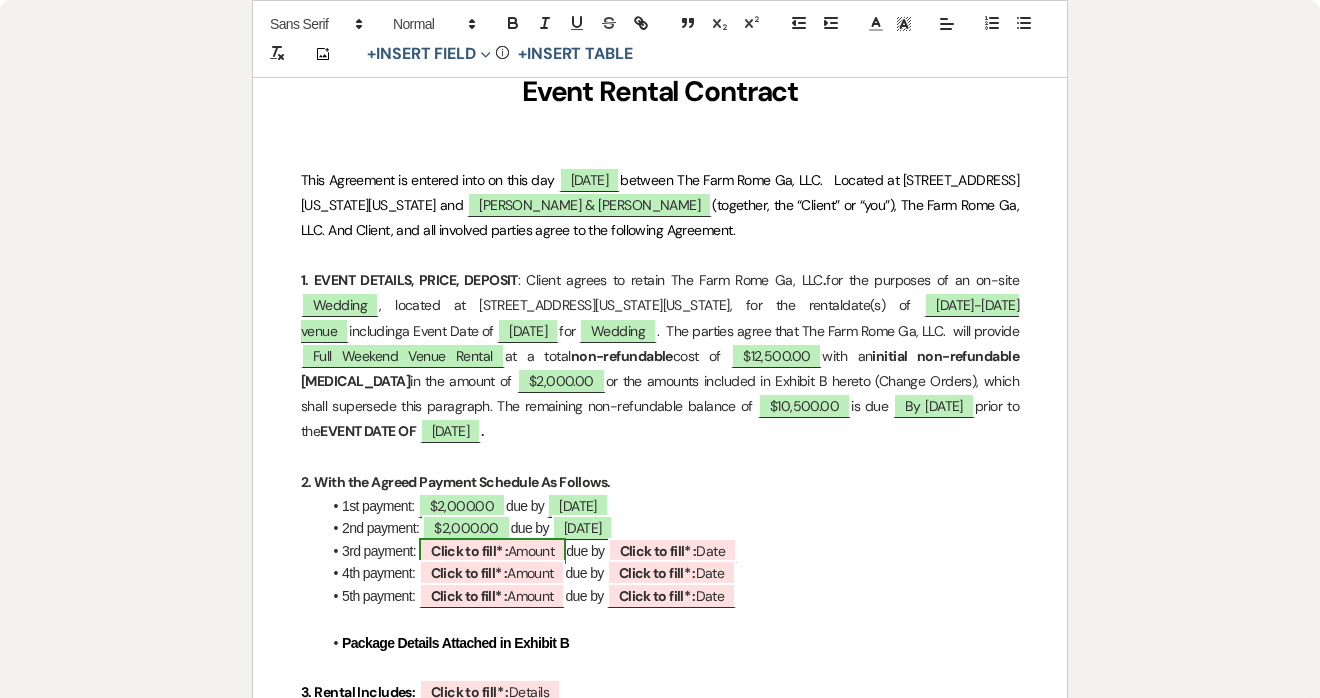 click on "Click to fill* :" at bounding box center (469, 551) 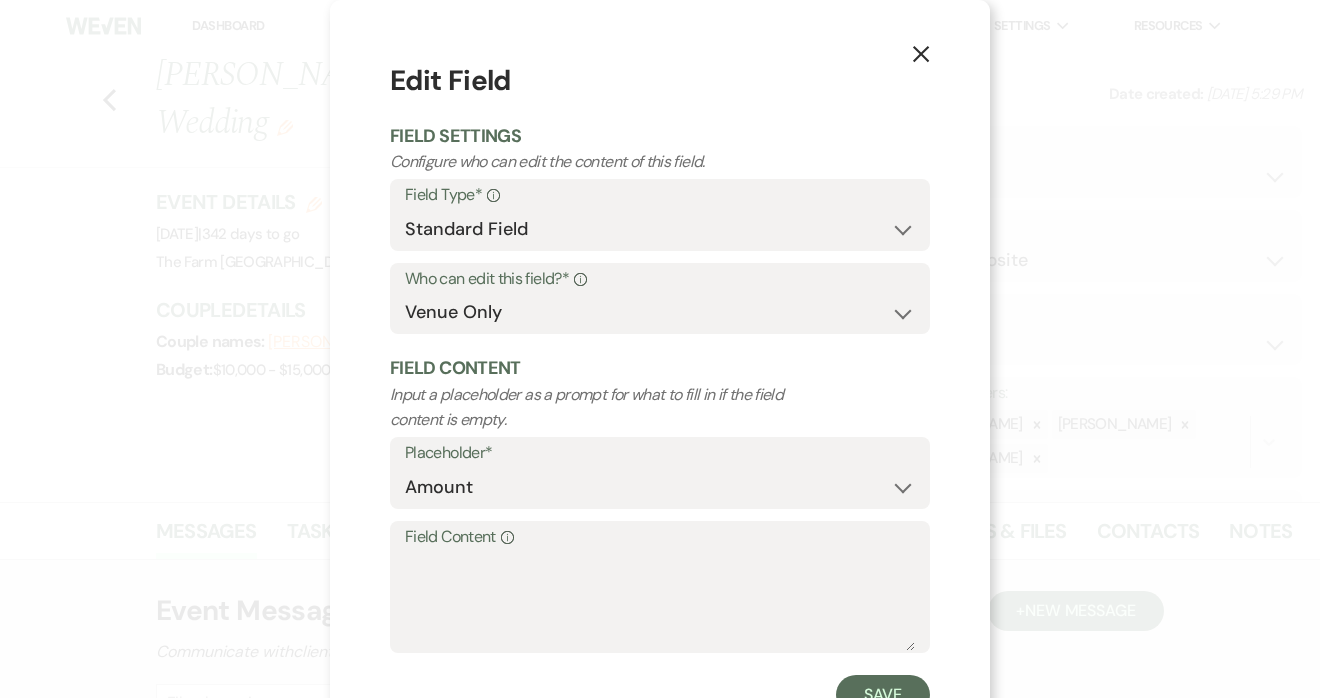 click on "Field Content Info" at bounding box center (660, 537) 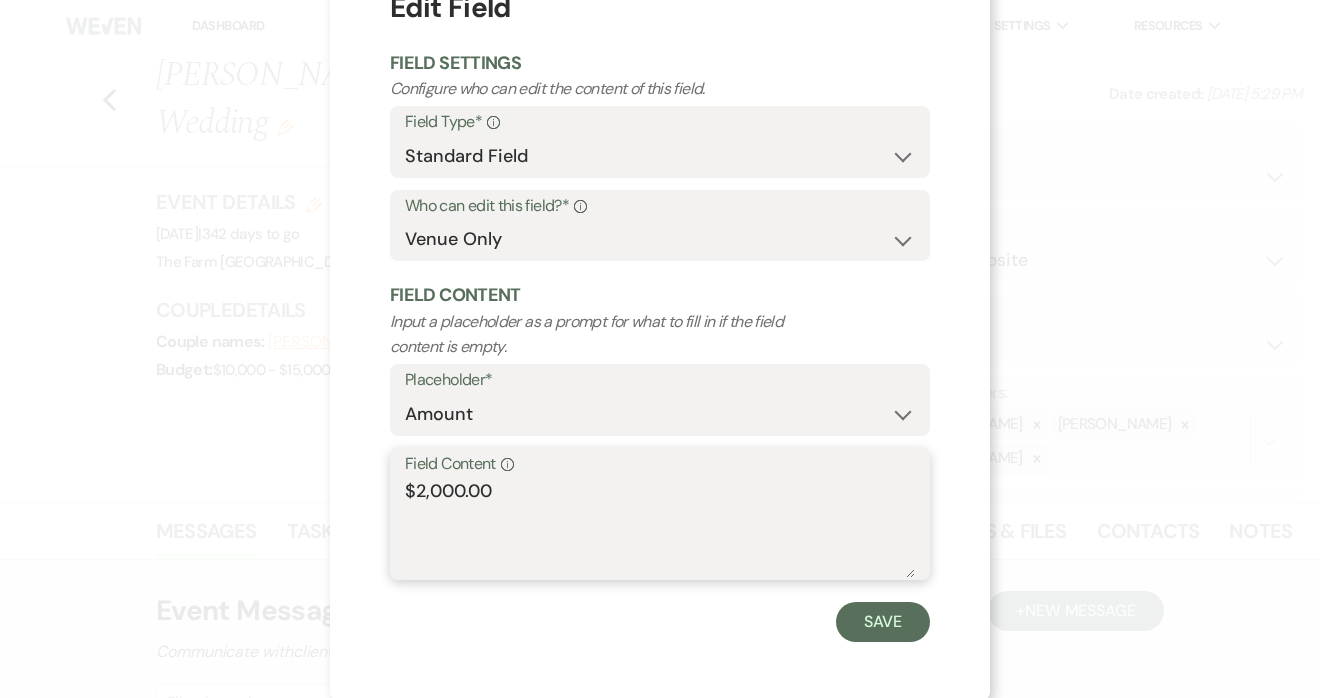 scroll, scrollTop: 72, scrollLeft: 0, axis: vertical 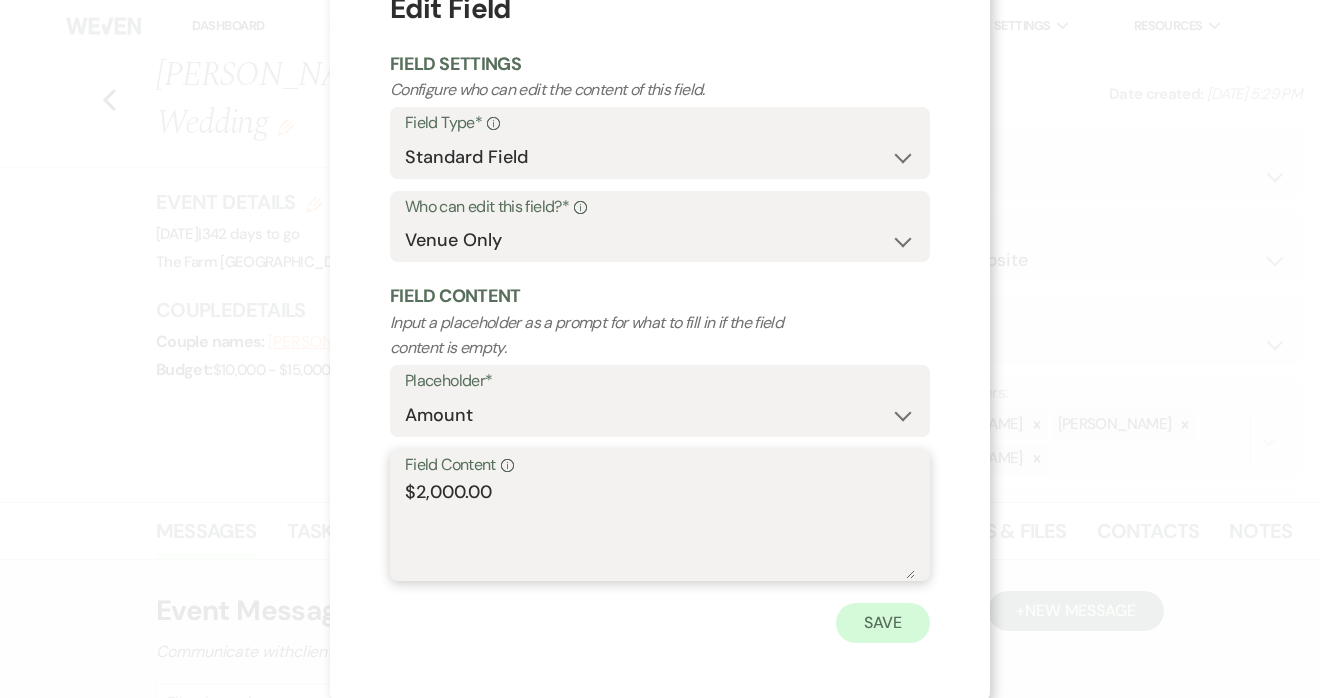 type on "$2,000.00" 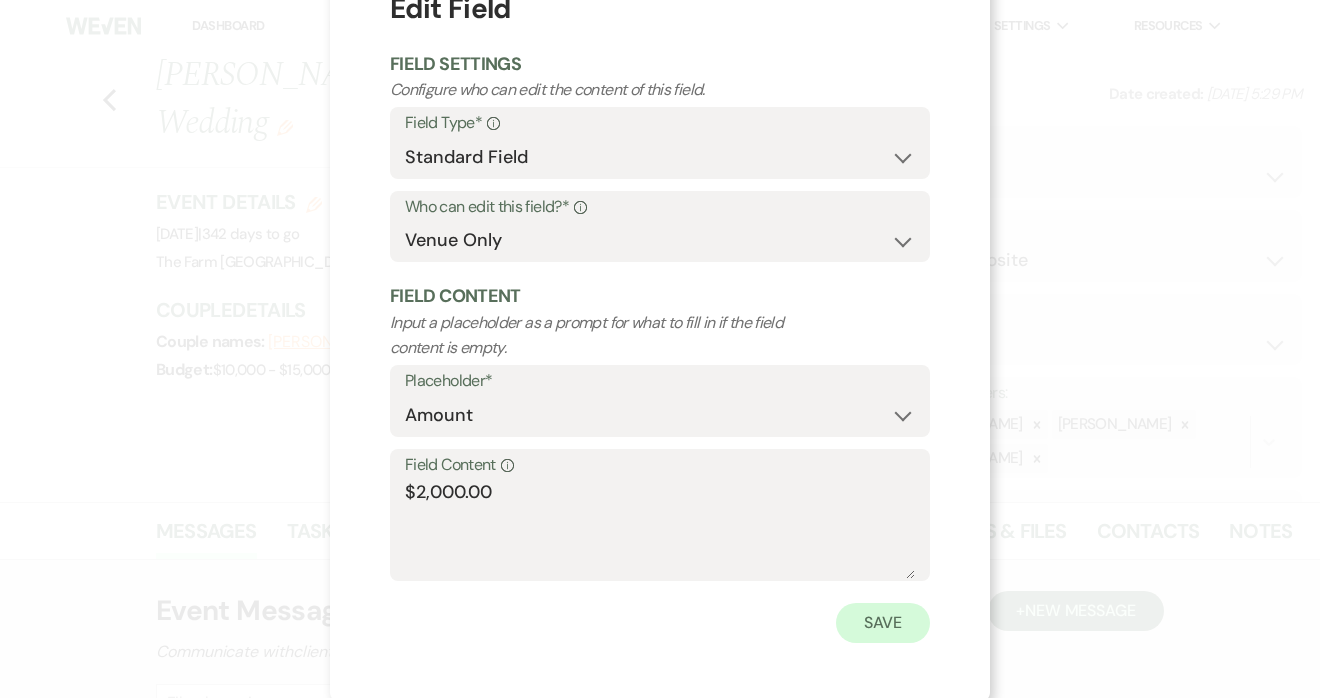 click on "Save" at bounding box center [883, 623] 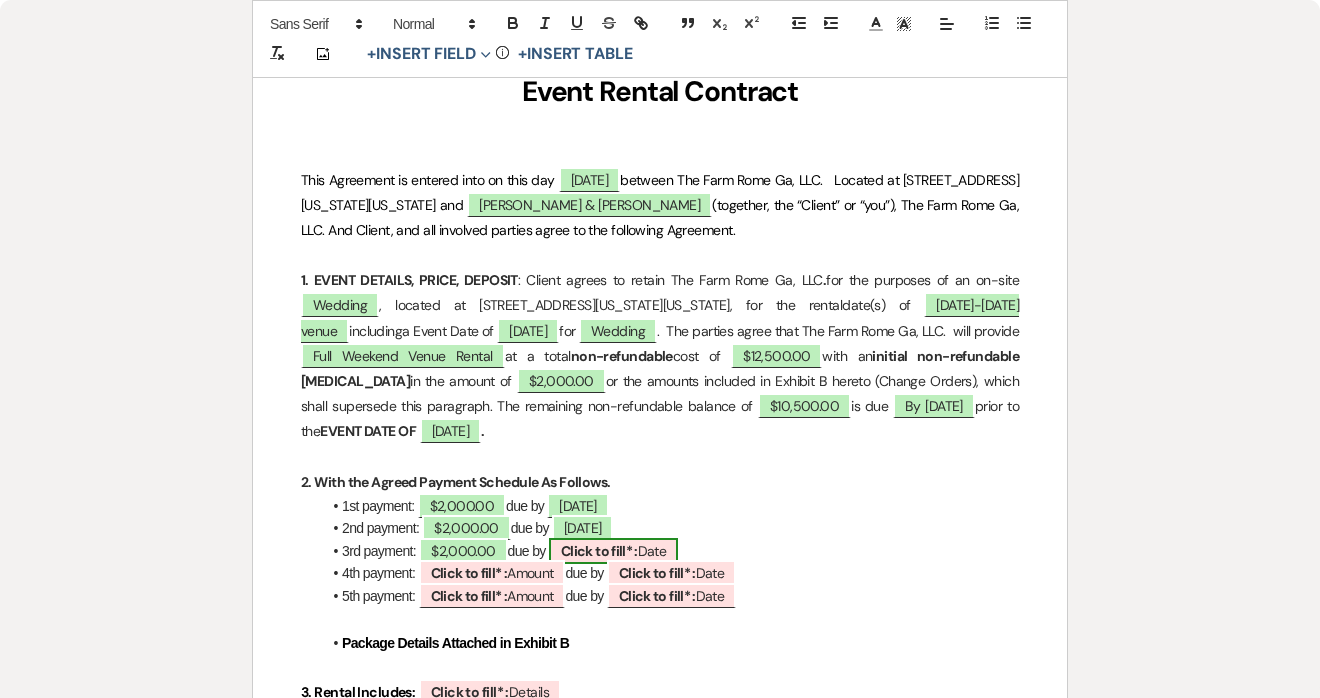 click on "Click to fill* :" at bounding box center [599, 551] 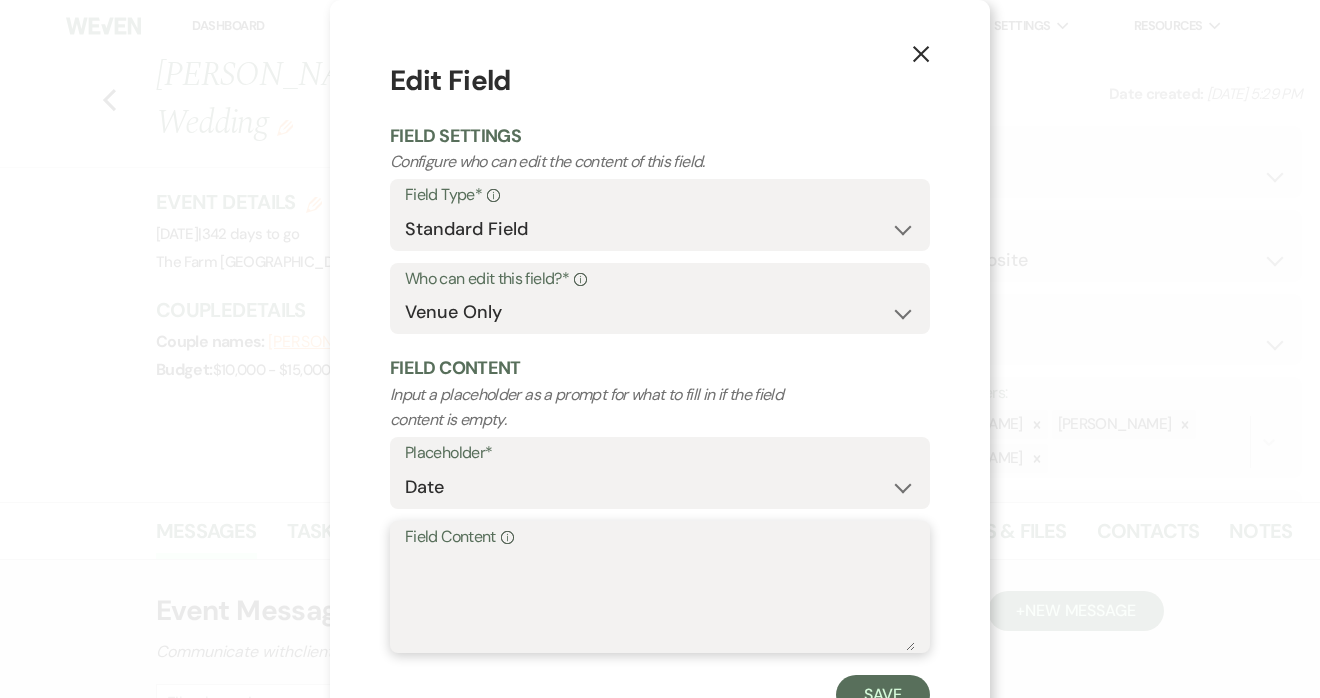 click on "Field Content Info" at bounding box center [660, 601] 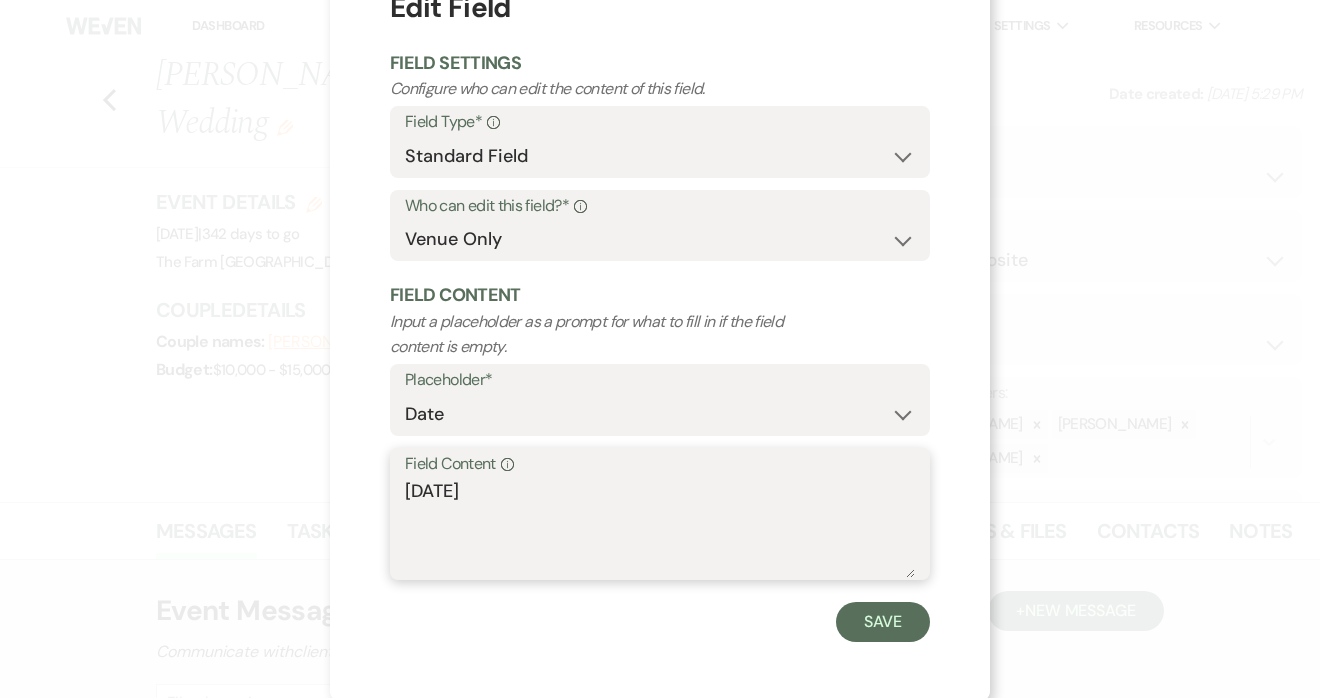 scroll, scrollTop: 72, scrollLeft: 0, axis: vertical 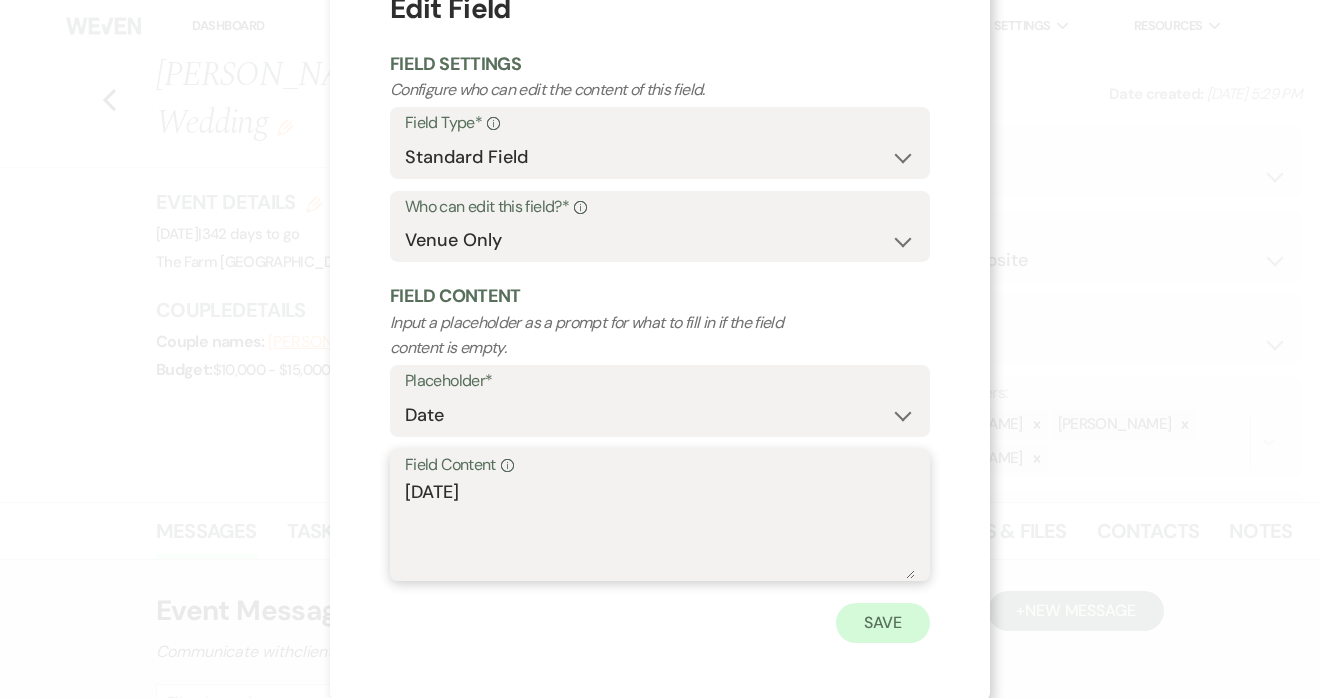 type on "[DATE]" 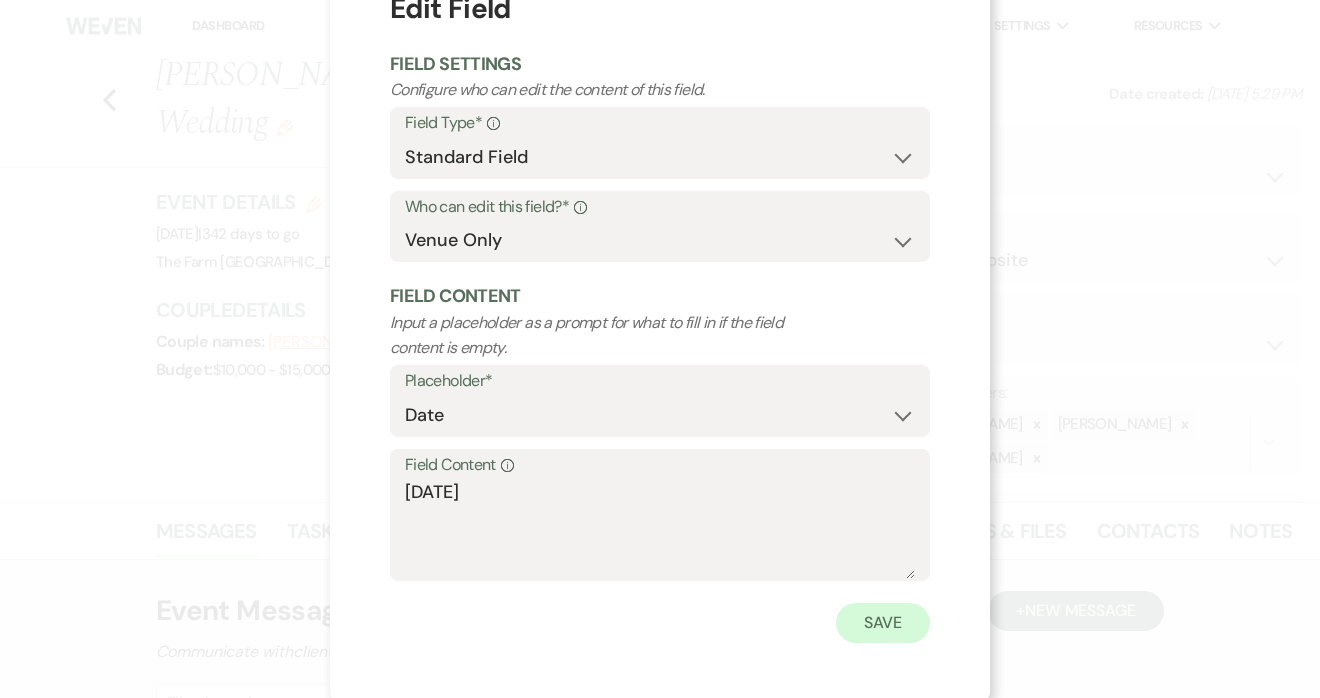 click on "Save" at bounding box center (883, 623) 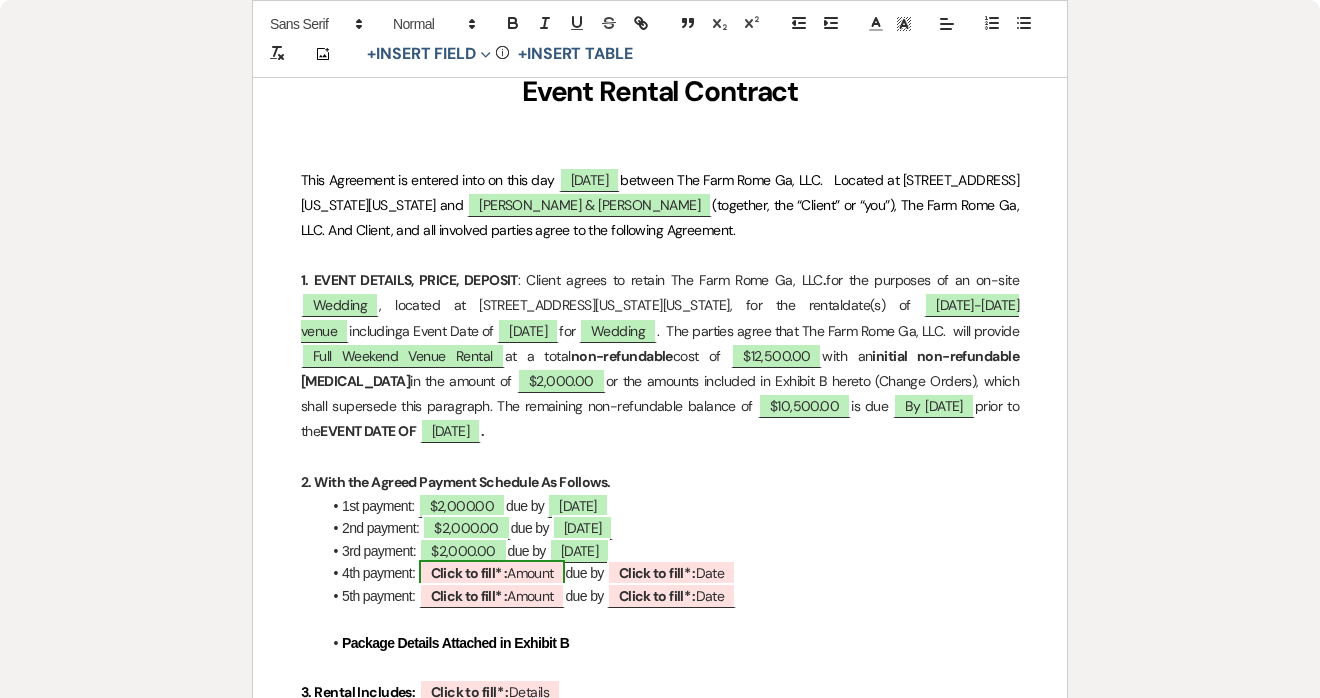 click on "Click to fill* :" at bounding box center [469, 573] 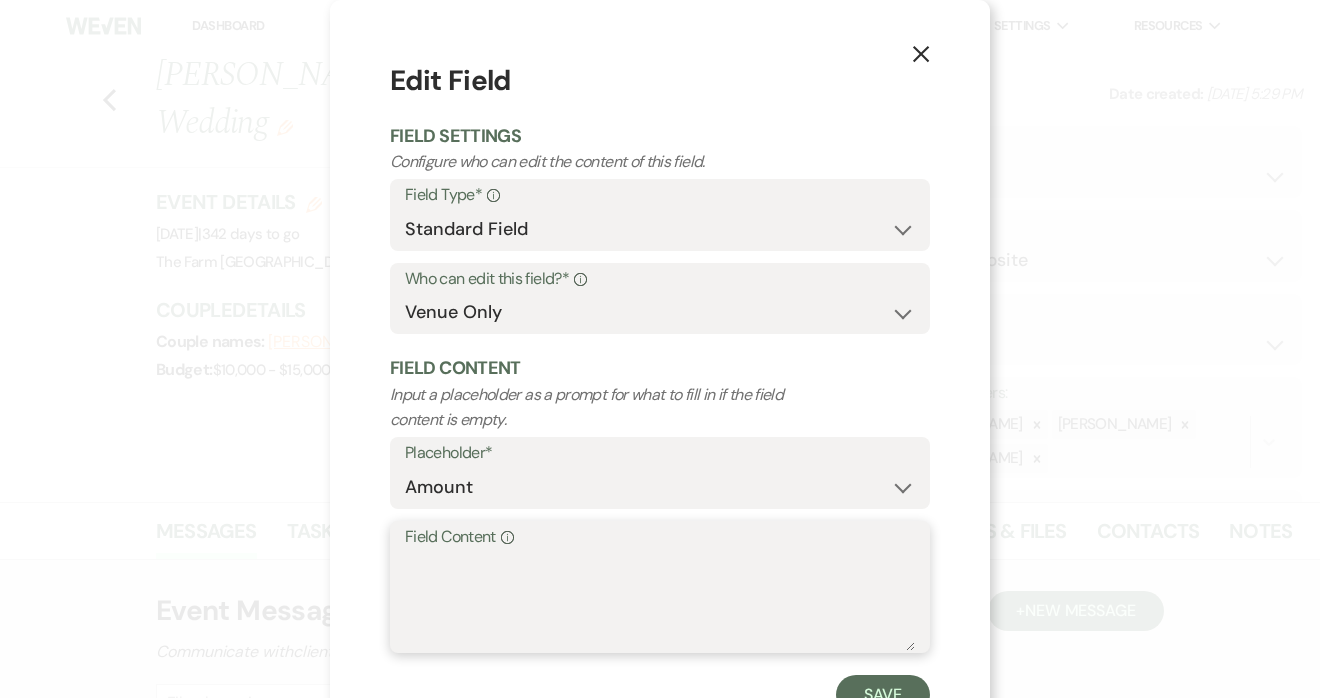 click on "Field Content Info" at bounding box center (660, 601) 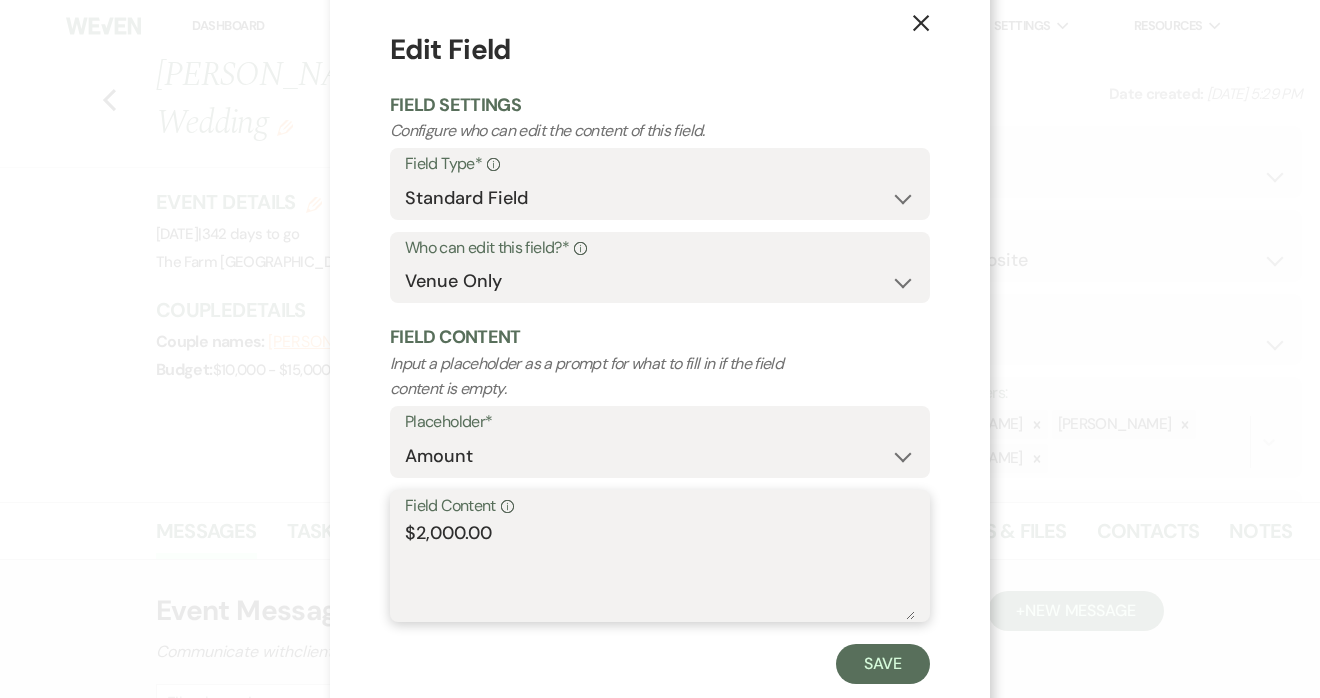 scroll, scrollTop: 55, scrollLeft: 0, axis: vertical 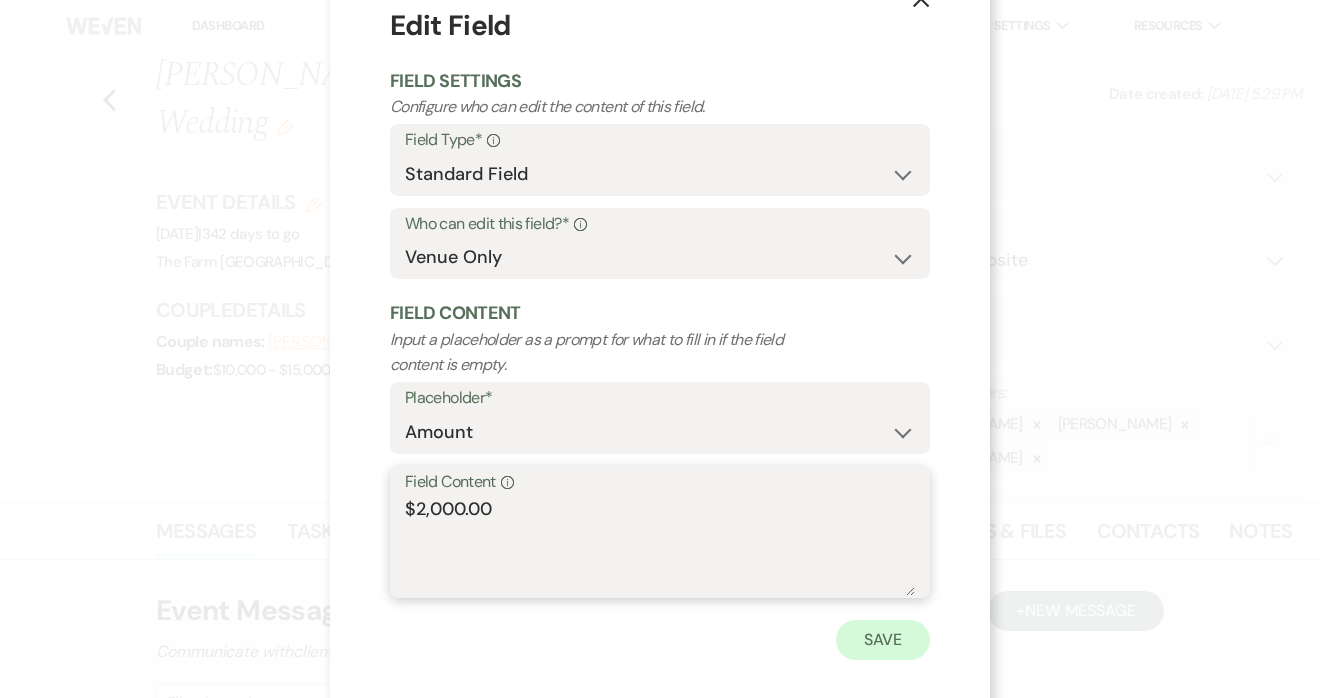 type on "$2,000.00" 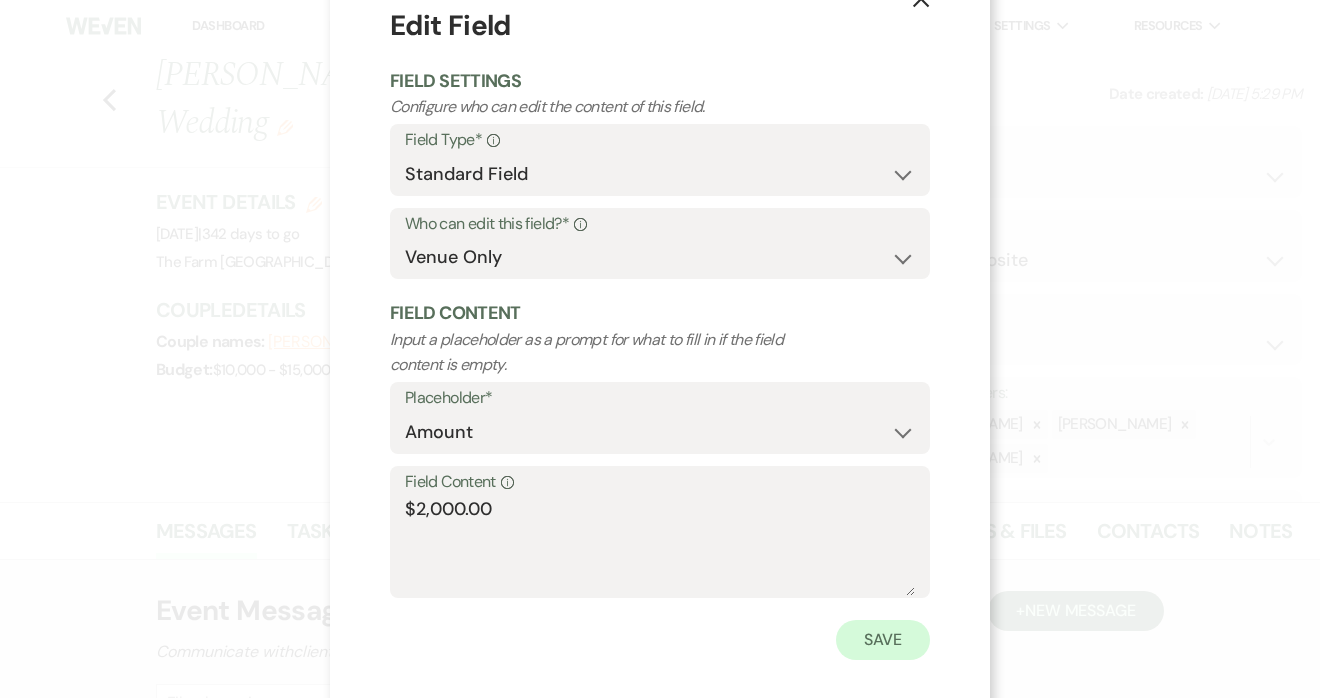 click on "Save" at bounding box center [883, 640] 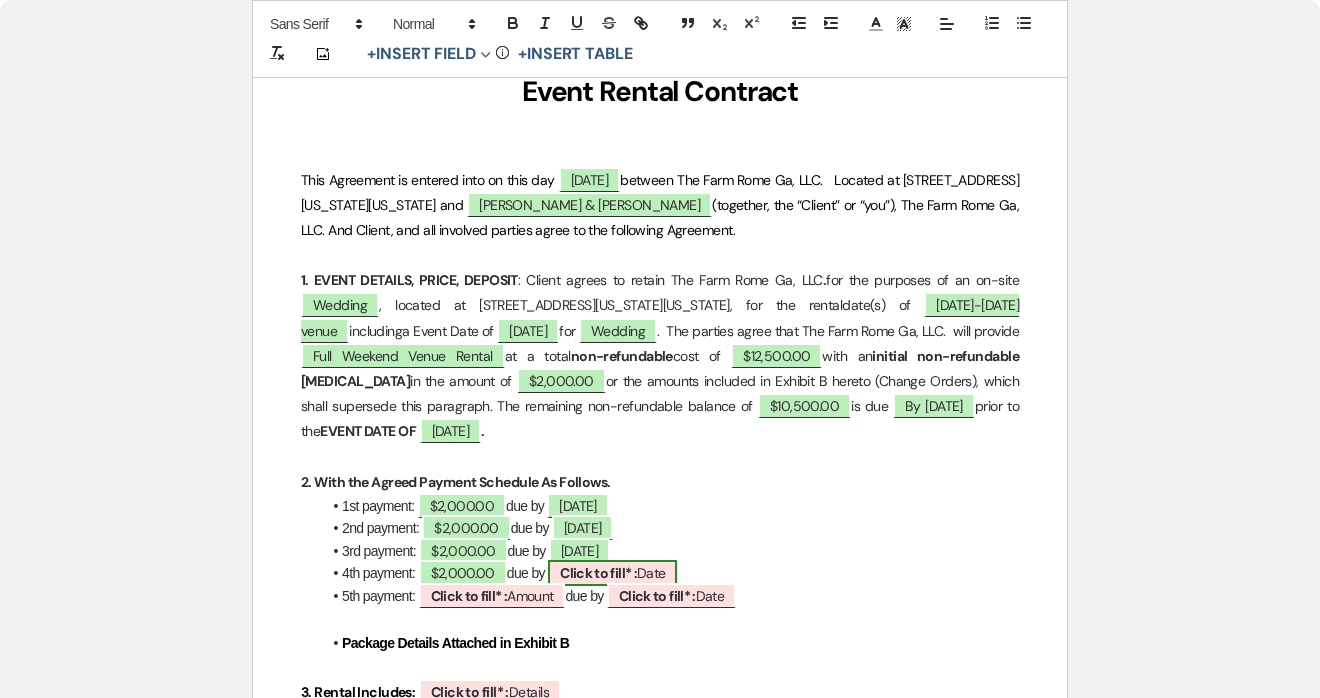 click on "Click to fill* :" at bounding box center [598, 573] 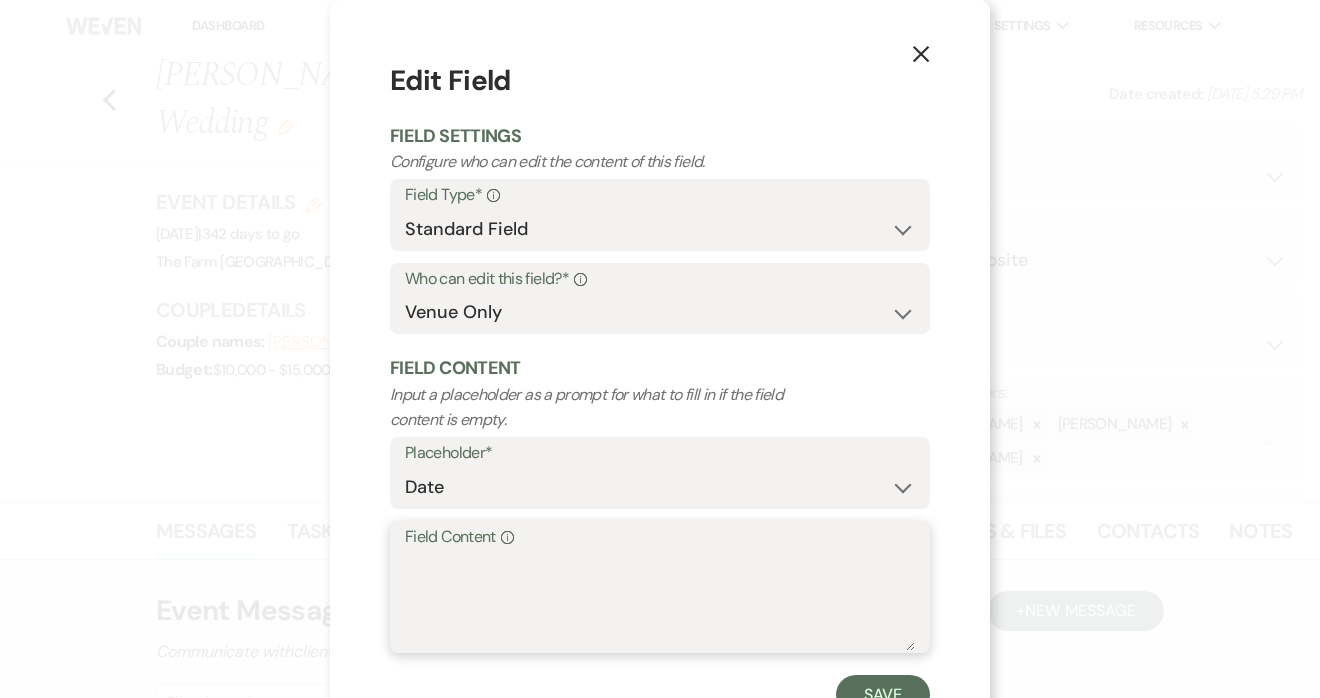 click on "Field Content Info" at bounding box center [660, 601] 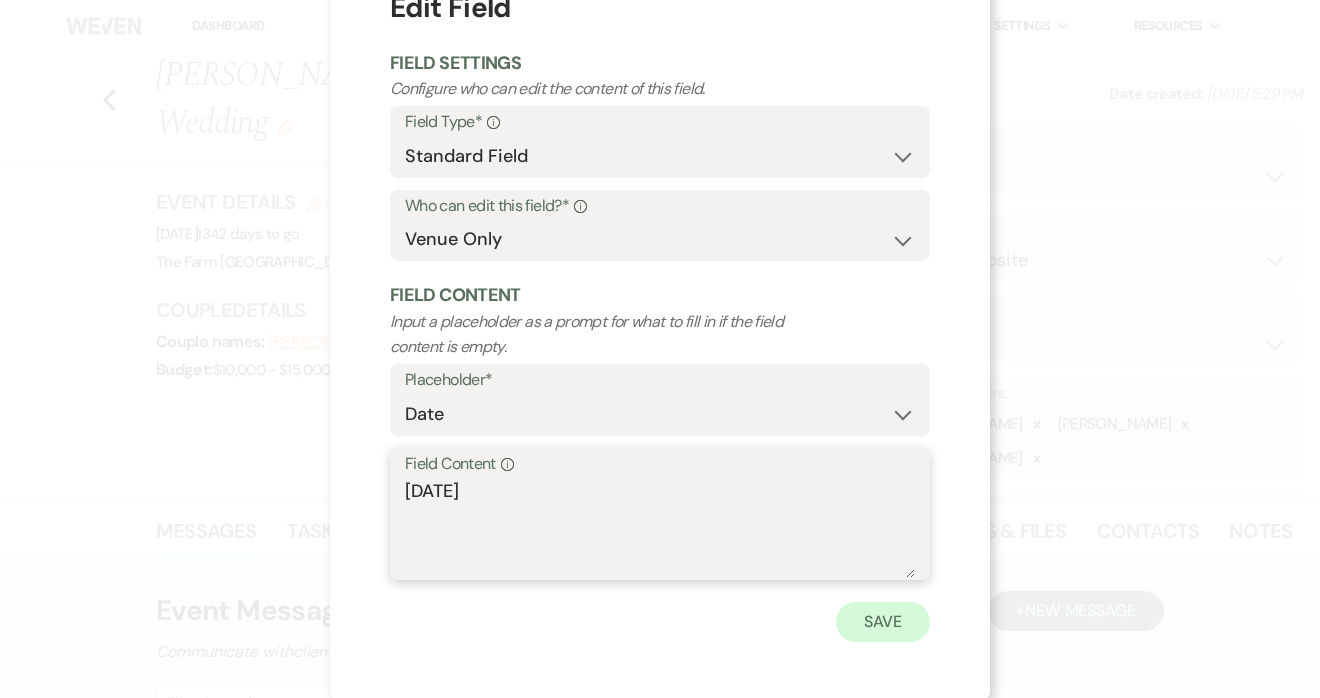 scroll, scrollTop: 72, scrollLeft: 0, axis: vertical 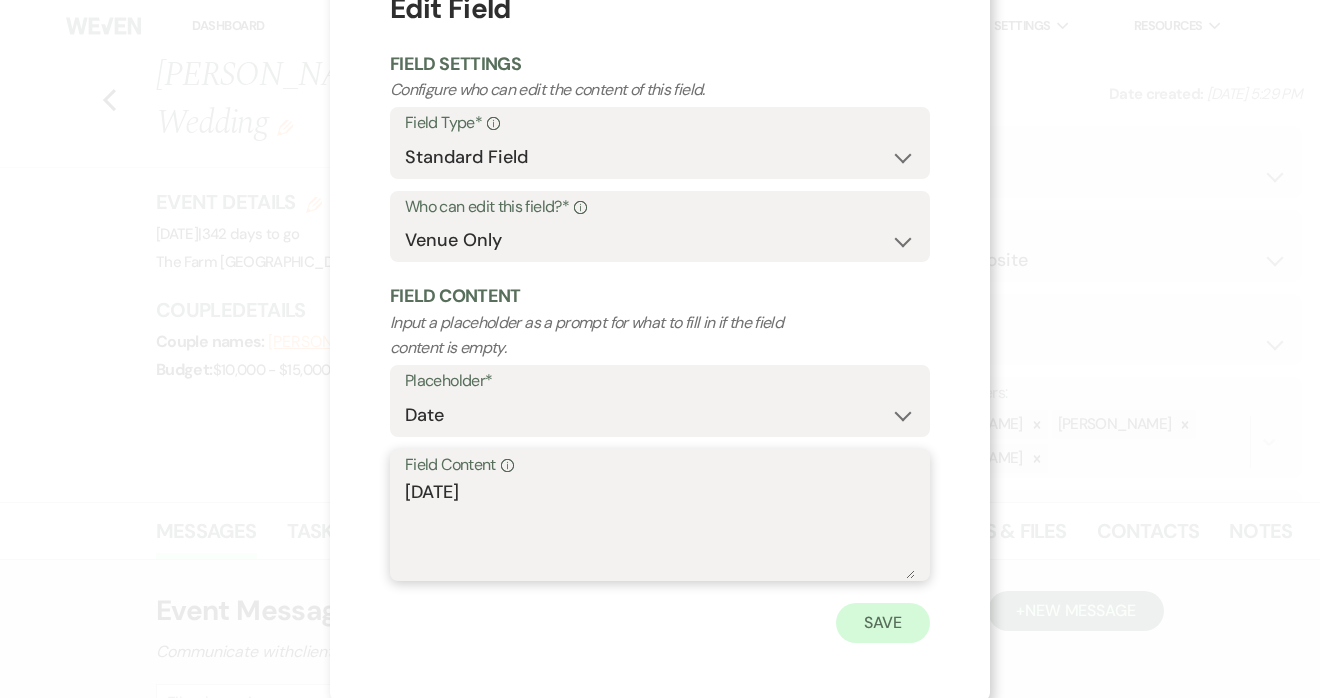 type on "[DATE]" 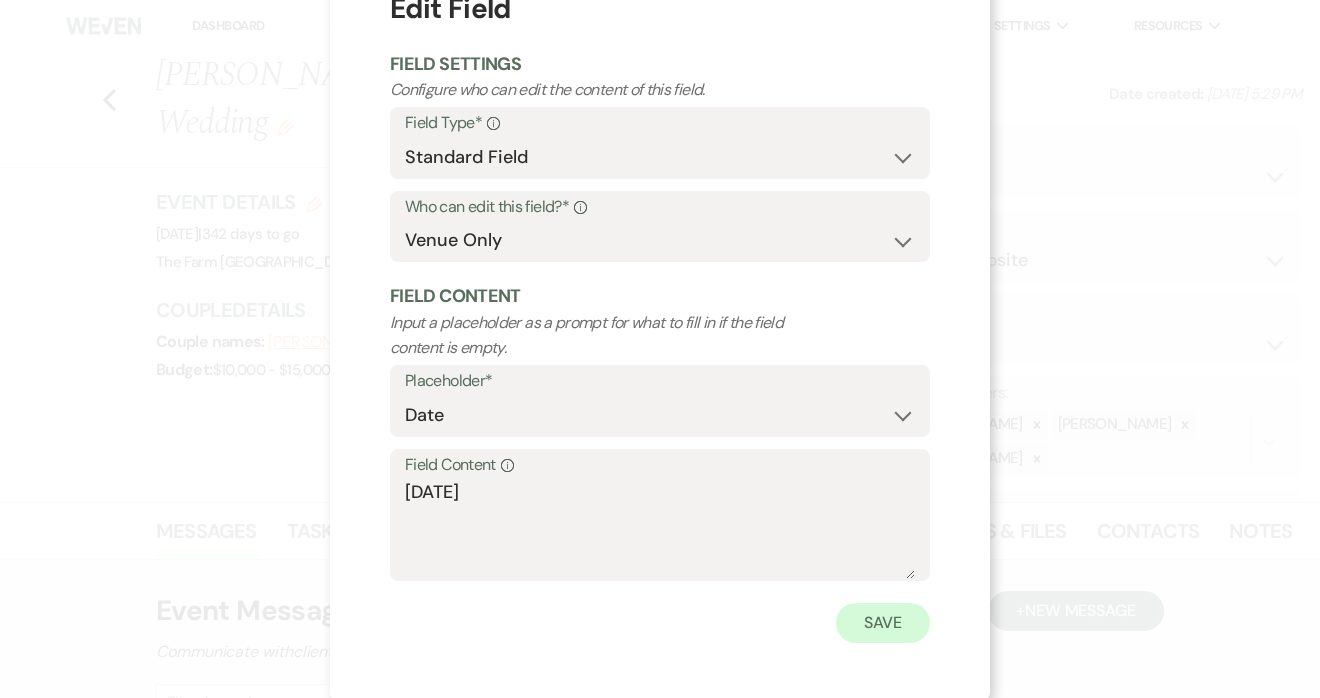 click on "Save" at bounding box center [883, 623] 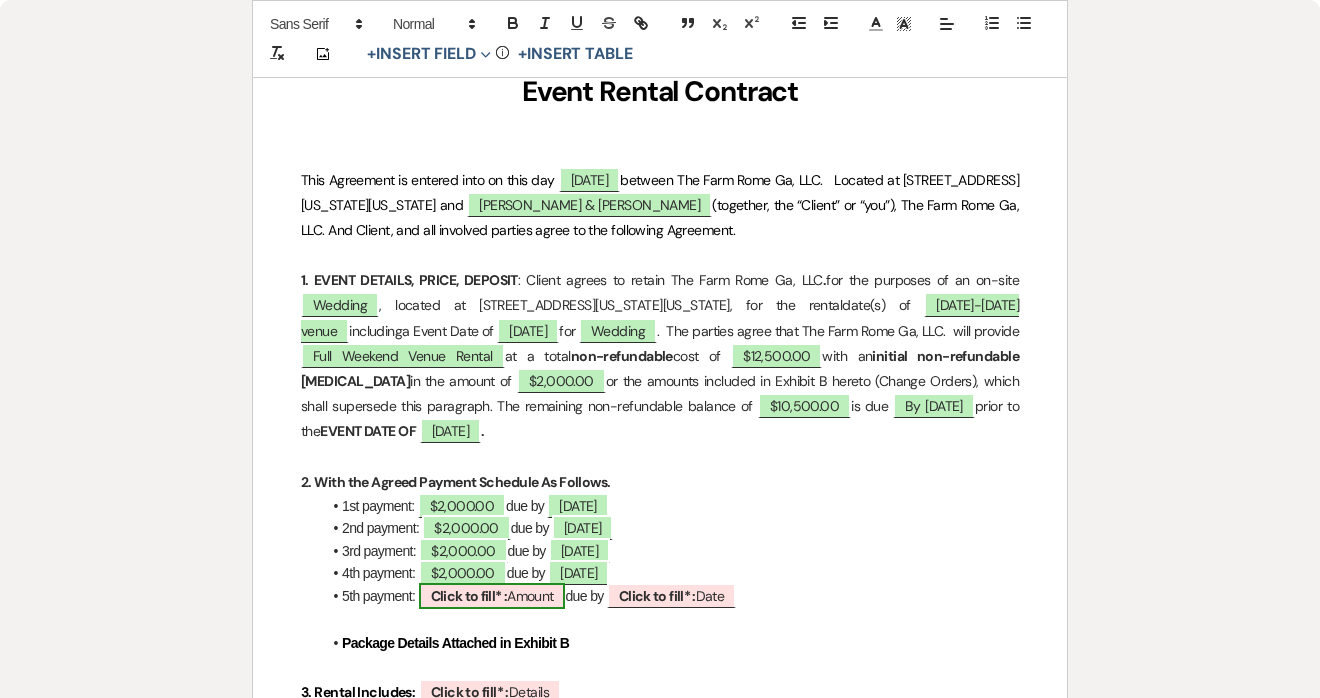click on "Click to fill* :" at bounding box center (469, 596) 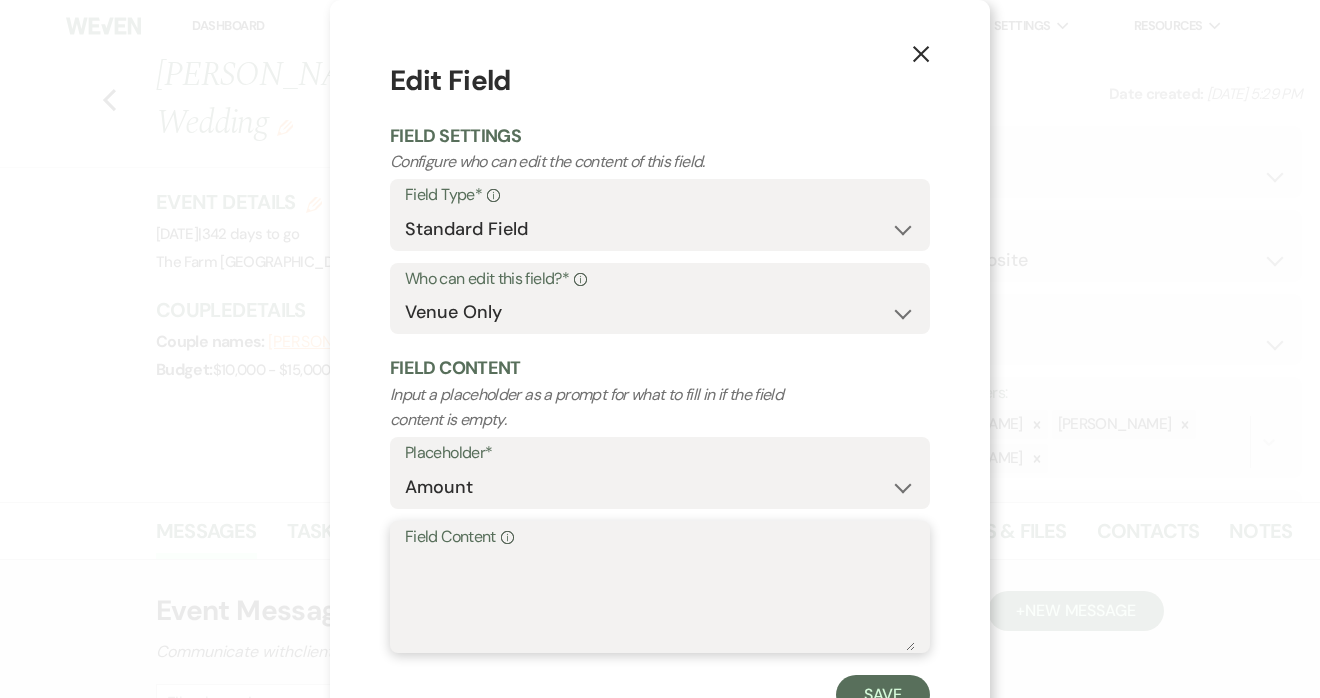 click on "Field Content Info" at bounding box center [660, 601] 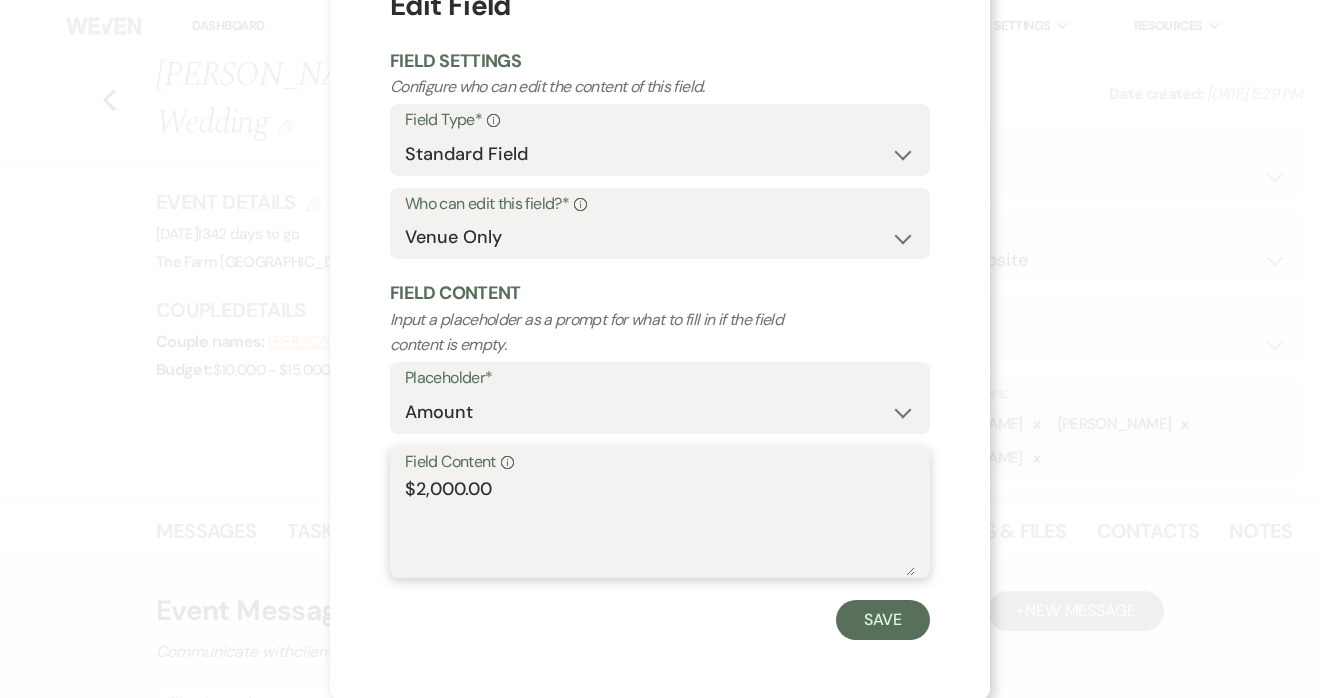 scroll, scrollTop: 72, scrollLeft: 0, axis: vertical 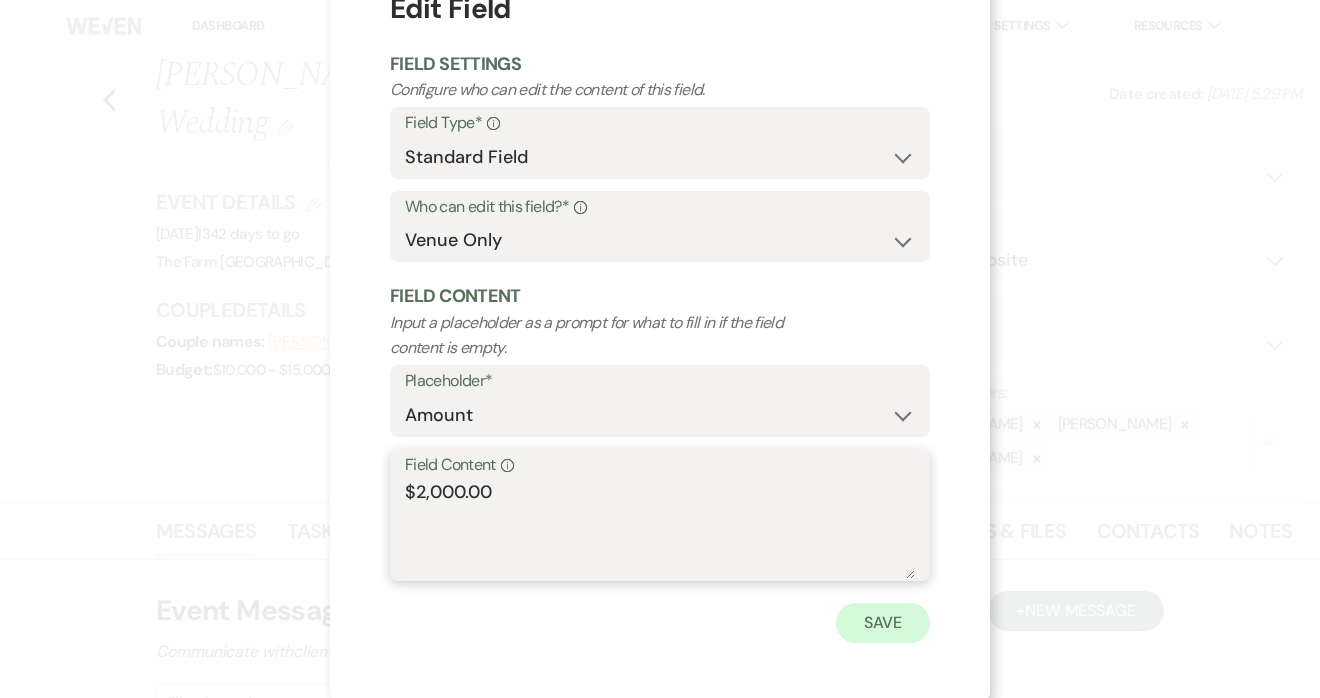 type on "$2,000.00" 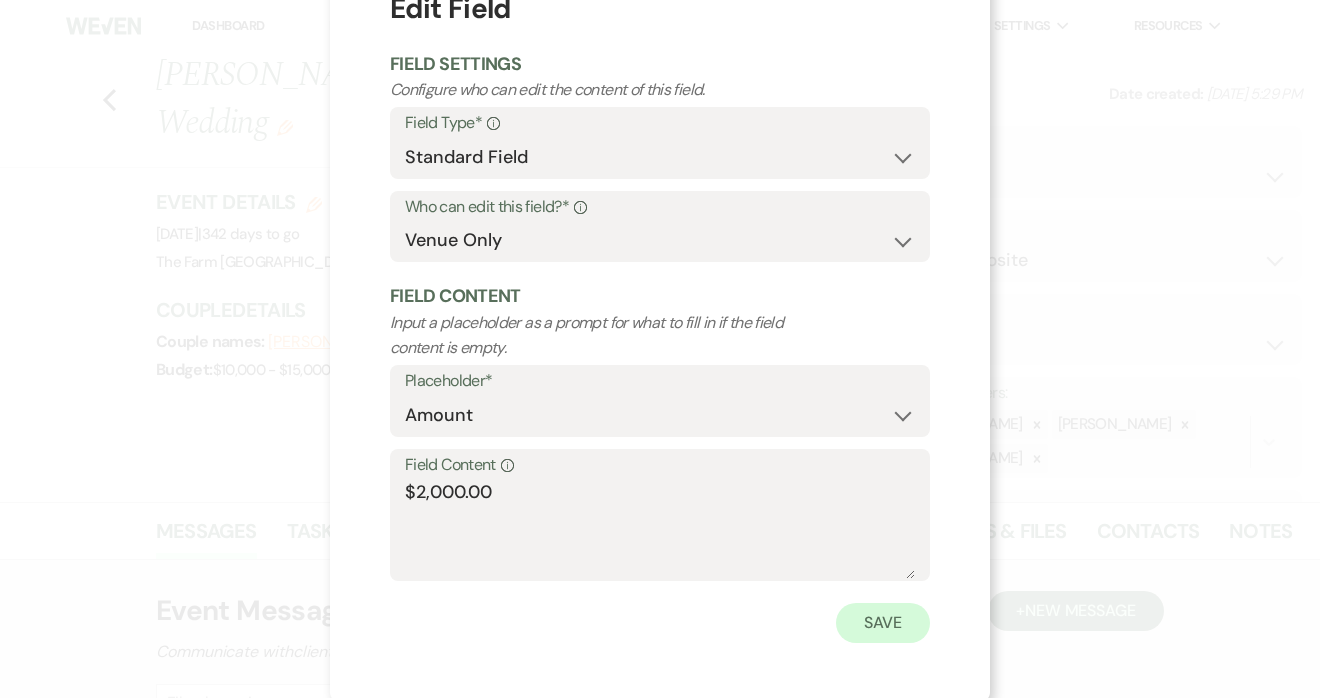 click on "Save" at bounding box center [883, 623] 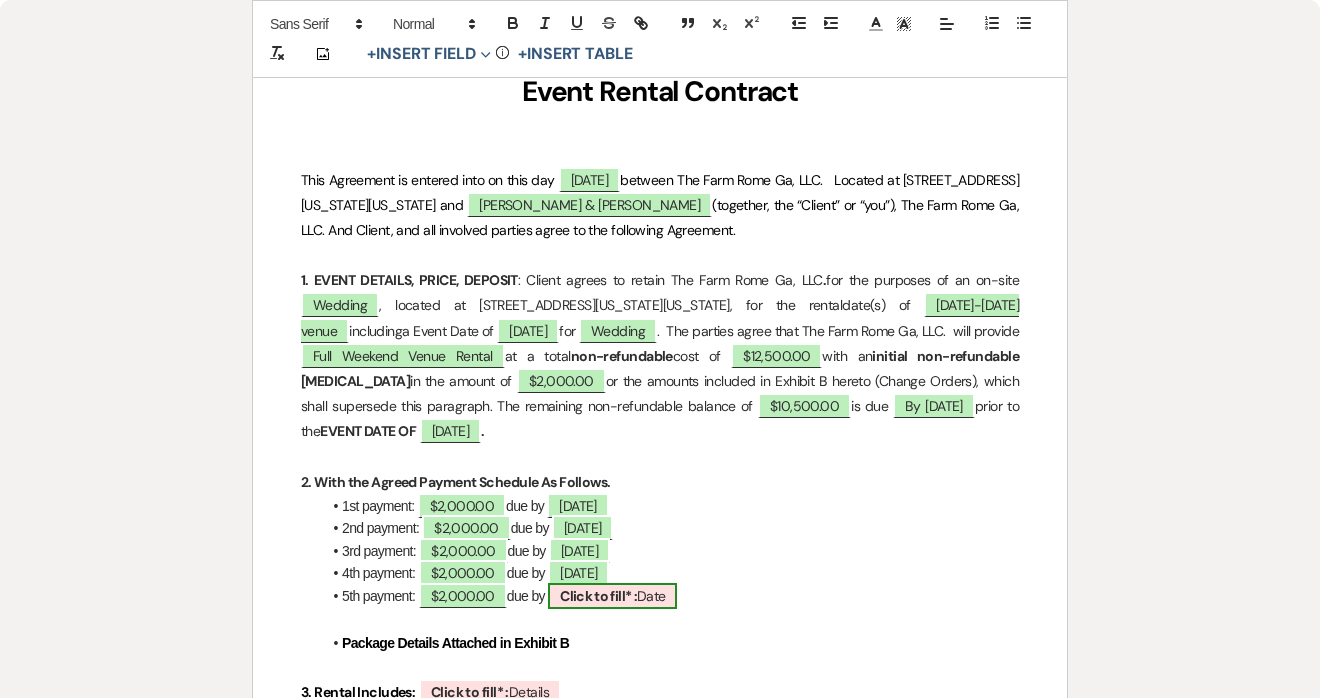 click on "Click to fill* :" at bounding box center (598, 596) 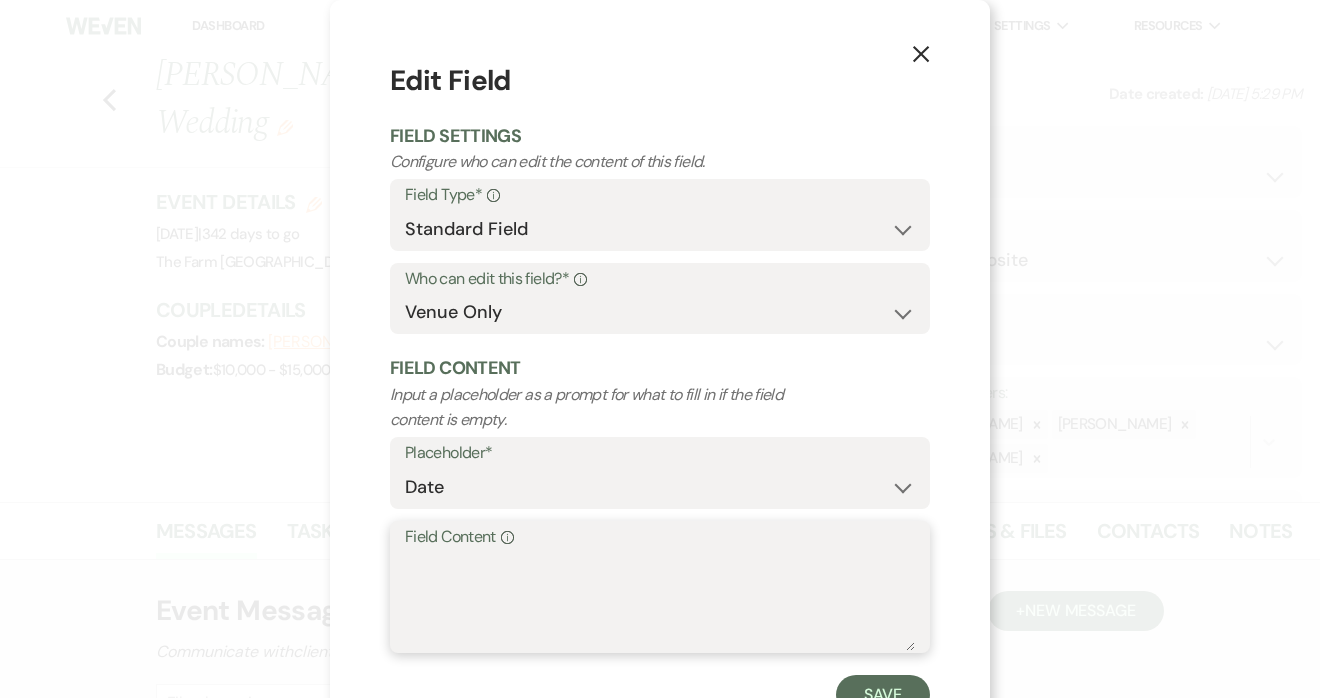 click on "Field Content Info" at bounding box center [660, 601] 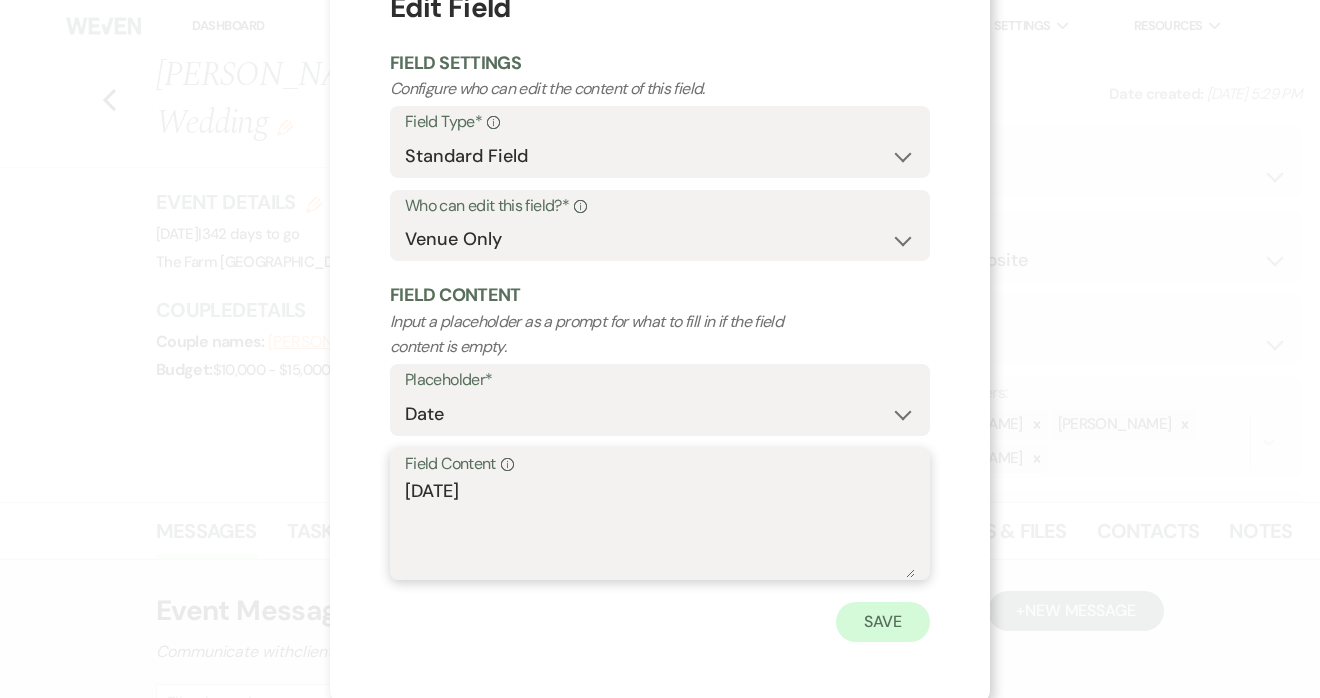 scroll, scrollTop: 72, scrollLeft: 0, axis: vertical 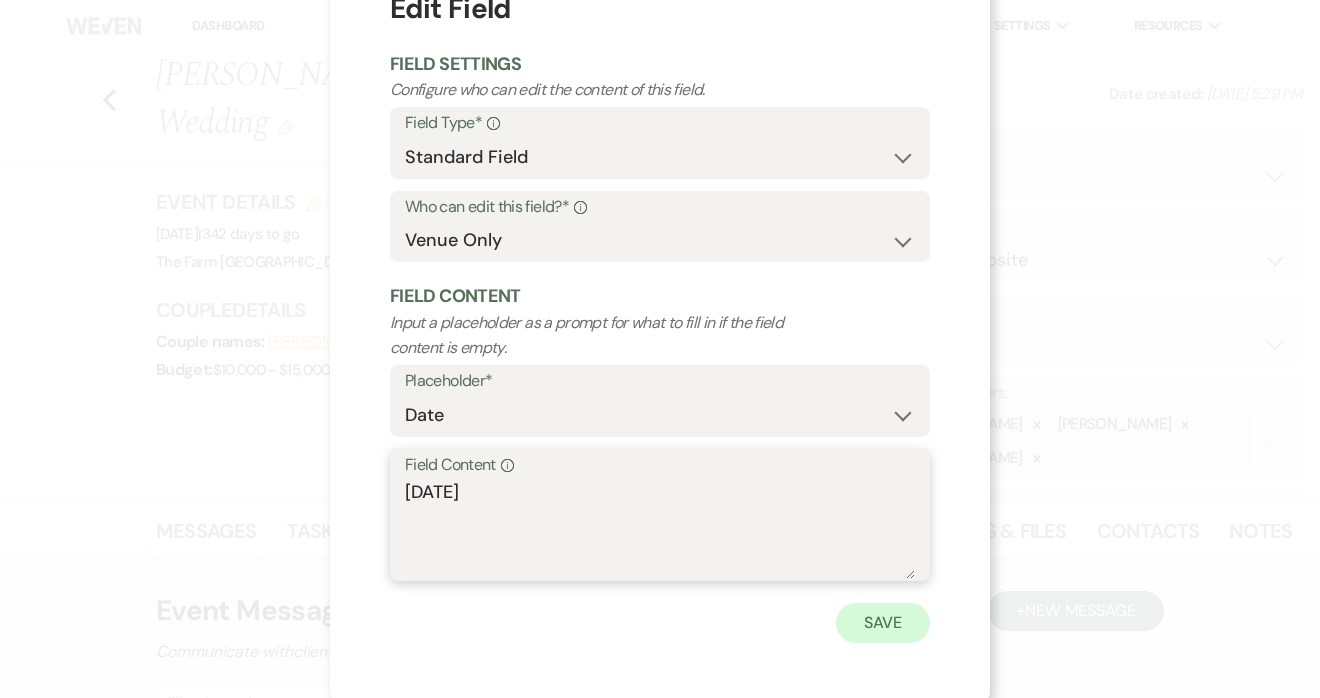 type on "[DATE]" 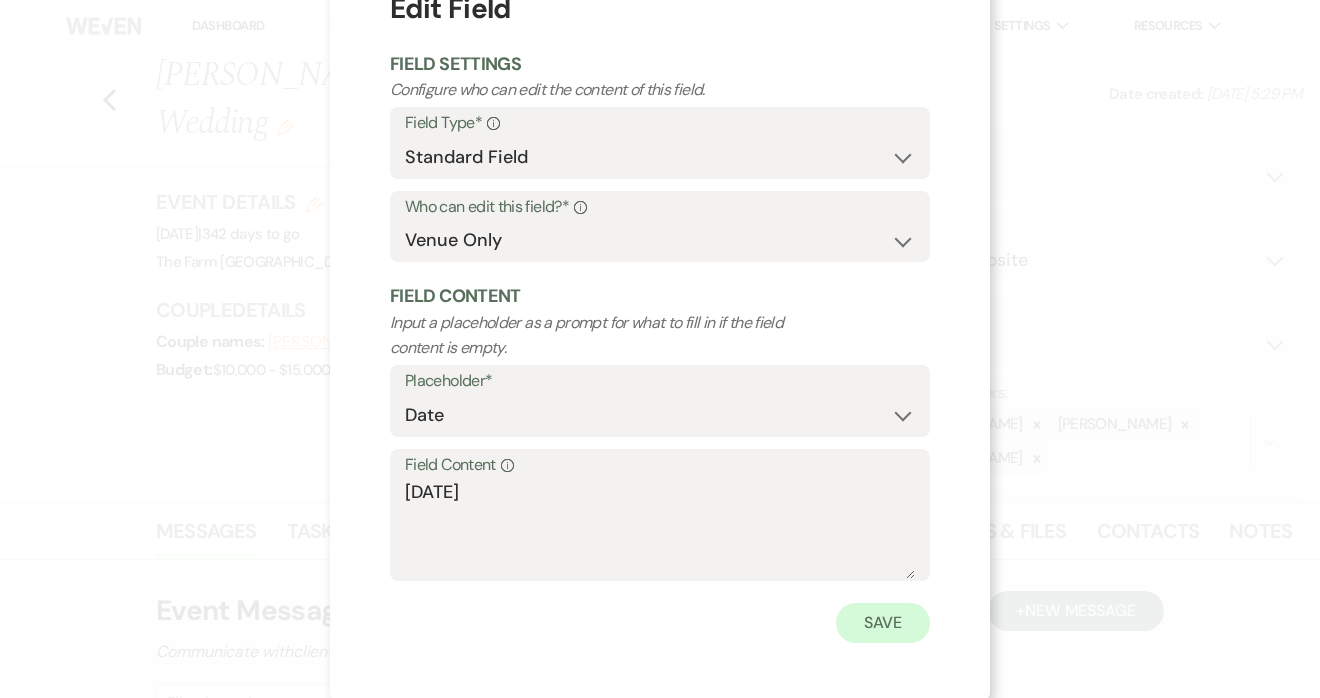 click on "Save" at bounding box center [883, 623] 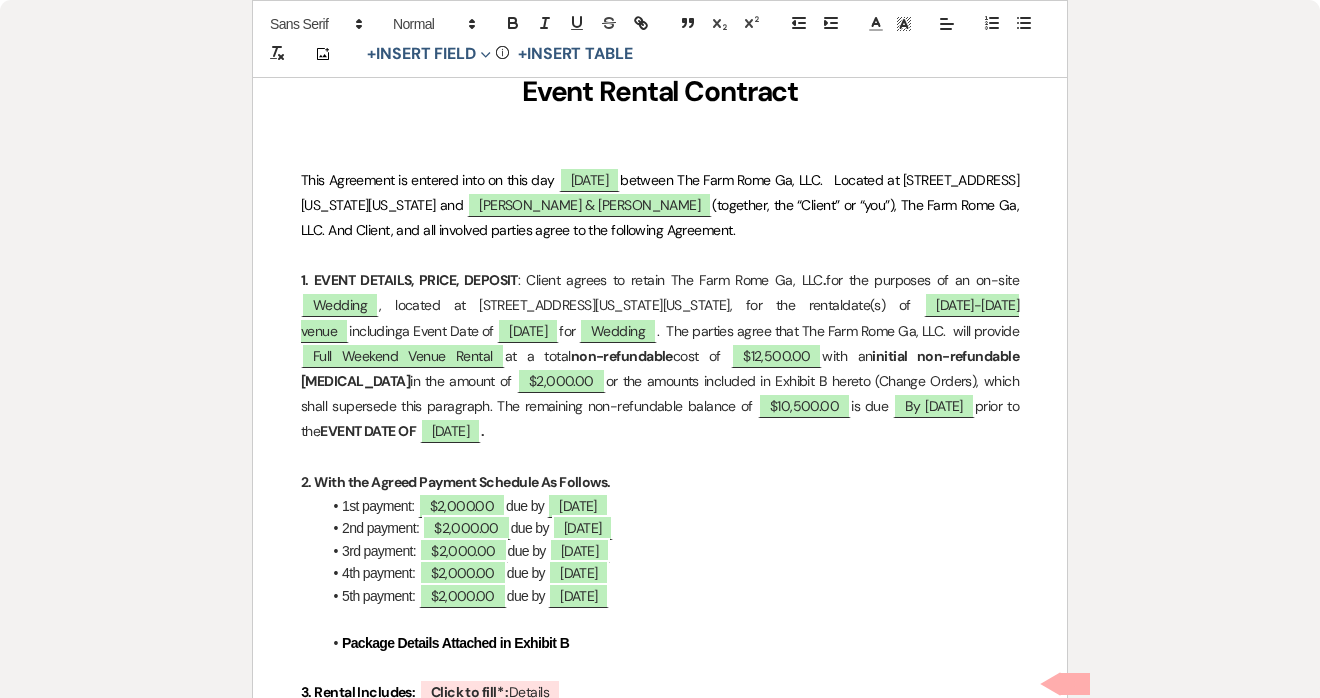 click at bounding box center [660, 619] 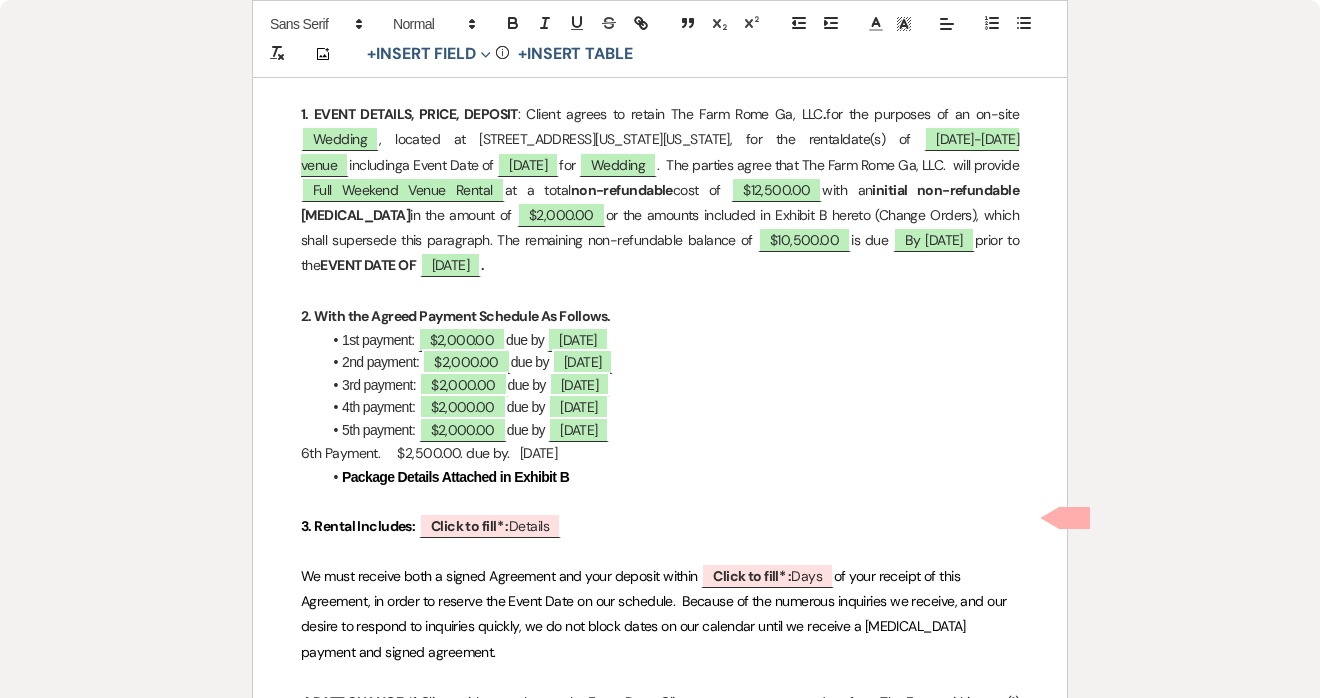 scroll, scrollTop: 521, scrollLeft: 0, axis: vertical 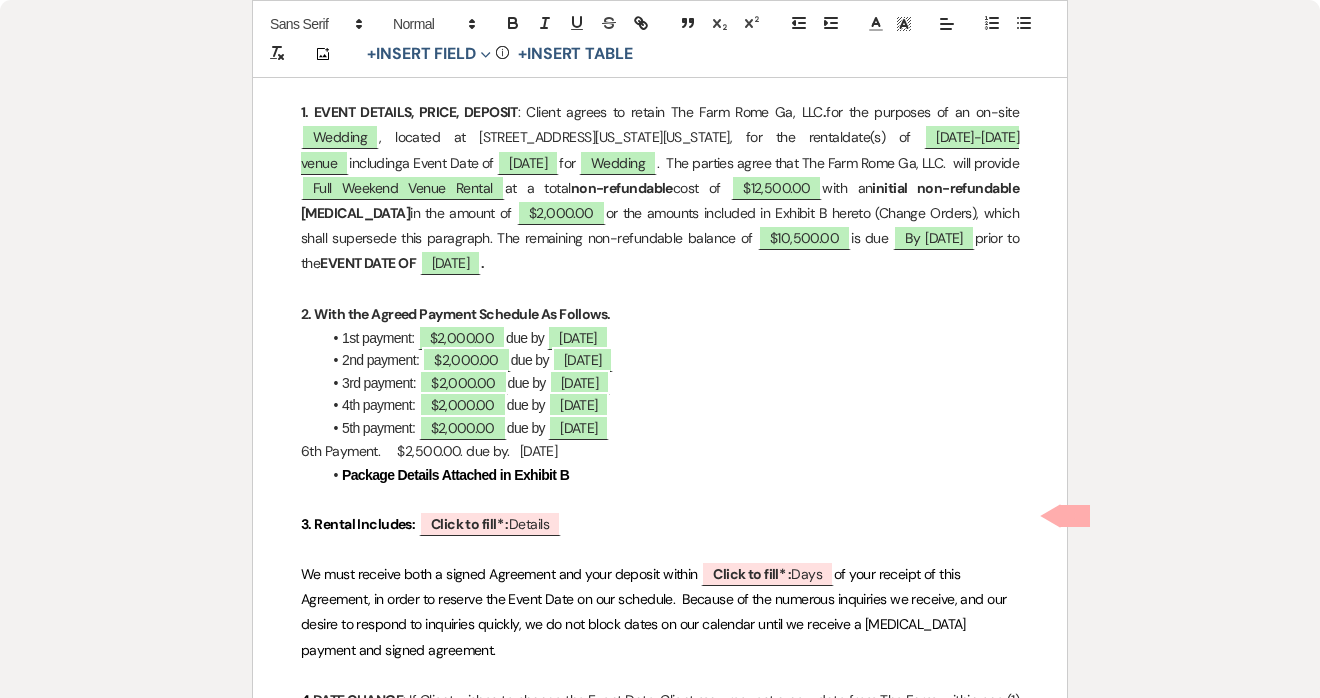click on "Package Details Attached in Exhibit B" at bounding box center [670, 475] 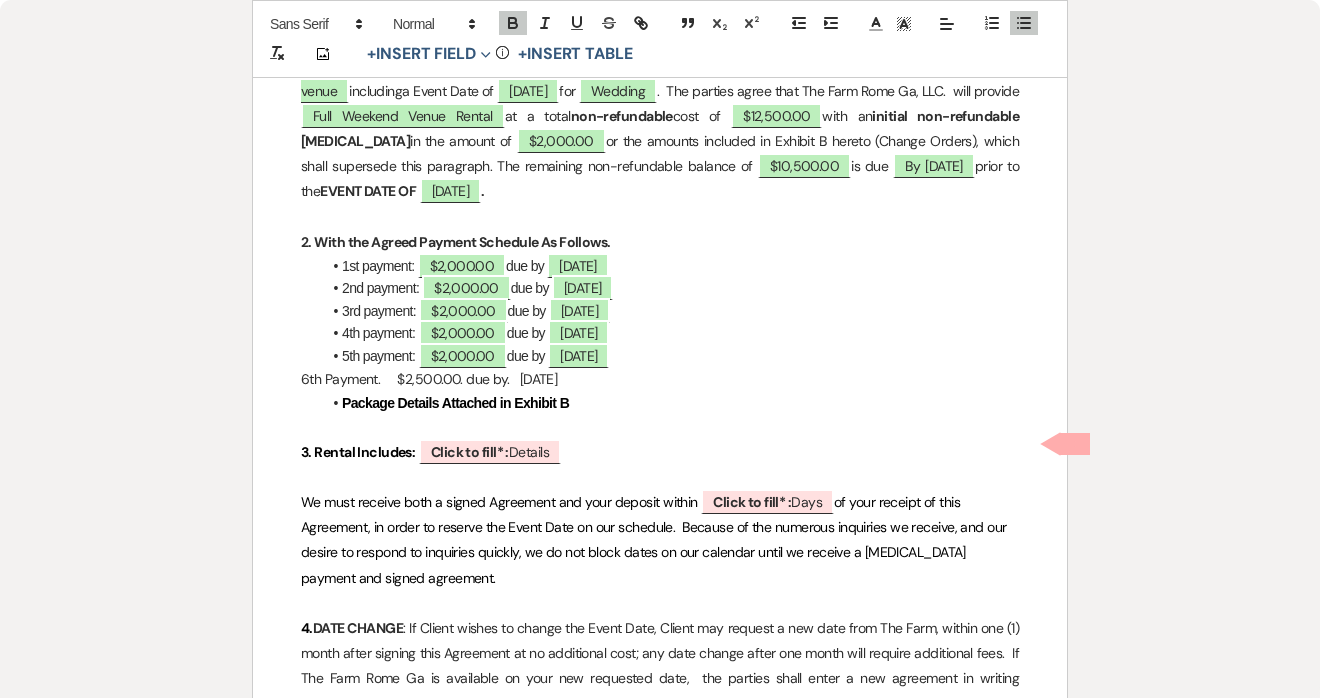 scroll, scrollTop: 591, scrollLeft: 0, axis: vertical 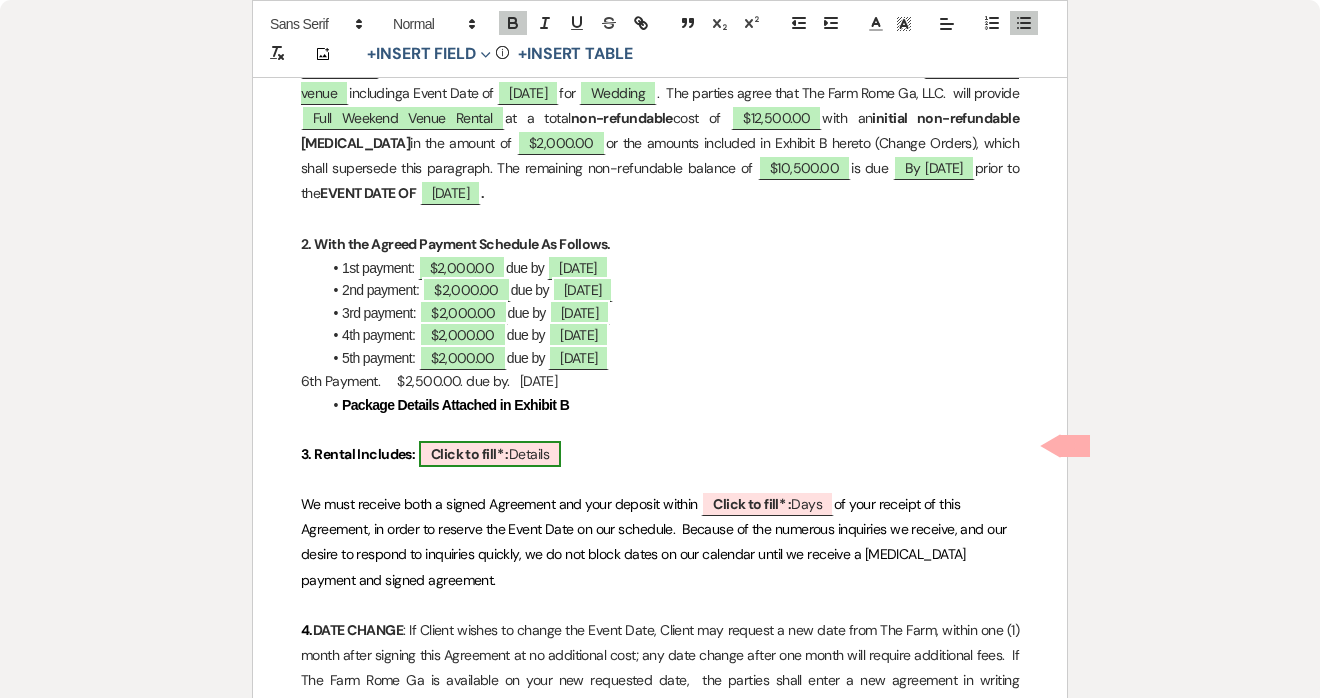 click on "Click to fill* :
Details" at bounding box center [490, 454] 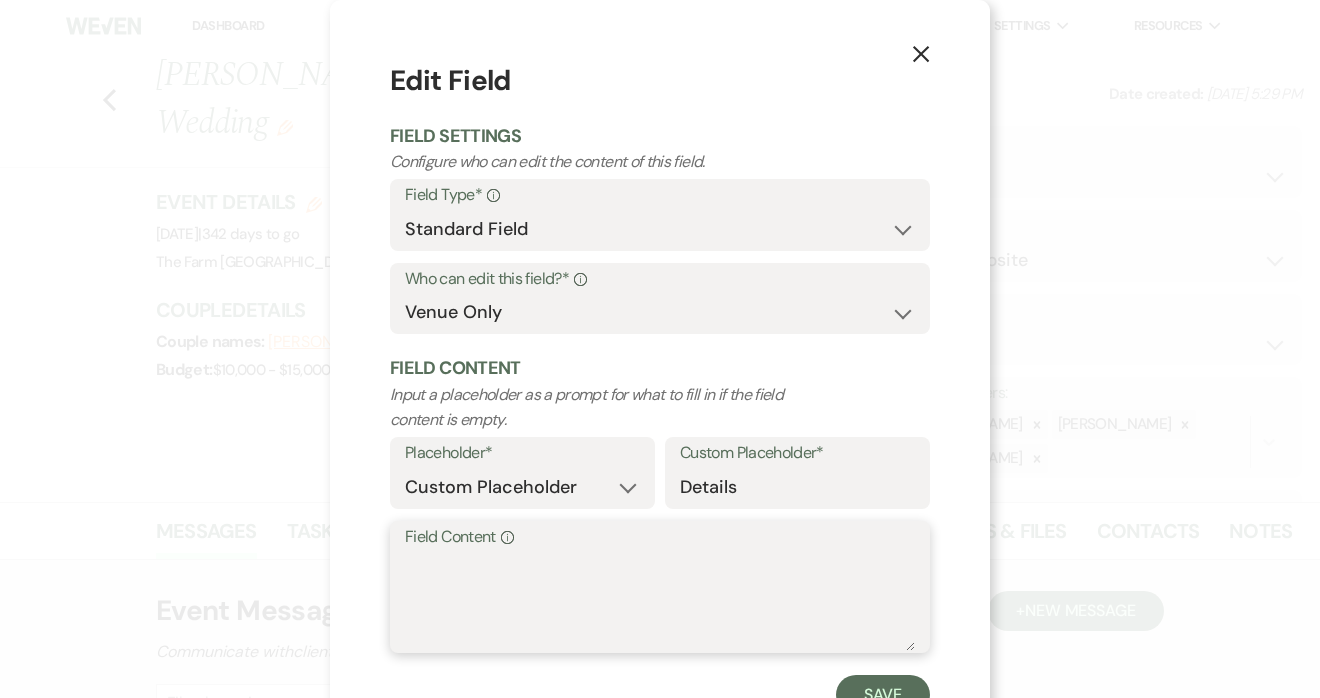 click on "Field Content Info" at bounding box center [660, 601] 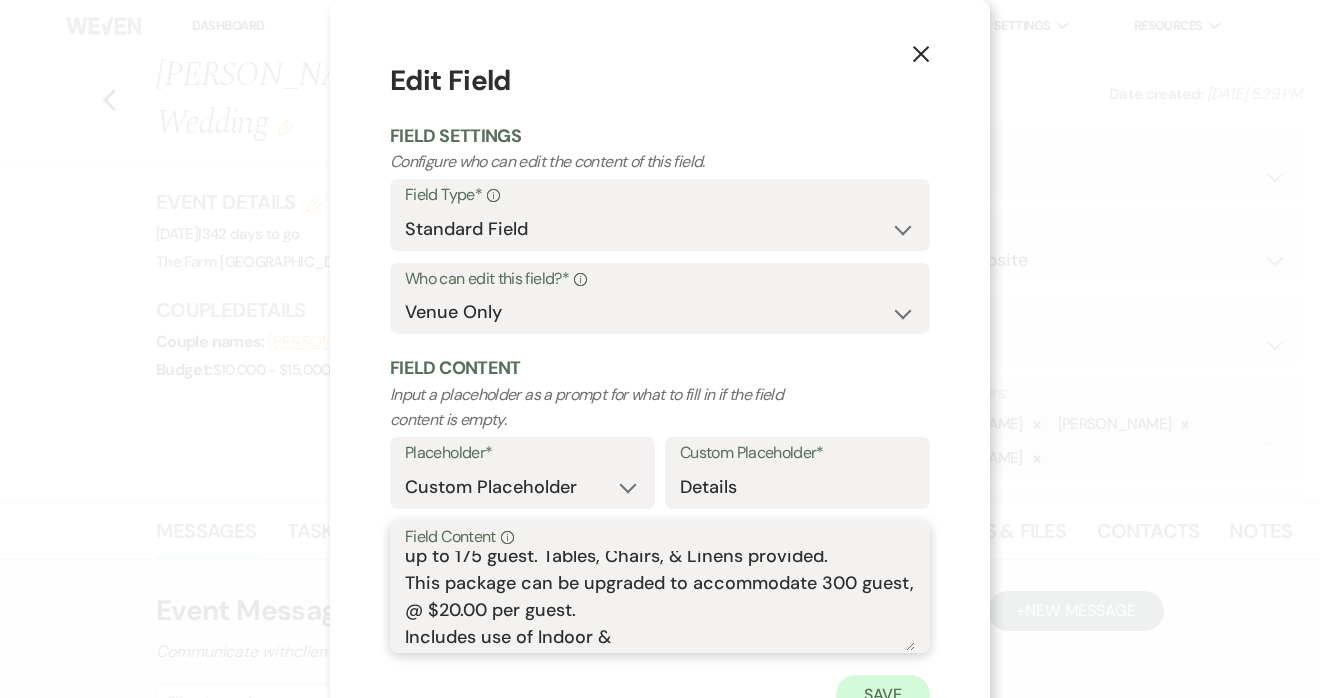 scroll, scrollTop: 224, scrollLeft: 0, axis: vertical 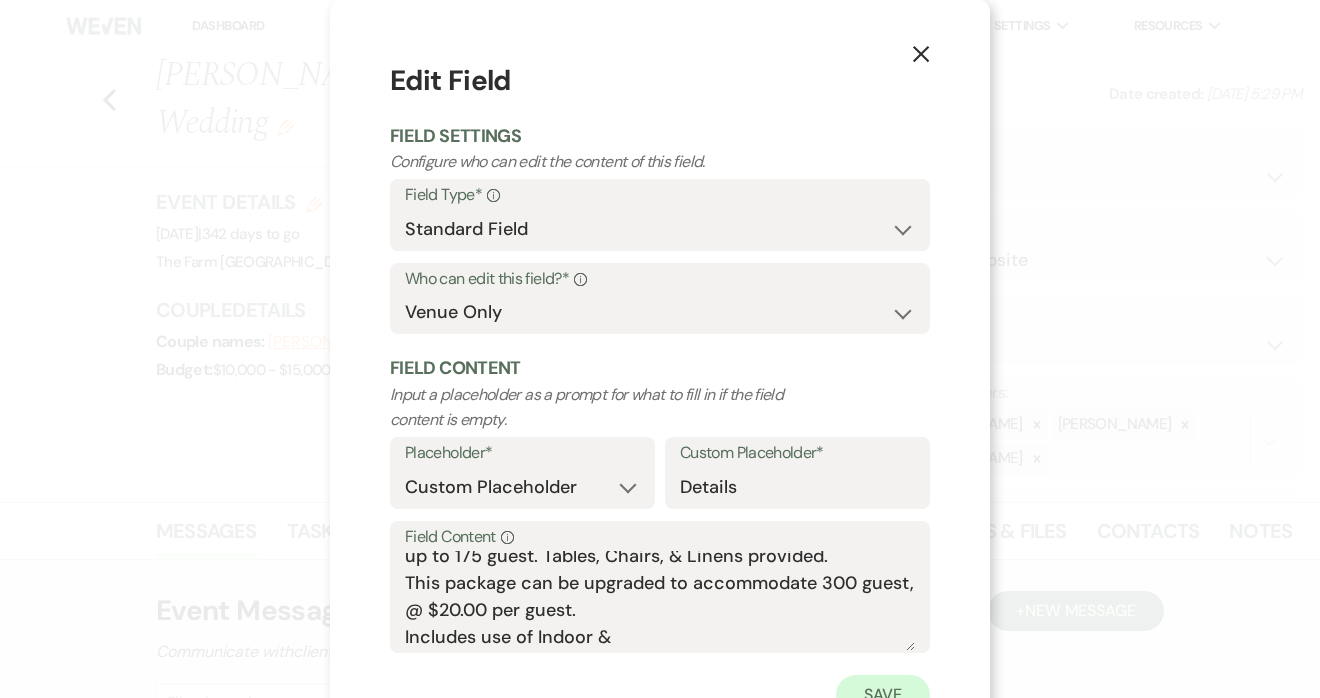 click on "Save" at bounding box center (883, 695) 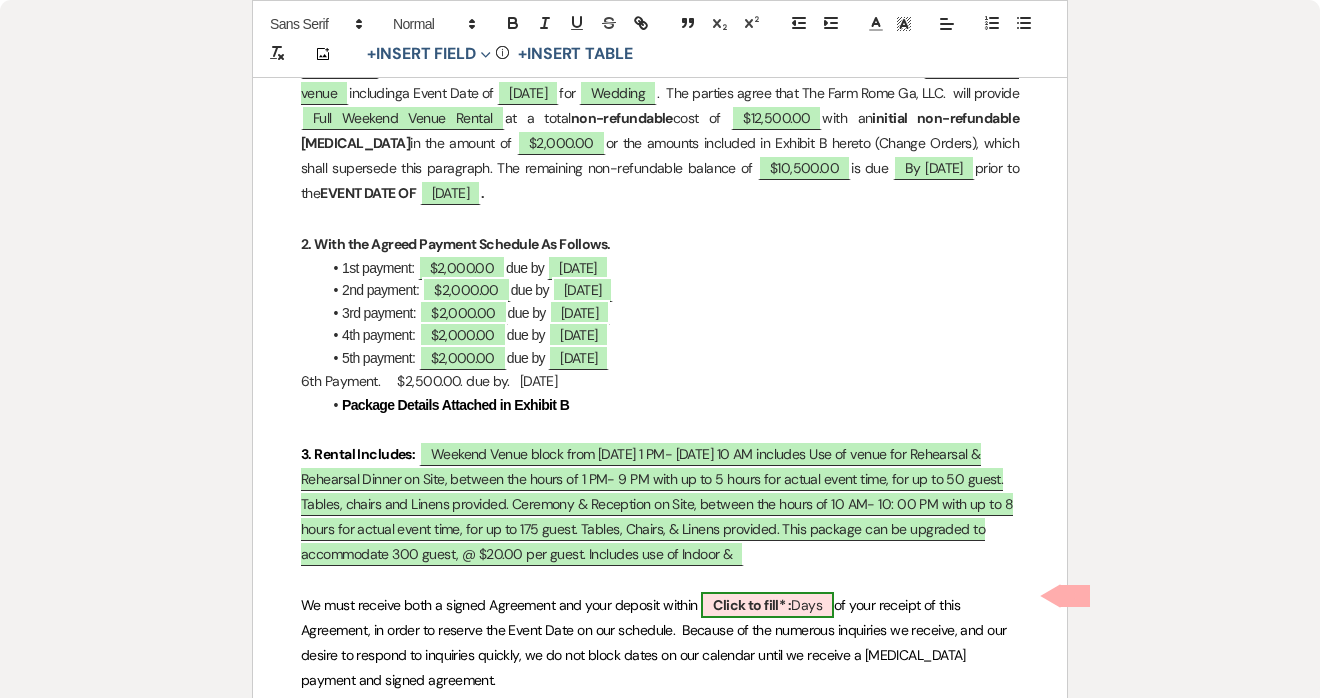 click on "Click to fill* :
Days" at bounding box center (767, 605) 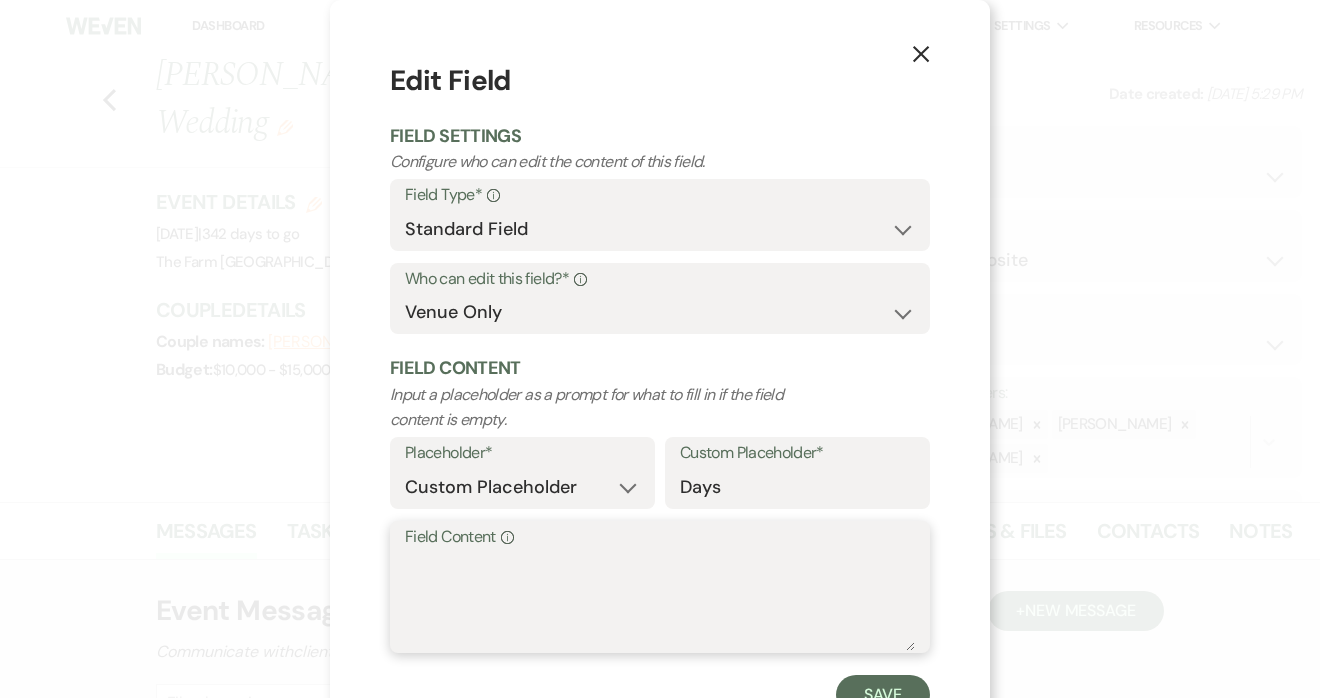 click on "Field Content Info" at bounding box center [660, 601] 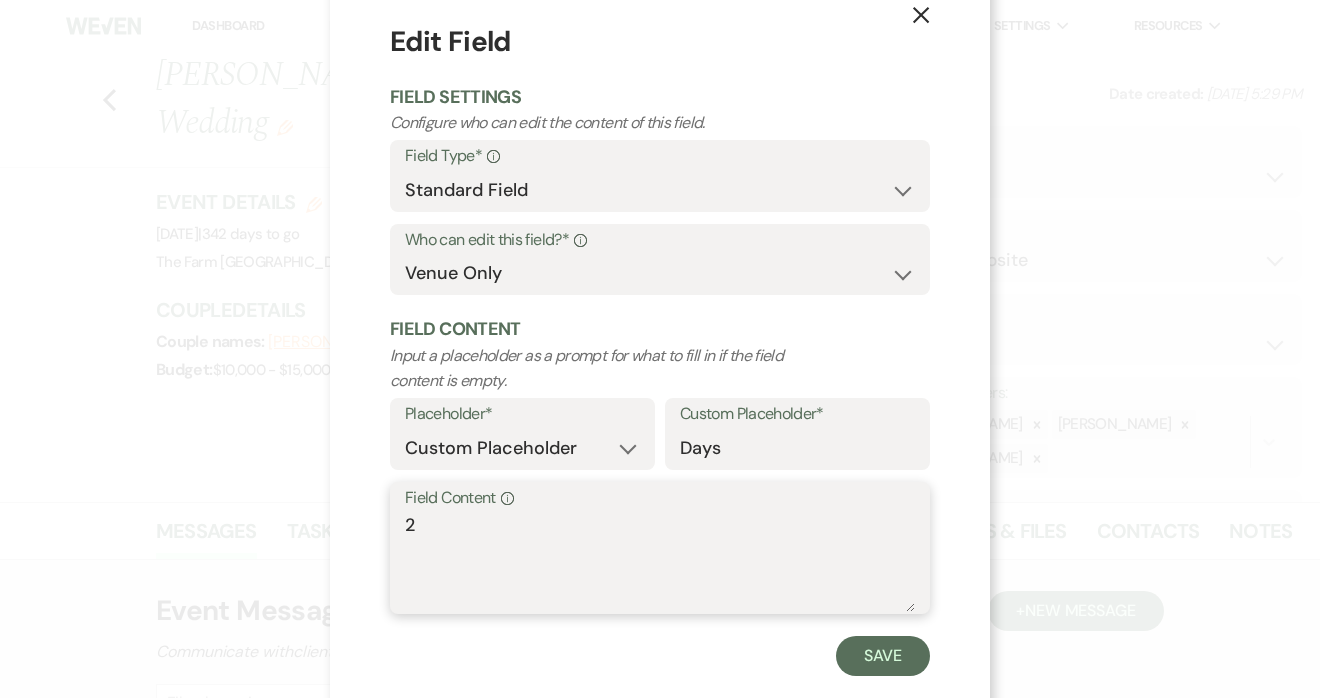 scroll, scrollTop: 46, scrollLeft: 0, axis: vertical 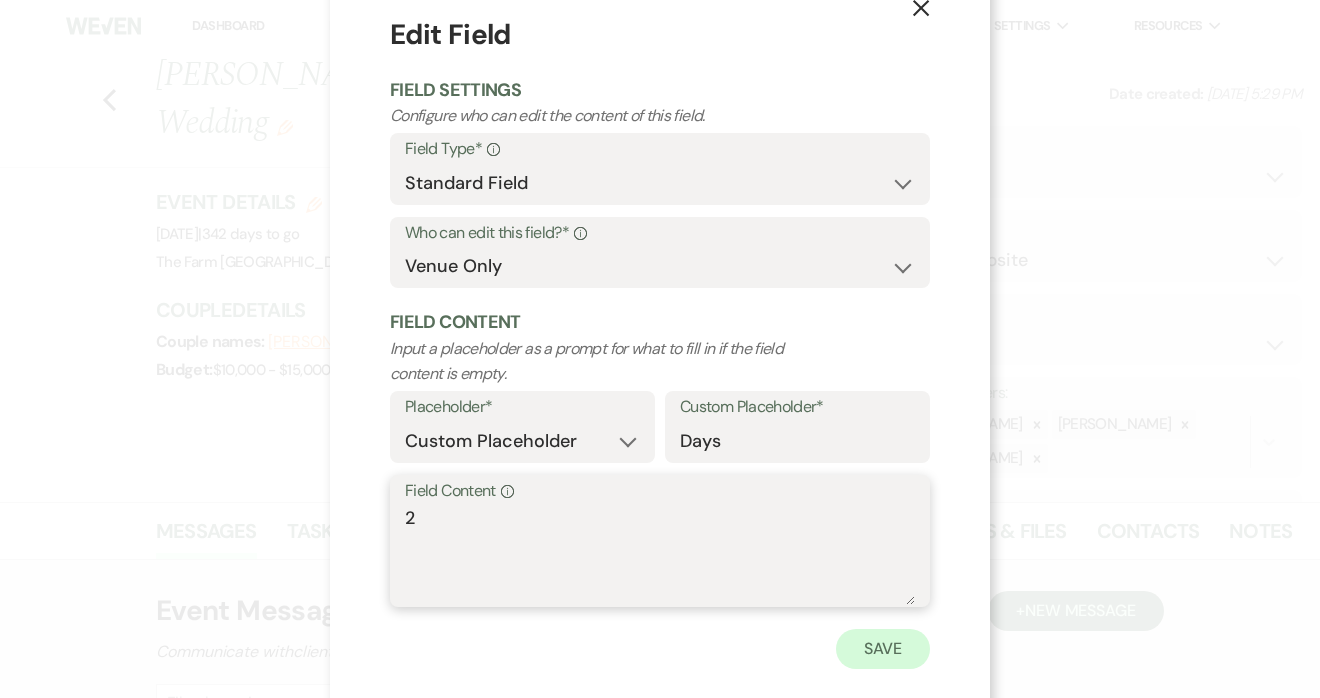 type on "2" 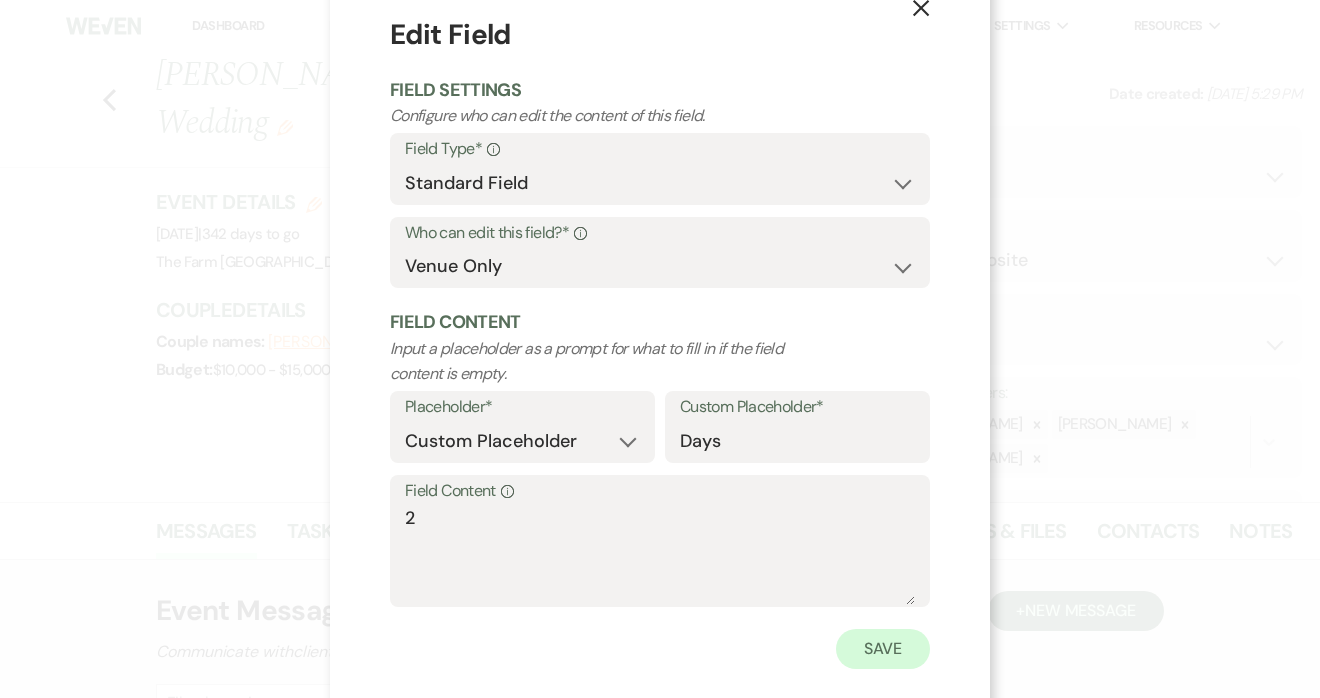 click on "Save" at bounding box center (883, 649) 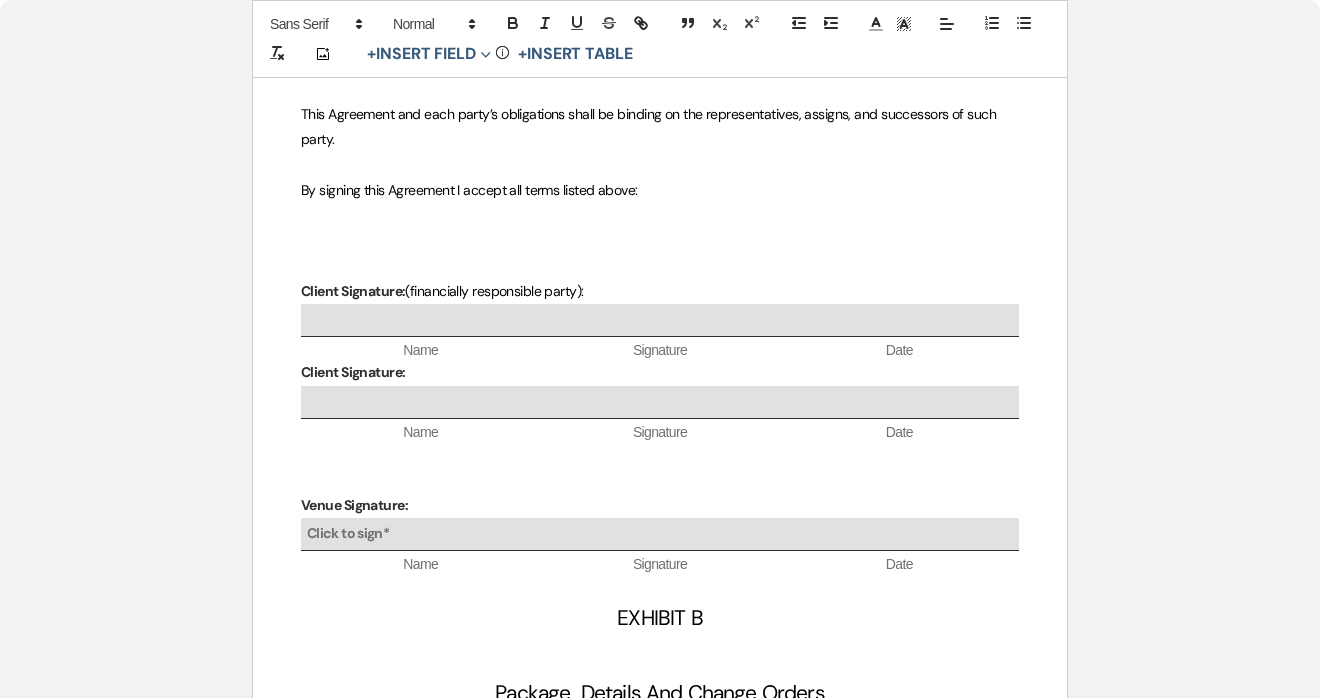 scroll, scrollTop: 6650, scrollLeft: 0, axis: vertical 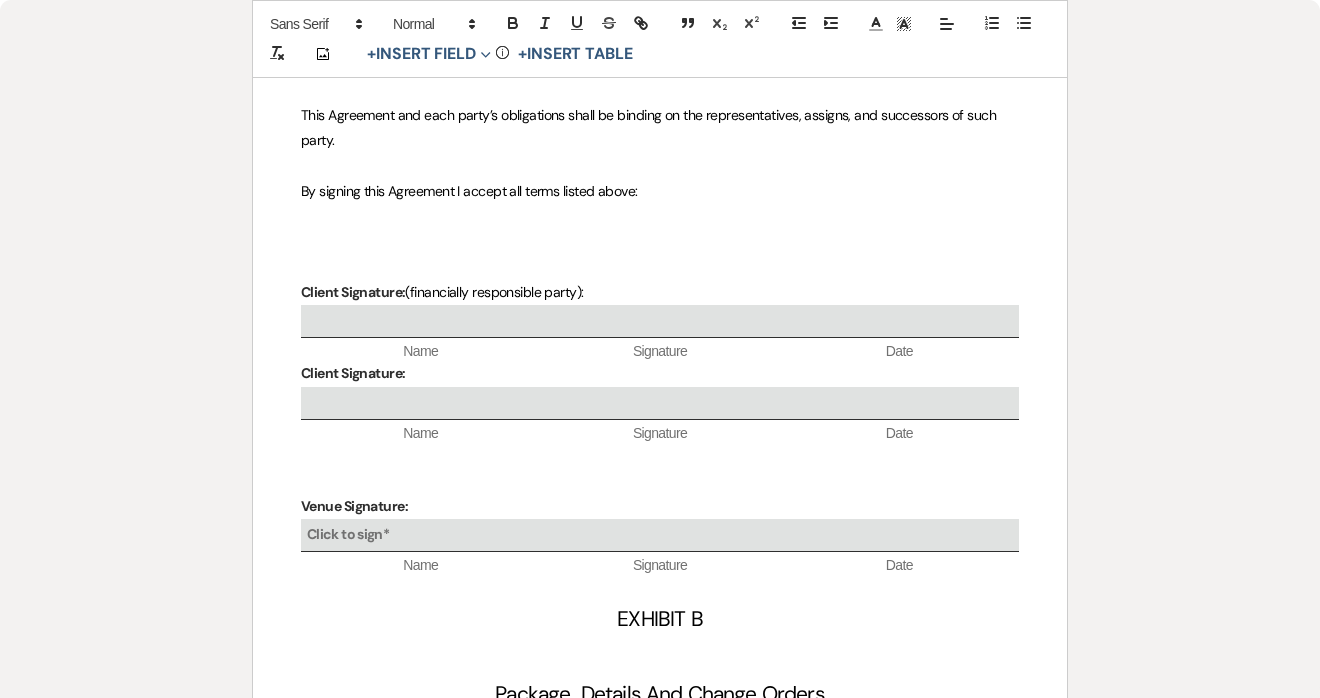 click on "Package  Details And Change Orders" at bounding box center (660, 695) 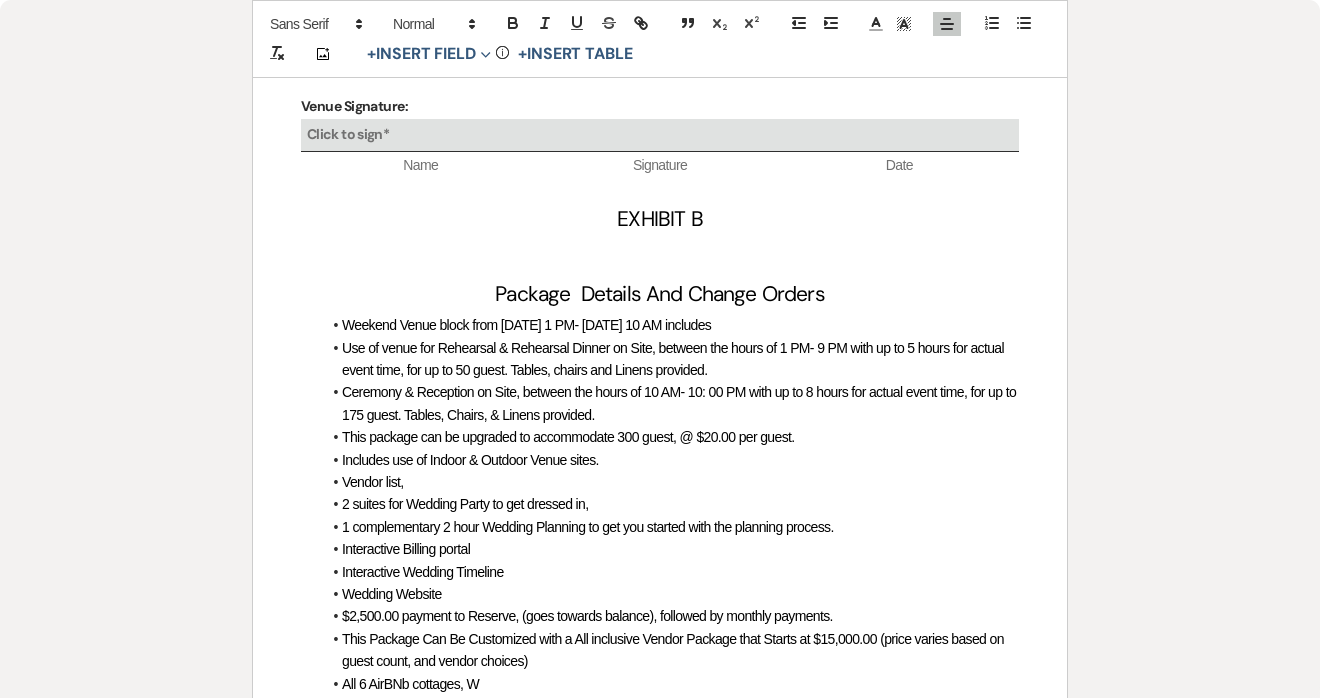 scroll, scrollTop: 7049, scrollLeft: 0, axis: vertical 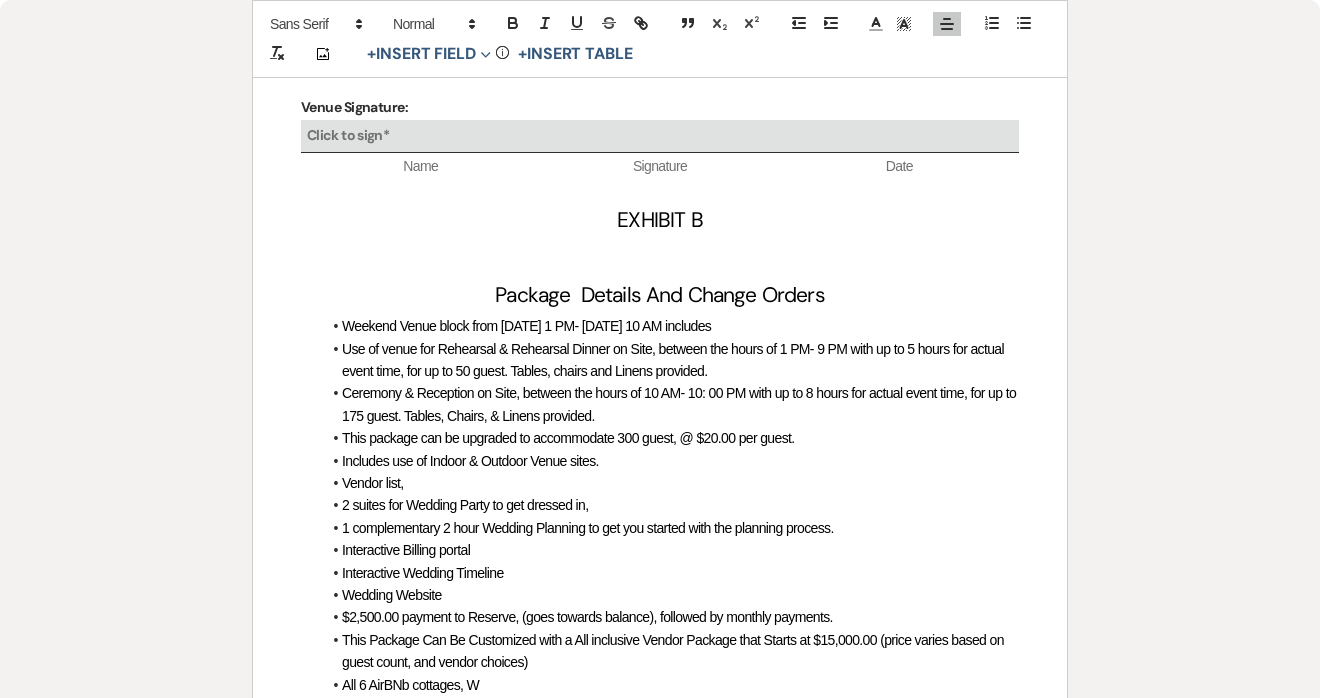 click on "All 6 AirBNb cottages, W" at bounding box center [670, 685] 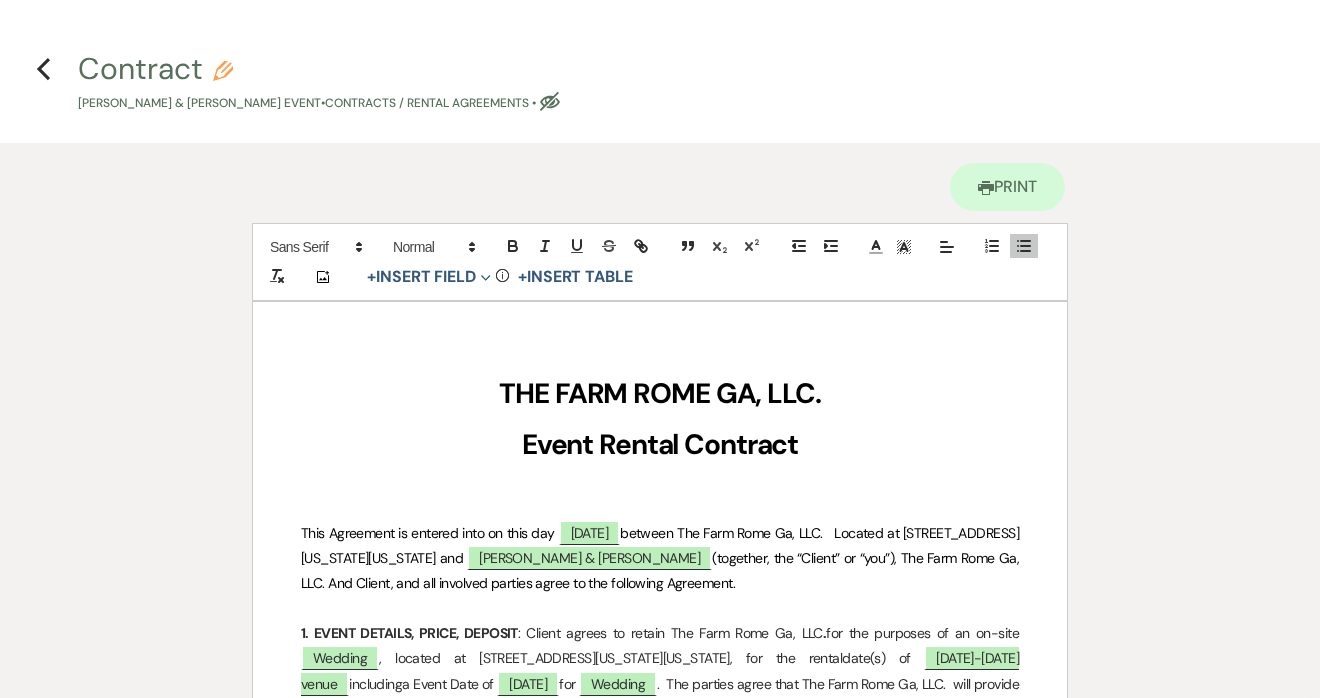 scroll, scrollTop: 0, scrollLeft: 0, axis: both 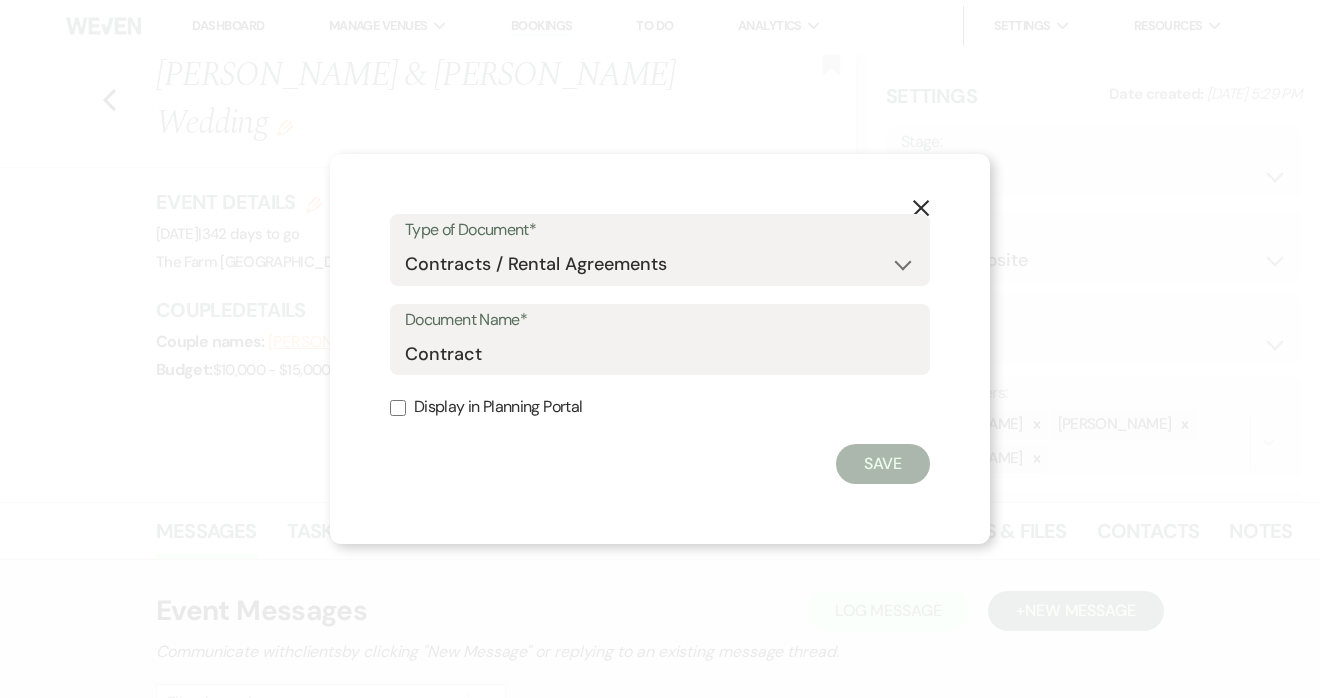 click on "Display in Planning Portal" at bounding box center [398, 408] 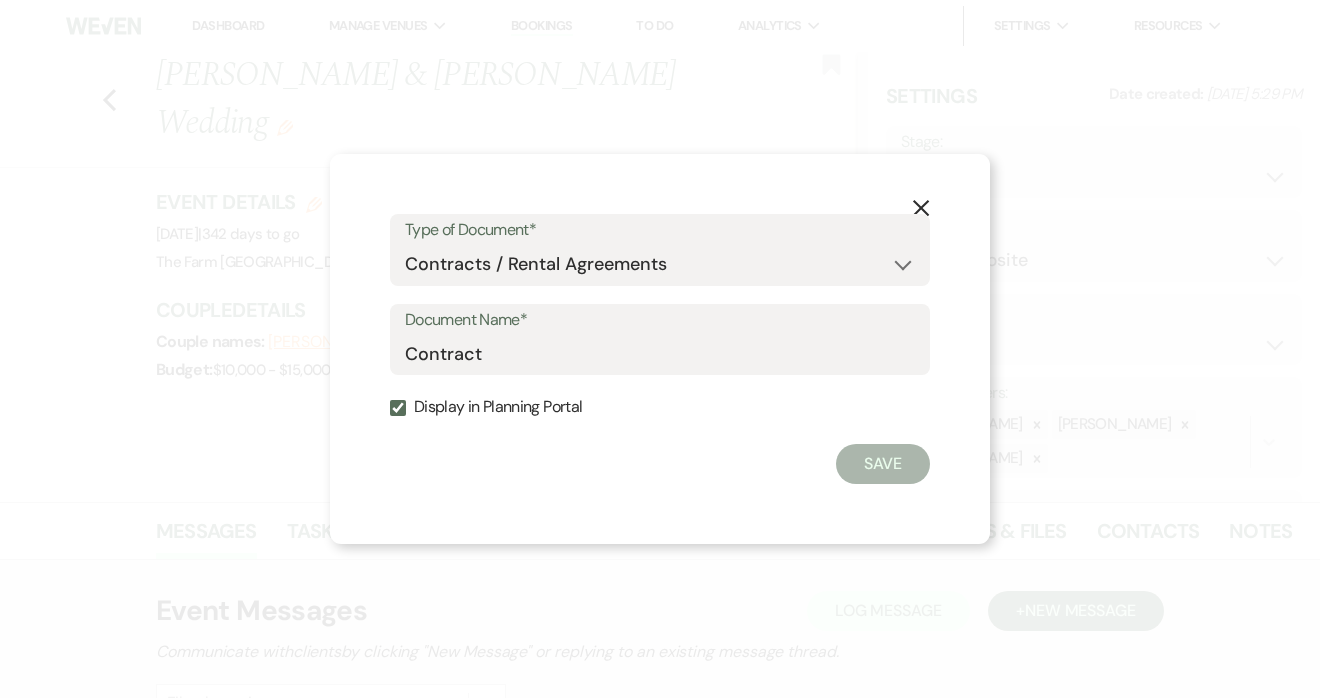 checkbox on "true" 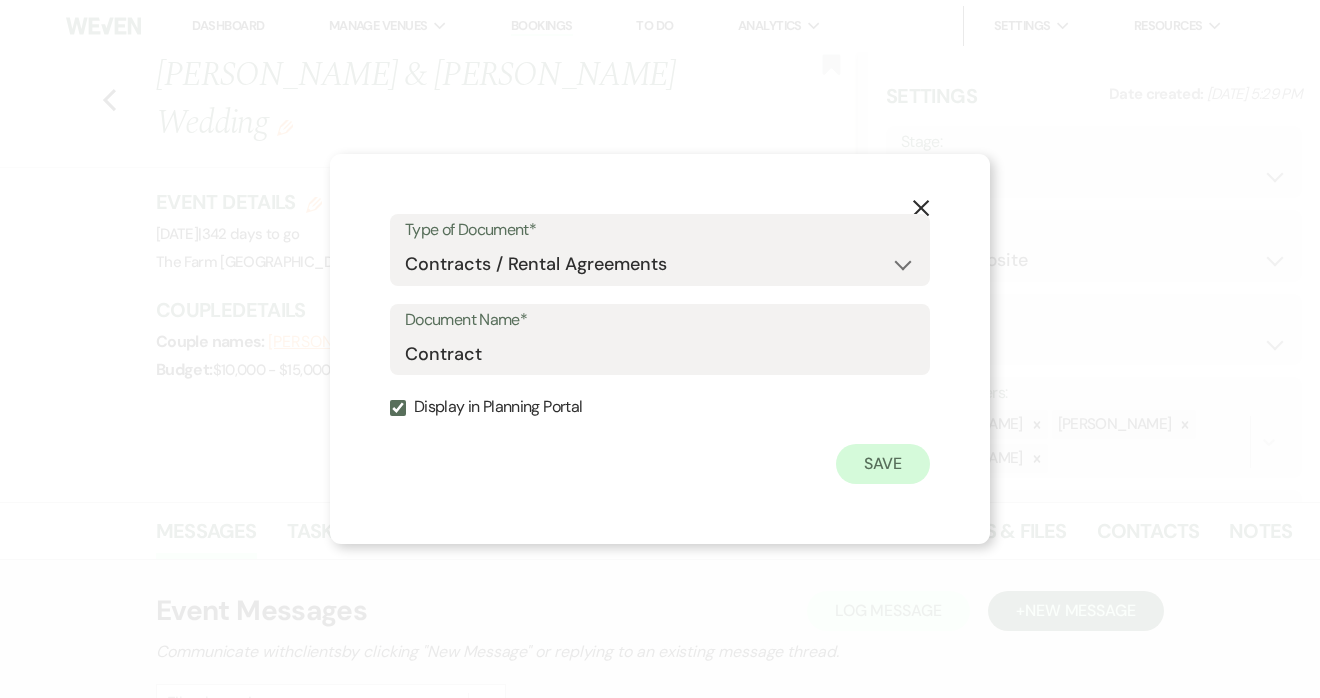 click on "Save" at bounding box center [883, 464] 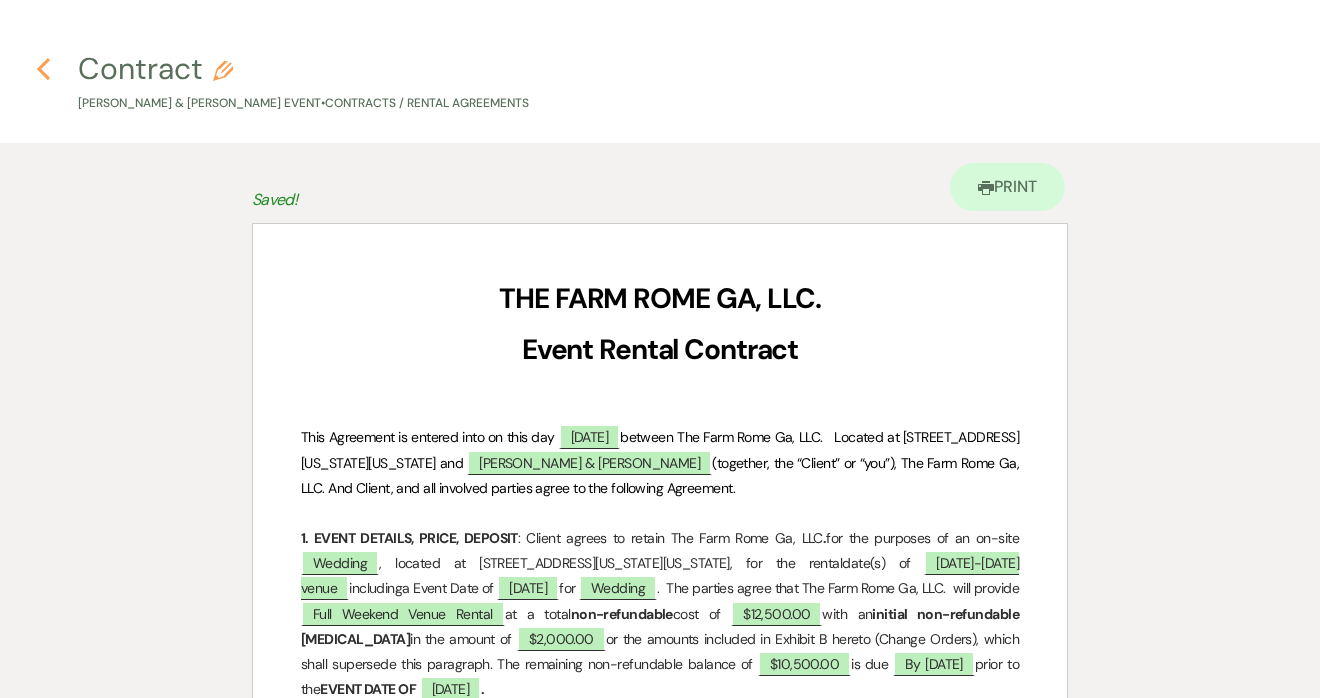 click on "Previous" 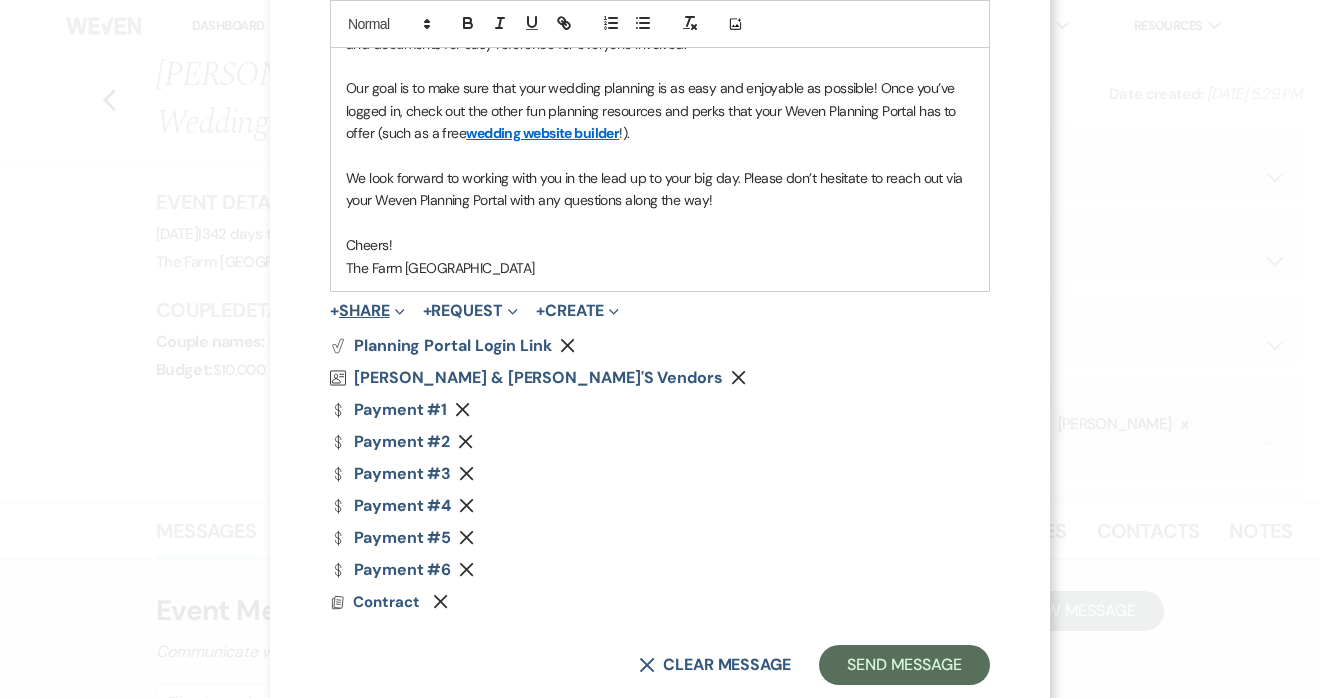 click on "+  Share Expand" at bounding box center [367, 311] 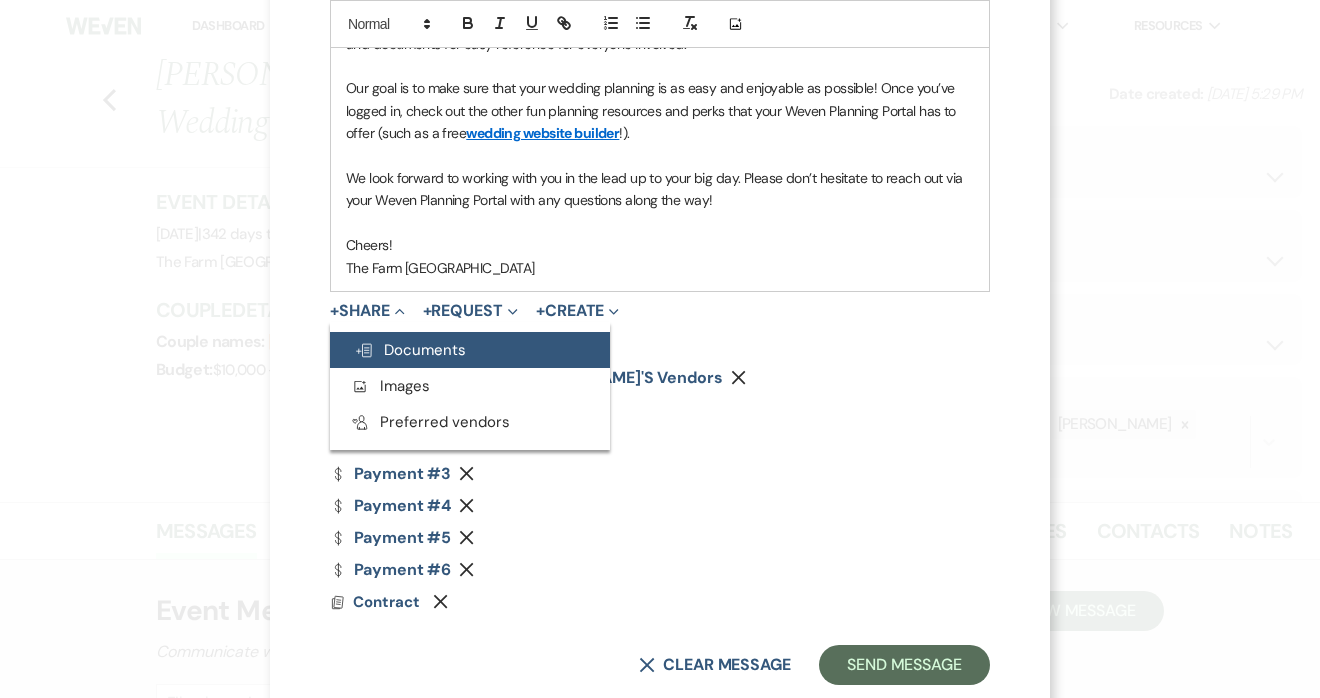 click on "Doc Upload Documents" at bounding box center [410, 350] 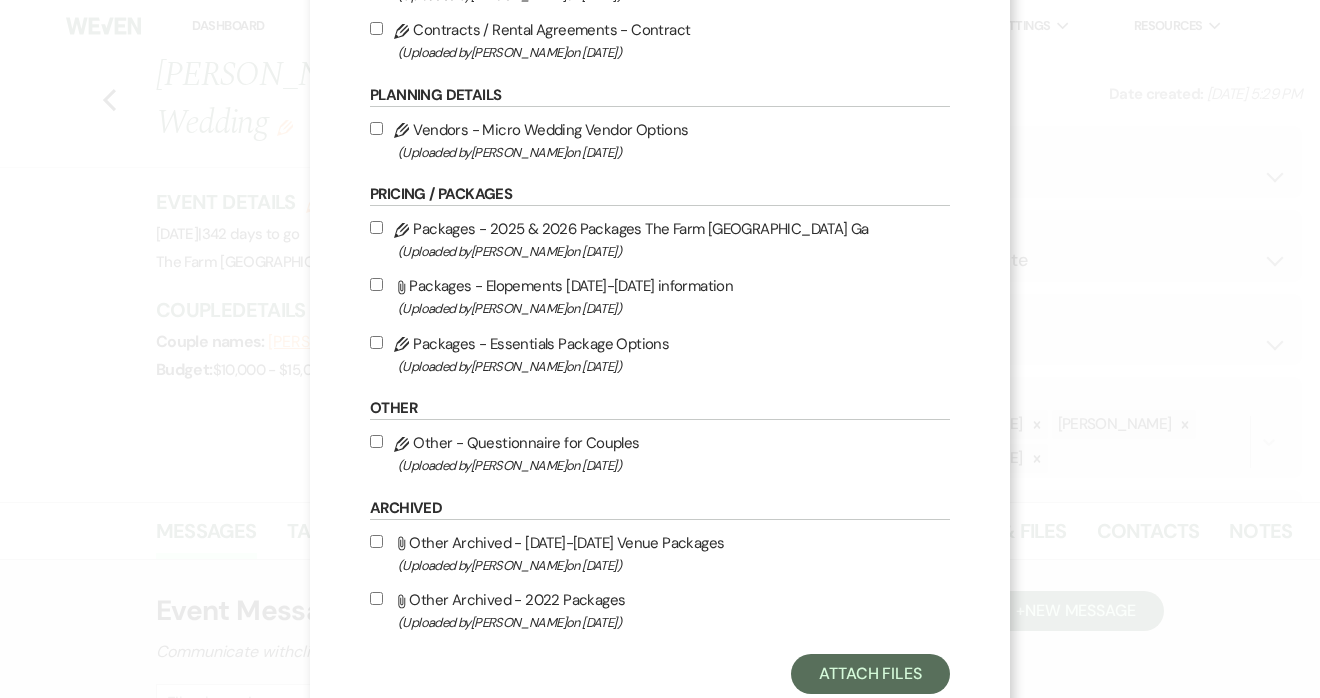 scroll, scrollTop: 234, scrollLeft: 0, axis: vertical 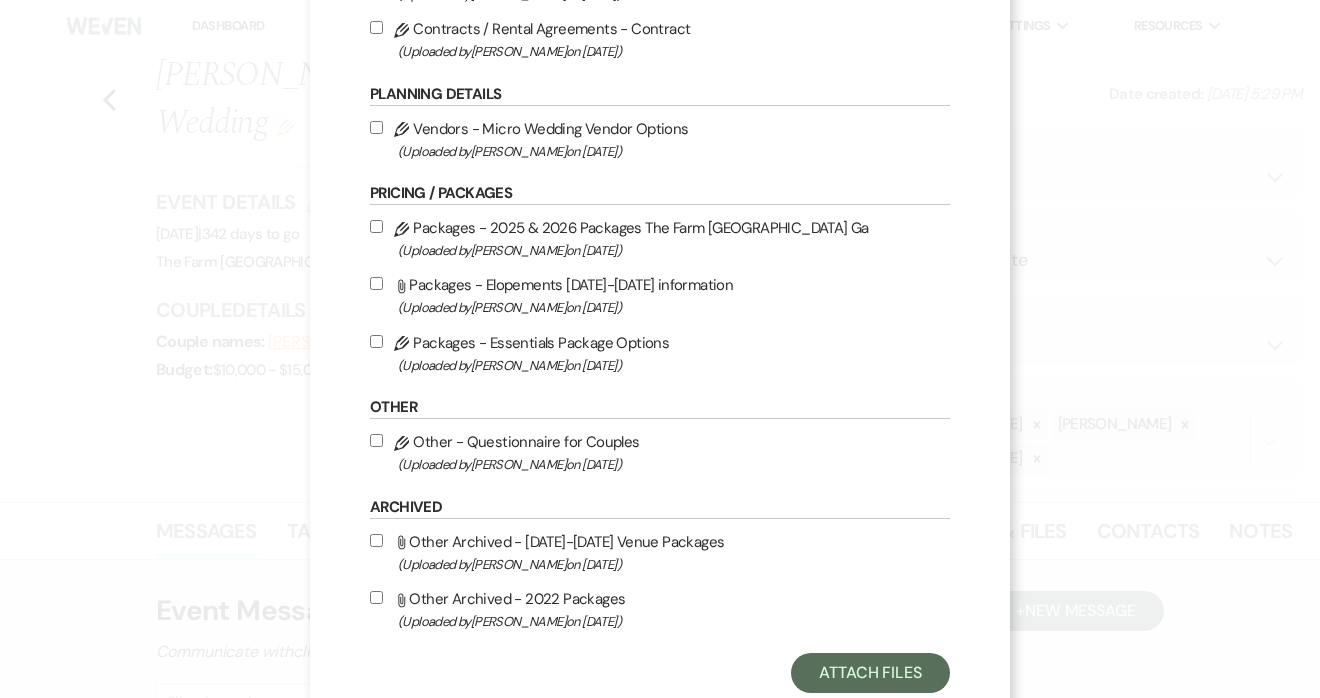 click on "Pencil Other - Questionnaire for Couples (Uploaded by  [PERSON_NAME]  on   [DATE] )" at bounding box center [376, 440] 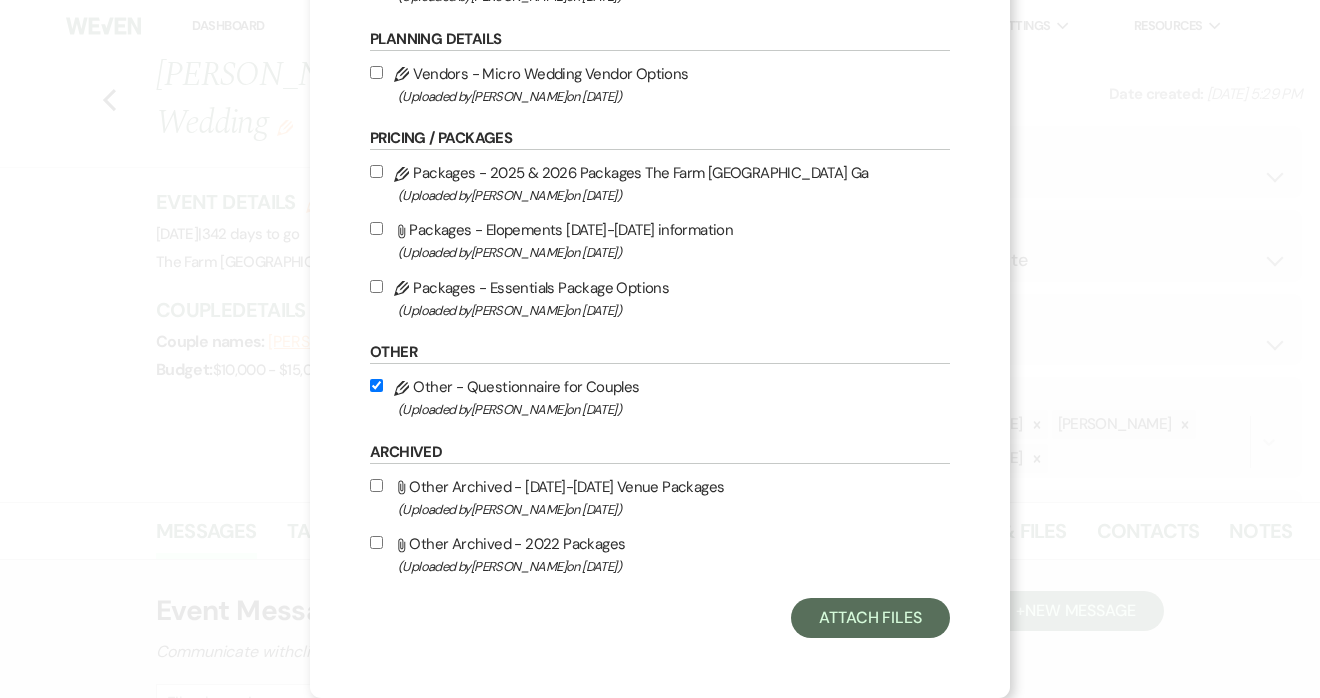 scroll, scrollTop: 303, scrollLeft: 0, axis: vertical 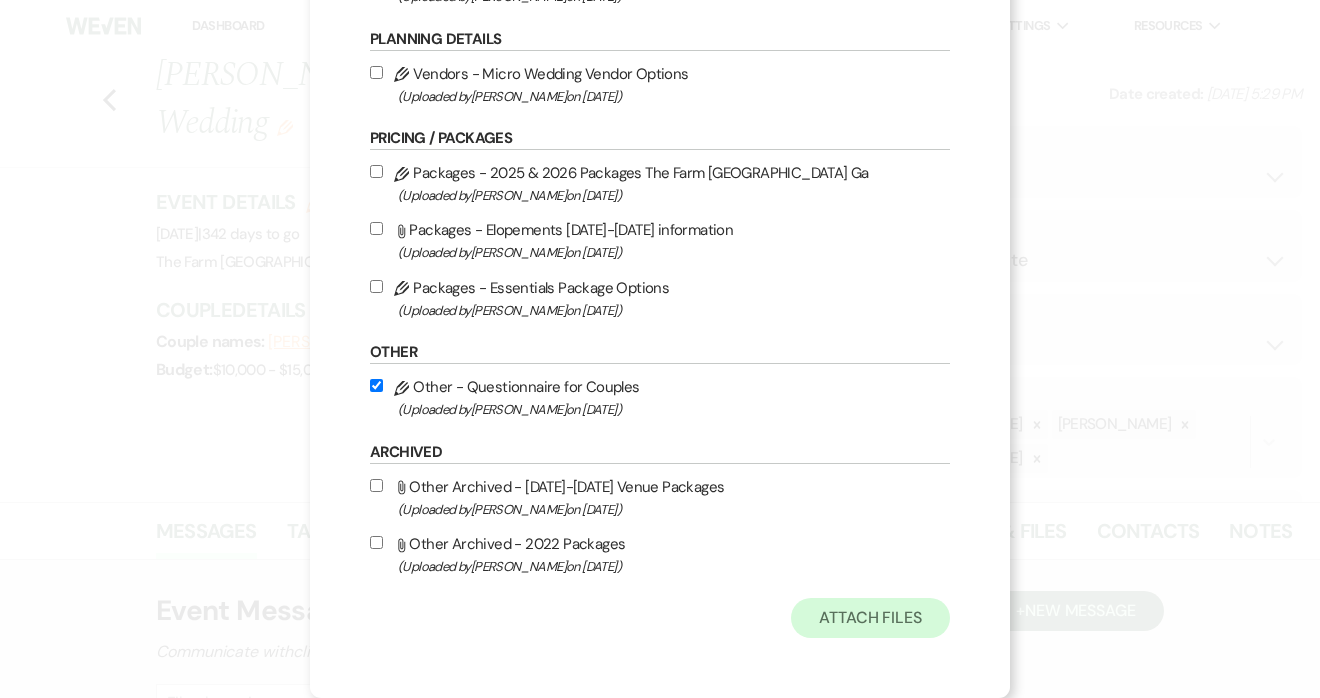 click on "Attach Files" at bounding box center (870, 618) 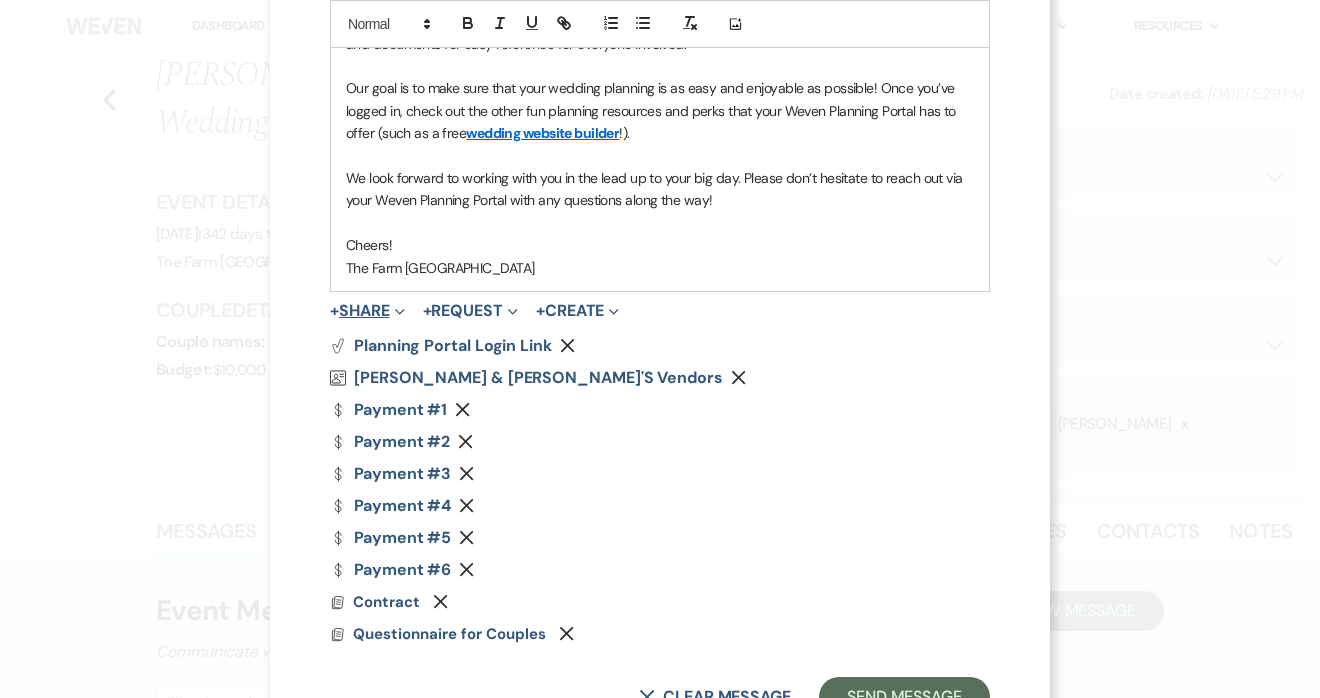 click on "+  Share Expand" at bounding box center (367, 311) 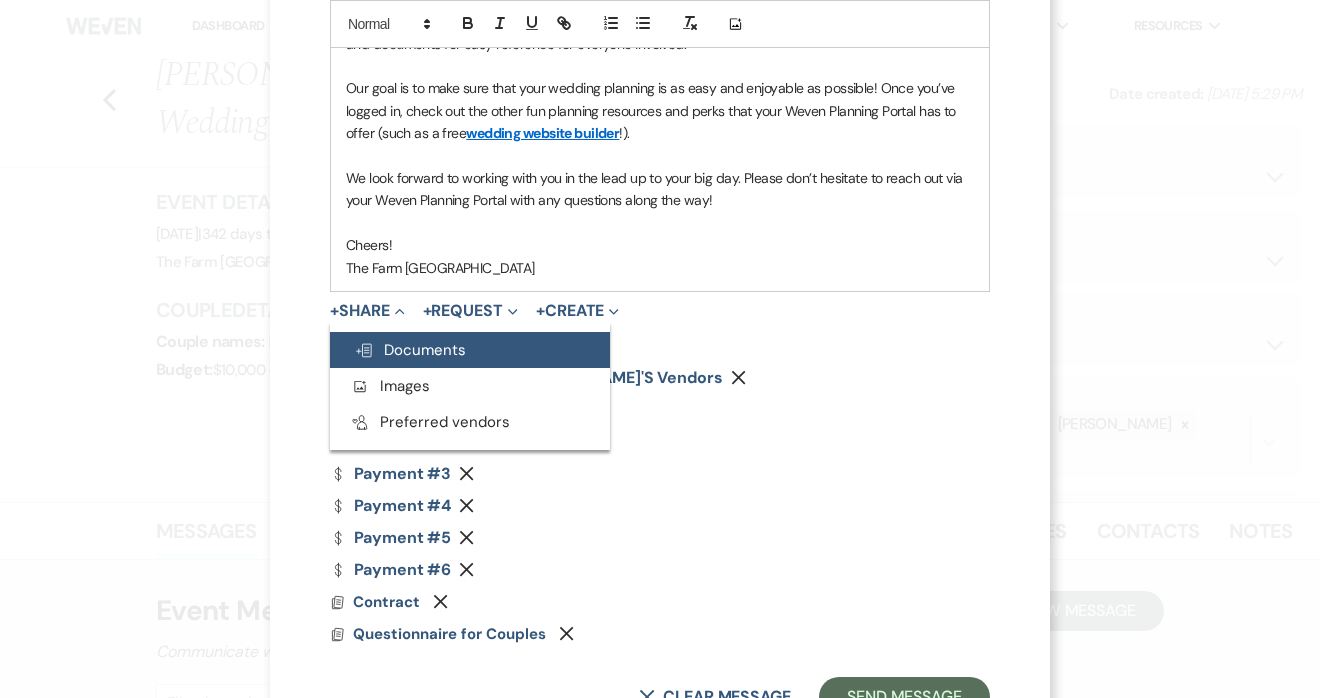 click on "Doc Upload Documents" at bounding box center (410, 350) 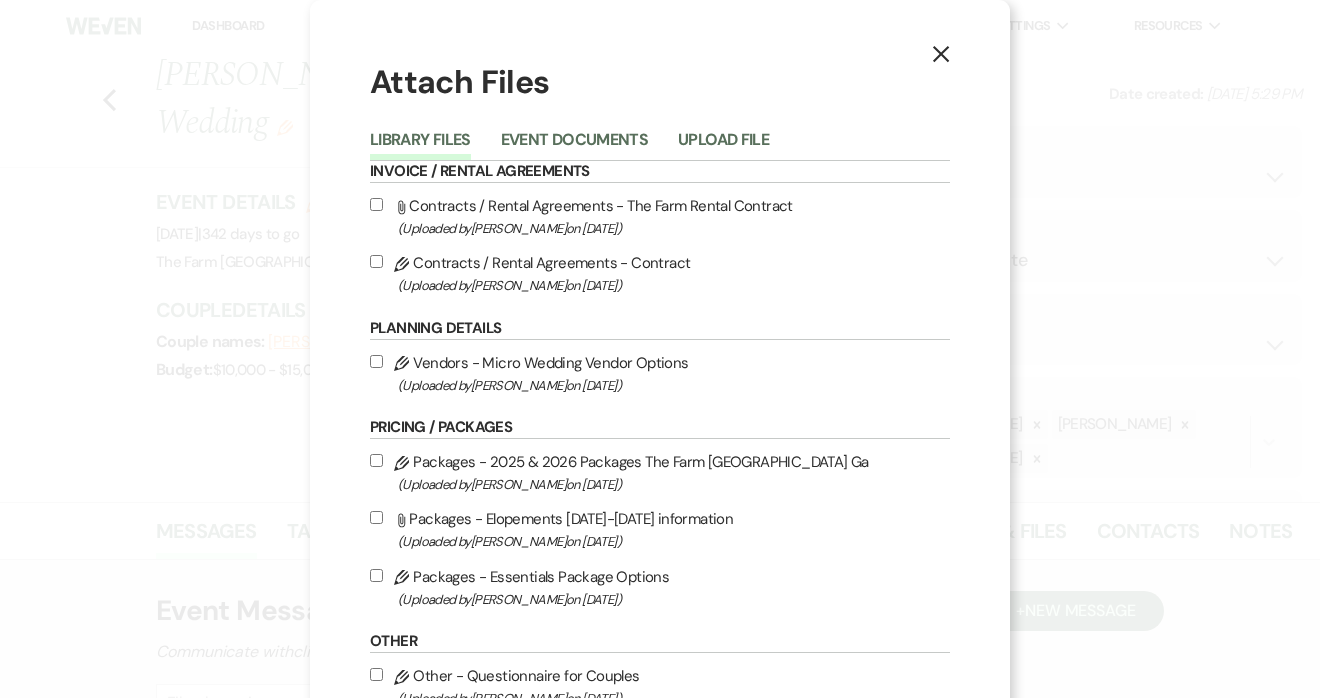scroll, scrollTop: 0, scrollLeft: 0, axis: both 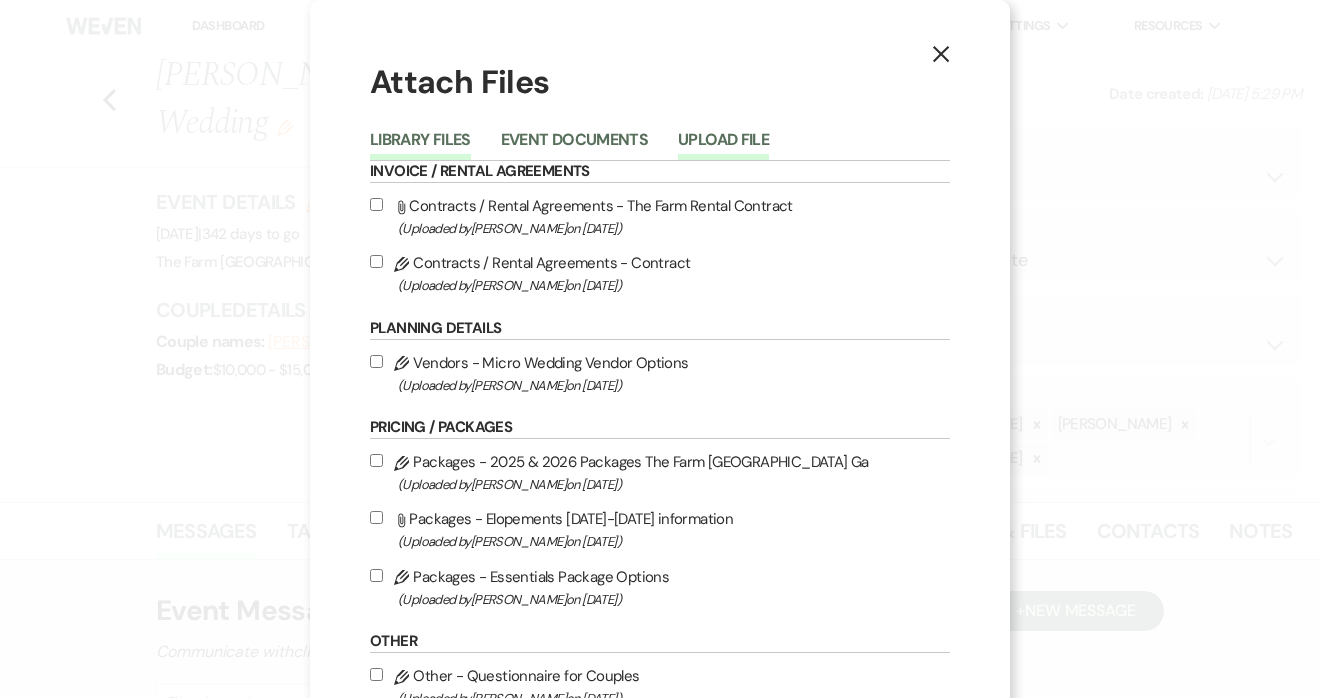 click on "Upload File" at bounding box center (723, 146) 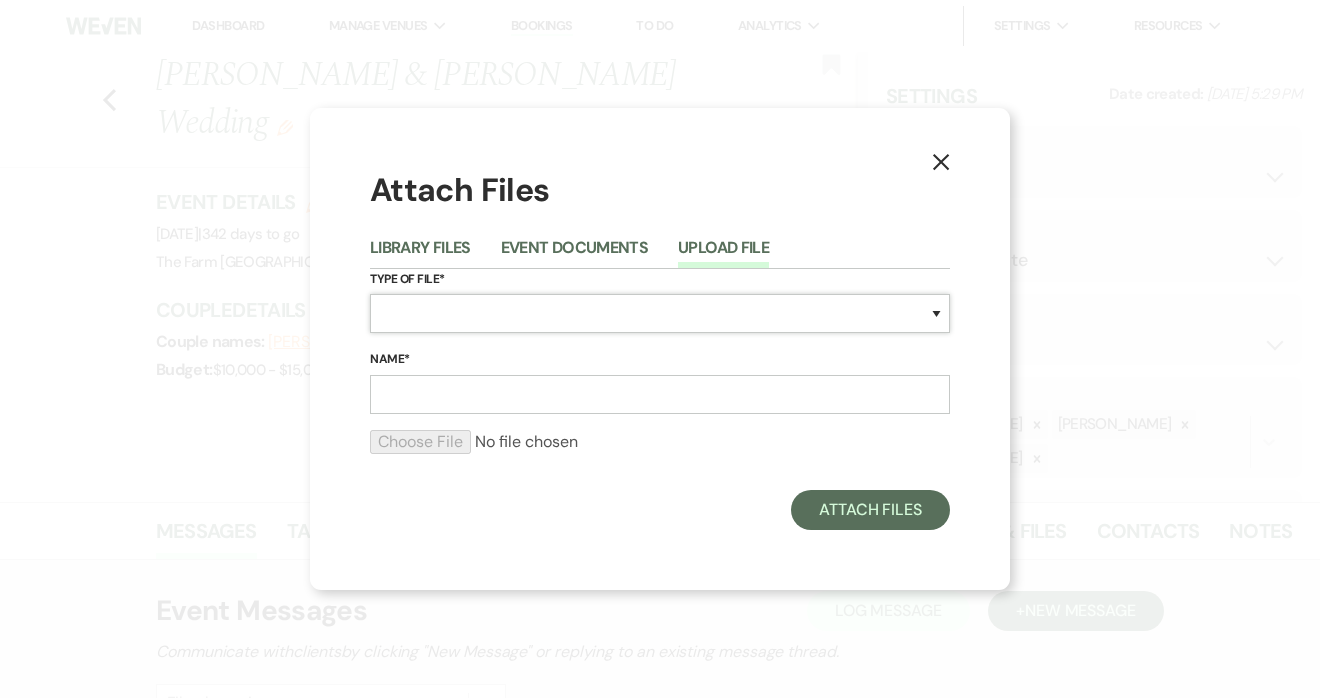 select on "68" 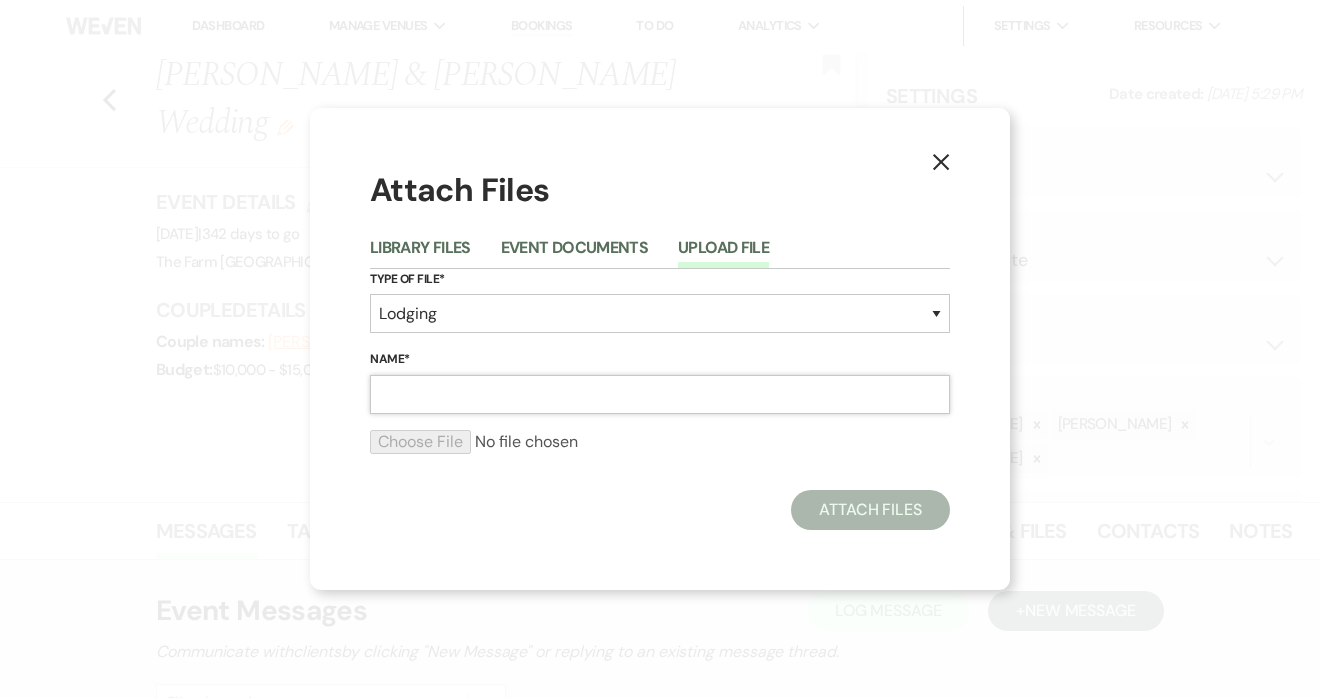 click on "Name*" at bounding box center (660, 394) 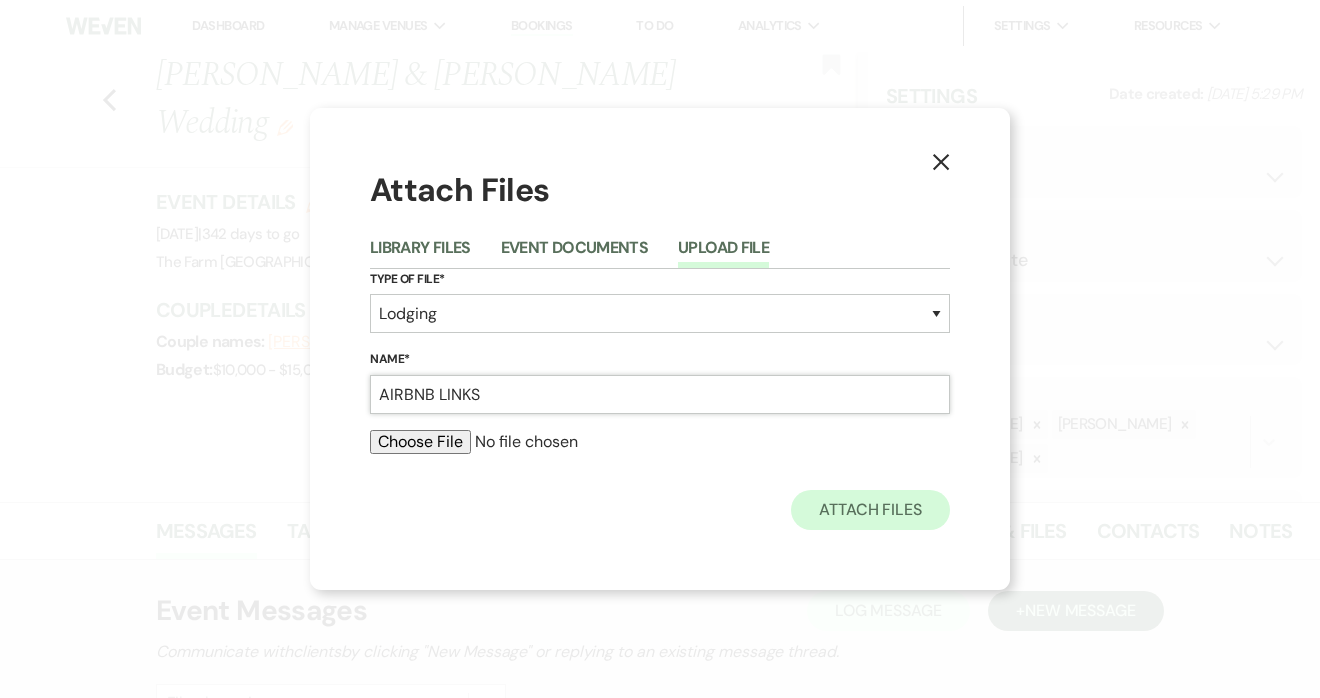 type on "AIRBNB LINKS" 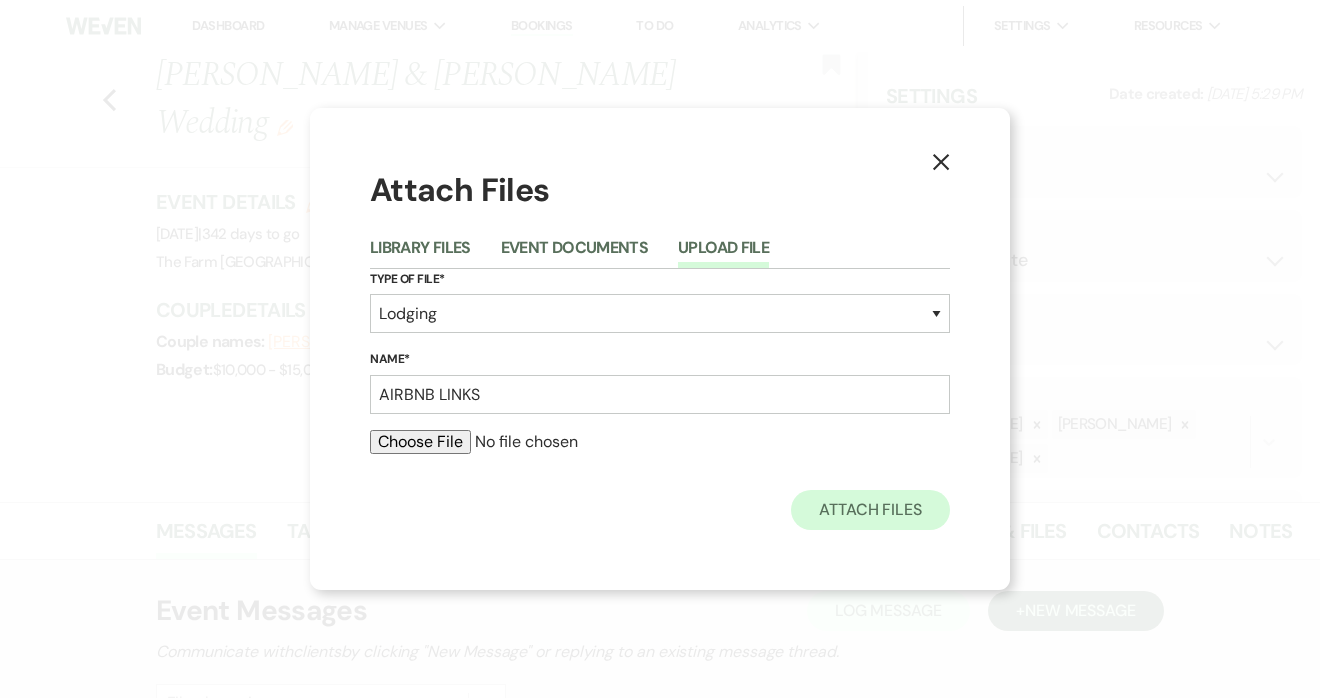 click on "Attach Files" at bounding box center (870, 510) 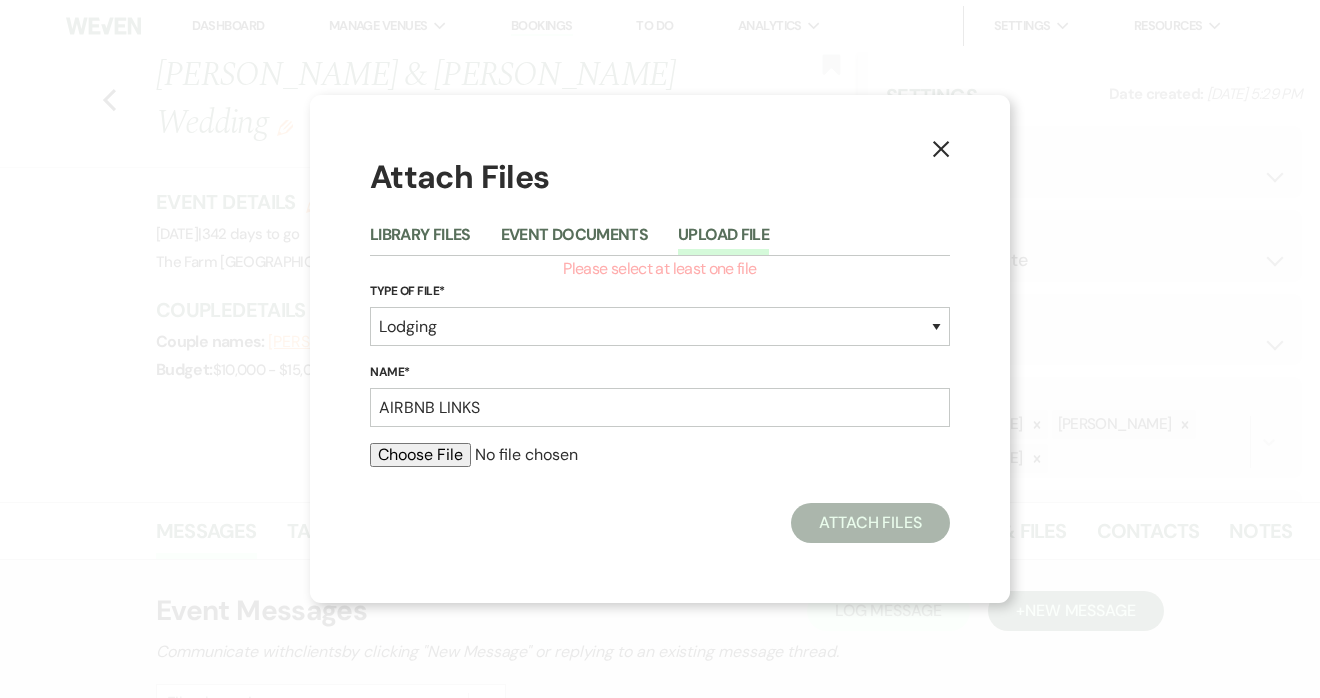 click at bounding box center [660, 455] 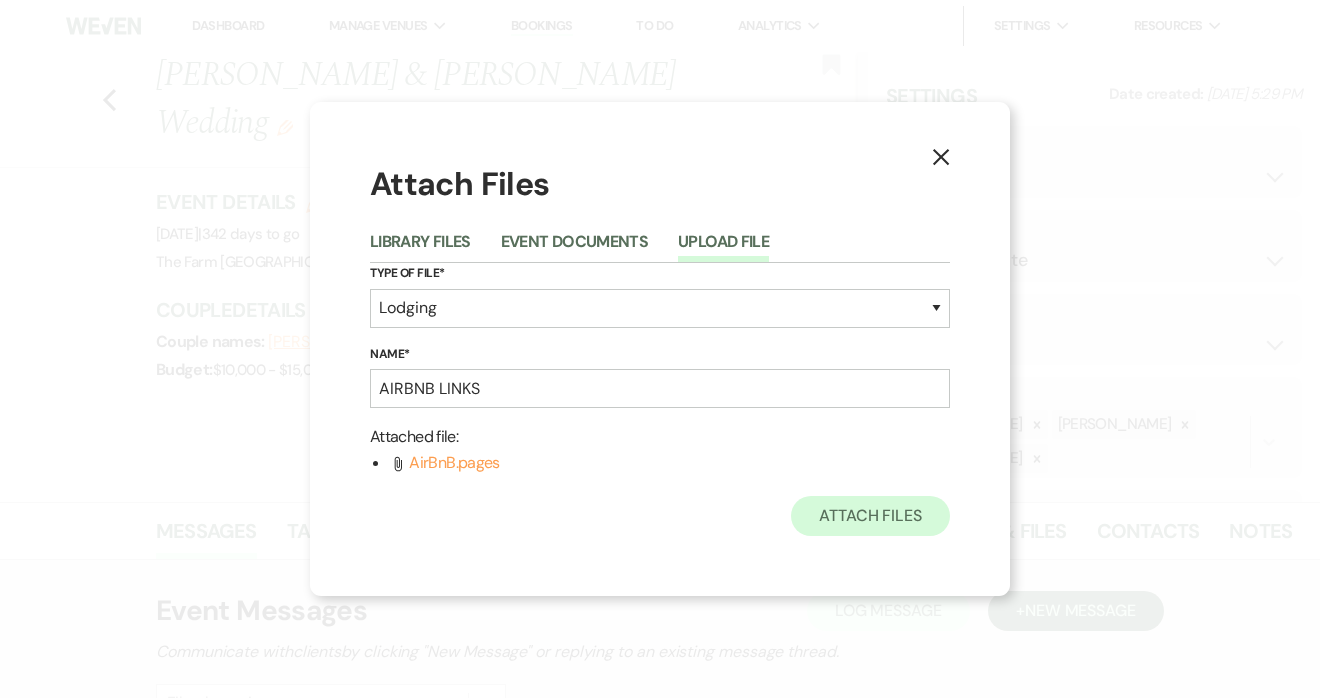 click on "Attach Files" at bounding box center [870, 516] 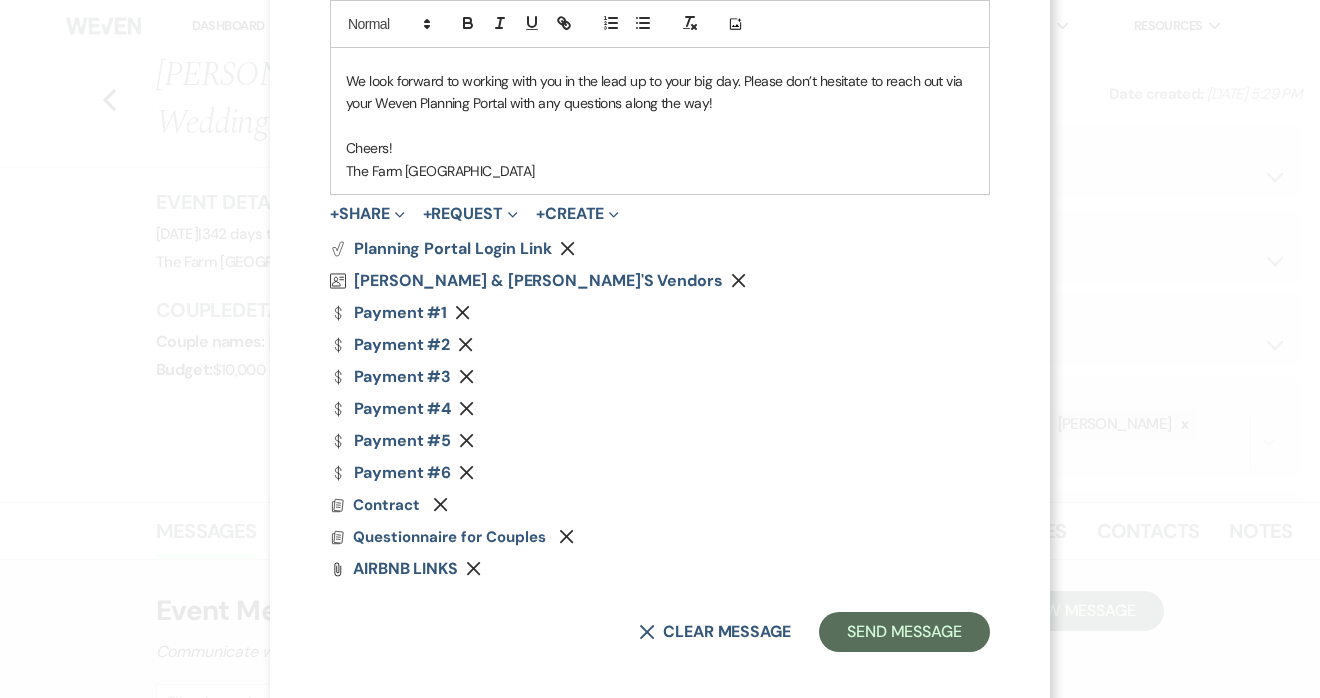 scroll, scrollTop: 973, scrollLeft: 0, axis: vertical 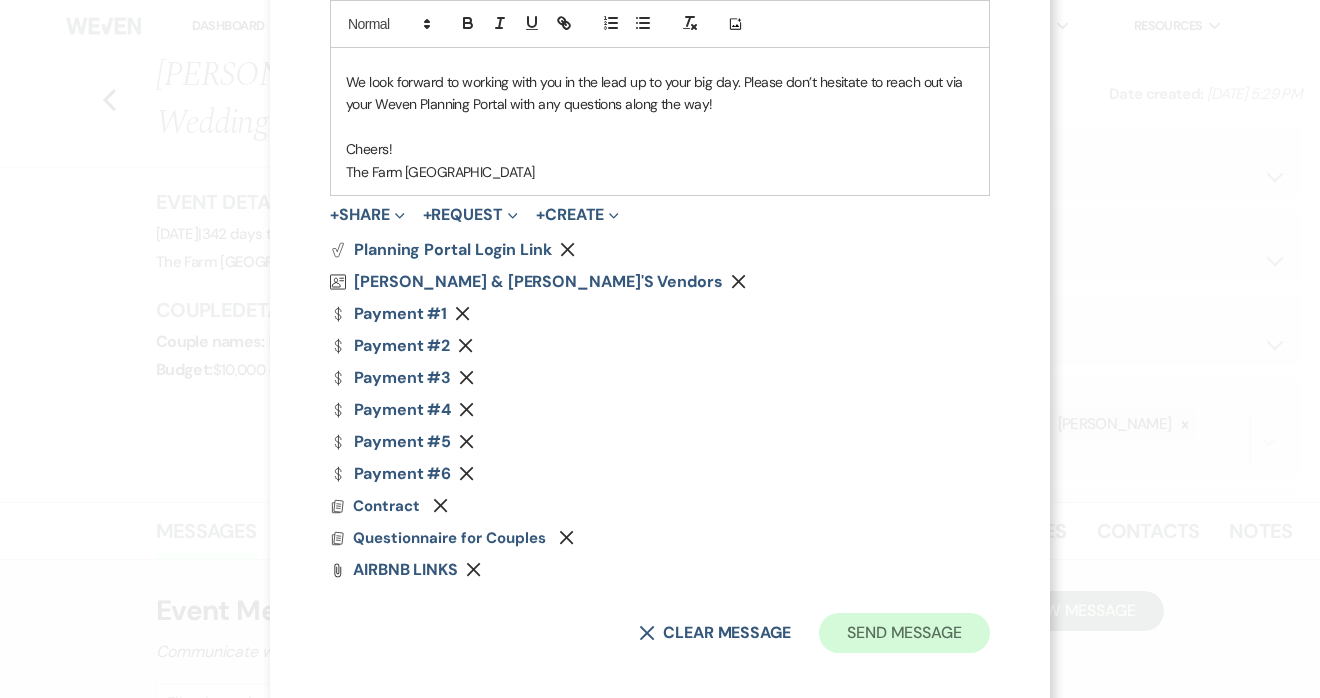 click on "Send Message" at bounding box center [904, 633] 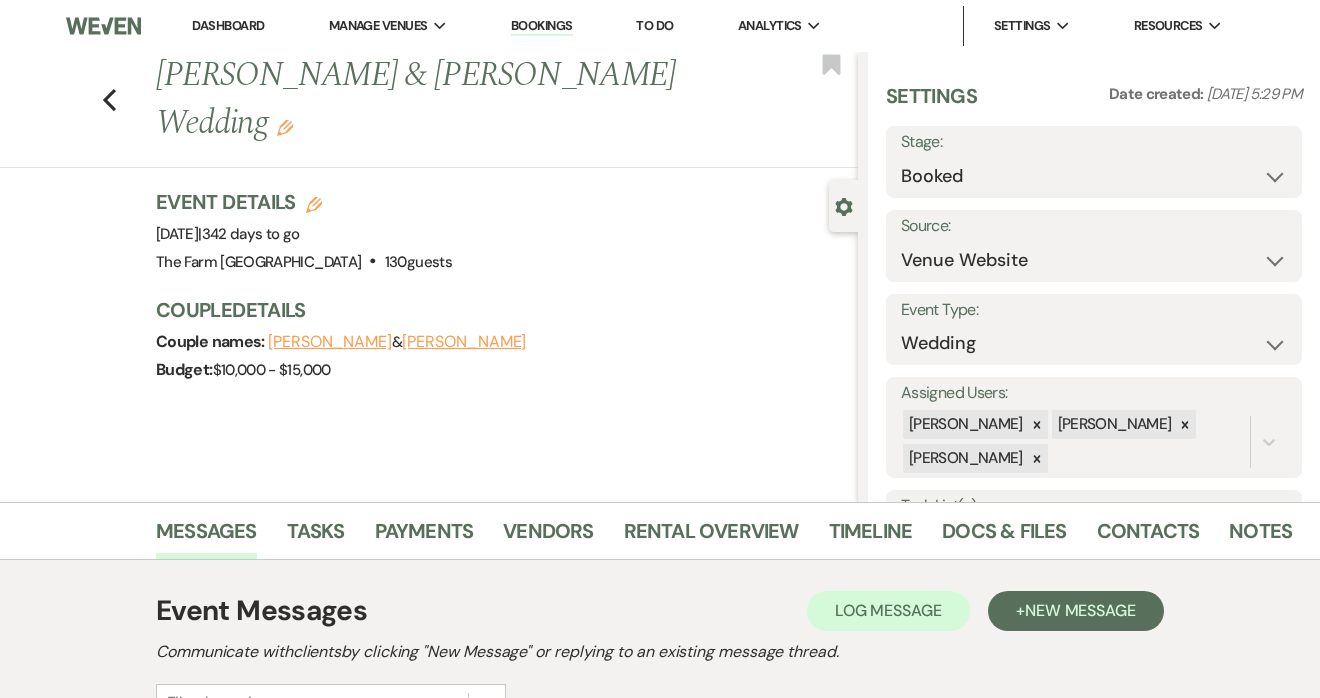 click on "Dashboard" at bounding box center [228, 25] 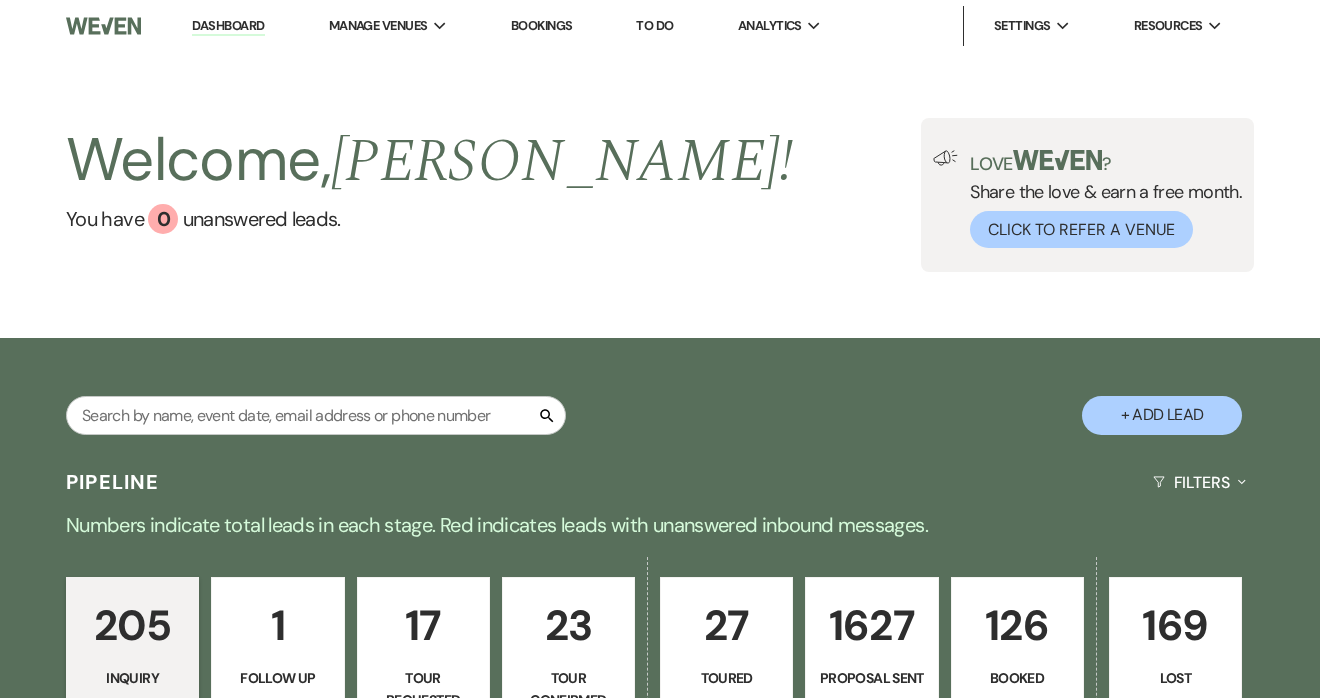 scroll, scrollTop: 0, scrollLeft: 0, axis: both 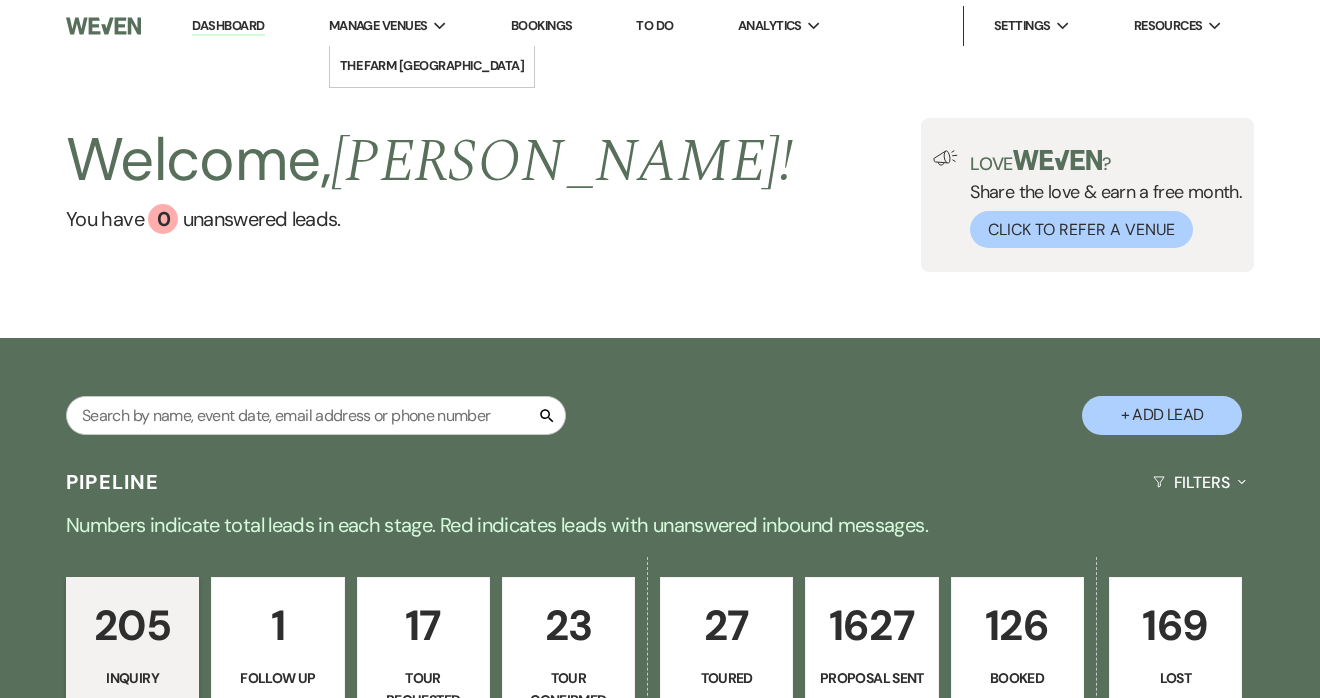 click on "Manage Venues" at bounding box center [378, 26] 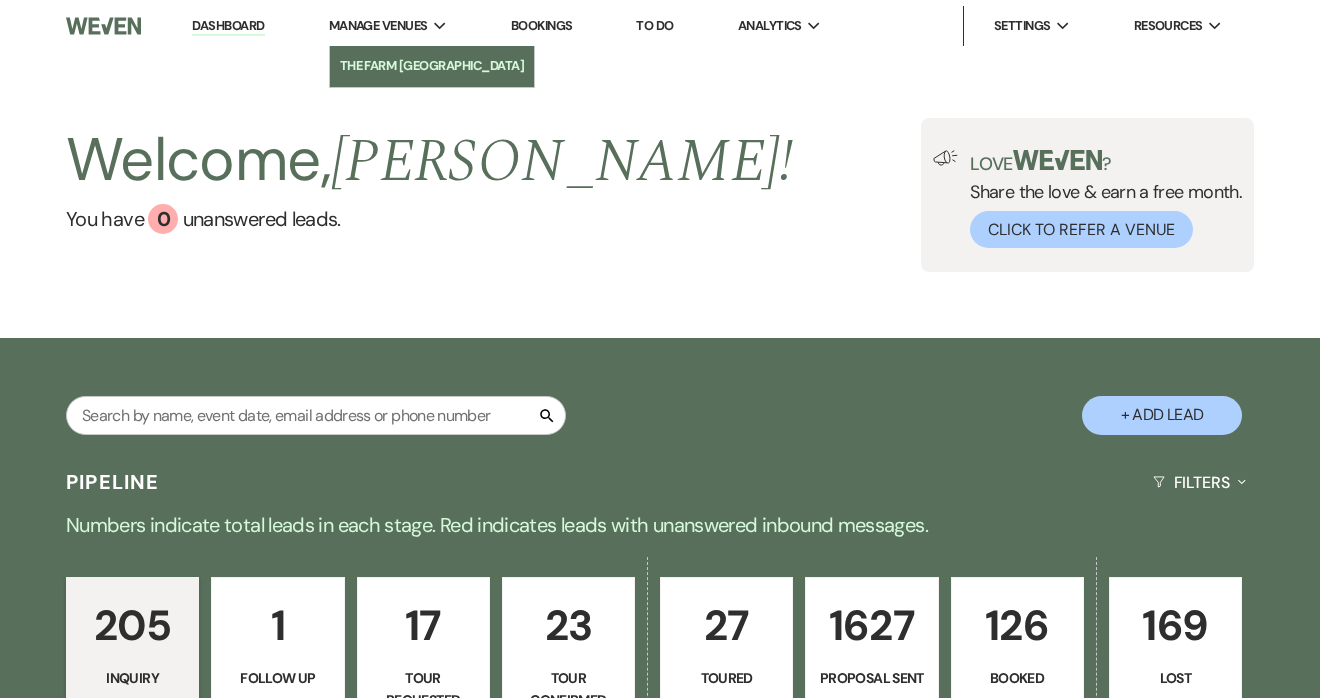 click on "The Farm [GEOGRAPHIC_DATA]" at bounding box center [432, 66] 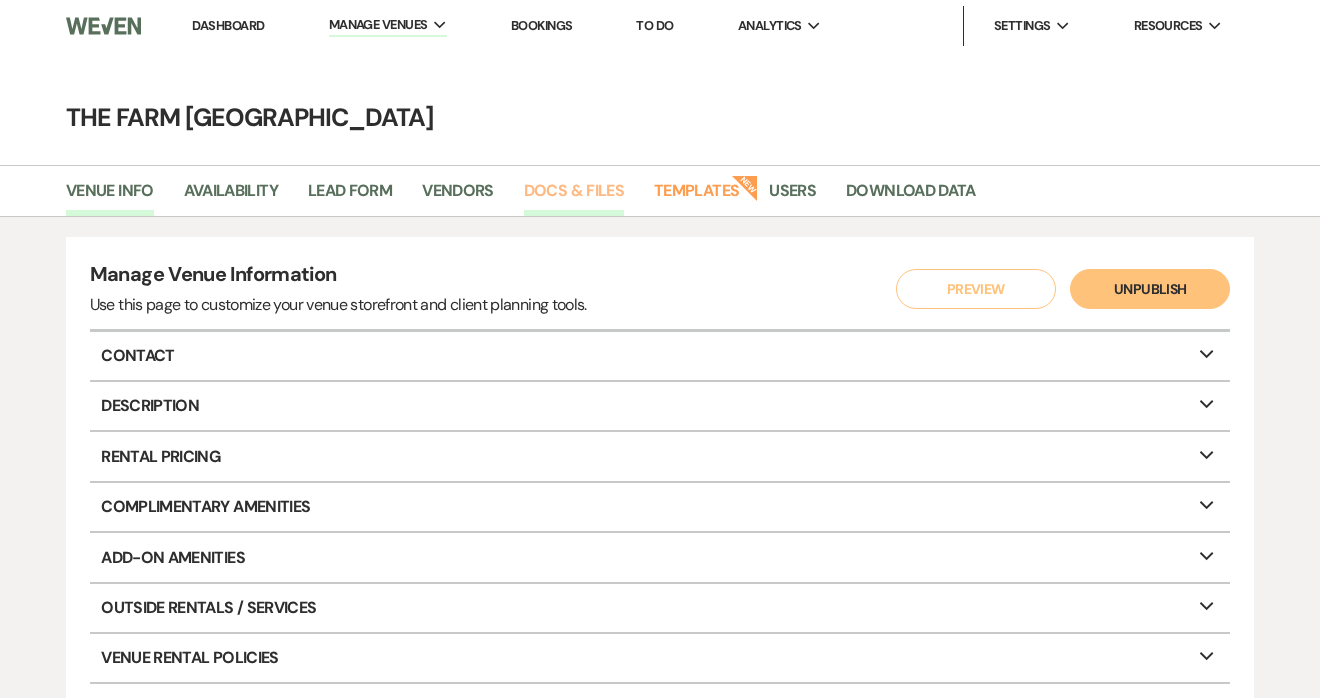 click on "Docs & Files" at bounding box center [574, 197] 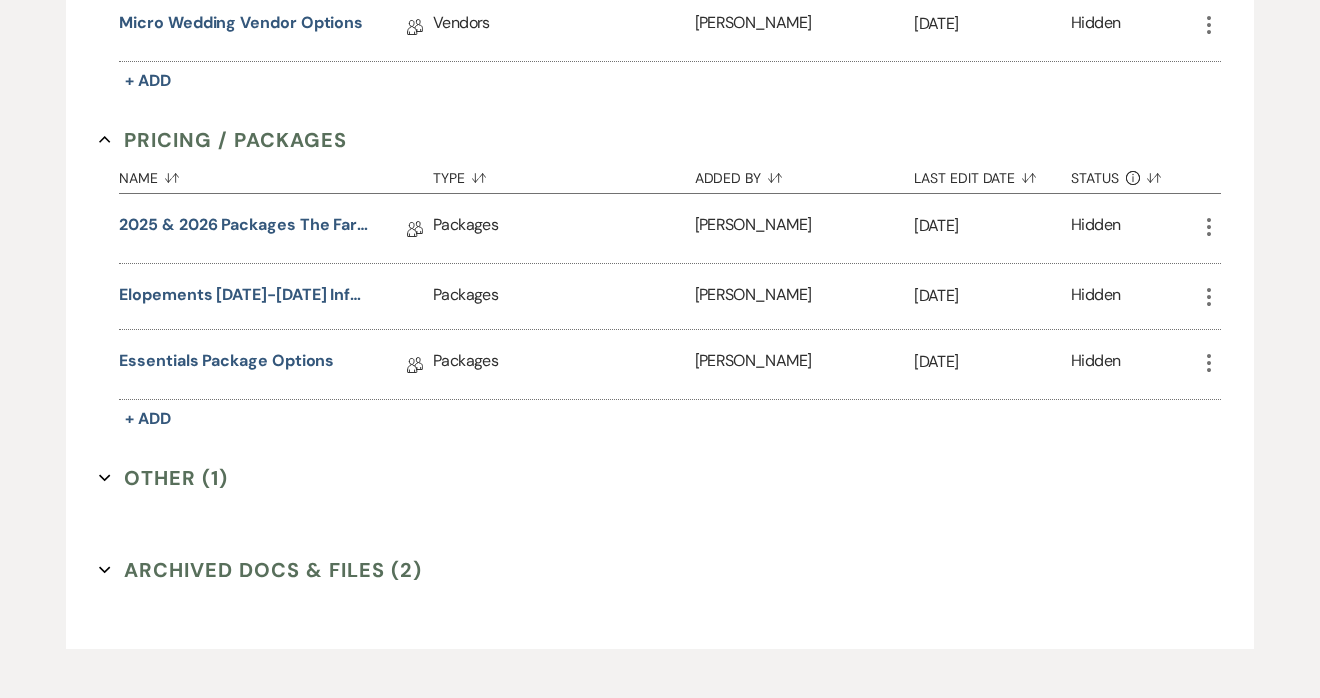 scroll, scrollTop: 775, scrollLeft: 0, axis: vertical 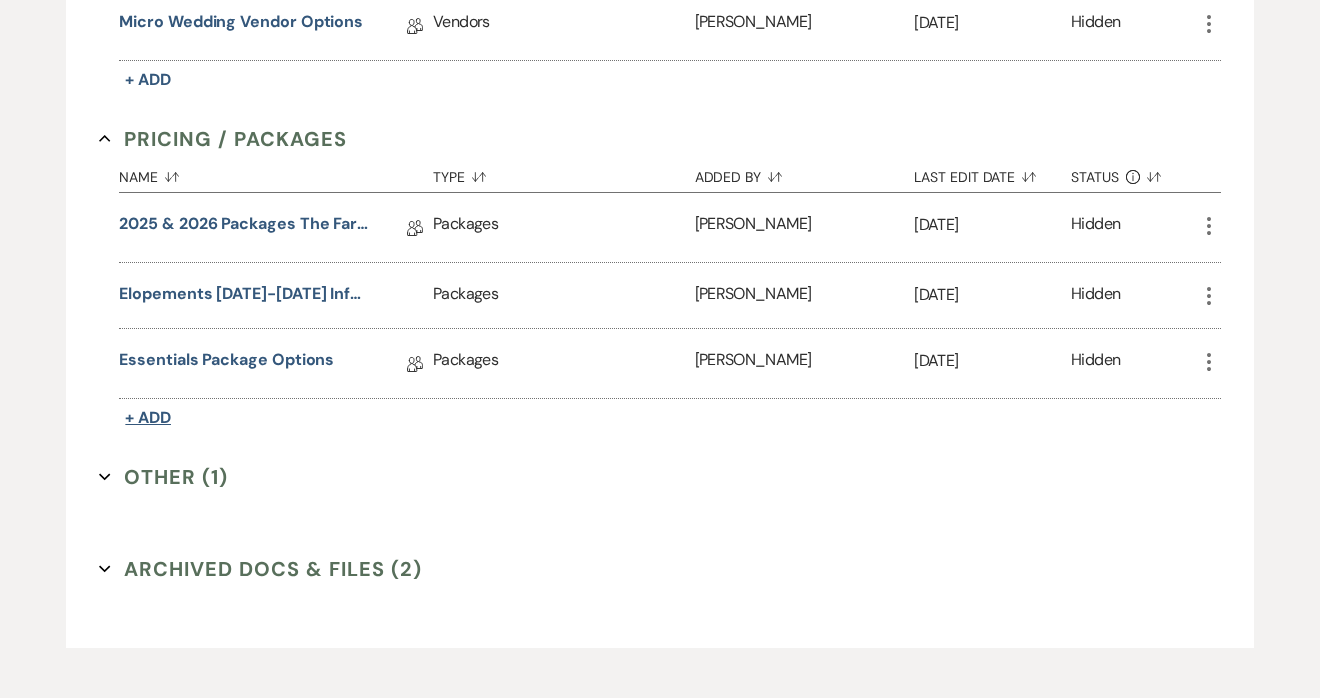click on "+ Add" at bounding box center (148, 417) 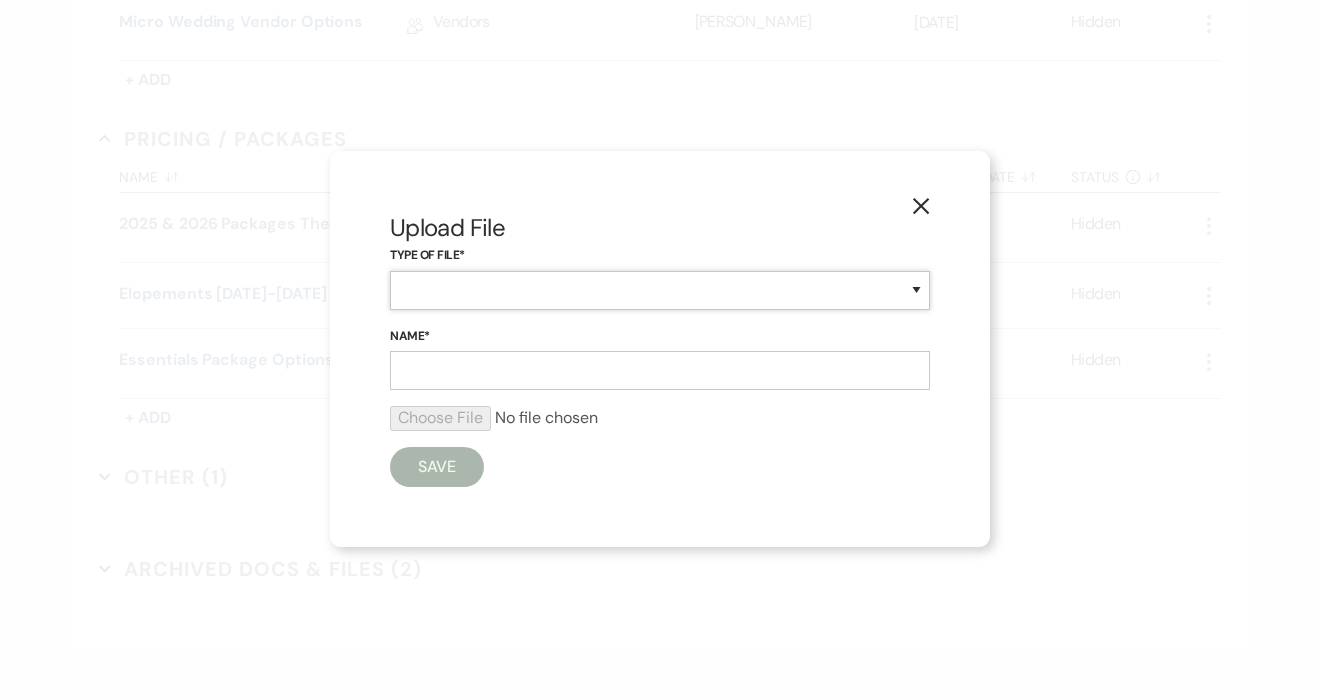 select on "43" 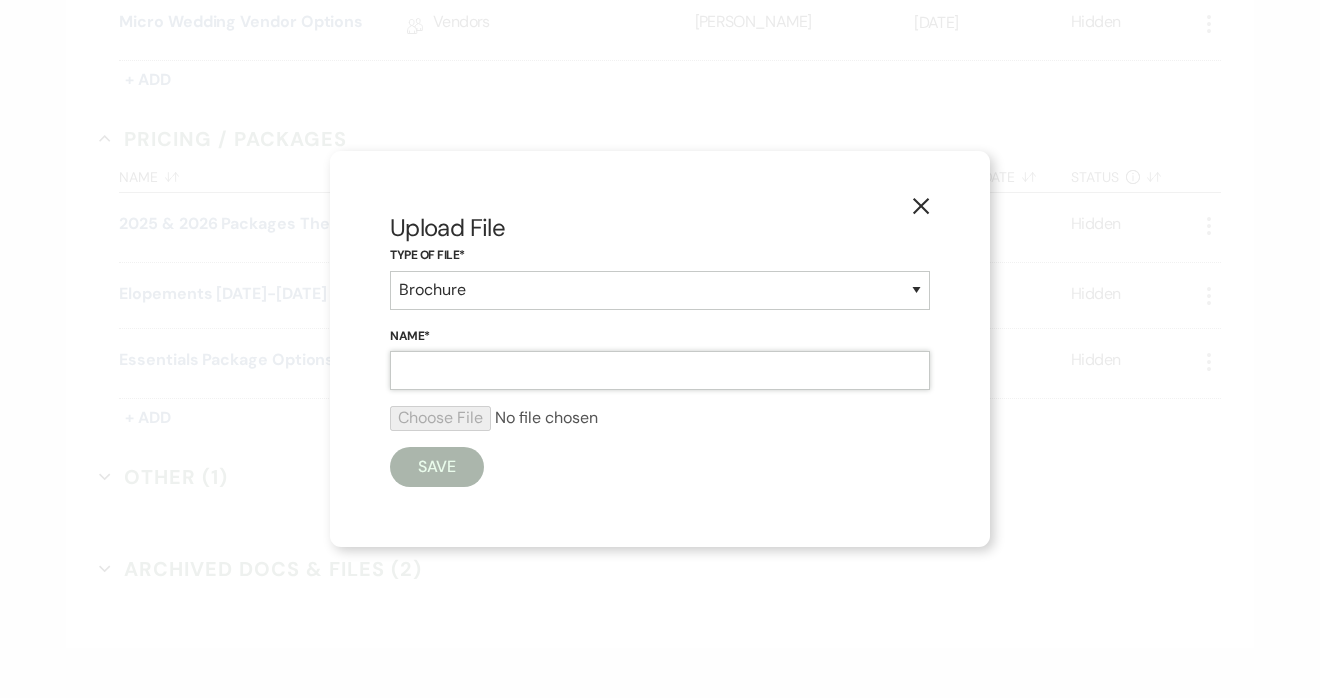 click on "Name*" at bounding box center [660, 370] 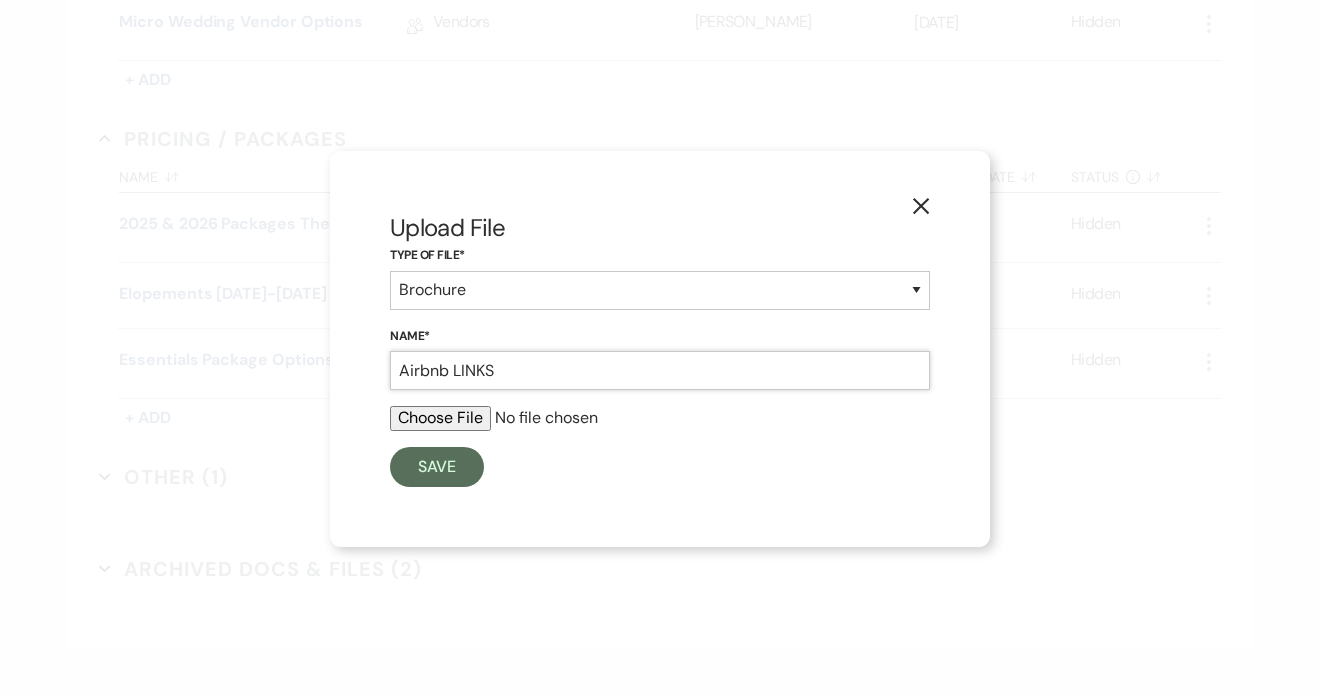 type on "Airbnb LINKS" 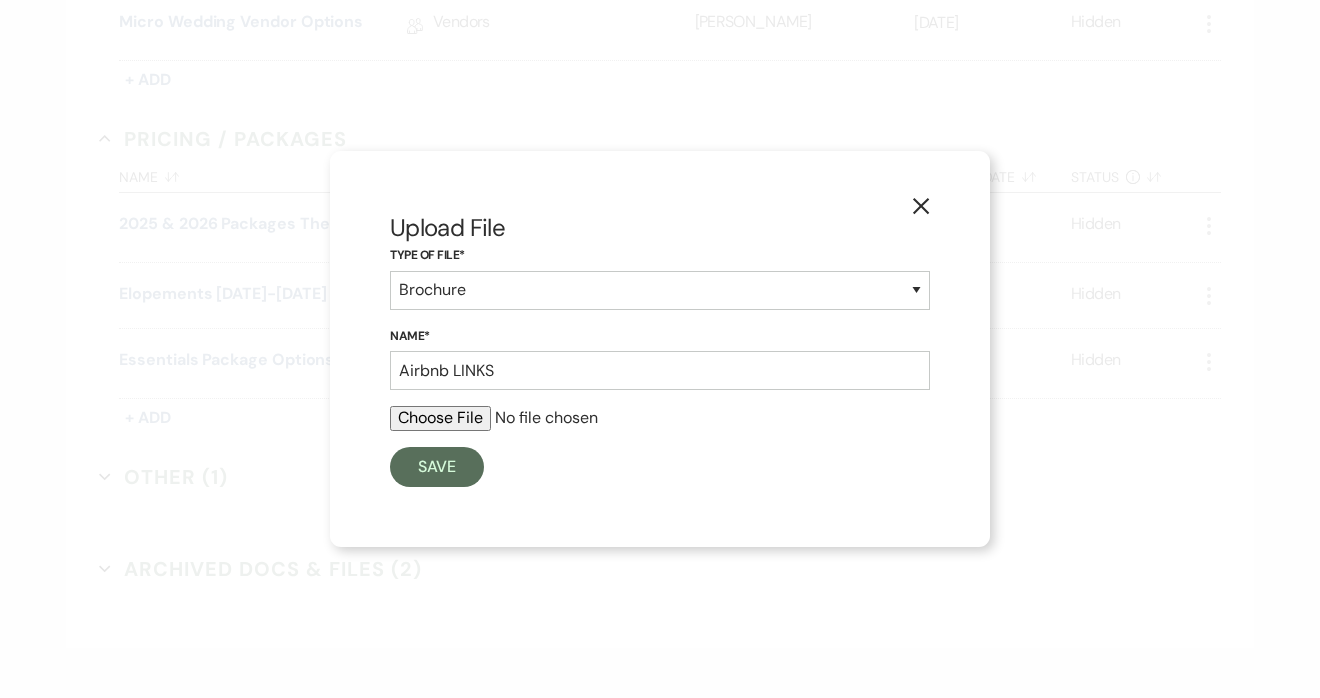 click on "Save" at bounding box center (660, 467) 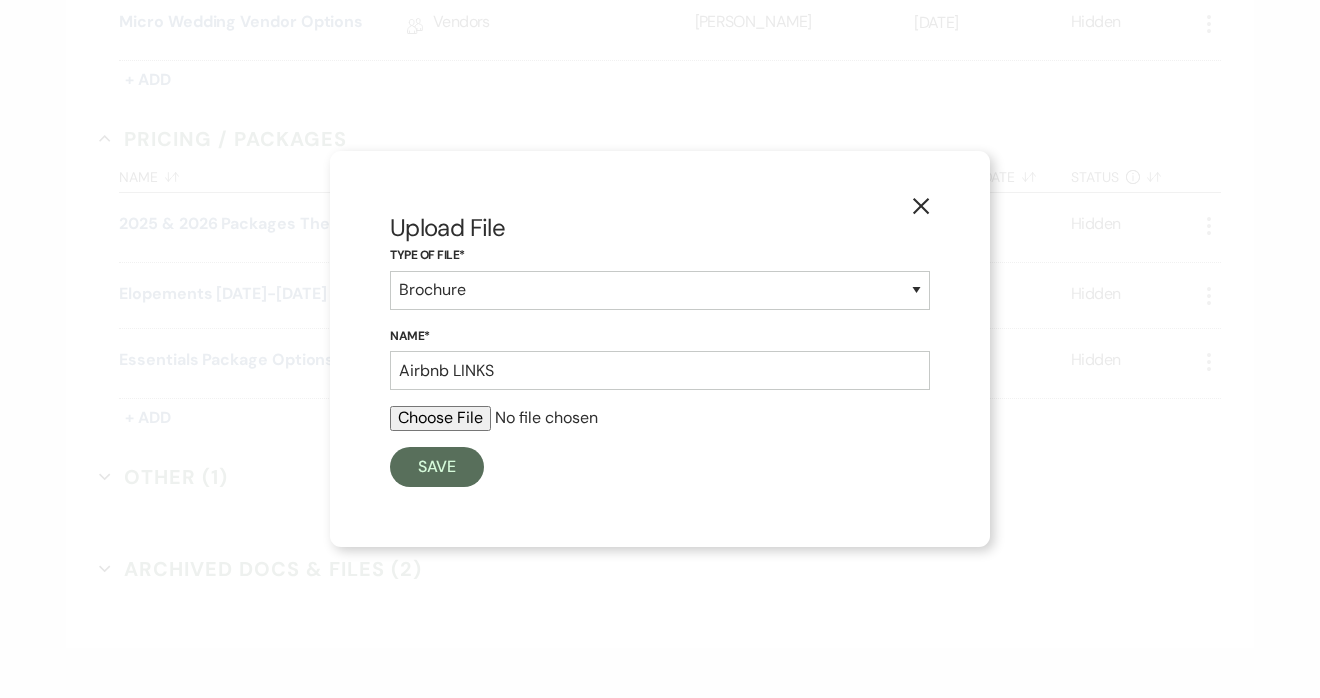 type on "C:\fakepath\Guest Cottages.pages" 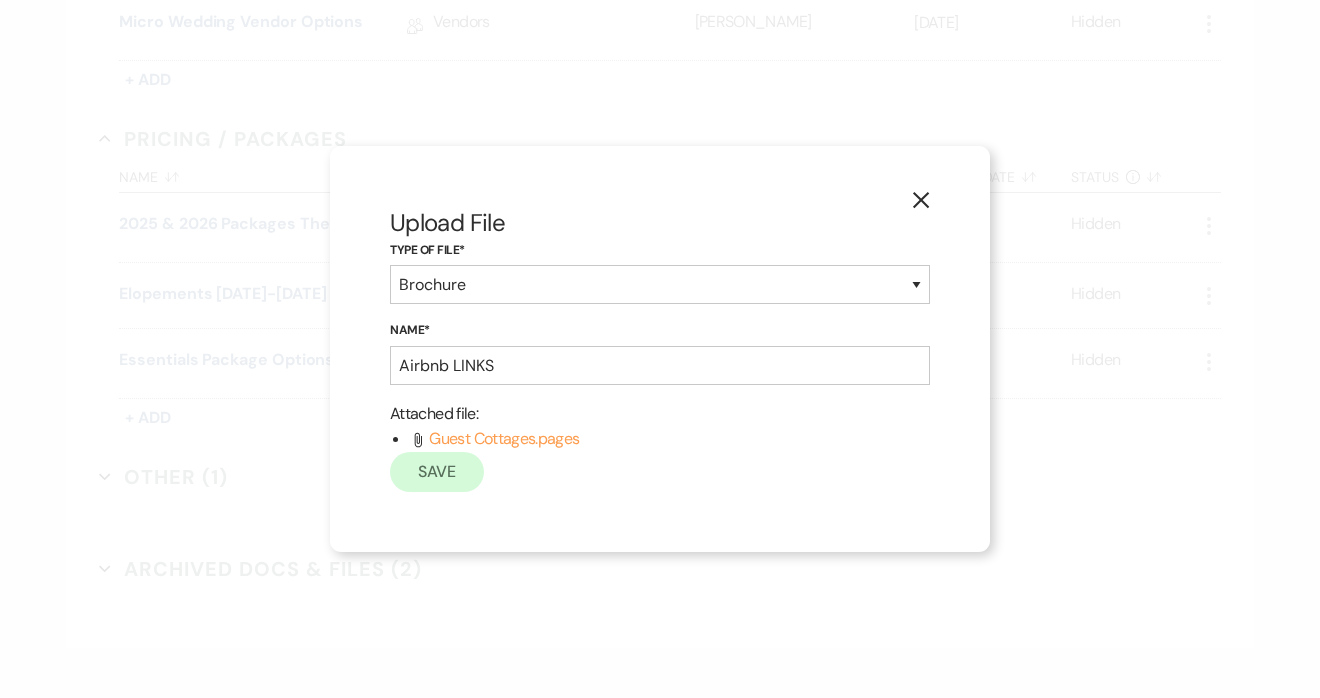 click on "Save" at bounding box center (437, 472) 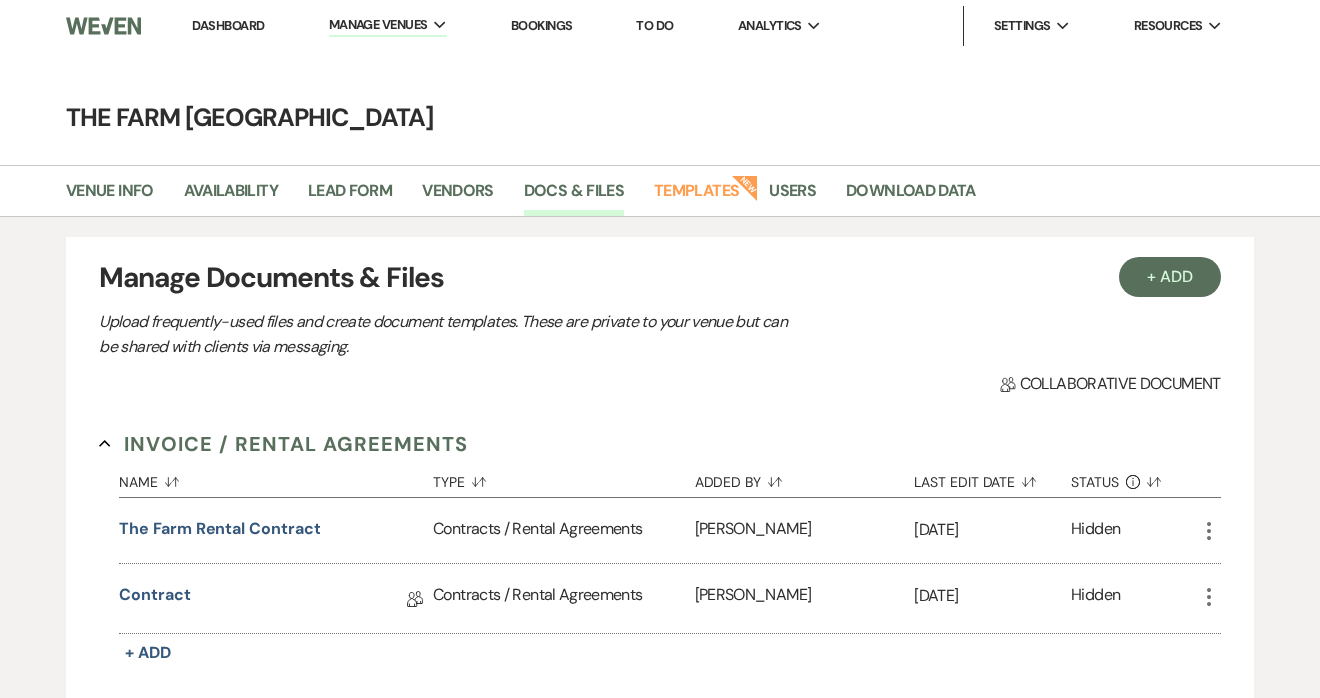 scroll, scrollTop: 0, scrollLeft: 0, axis: both 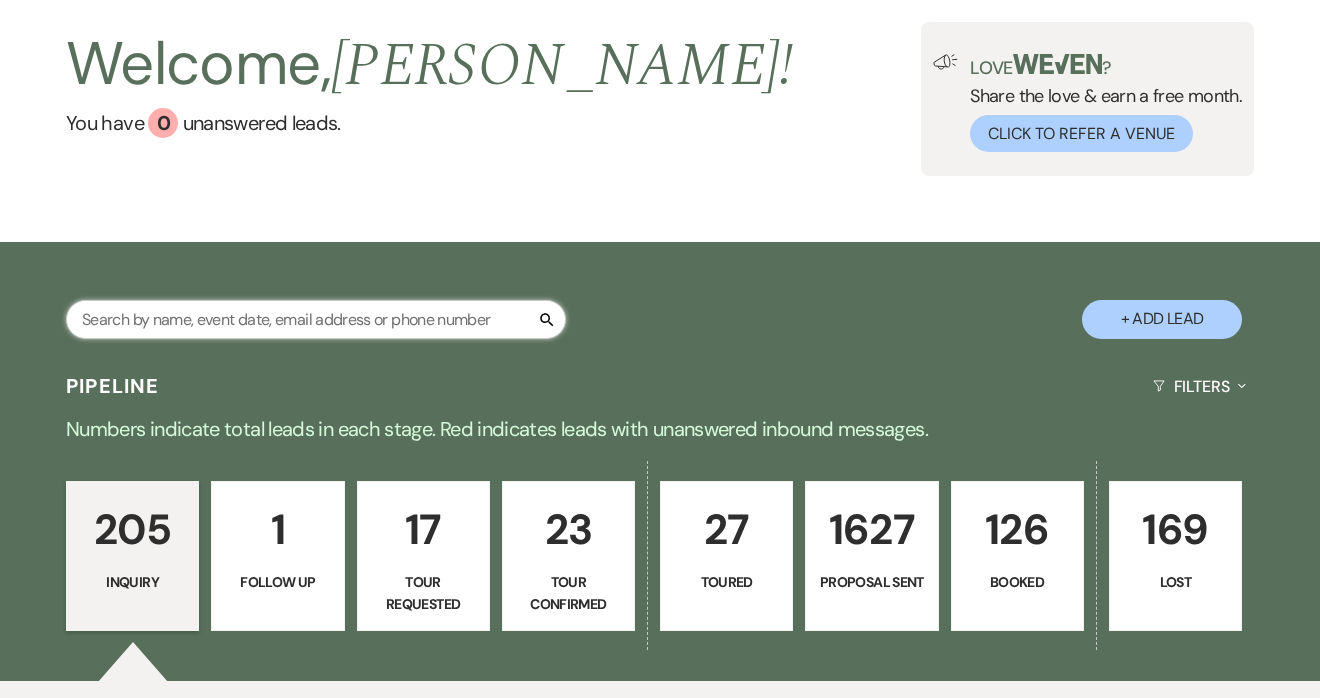 click at bounding box center [316, 319] 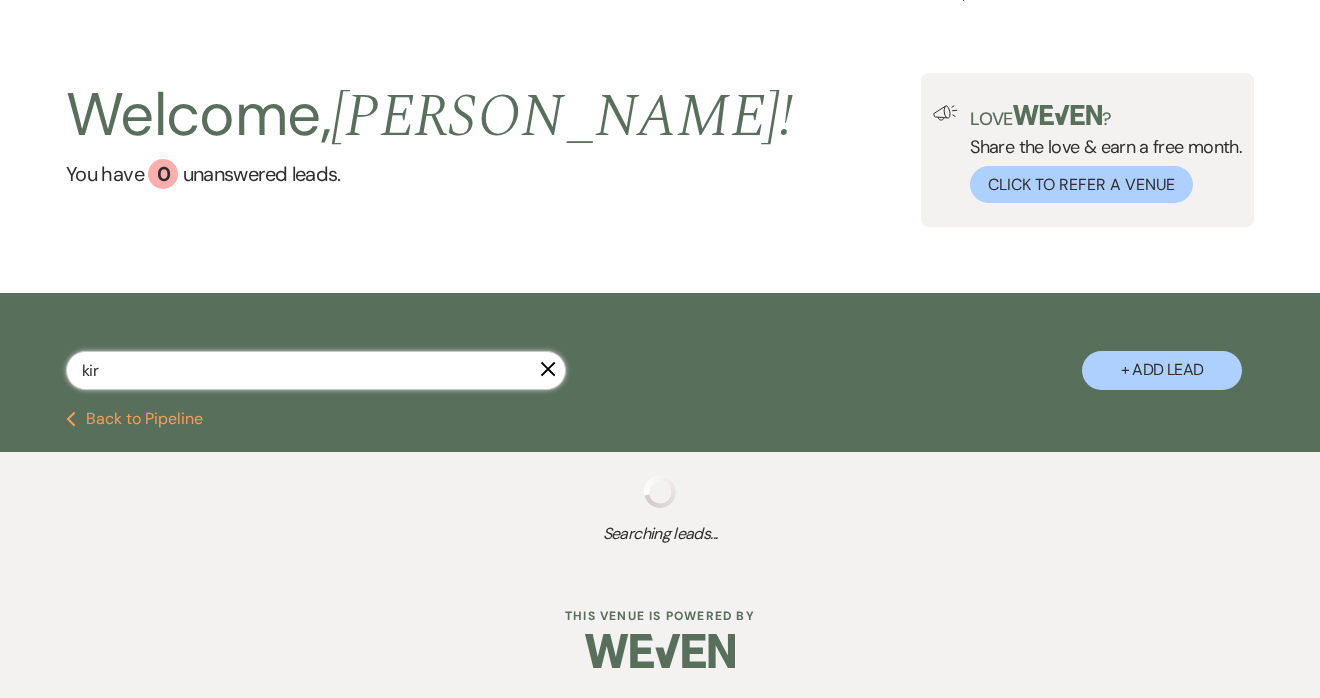 type on "kira" 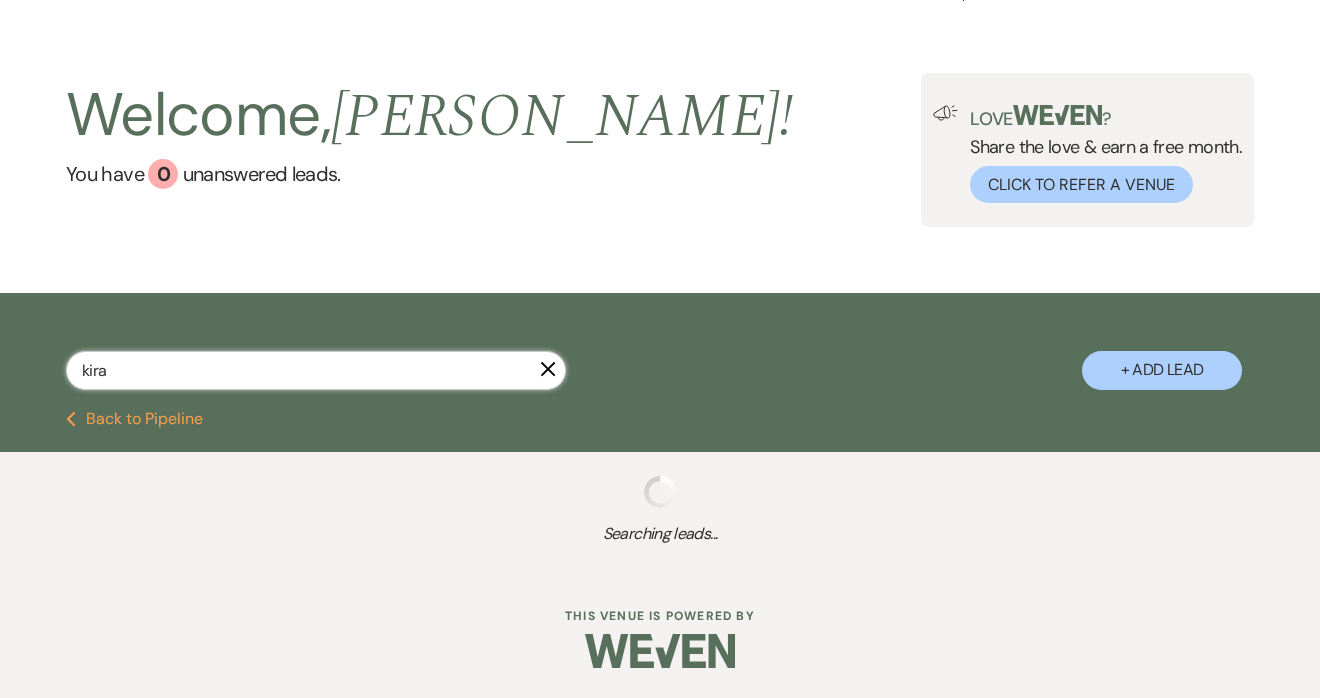 scroll, scrollTop: 45, scrollLeft: 0, axis: vertical 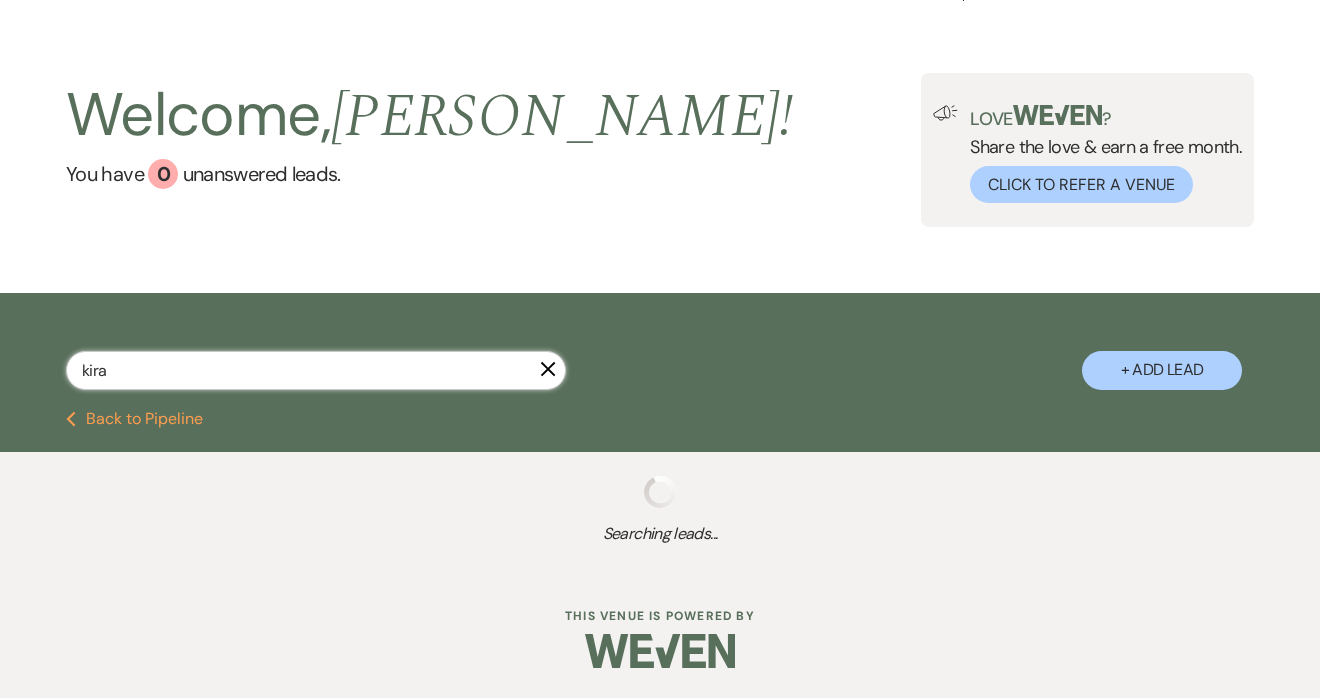 select on "6" 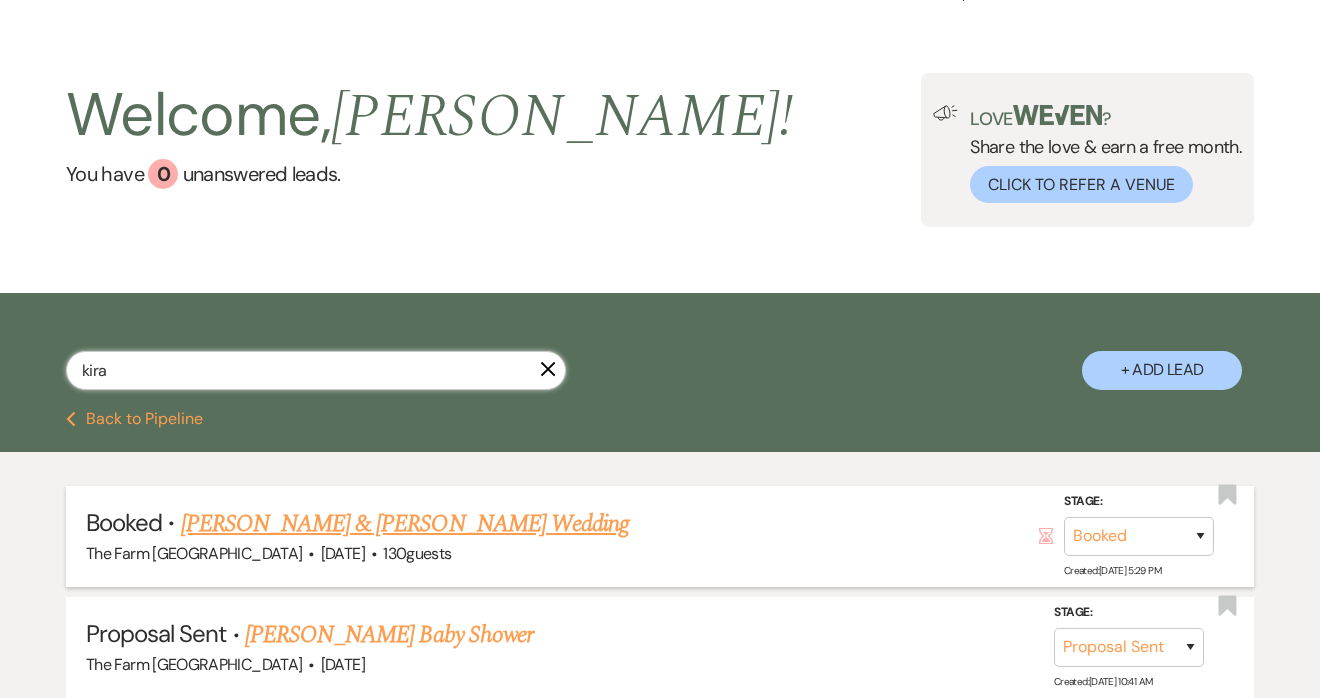 type on "kira" 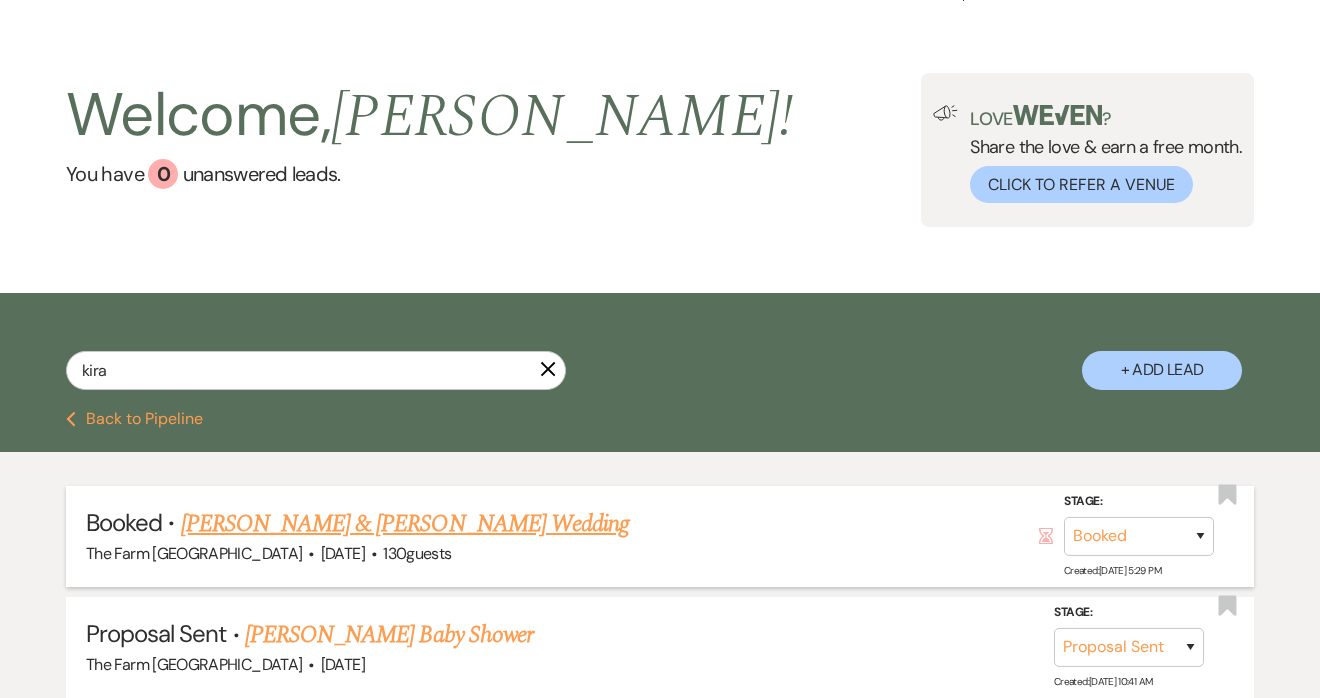 click on "[PERSON_NAME] & [PERSON_NAME] Wedding" at bounding box center (405, 524) 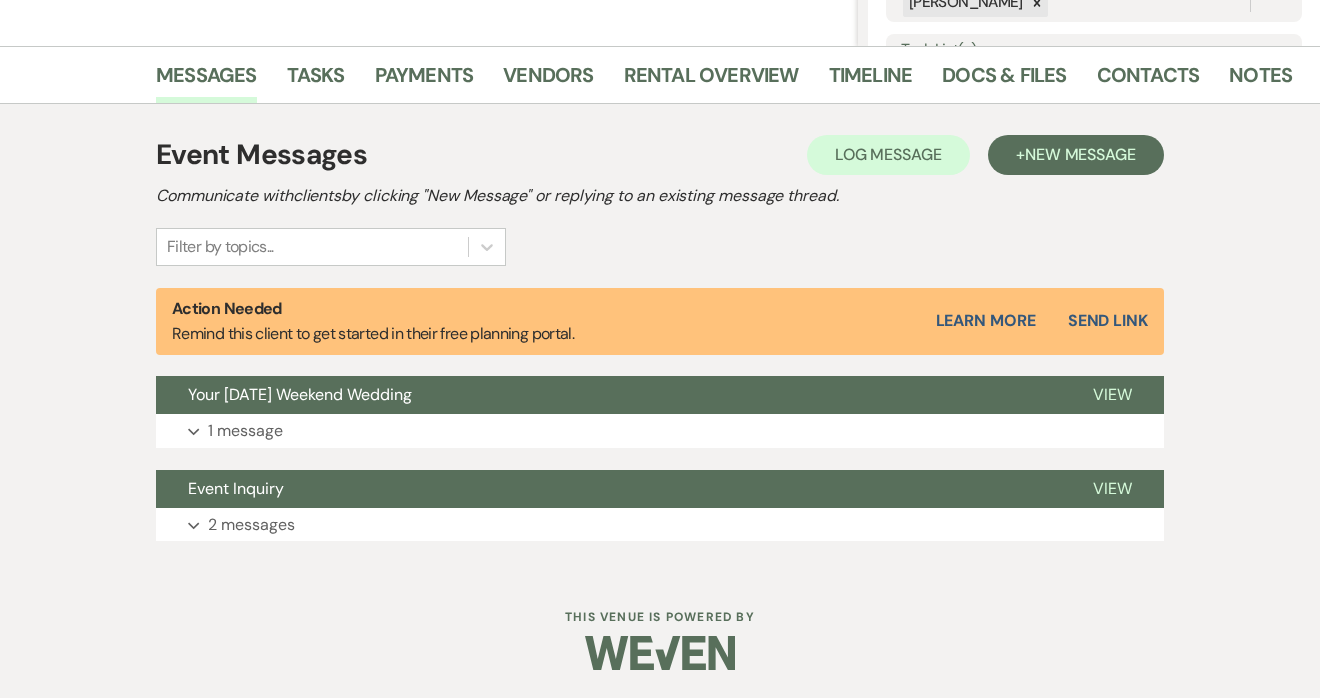 scroll, scrollTop: 455, scrollLeft: 0, axis: vertical 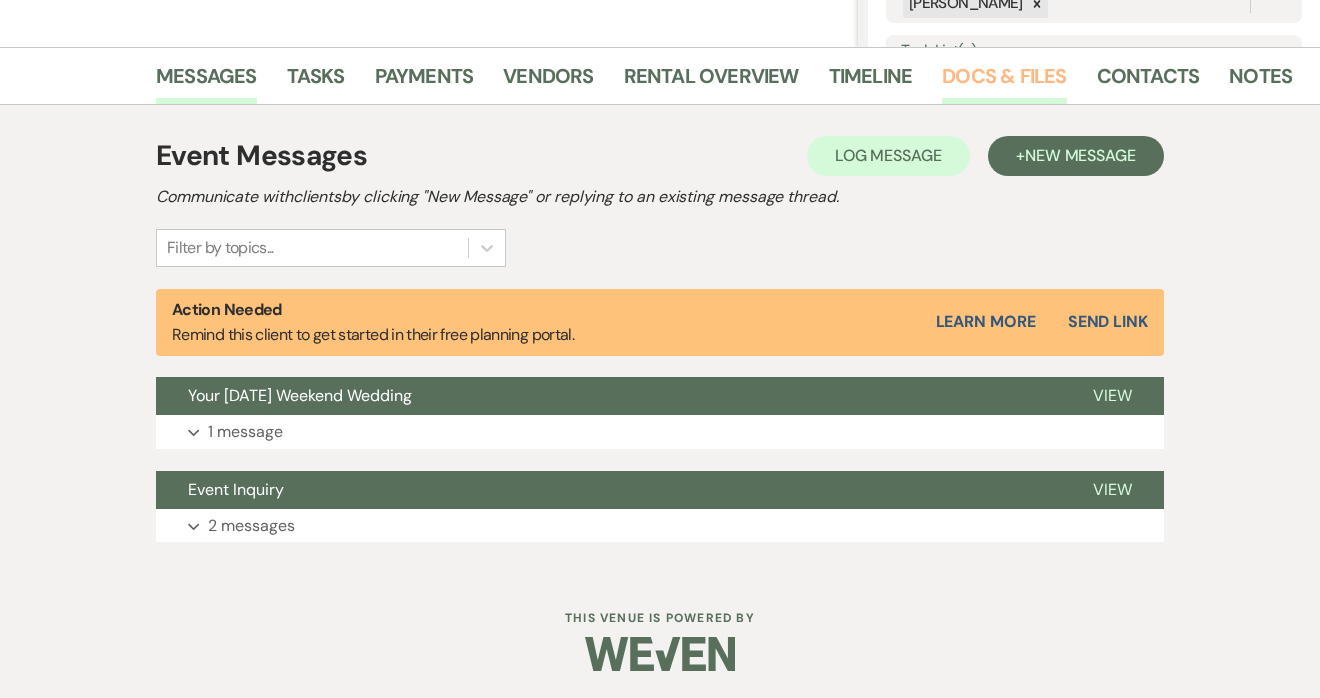 click on "Docs & Files" at bounding box center (1004, 82) 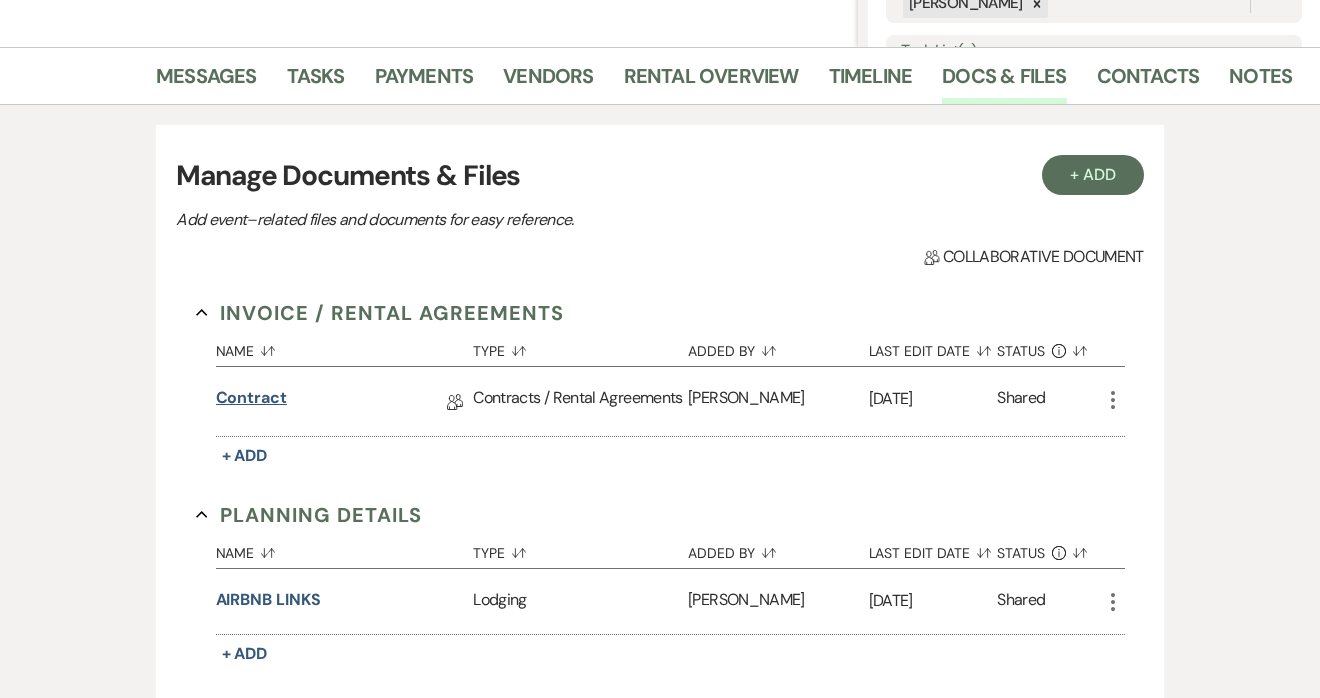 click on "Contract" at bounding box center [251, 401] 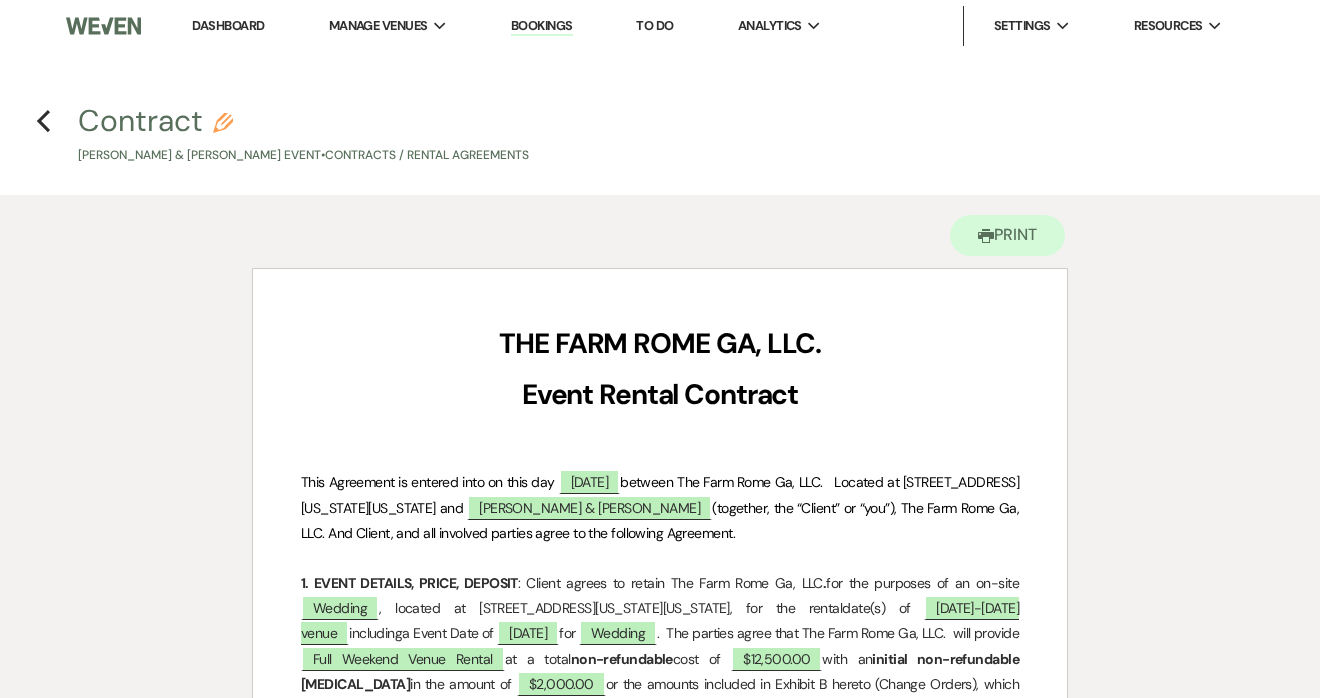 scroll, scrollTop: 0, scrollLeft: 0, axis: both 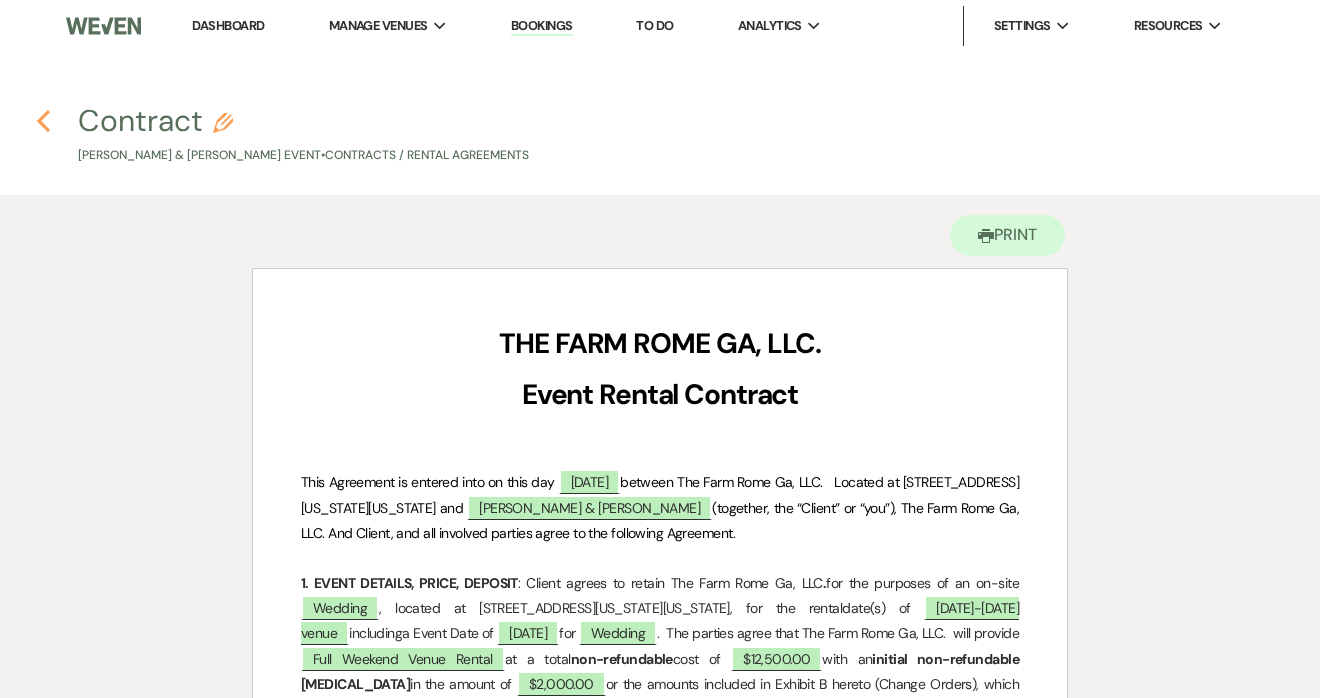 click 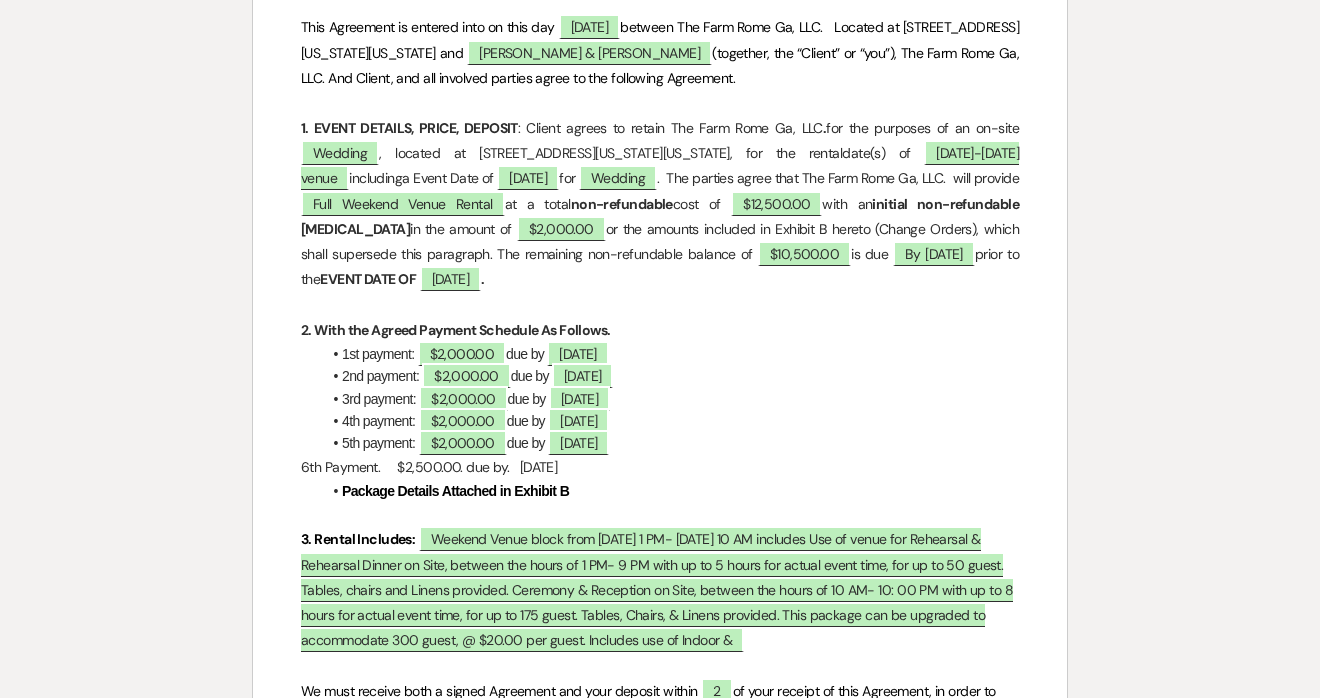 select on "5" 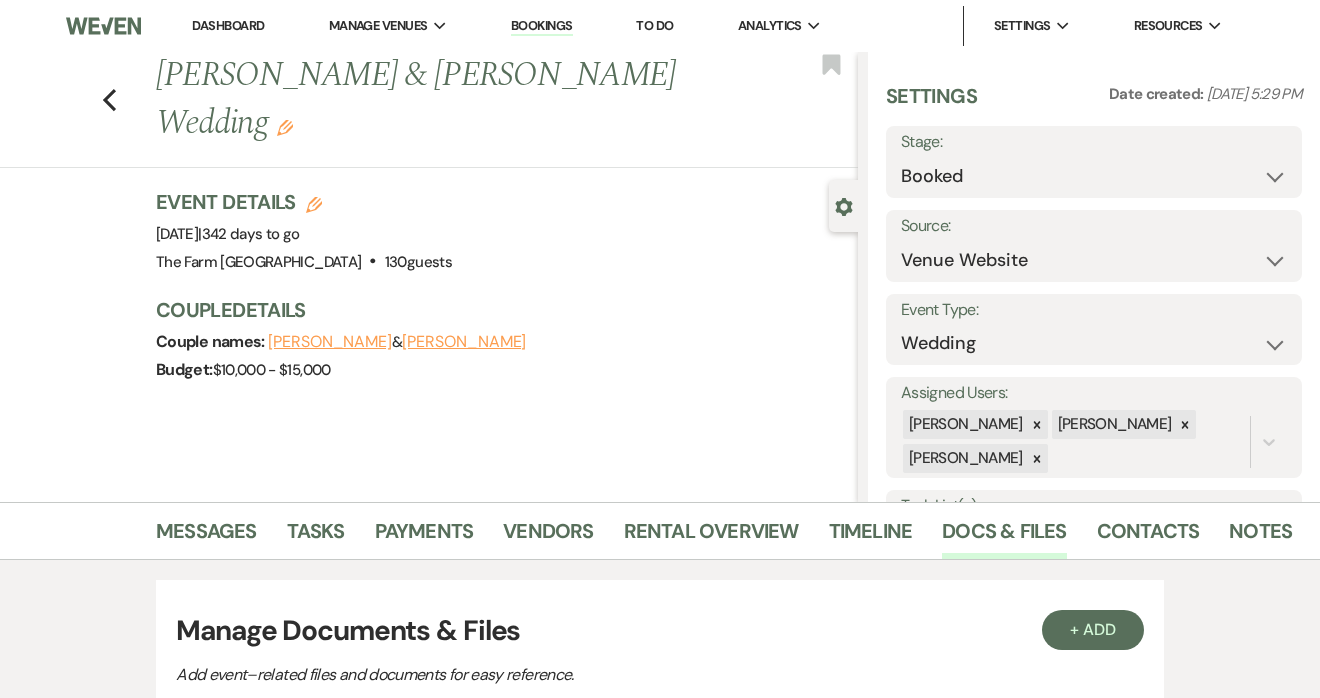scroll, scrollTop: 0, scrollLeft: 0, axis: both 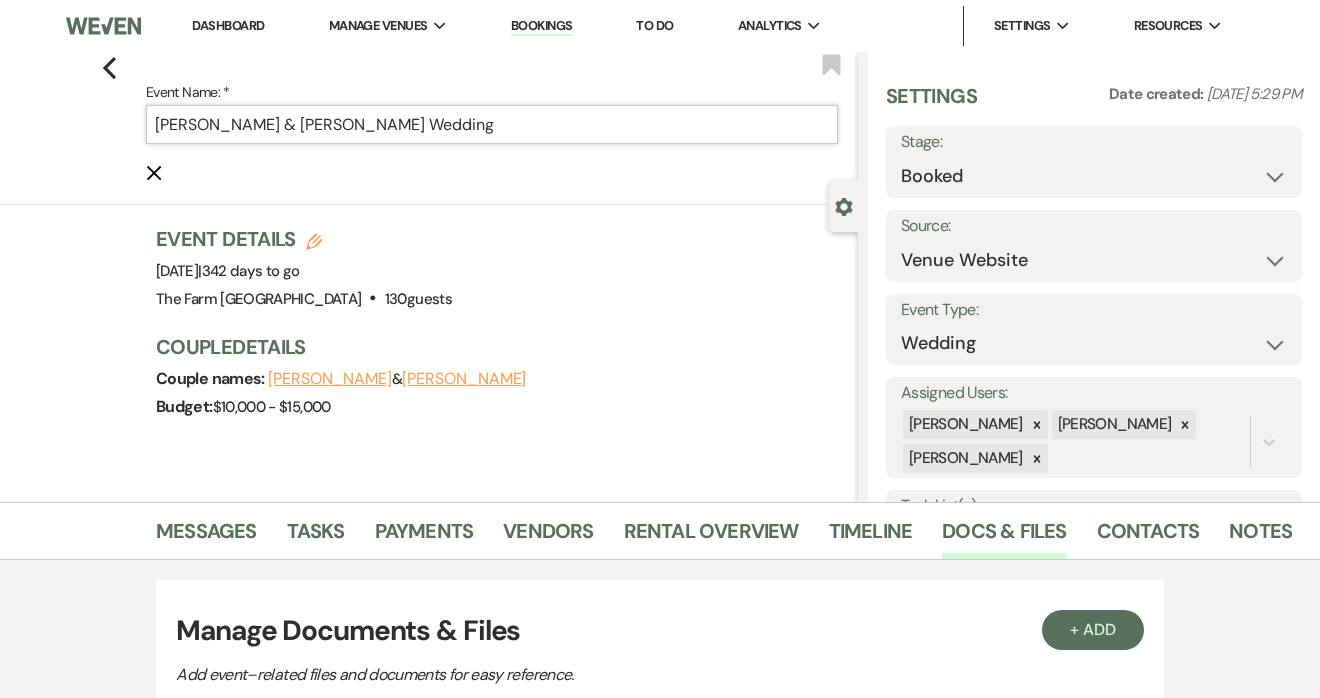 click on "[PERSON_NAME] & [PERSON_NAME] Wedding" at bounding box center (492, 124) 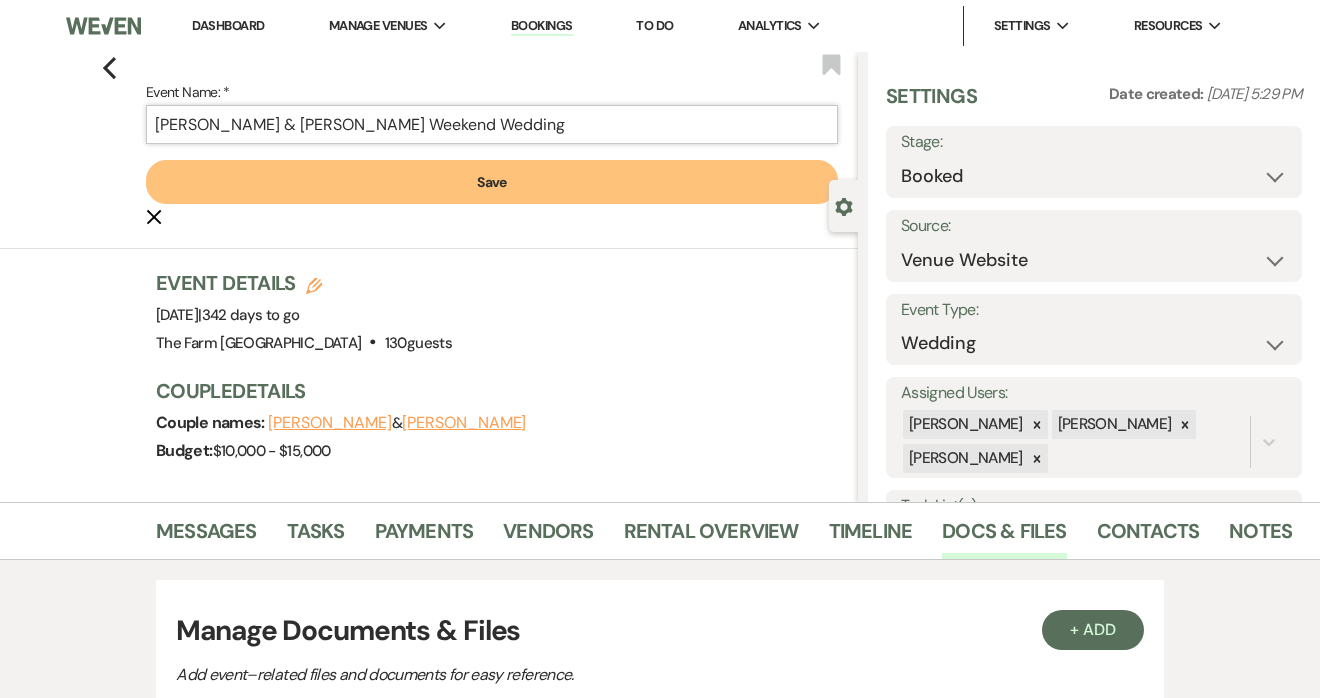 click on "[PERSON_NAME] & [PERSON_NAME] Weekend Wedding" at bounding box center (492, 124) 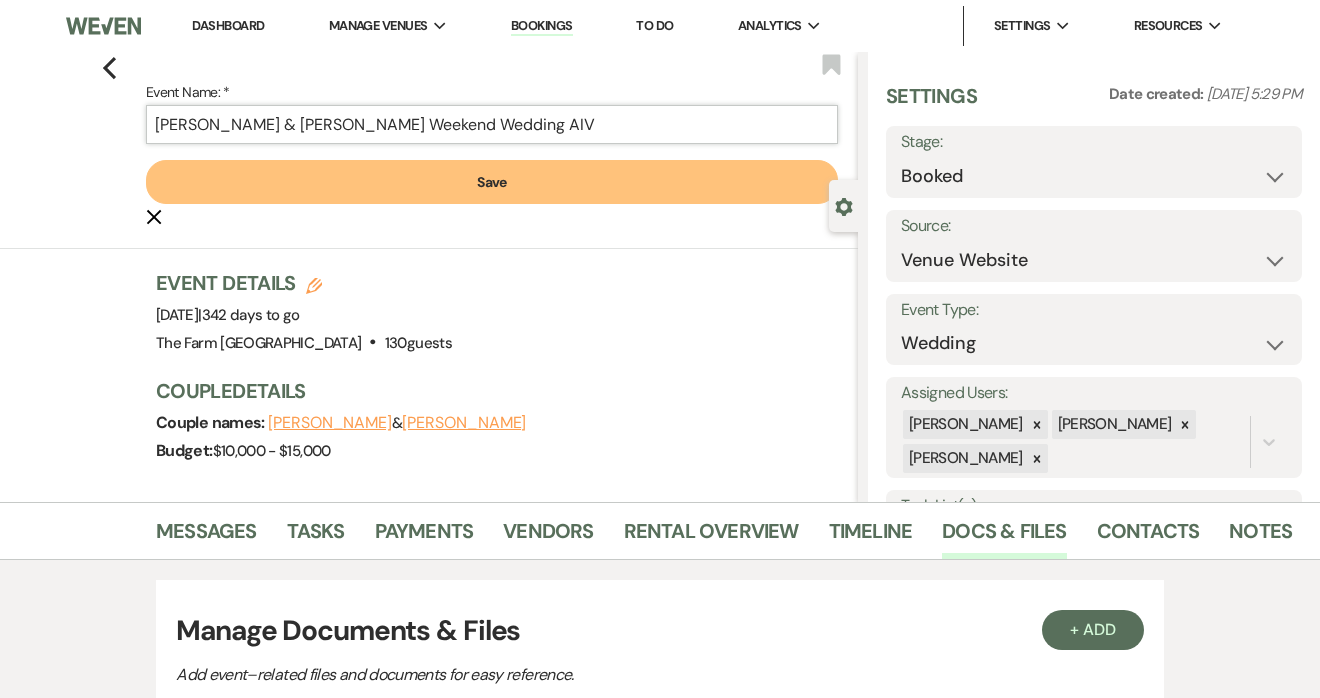 type on "[PERSON_NAME] & [PERSON_NAME] Weekend Wedding AIV" 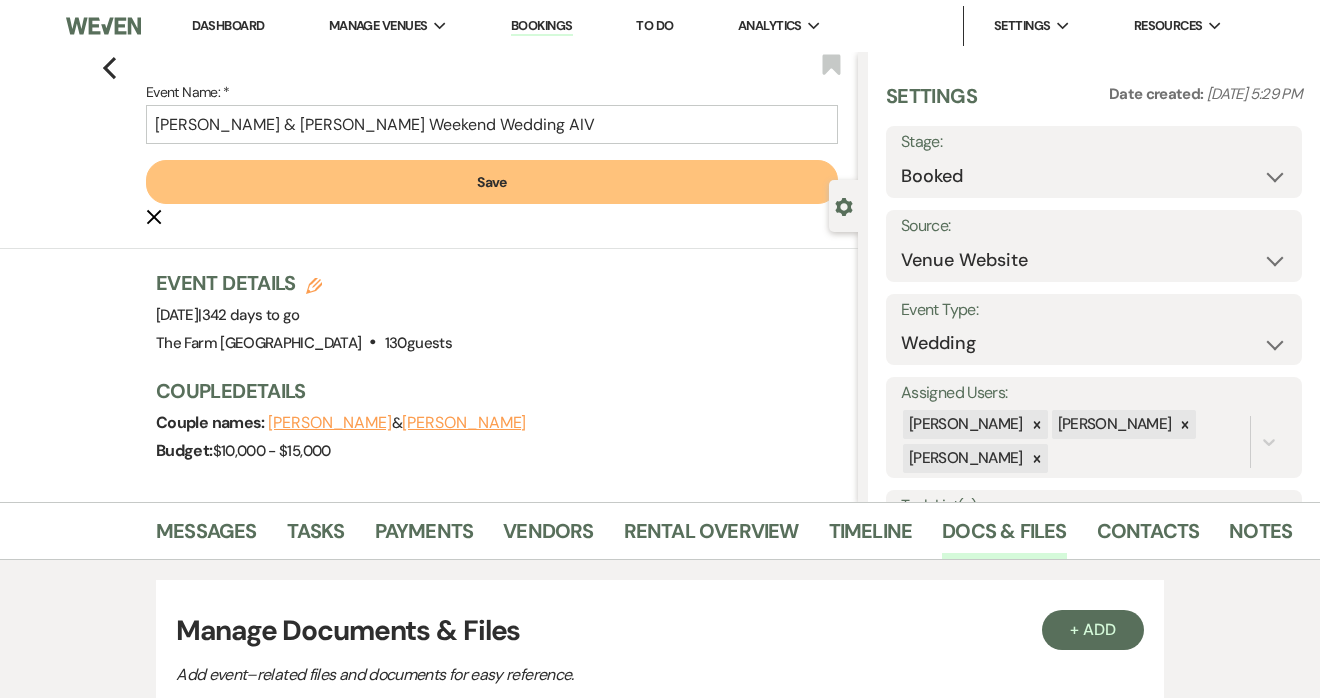 click on "Save" at bounding box center [492, 182] 